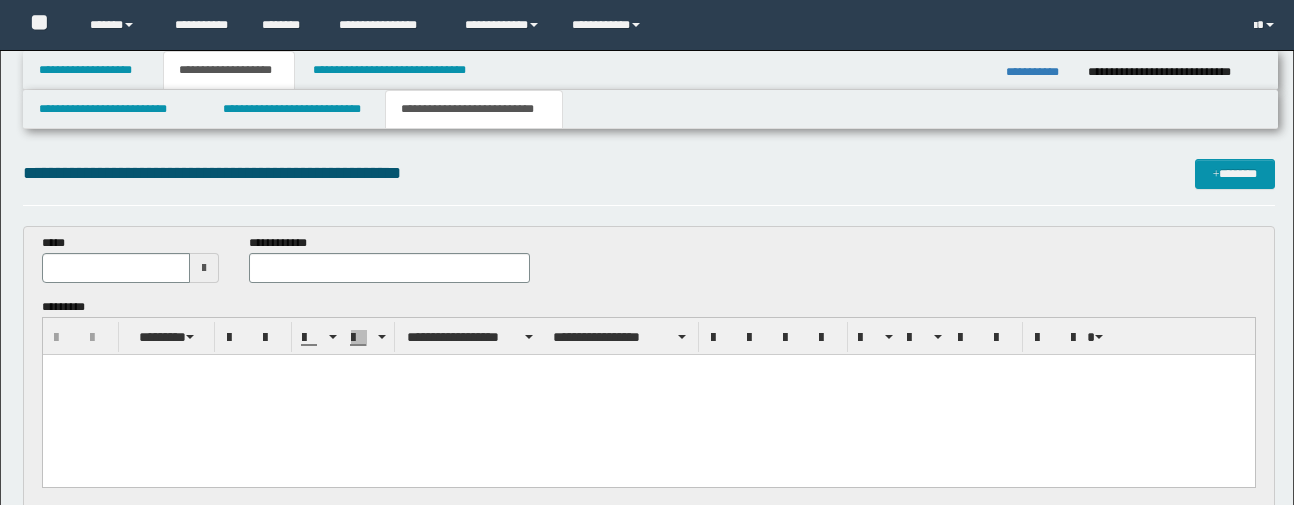 scroll, scrollTop: 61, scrollLeft: 0, axis: vertical 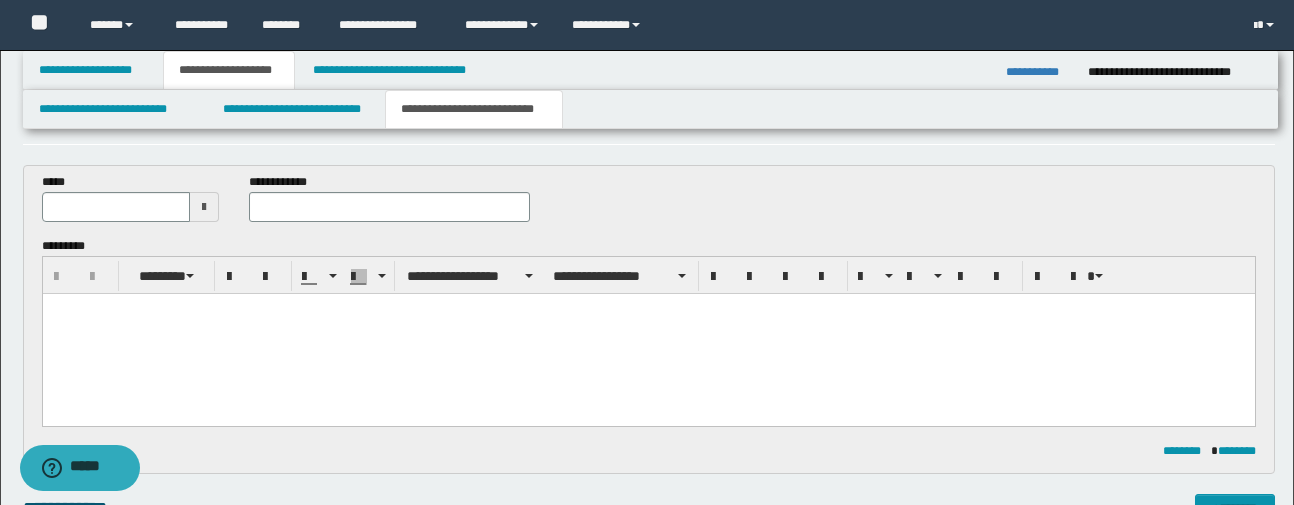 click at bounding box center [648, 334] 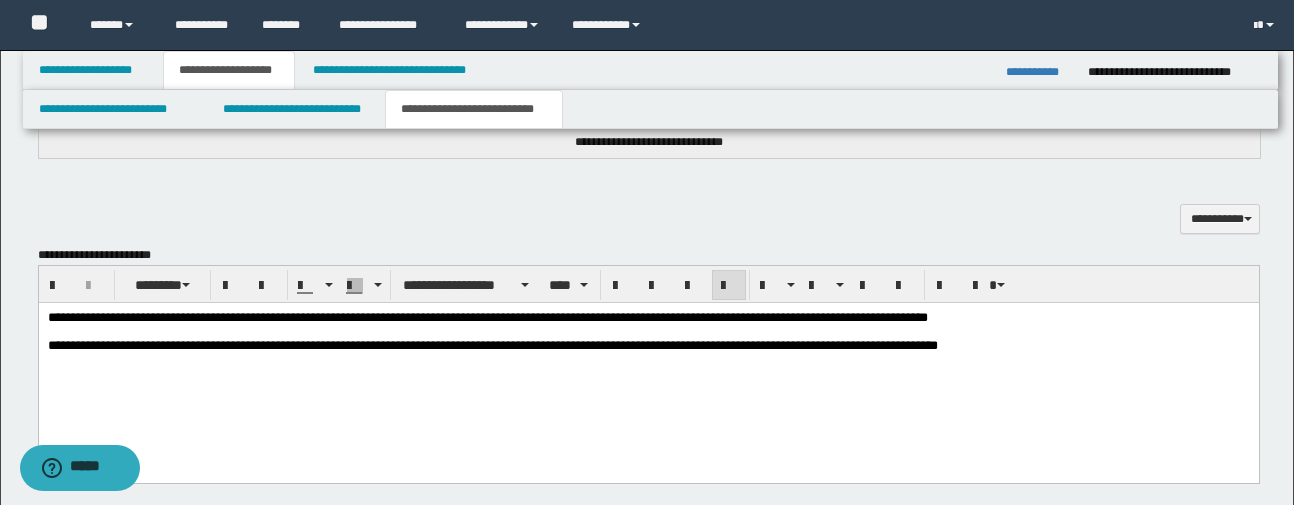 scroll, scrollTop: 561, scrollLeft: 0, axis: vertical 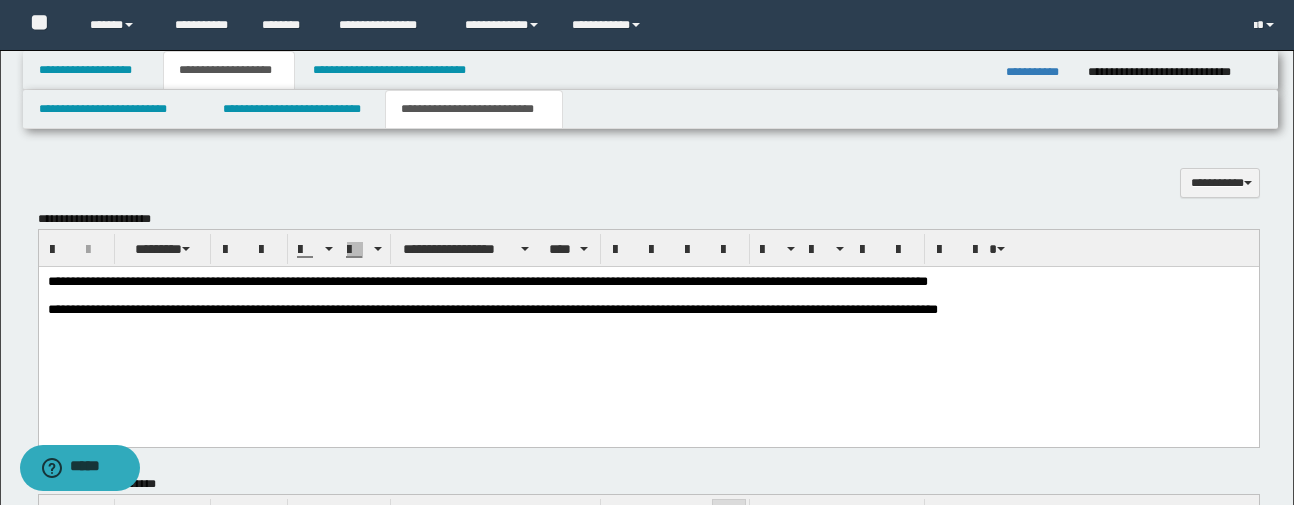 click at bounding box center (648, 324) 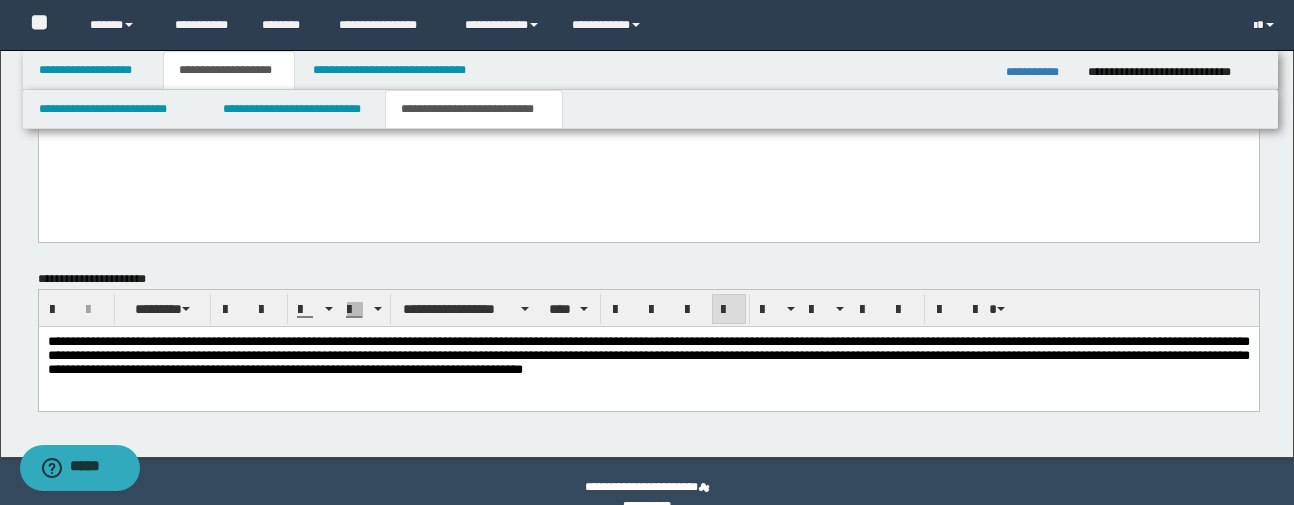 scroll, scrollTop: 1061, scrollLeft: 0, axis: vertical 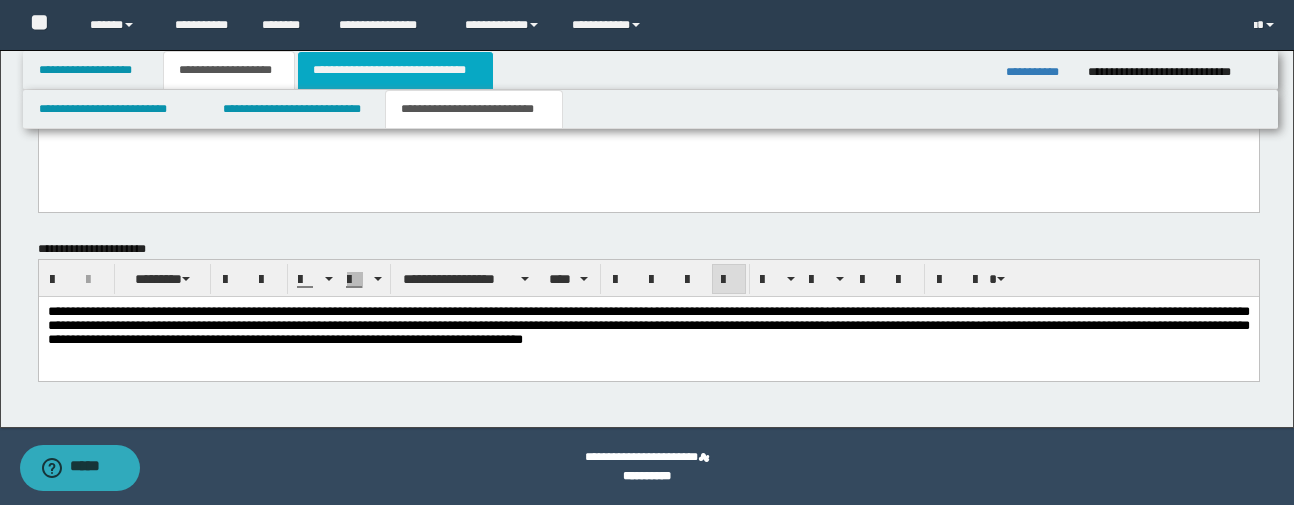 click on "**********" at bounding box center (395, 70) 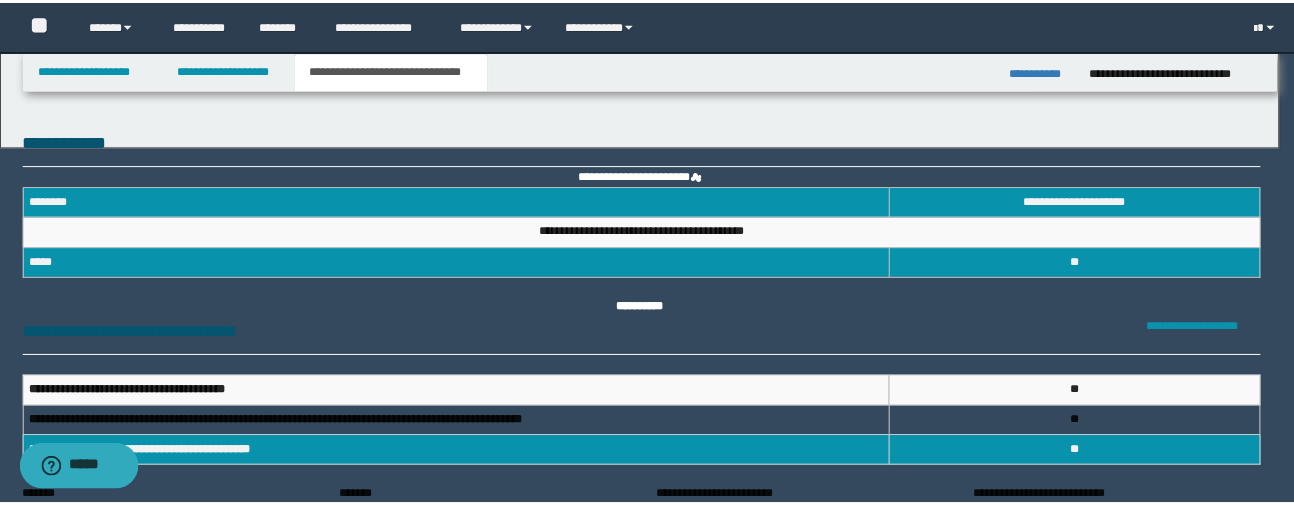 scroll, scrollTop: 0, scrollLeft: 0, axis: both 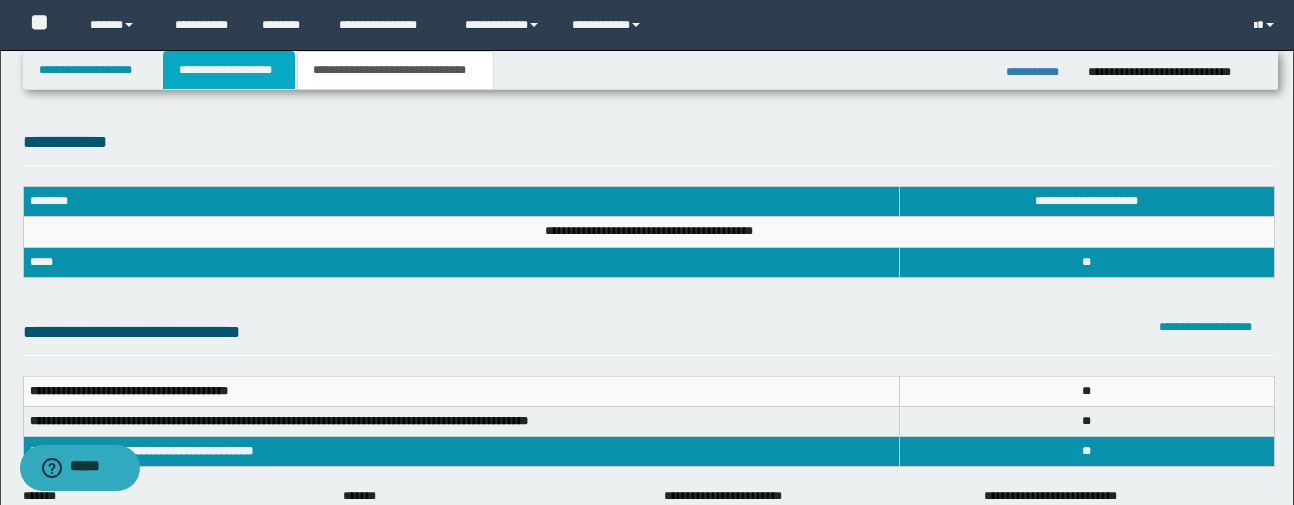 click on "**********" at bounding box center [229, 70] 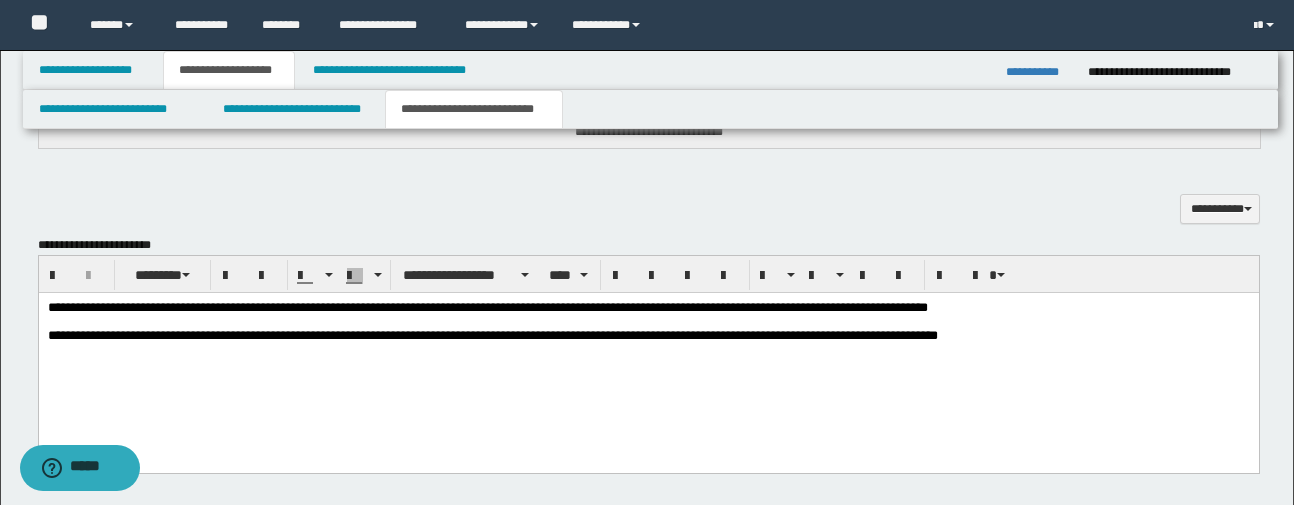 scroll, scrollTop: 500, scrollLeft: 0, axis: vertical 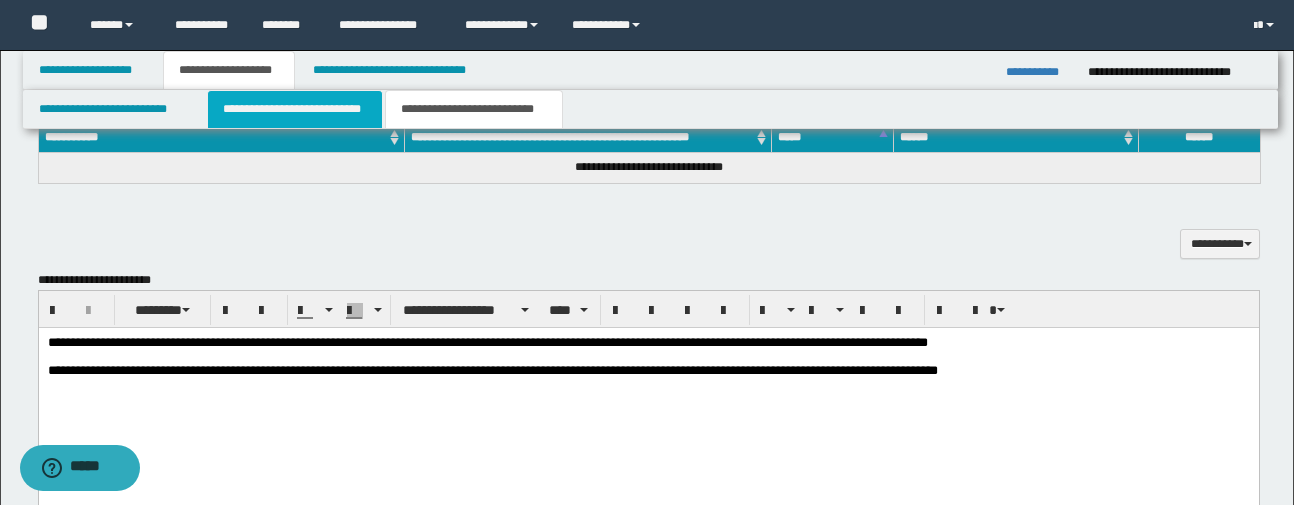 click on "**********" at bounding box center [295, 109] 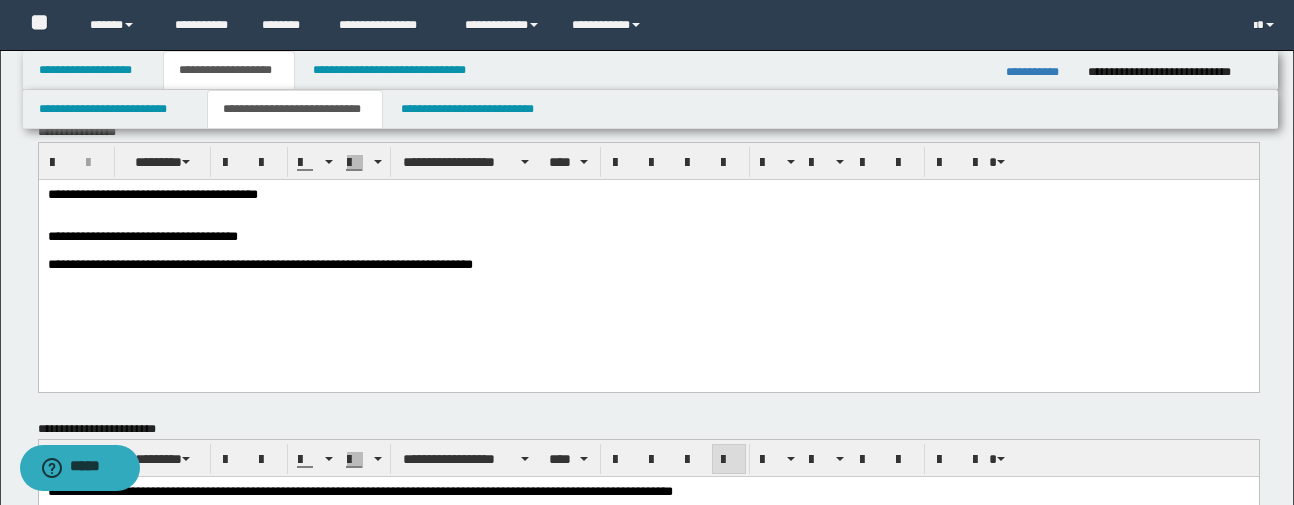 scroll, scrollTop: 0, scrollLeft: 0, axis: both 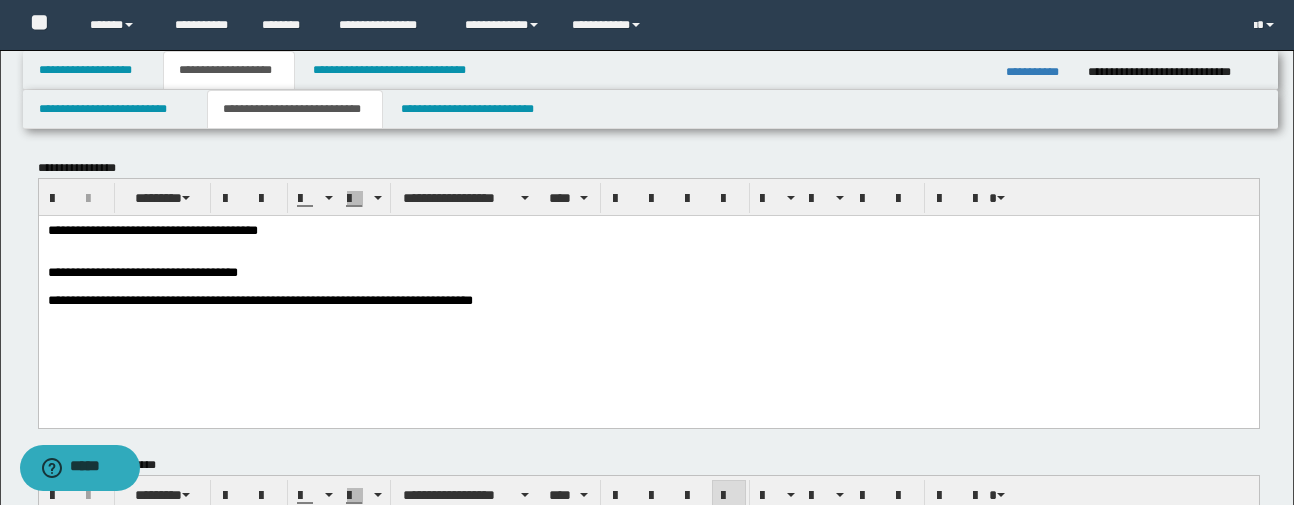 click on "**********" at bounding box center [648, 290] 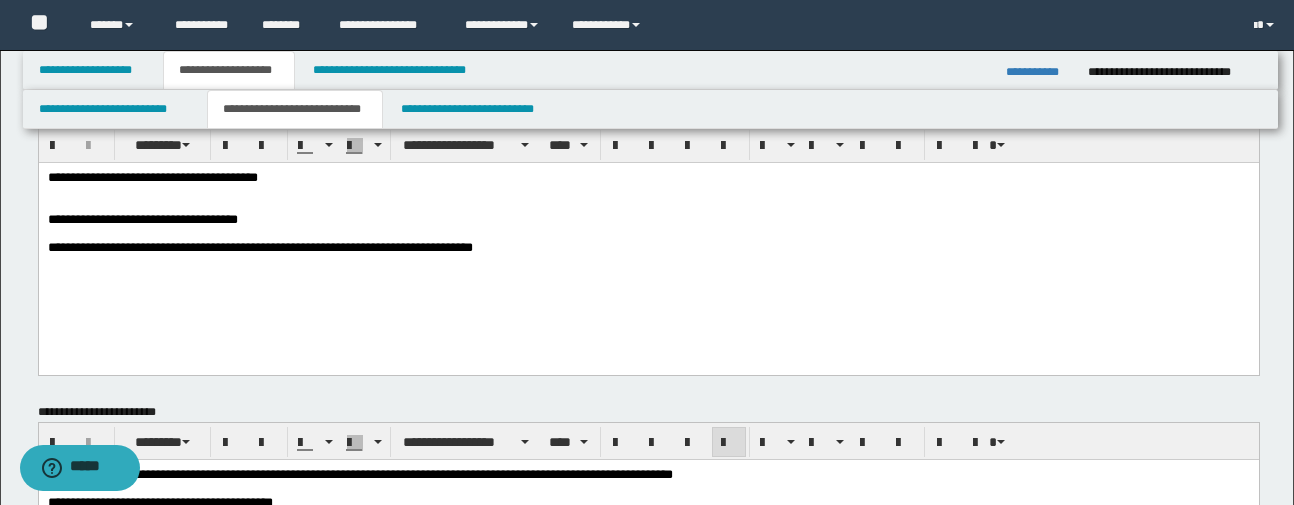 scroll, scrollTop: 100, scrollLeft: 0, axis: vertical 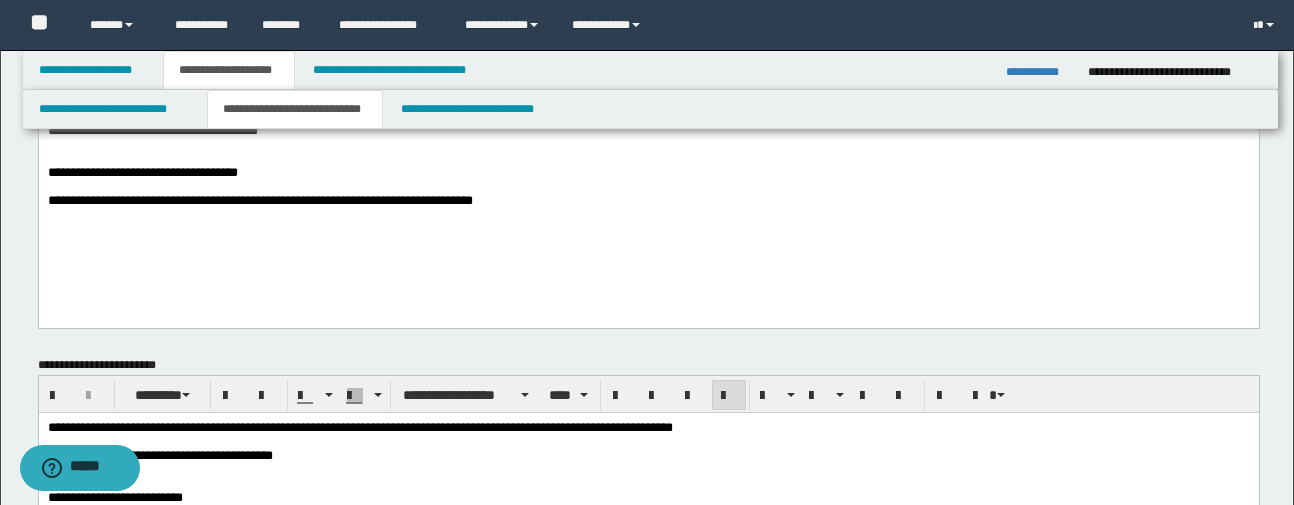 click on "**********" at bounding box center (648, 190) 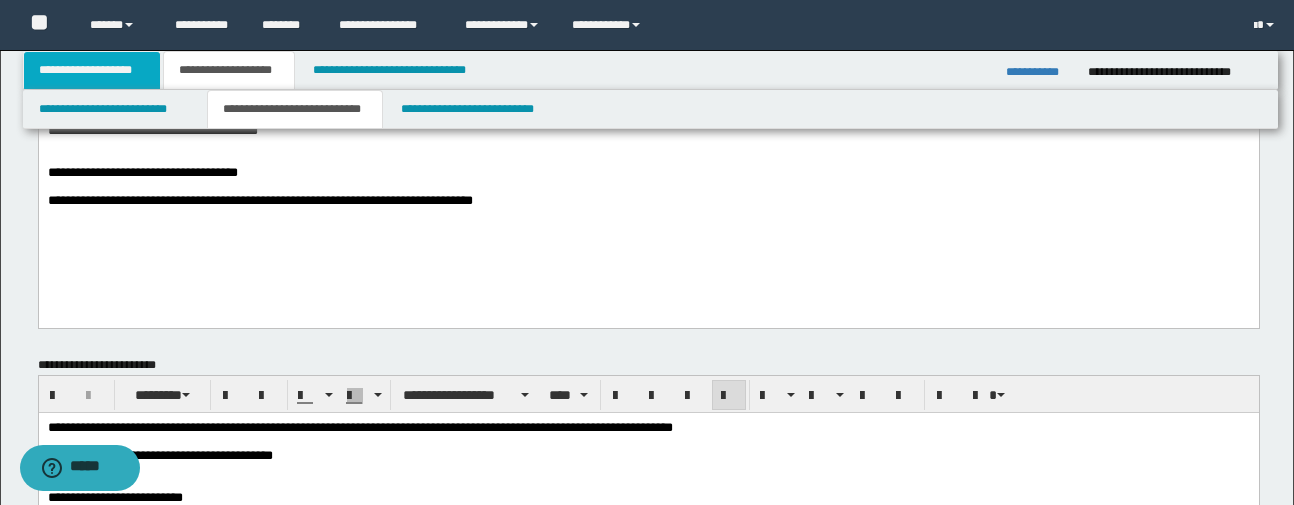 click on "**********" at bounding box center [92, 70] 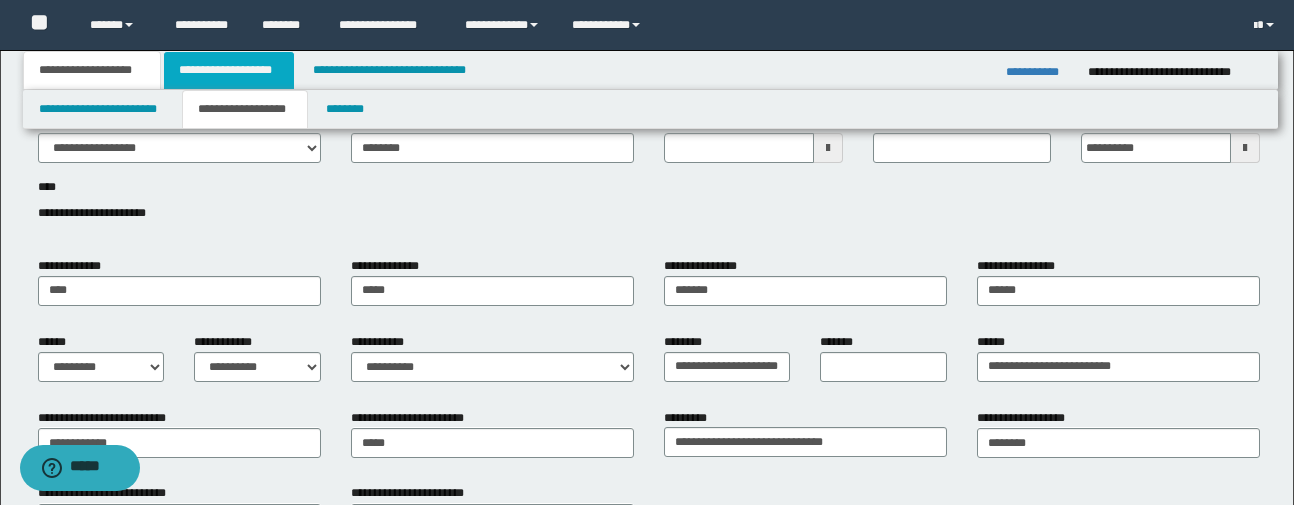 click on "**********" at bounding box center (229, 70) 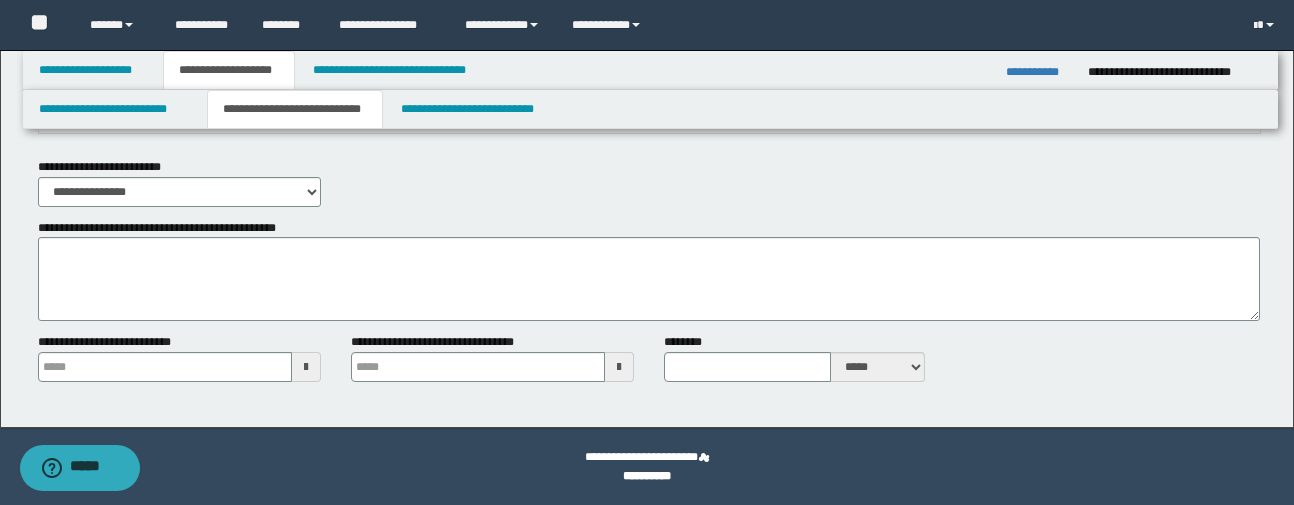 scroll, scrollTop: 1382, scrollLeft: 0, axis: vertical 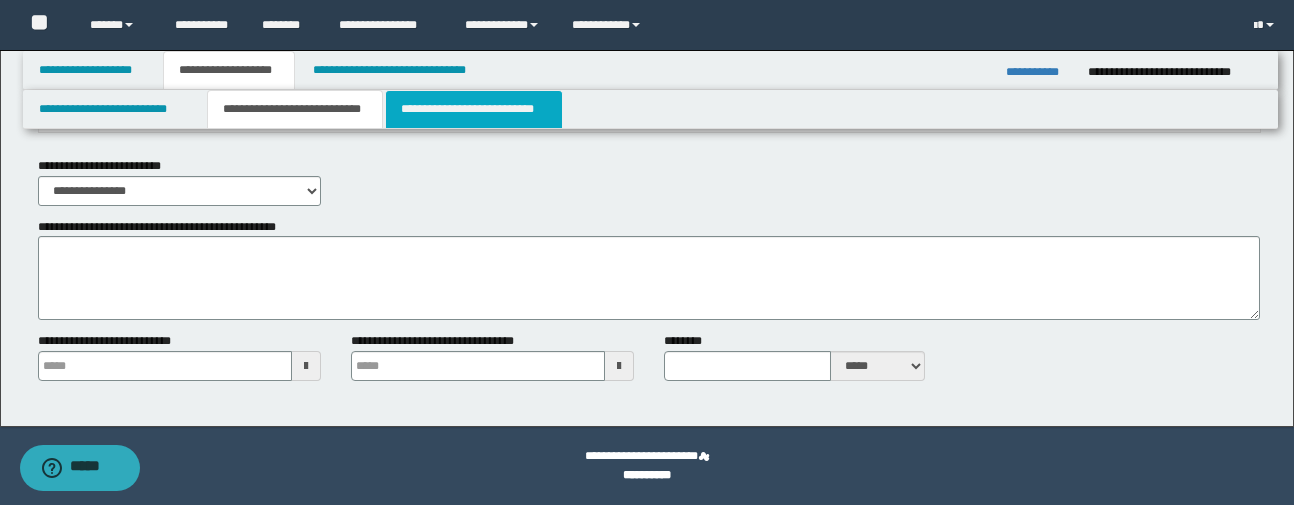 click on "**********" at bounding box center [474, 109] 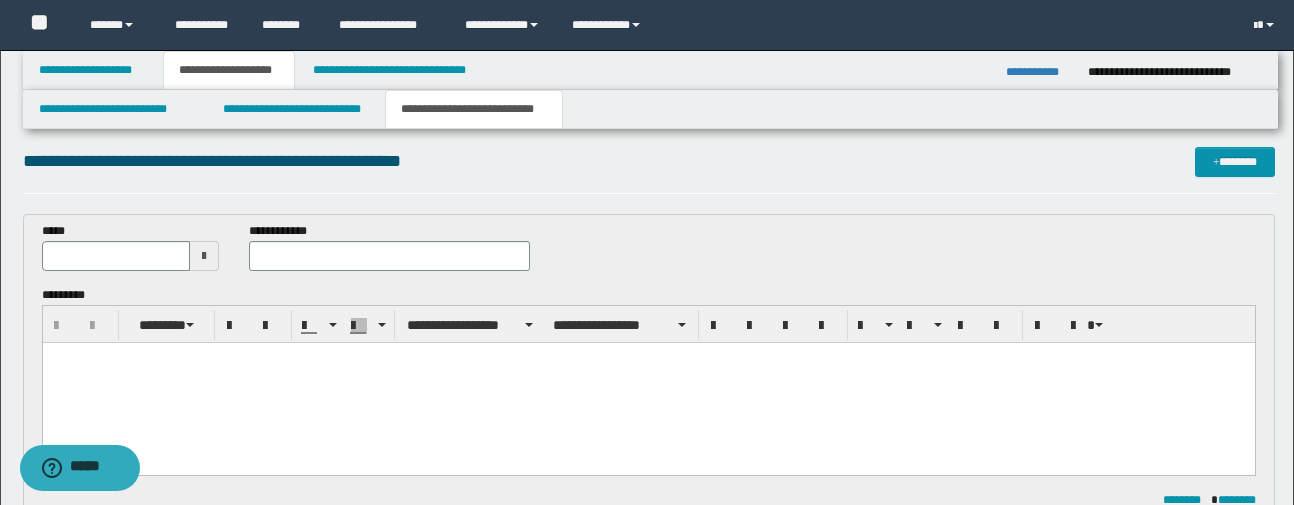 scroll, scrollTop: 0, scrollLeft: 0, axis: both 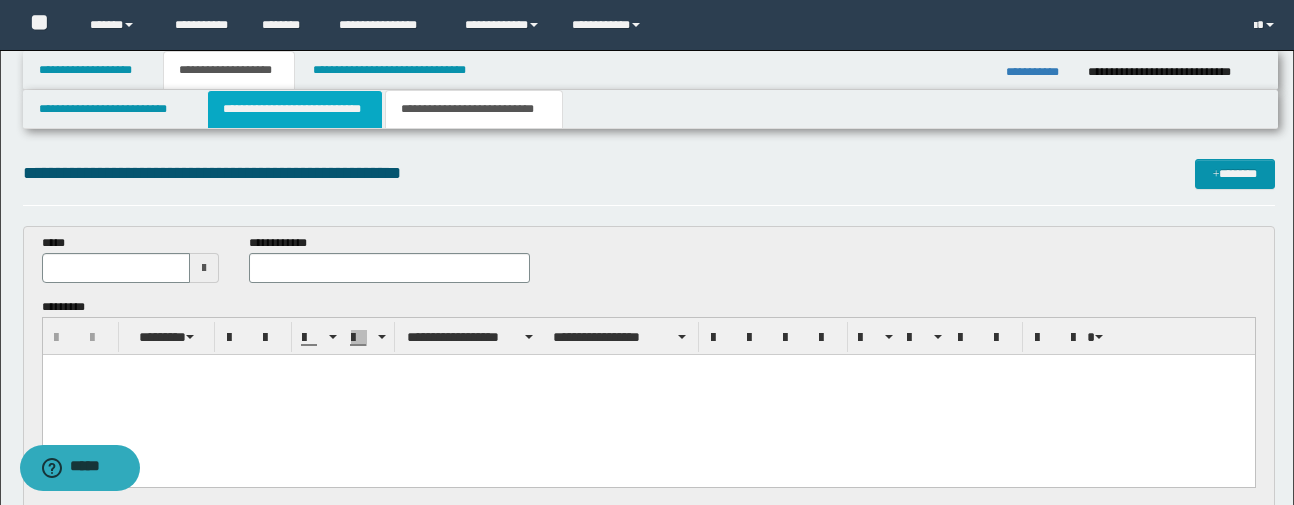 click on "**********" at bounding box center [295, 109] 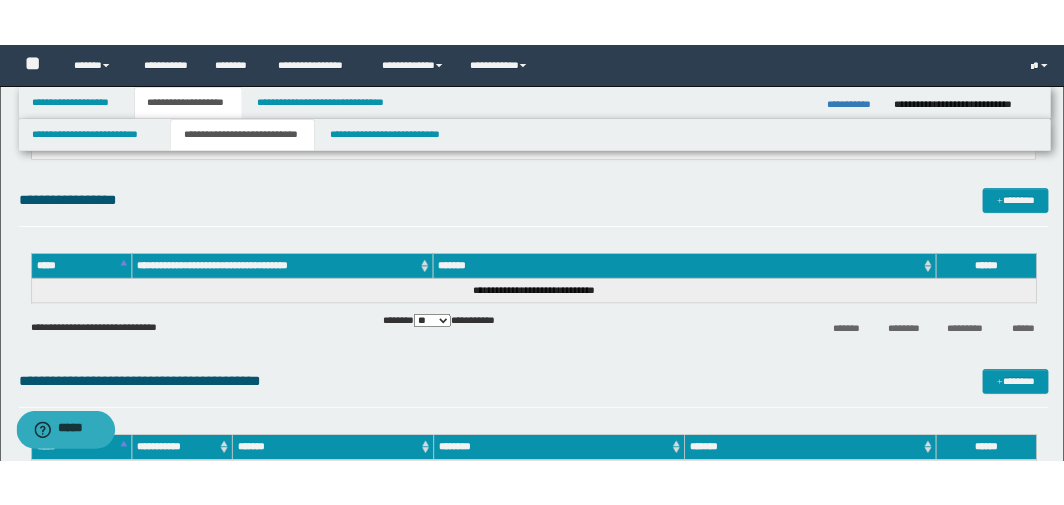 scroll, scrollTop: 600, scrollLeft: 0, axis: vertical 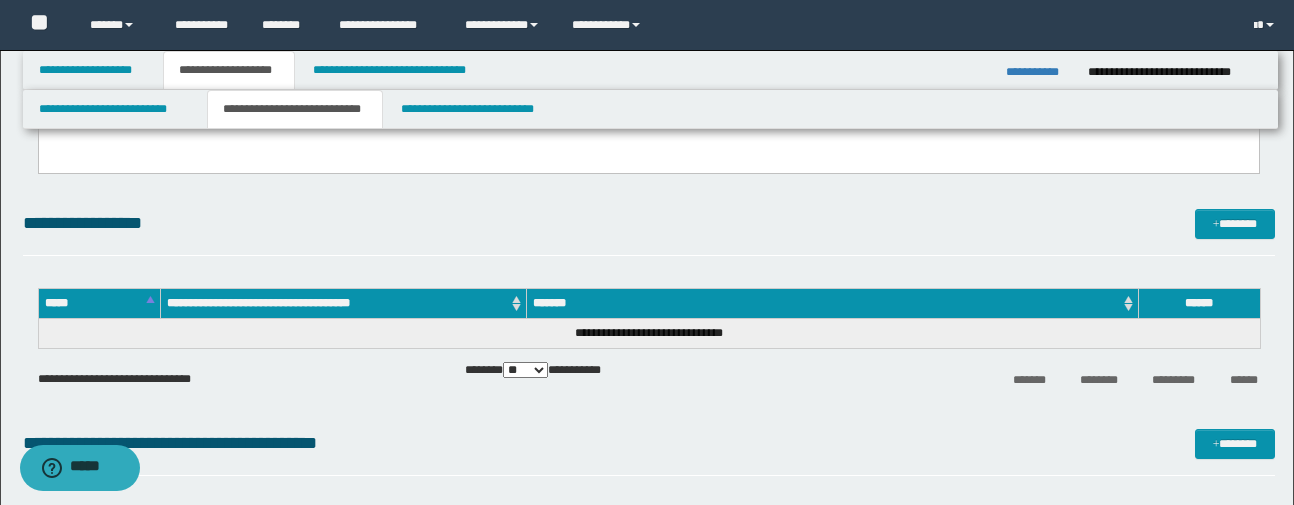 click on "**********" at bounding box center [649, 223] 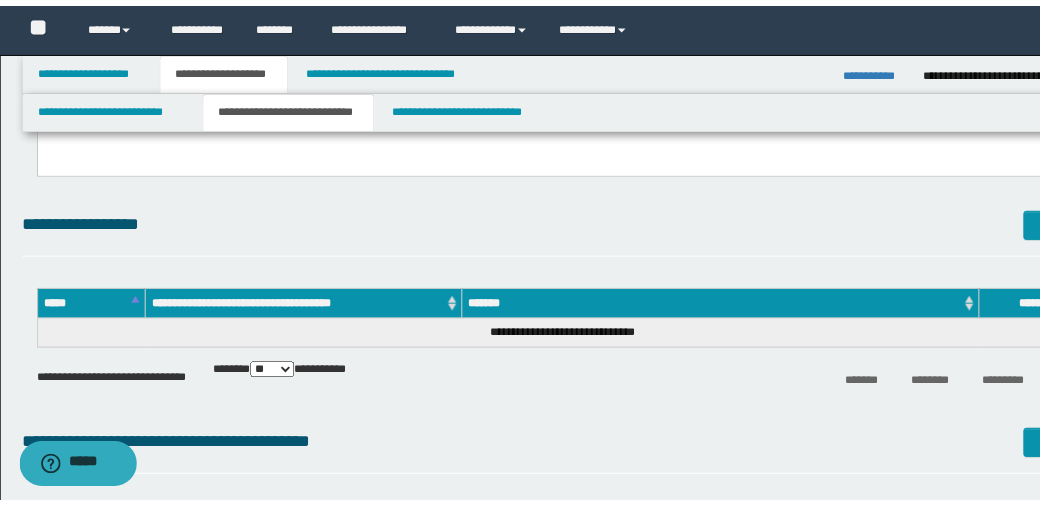 scroll, scrollTop: 664, scrollLeft: 0, axis: vertical 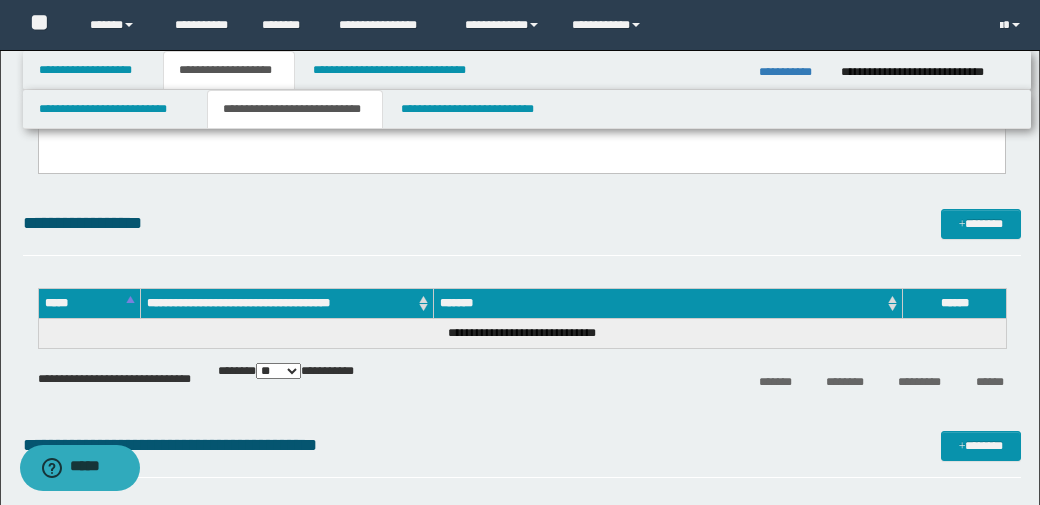 click on "**********" at bounding box center (522, 232) 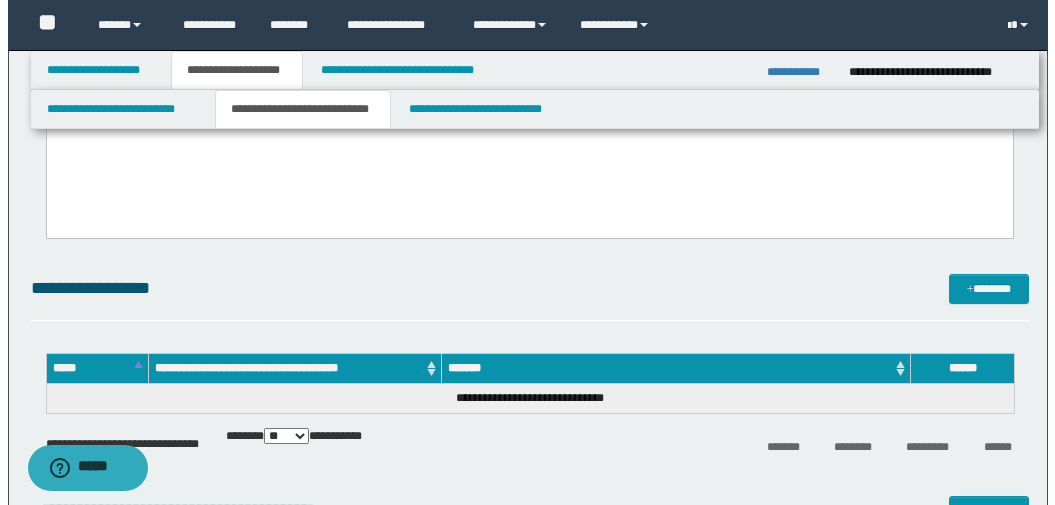 scroll, scrollTop: 564, scrollLeft: 0, axis: vertical 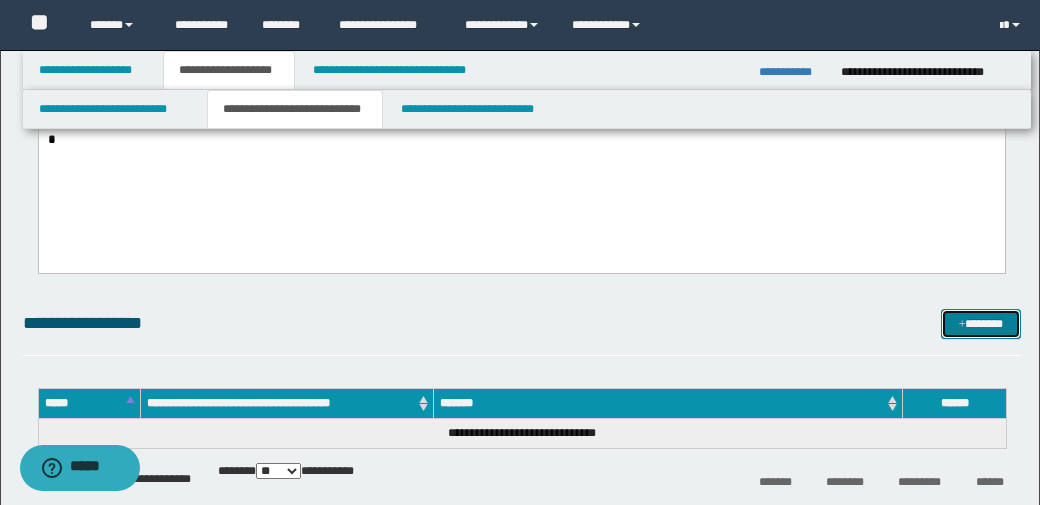 click on "*******" at bounding box center (981, 324) 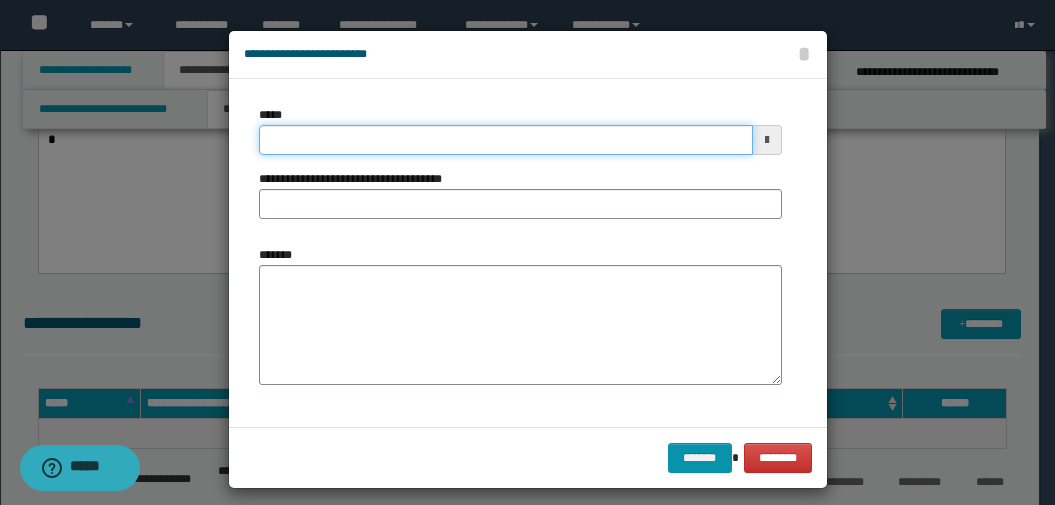 click on "*****" at bounding box center [506, 140] 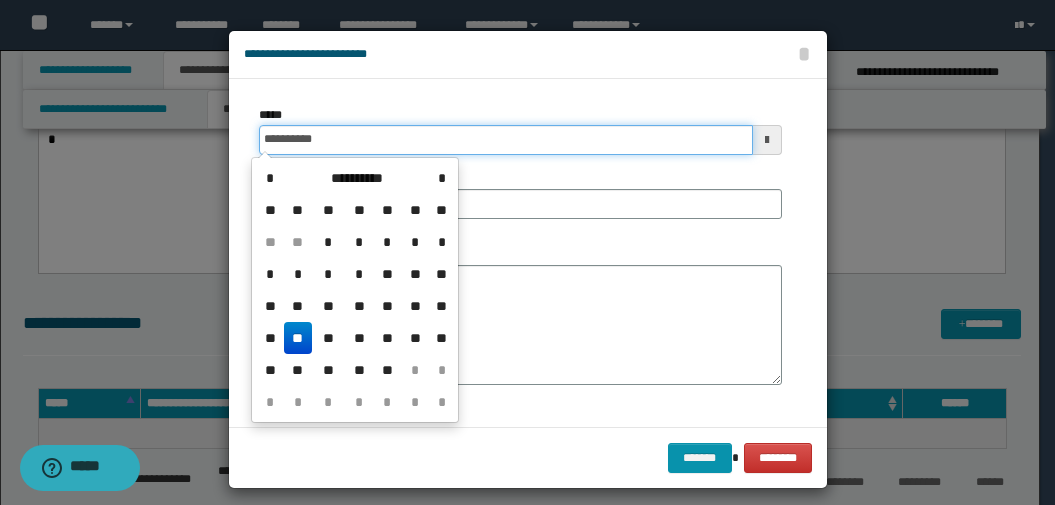 type on "**********" 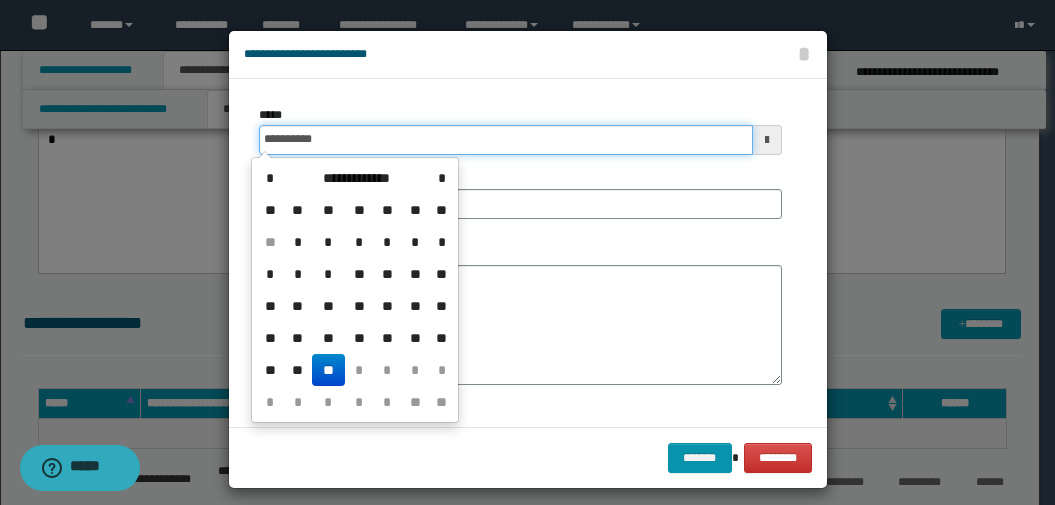 type on "**********" 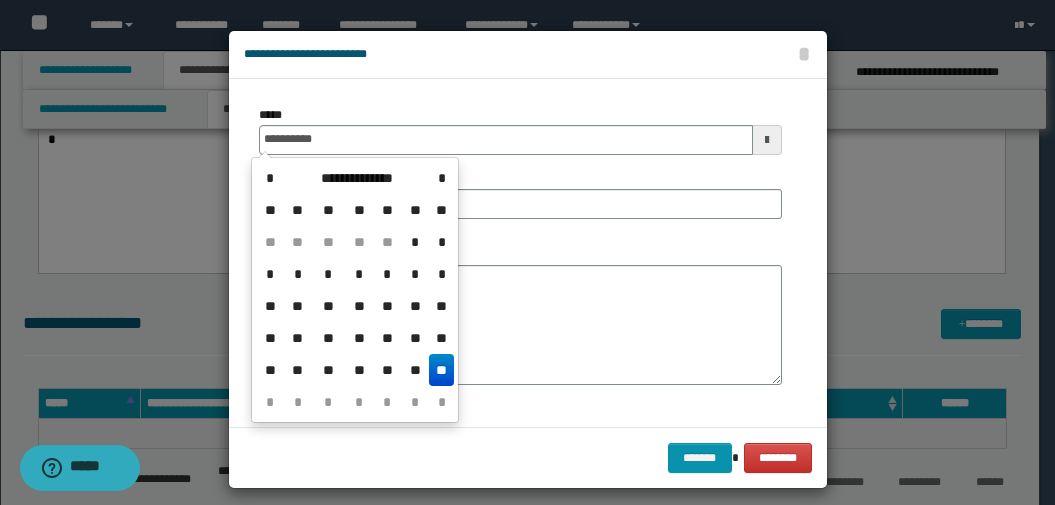 click on "**********" at bounding box center (528, 54) 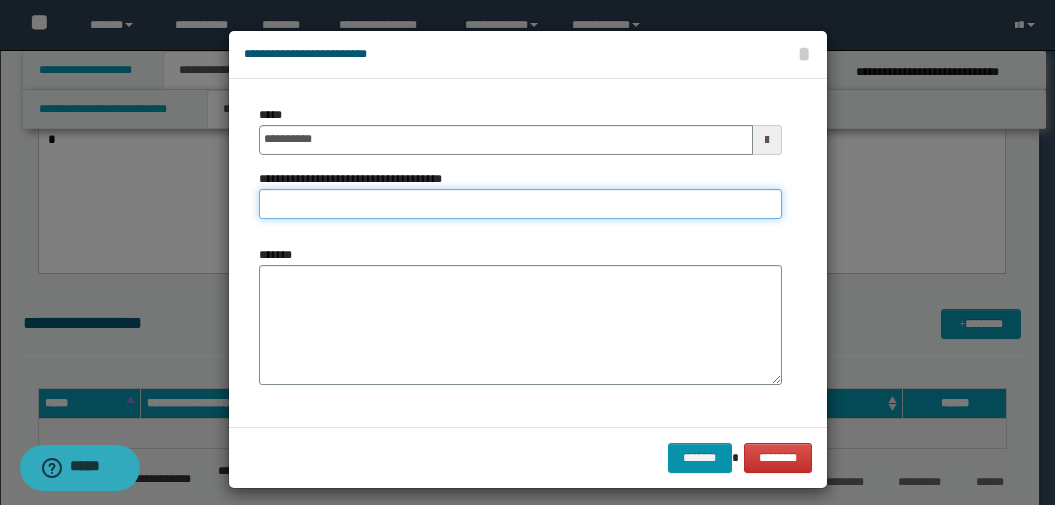 drag, startPoint x: 277, startPoint y: 206, endPoint x: 292, endPoint y: 212, distance: 16.155495 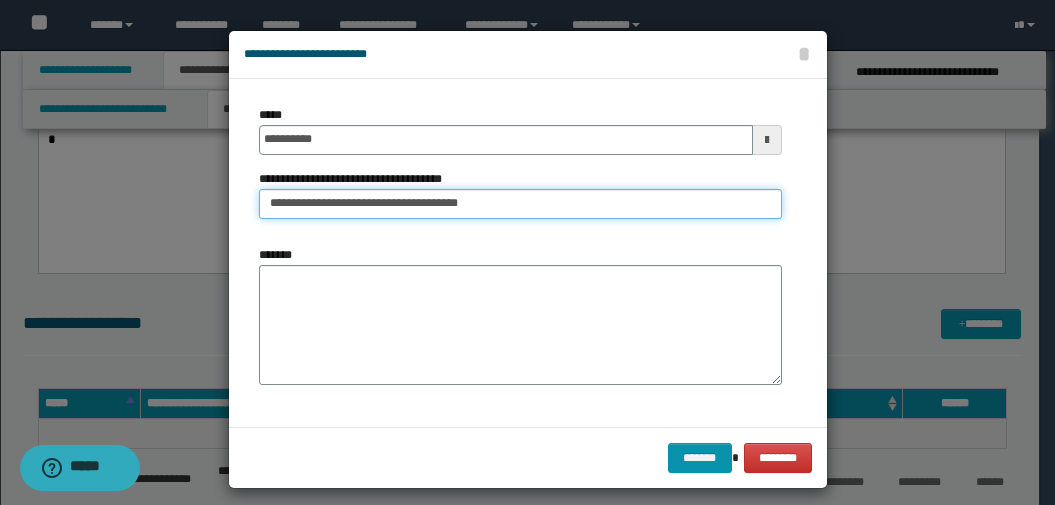 type on "**********" 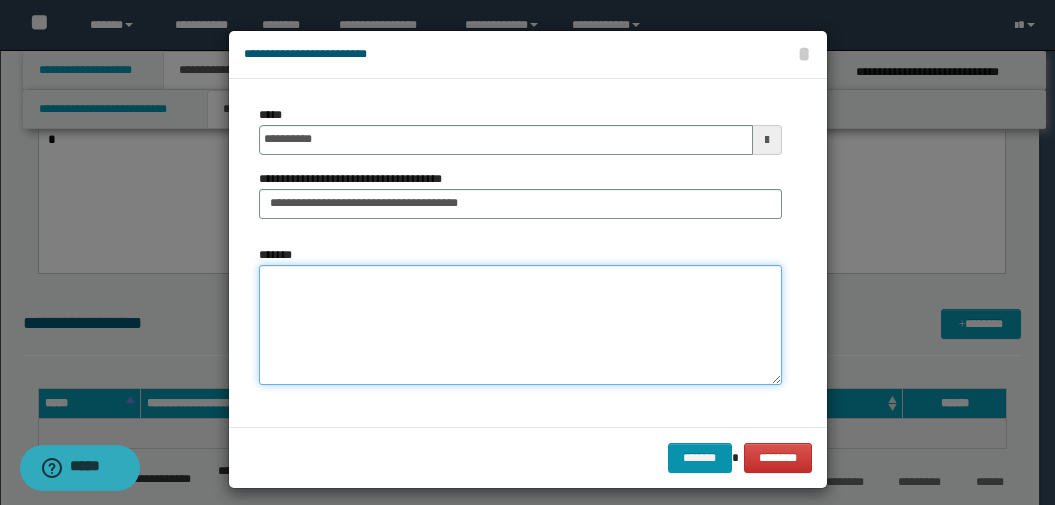click on "*******" at bounding box center (520, 325) 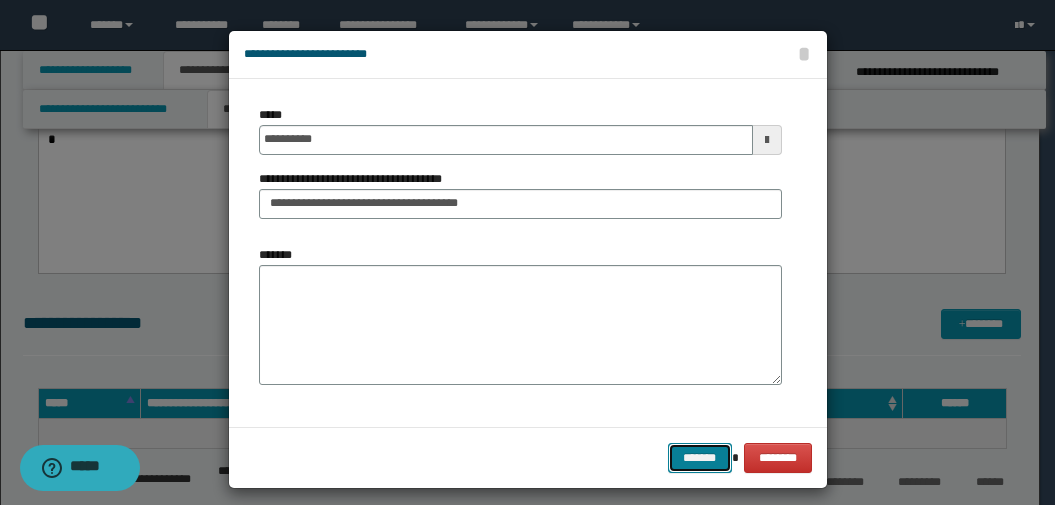 click on "*******" at bounding box center [700, 458] 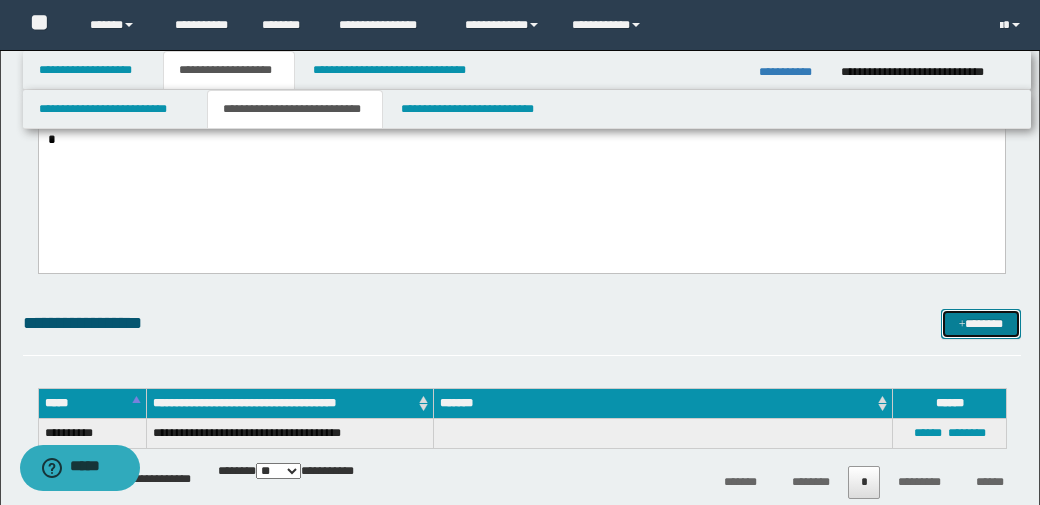 click on "*******" at bounding box center [981, 324] 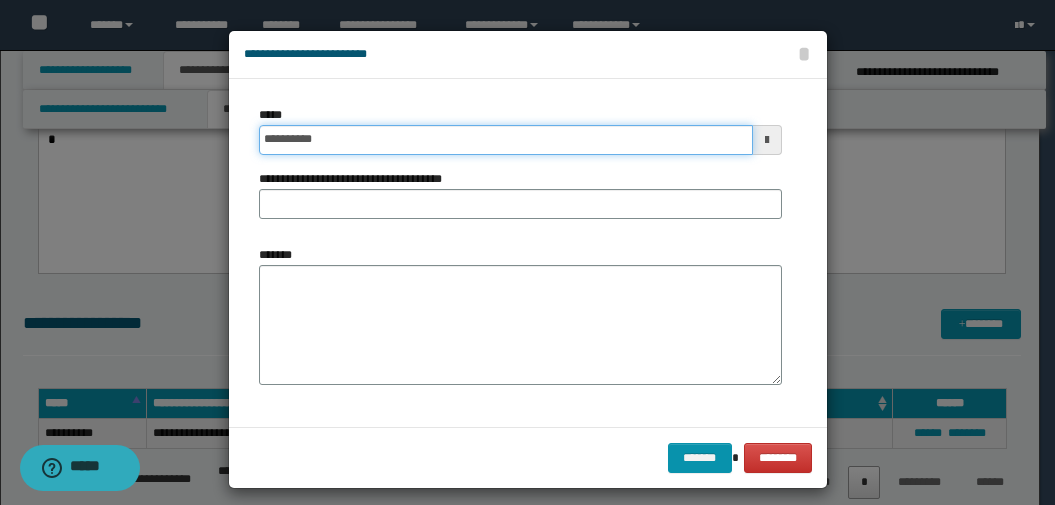click on "**********" at bounding box center [506, 140] 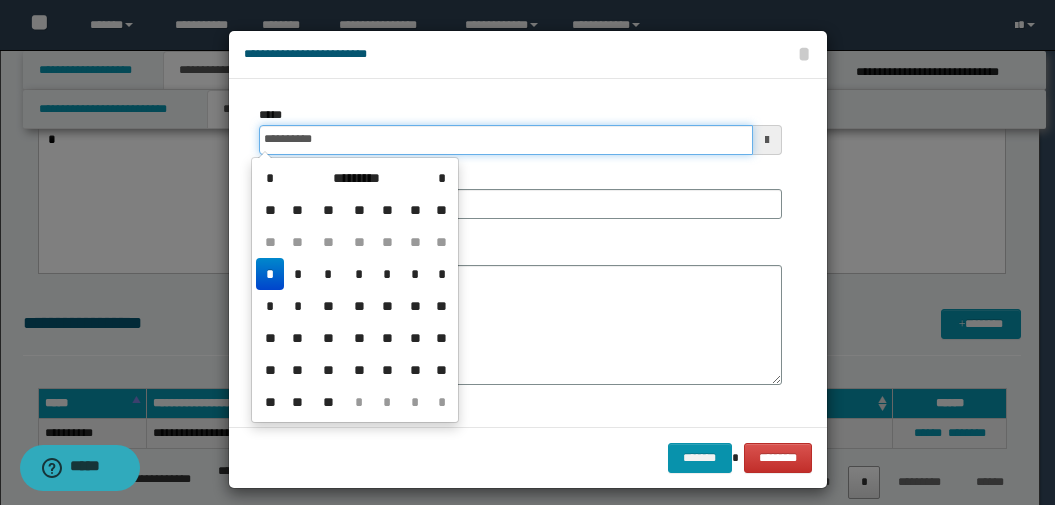 type on "**********" 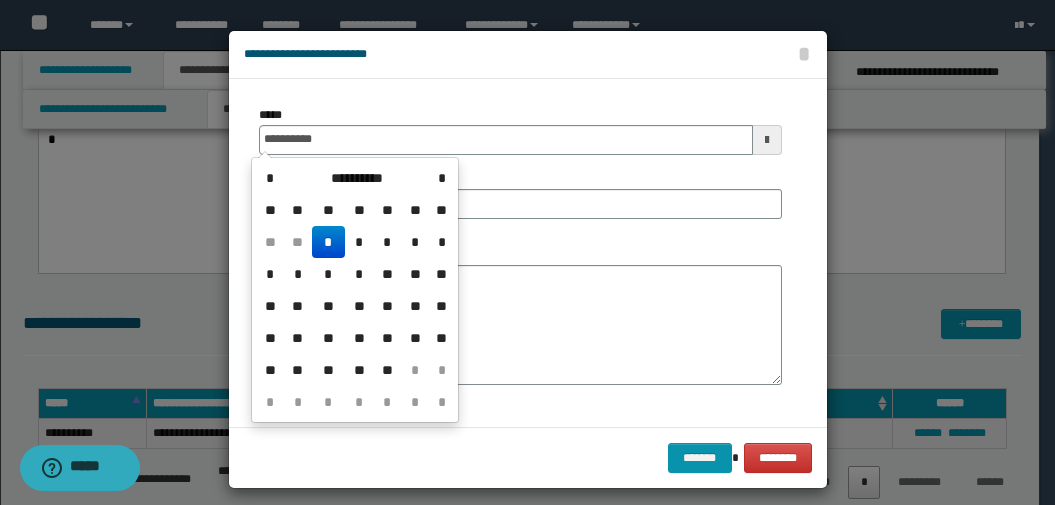 click on "**********" at bounding box center [520, 253] 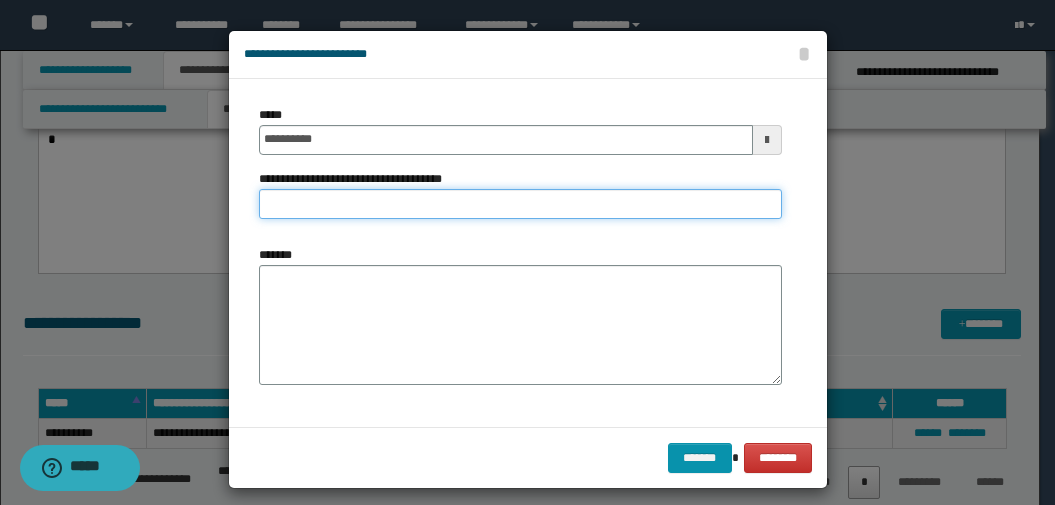 click on "**********" at bounding box center (520, 204) 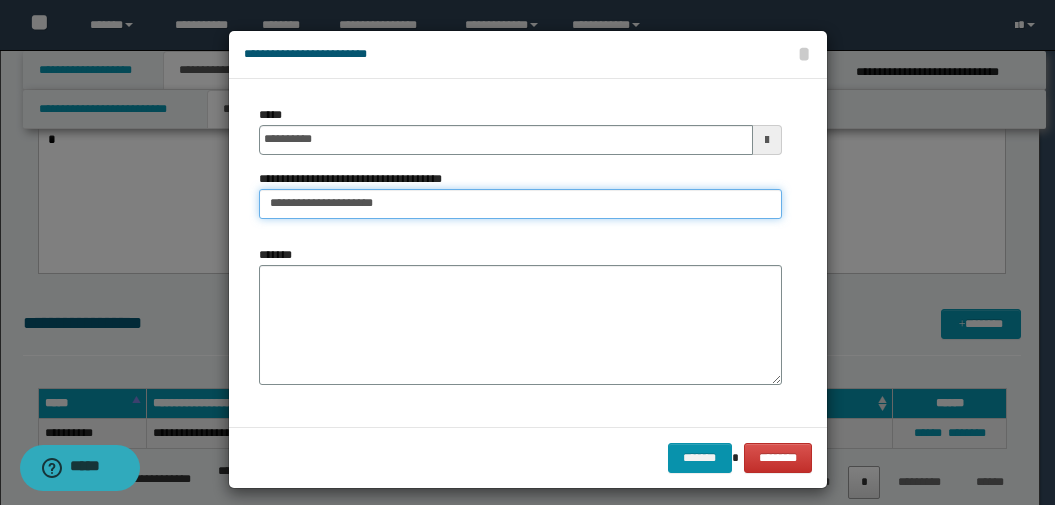 type on "**********" 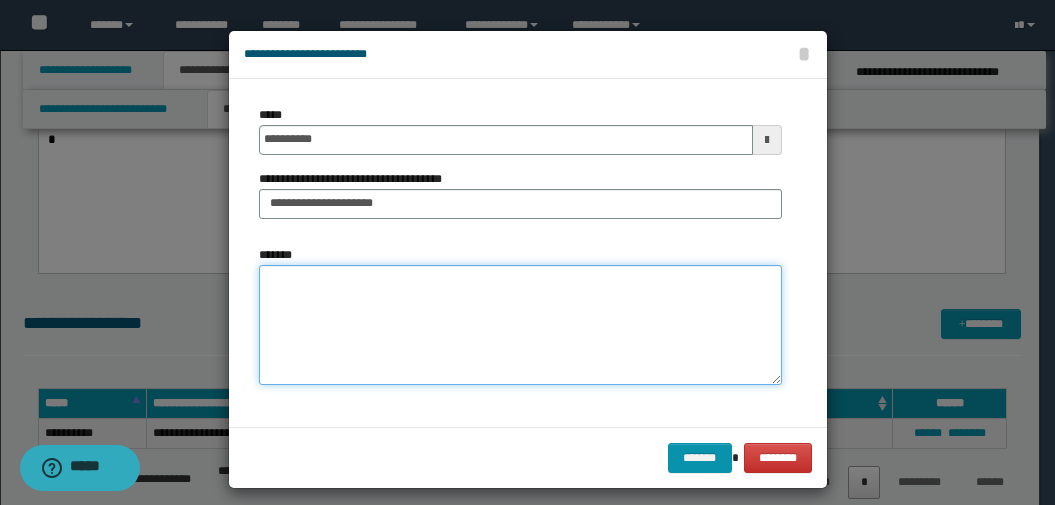 click on "*******" at bounding box center (520, 325) 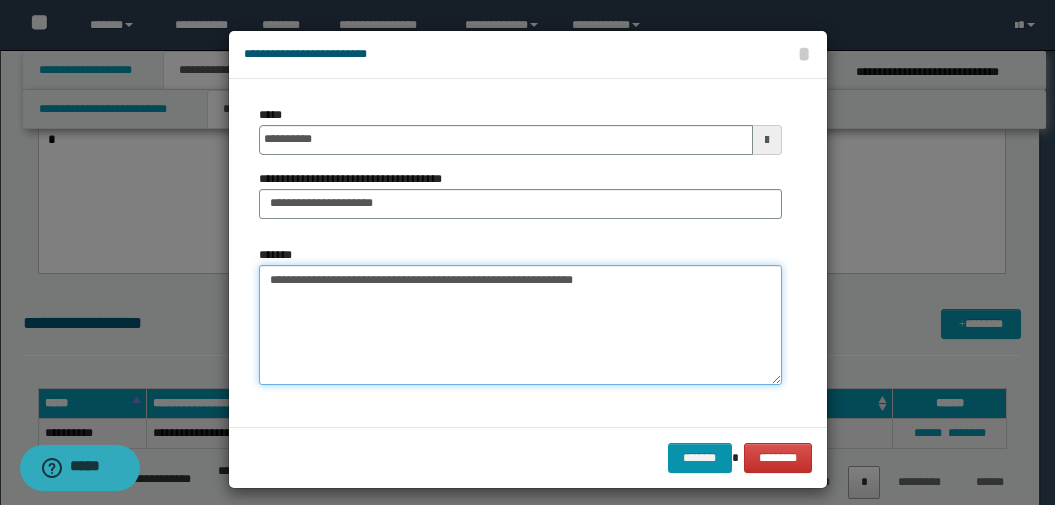 click on "**********" at bounding box center [520, 325] 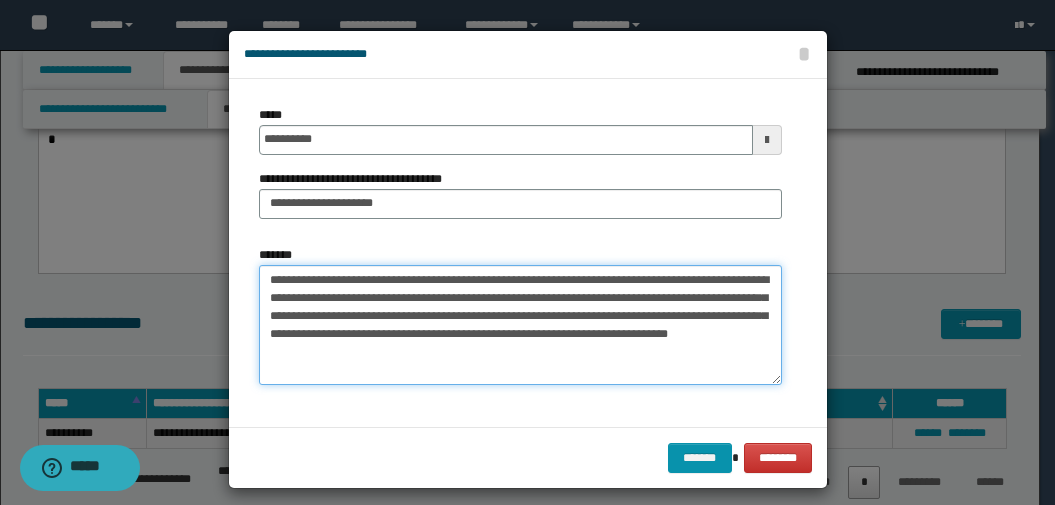 click on "**********" at bounding box center [520, 325] 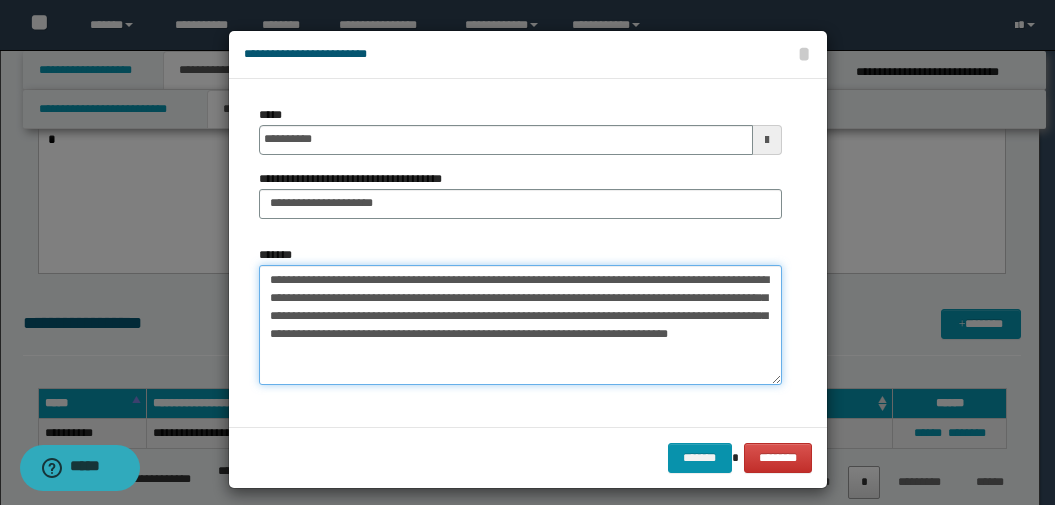 click on "**********" at bounding box center [520, 325] 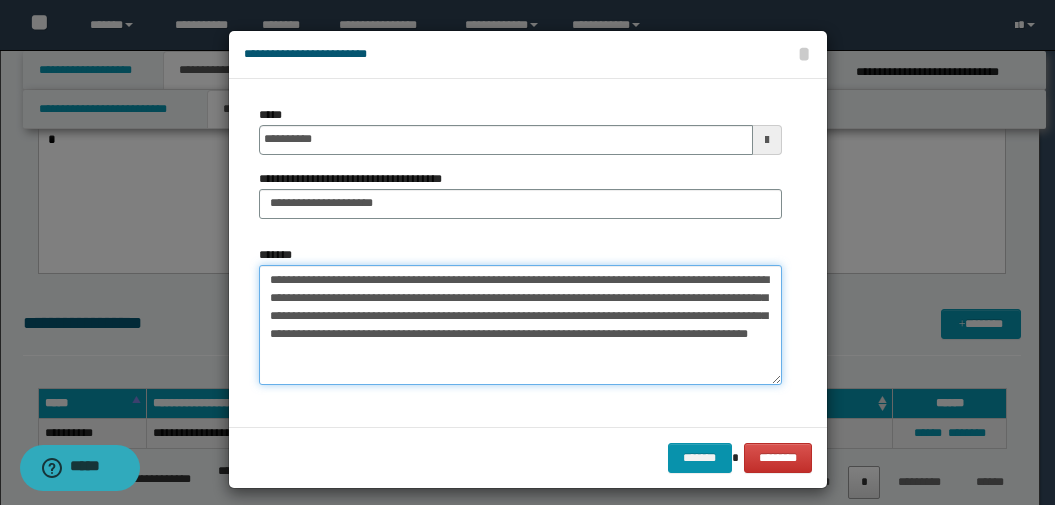 click on "**********" at bounding box center (520, 325) 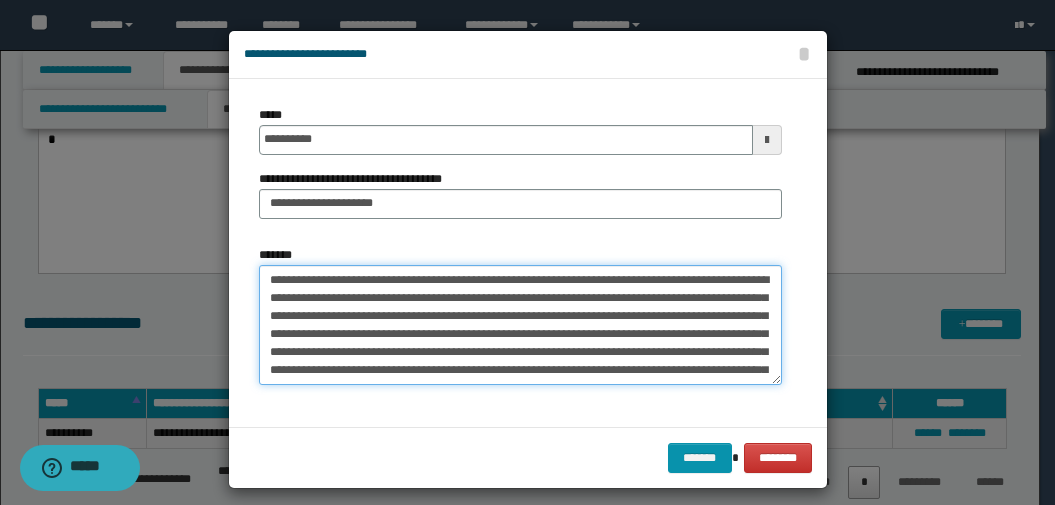 scroll, scrollTop: 102, scrollLeft: 0, axis: vertical 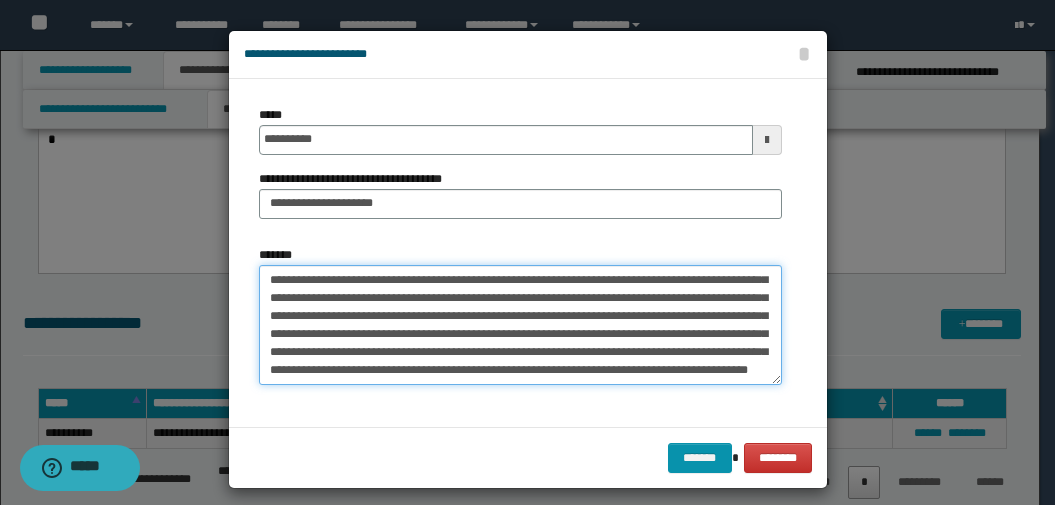 click on "**********" at bounding box center (520, 325) 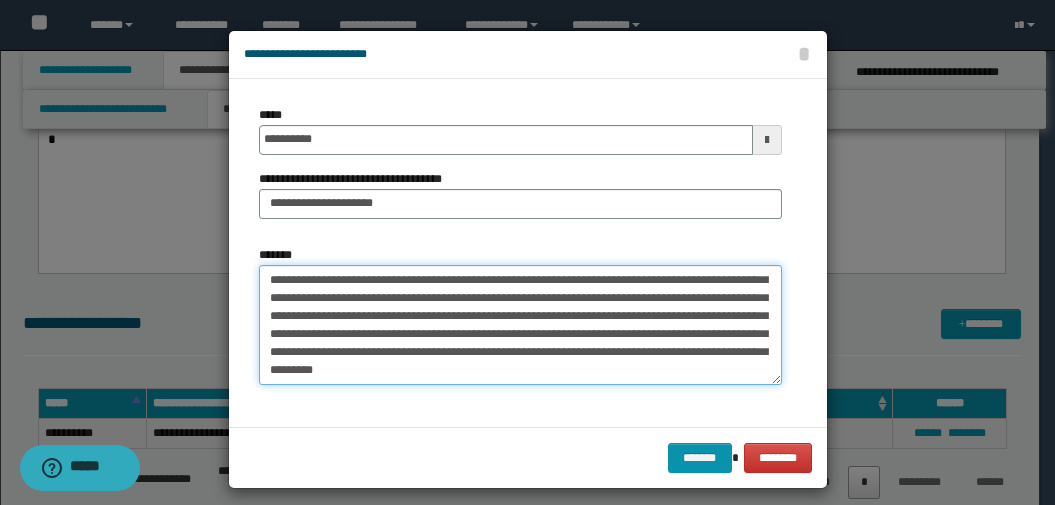 drag, startPoint x: 497, startPoint y: 365, endPoint x: 652, endPoint y: 390, distance: 157.00319 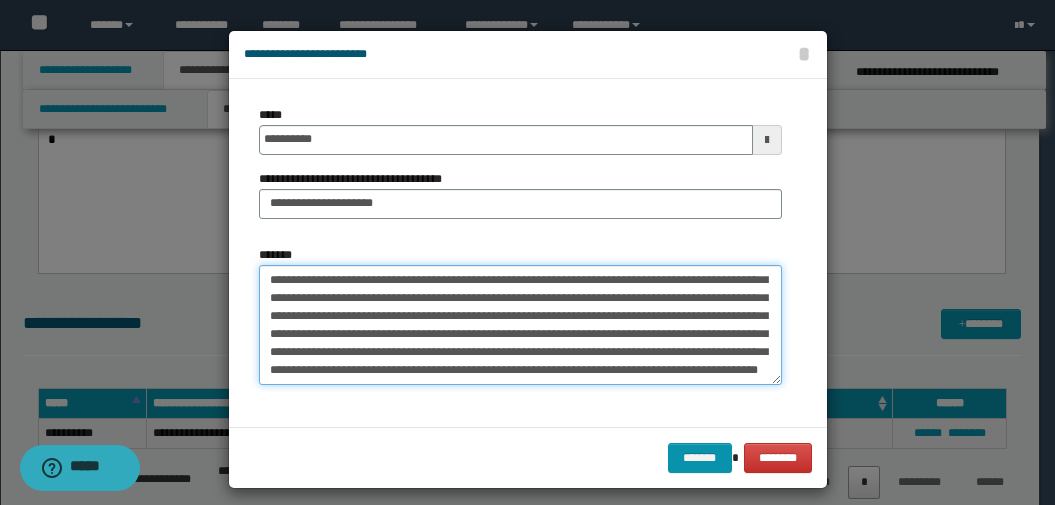 paste on "**********" 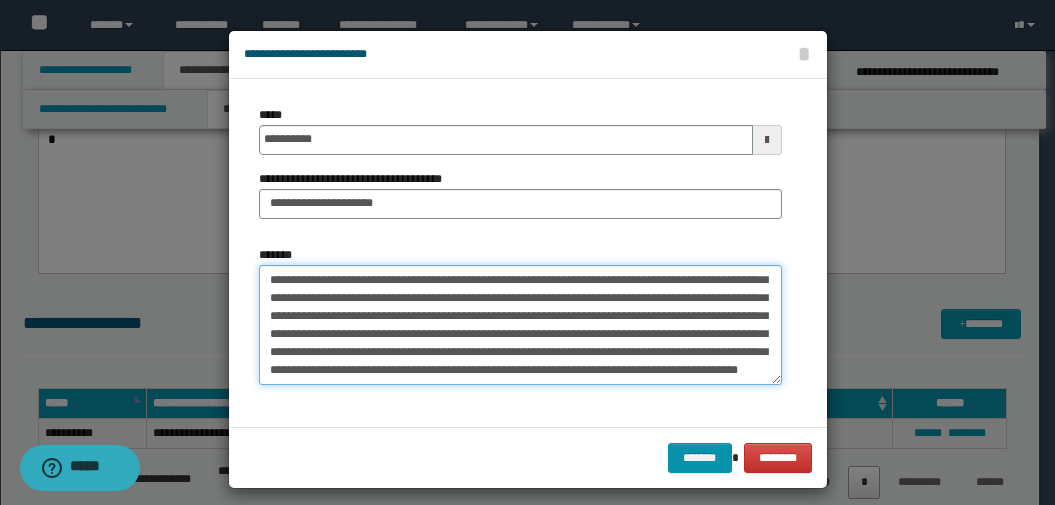scroll, scrollTop: 120, scrollLeft: 0, axis: vertical 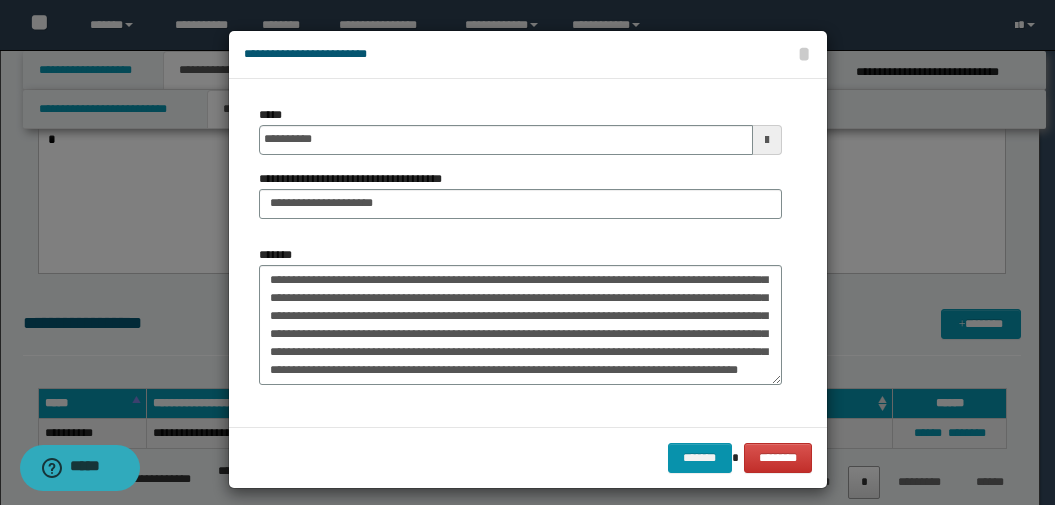 drag, startPoint x: 399, startPoint y: 425, endPoint x: 454, endPoint y: 393, distance: 63.631752 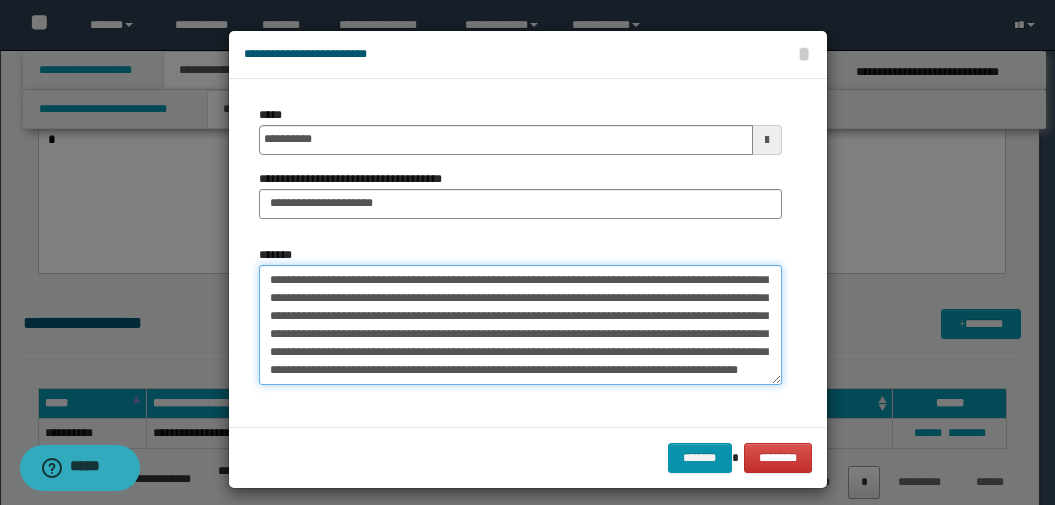click on "*******" at bounding box center [520, 325] 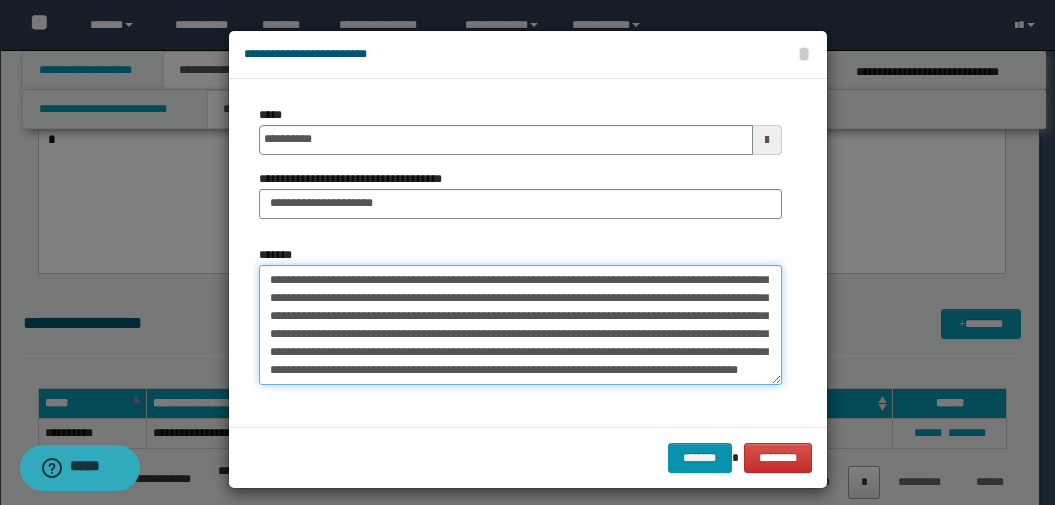 paste on "**********" 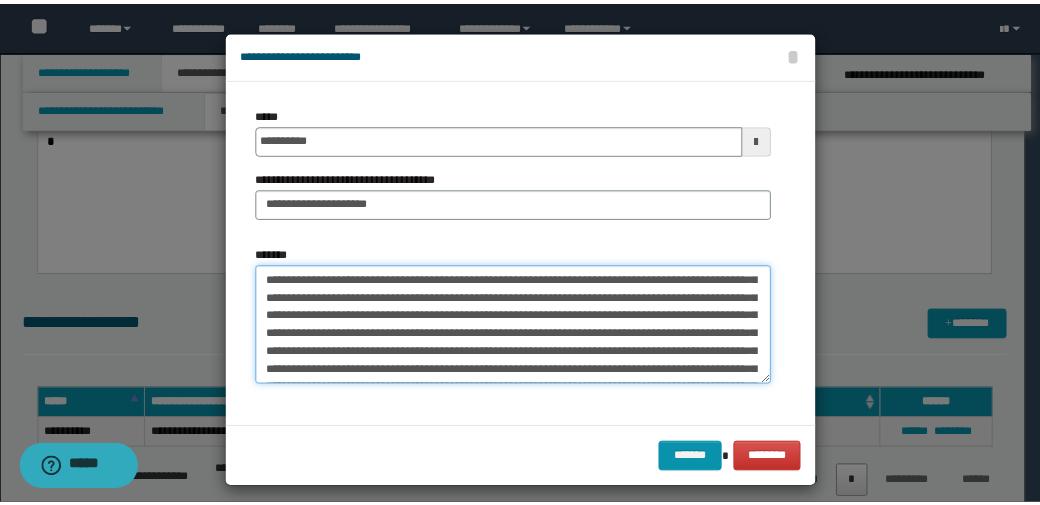 scroll, scrollTop: 300, scrollLeft: 0, axis: vertical 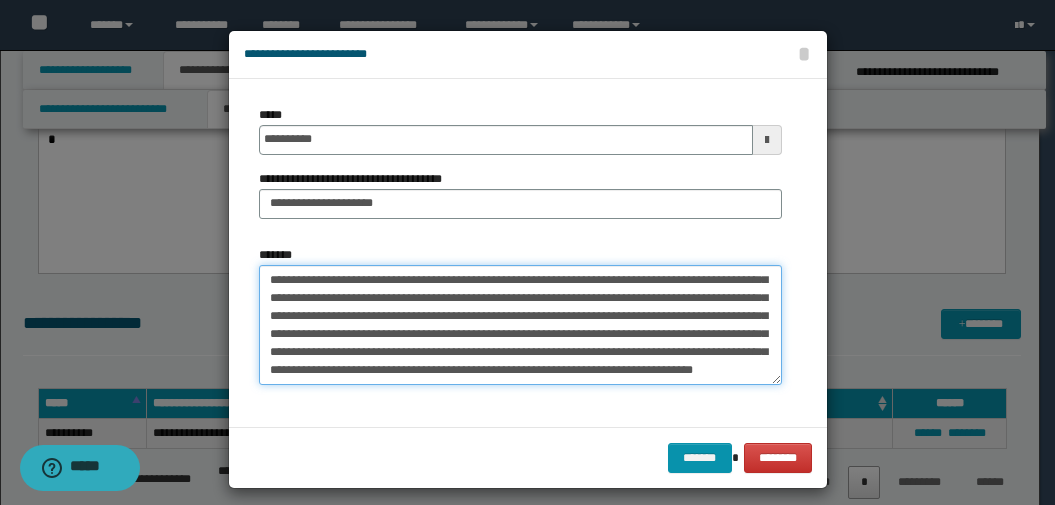 click on "*******" at bounding box center [520, 325] 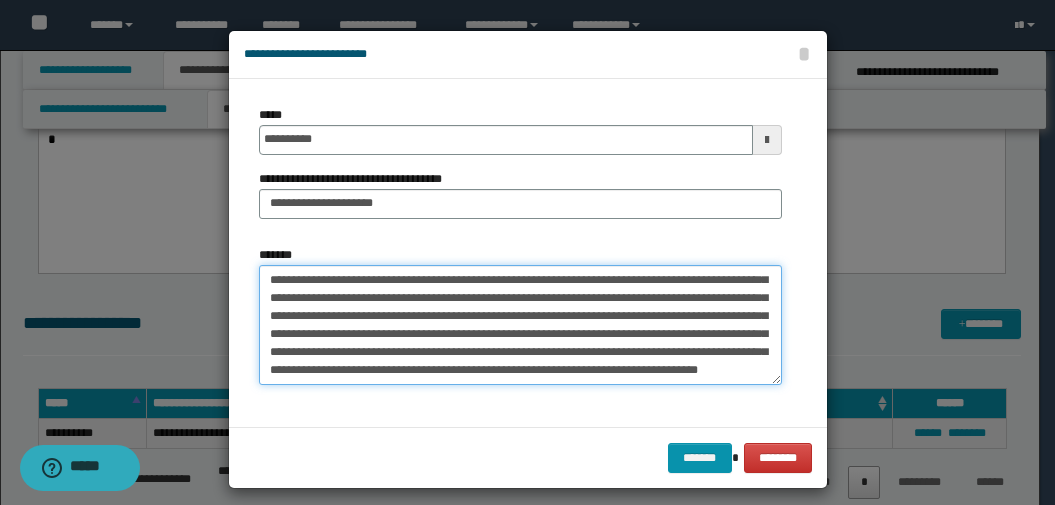 click on "*******" at bounding box center (520, 325) 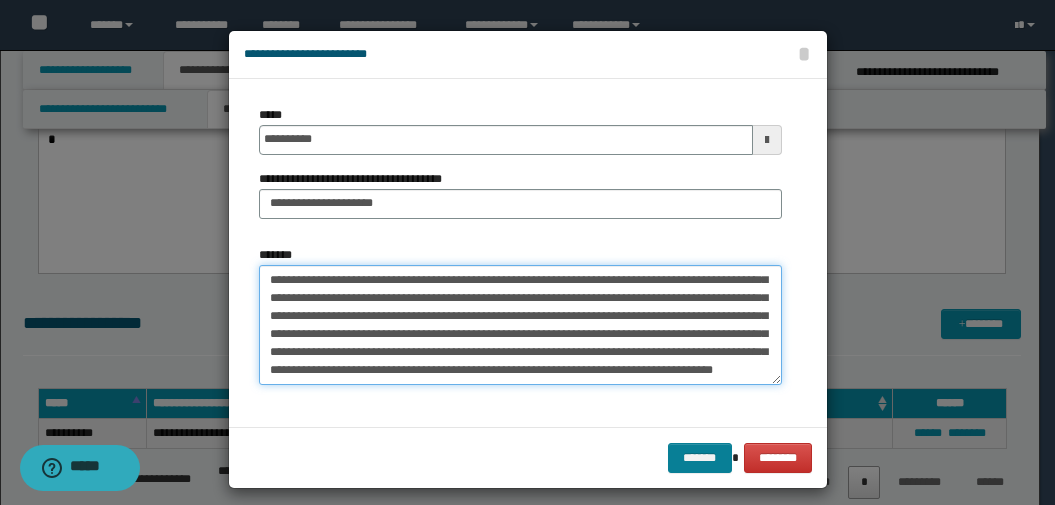type on "**********" 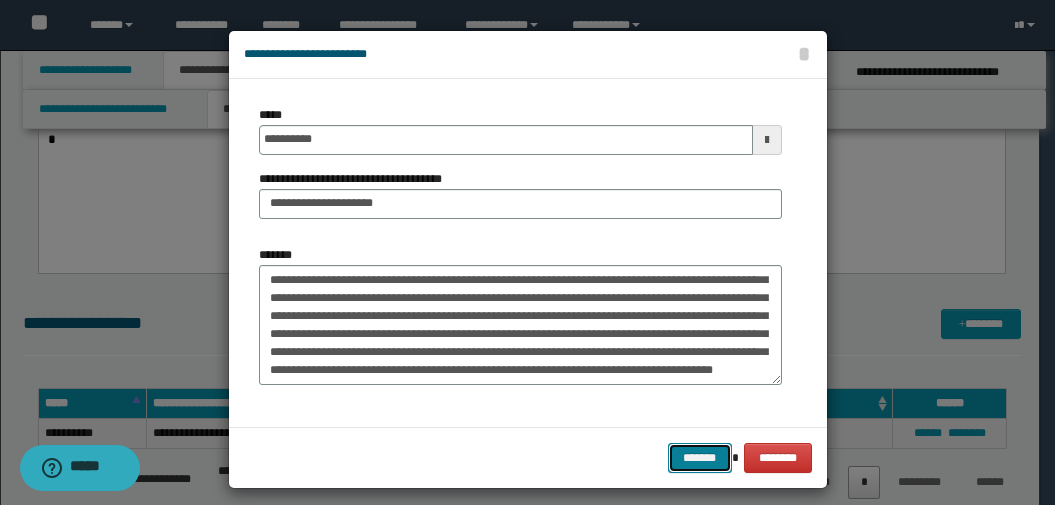 click on "*******" at bounding box center (700, 458) 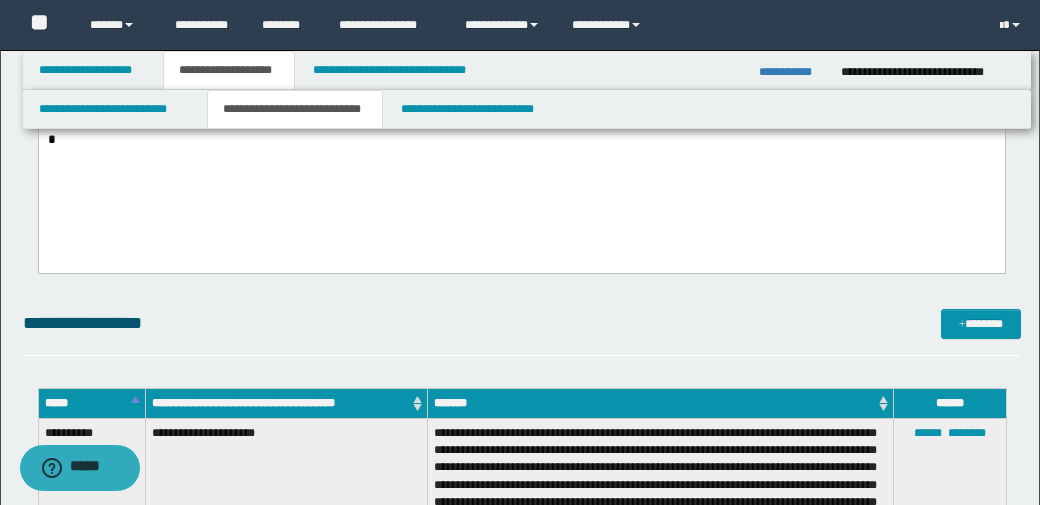 click on "**********" at bounding box center [522, 323] 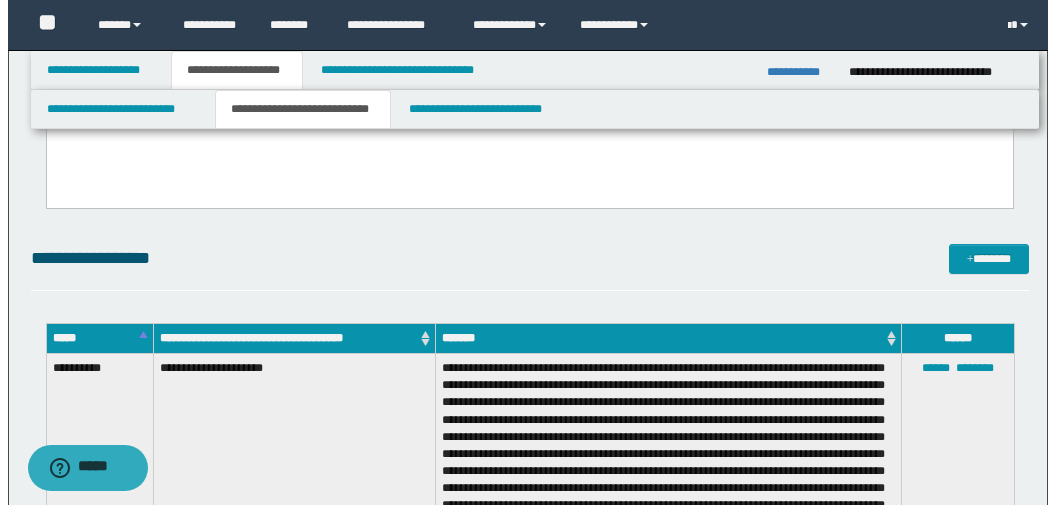 scroll, scrollTop: 664, scrollLeft: 0, axis: vertical 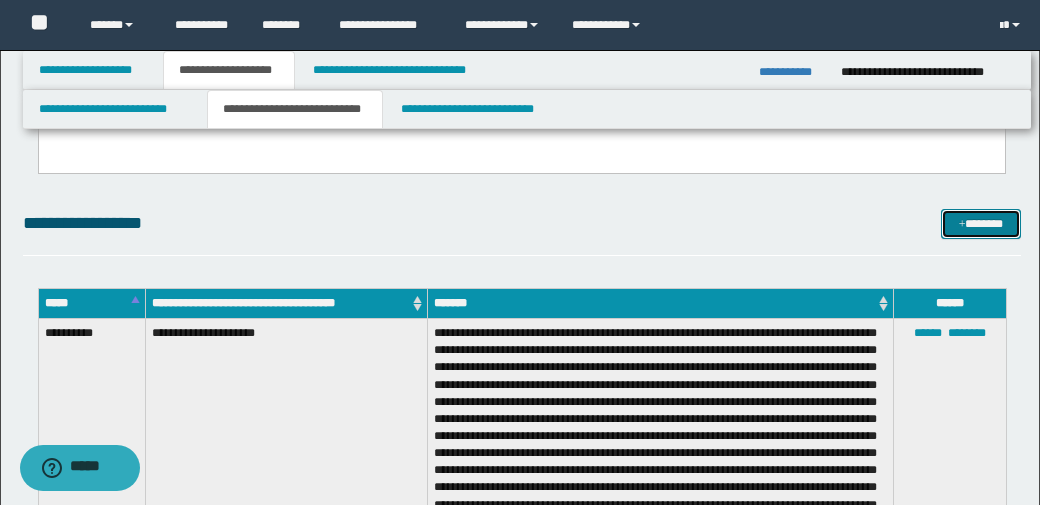 click on "*******" at bounding box center (981, 224) 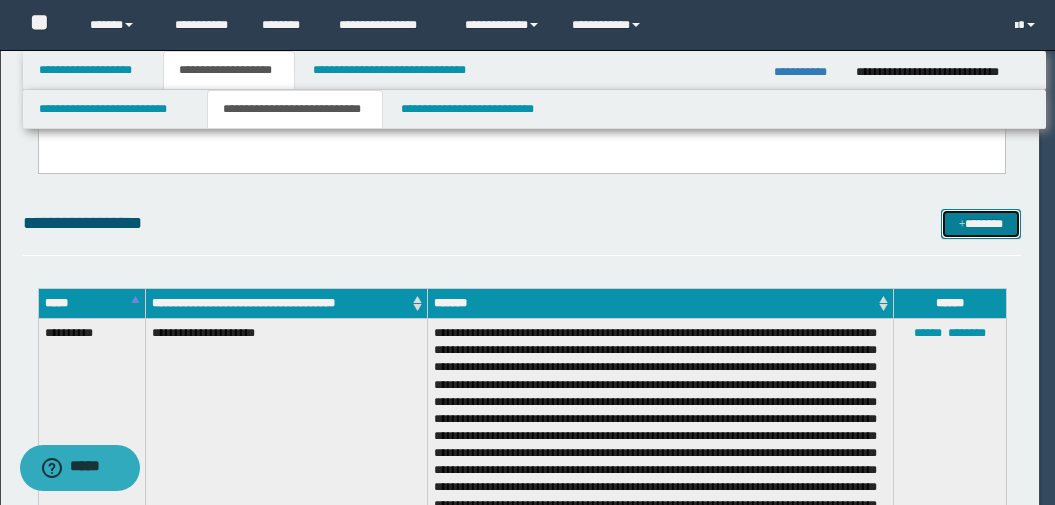 scroll, scrollTop: 0, scrollLeft: 0, axis: both 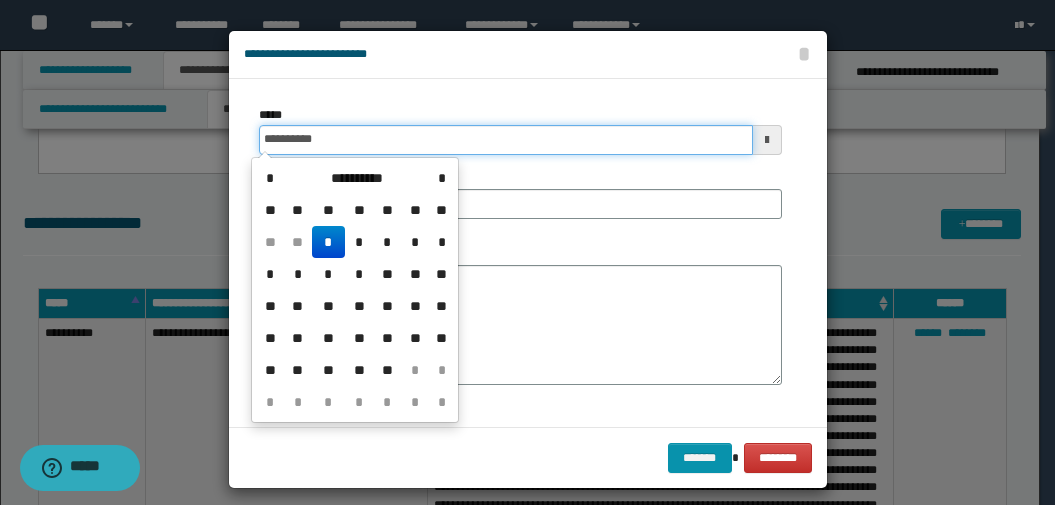 click on "**********" at bounding box center (506, 140) 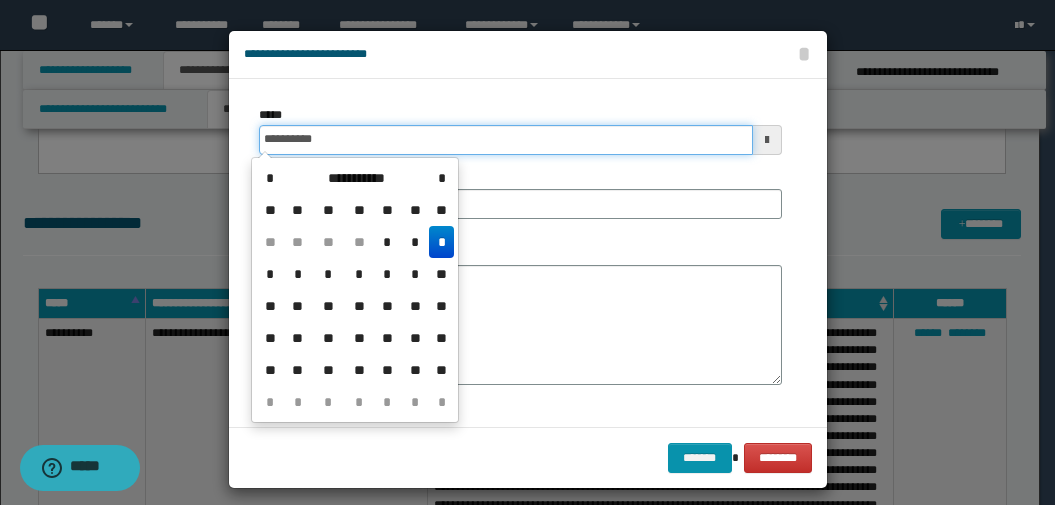 type on "**********" 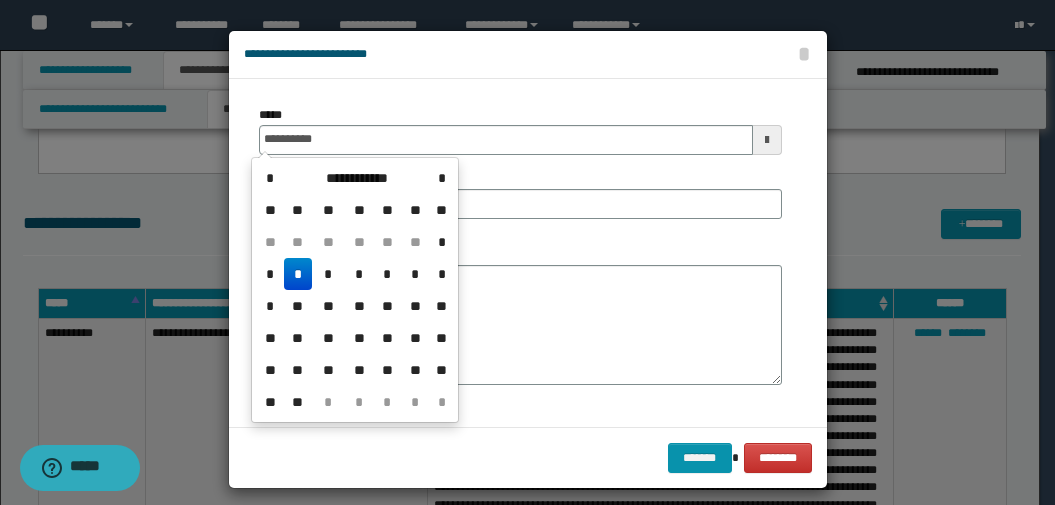 click on "**********" at bounding box center (528, 253) 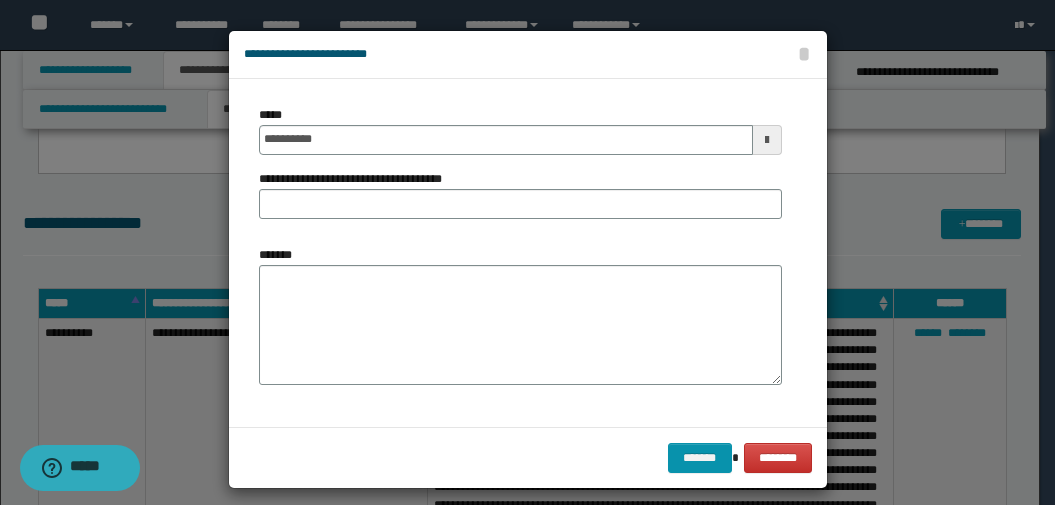 click on "**********" at bounding box center [358, 179] 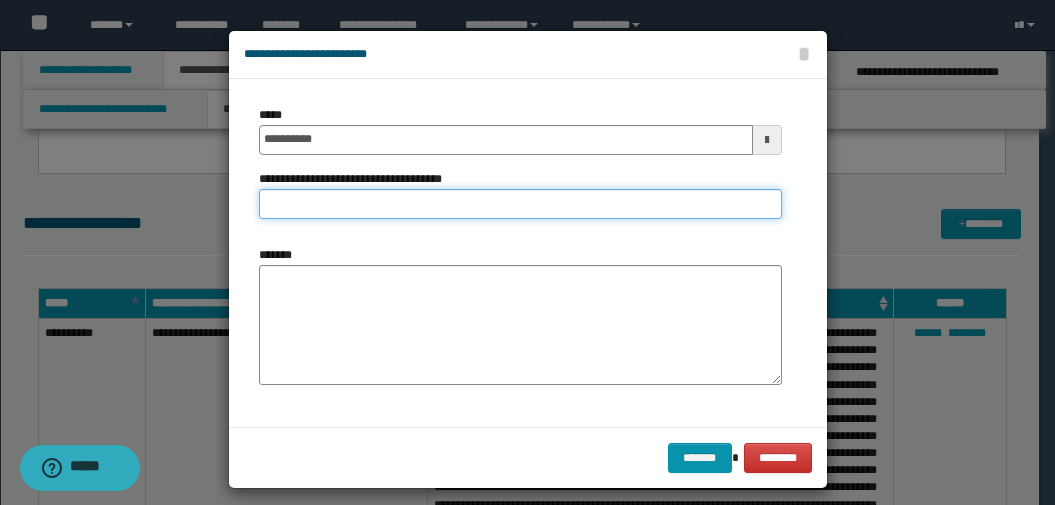 click on "**********" at bounding box center [520, 204] 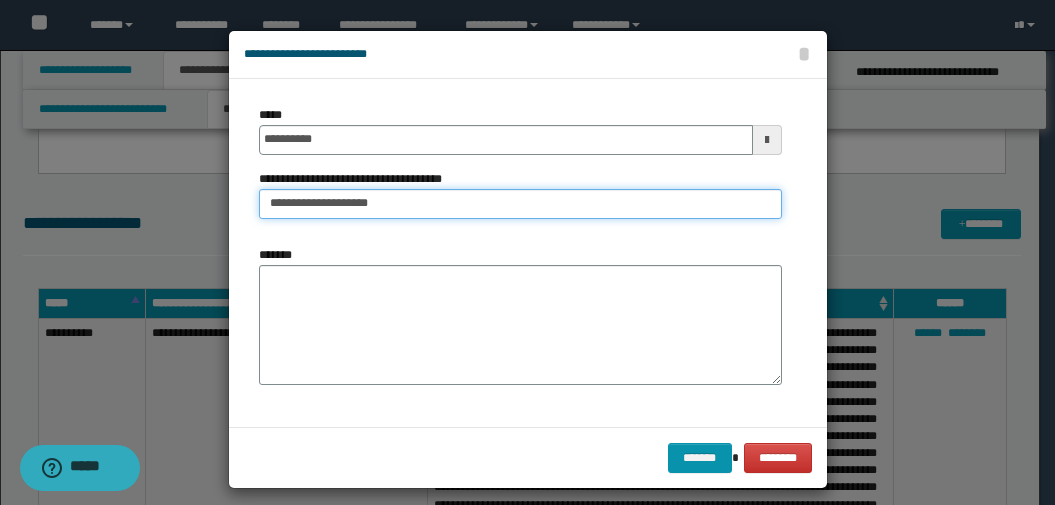 click on "**********" at bounding box center [520, 204] 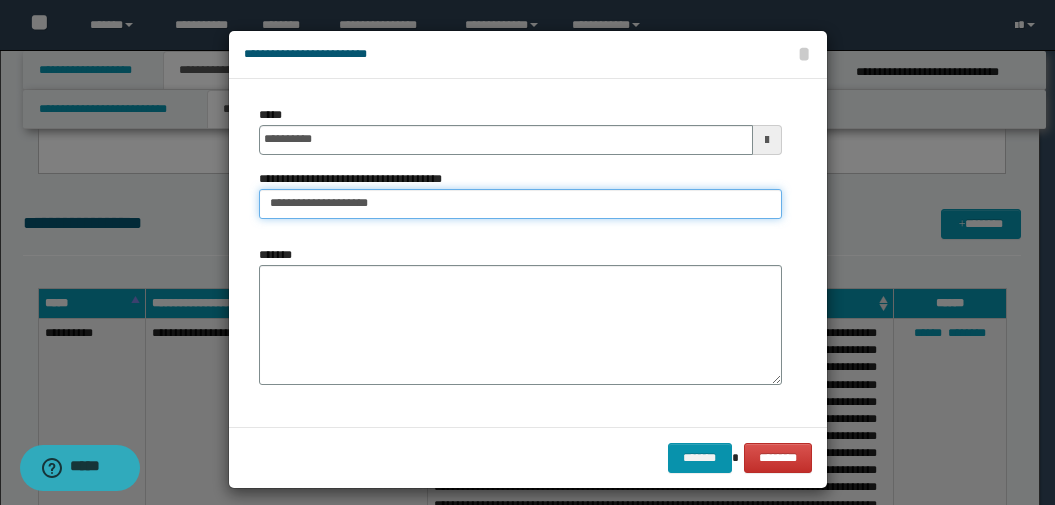 type on "**********" 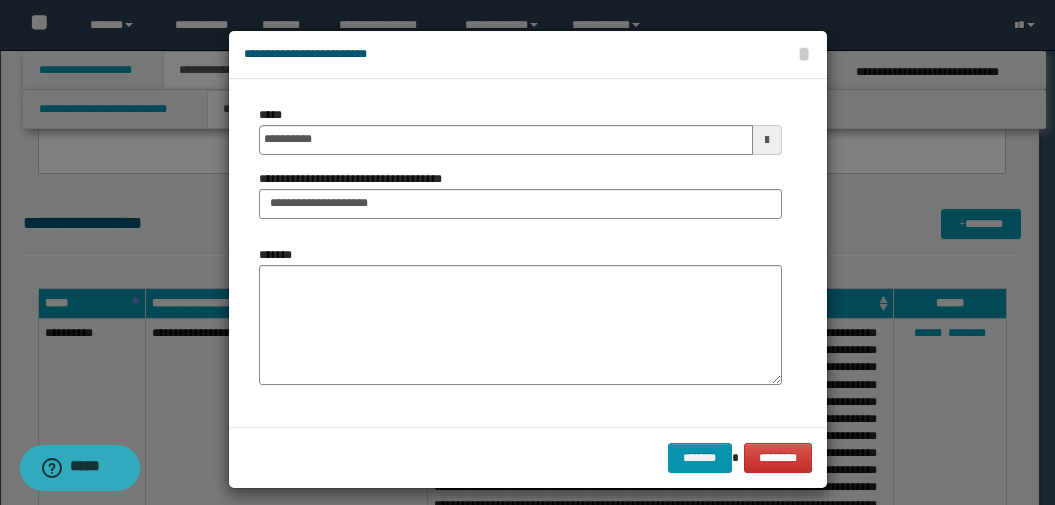 click on "**********" at bounding box center [528, 253] 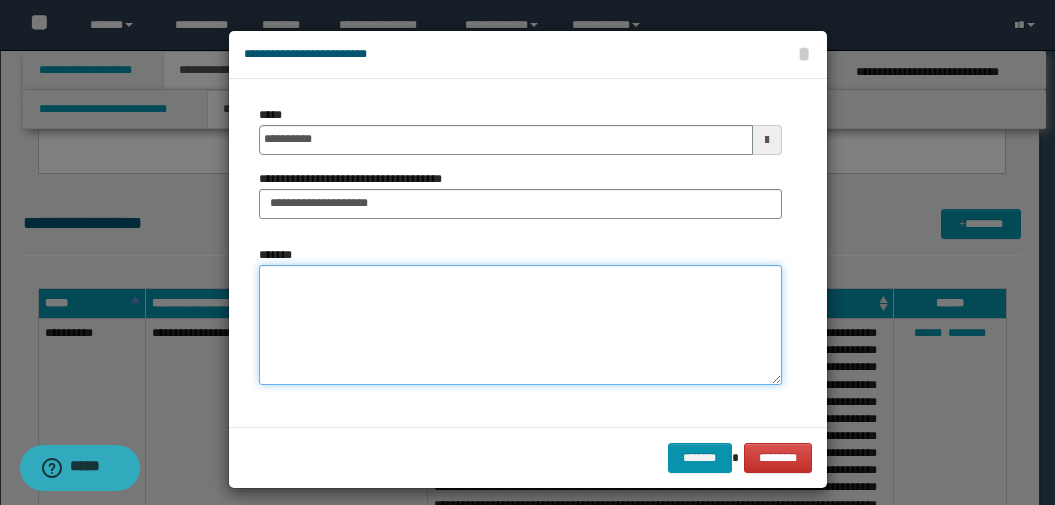 click on "*******" at bounding box center [520, 325] 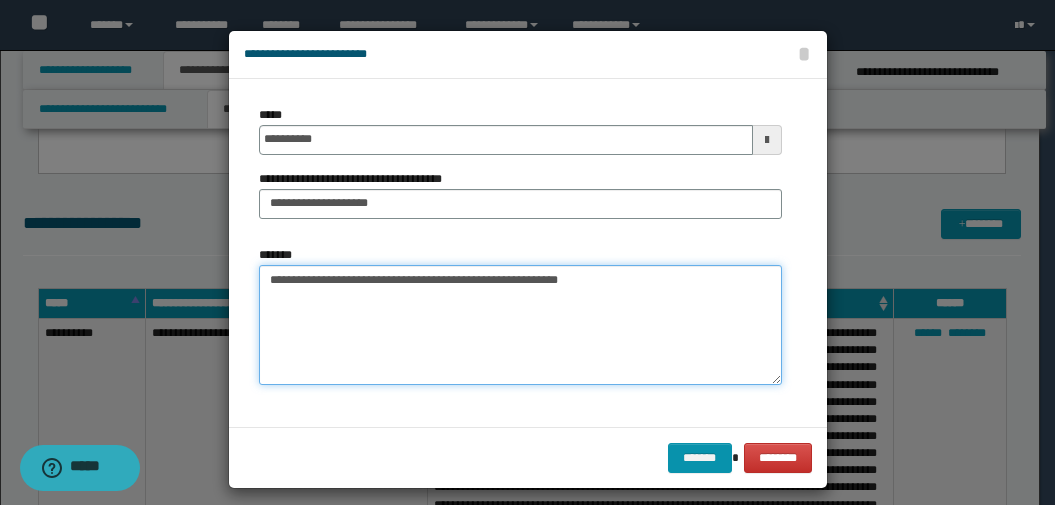 click on "**********" at bounding box center (520, 325) 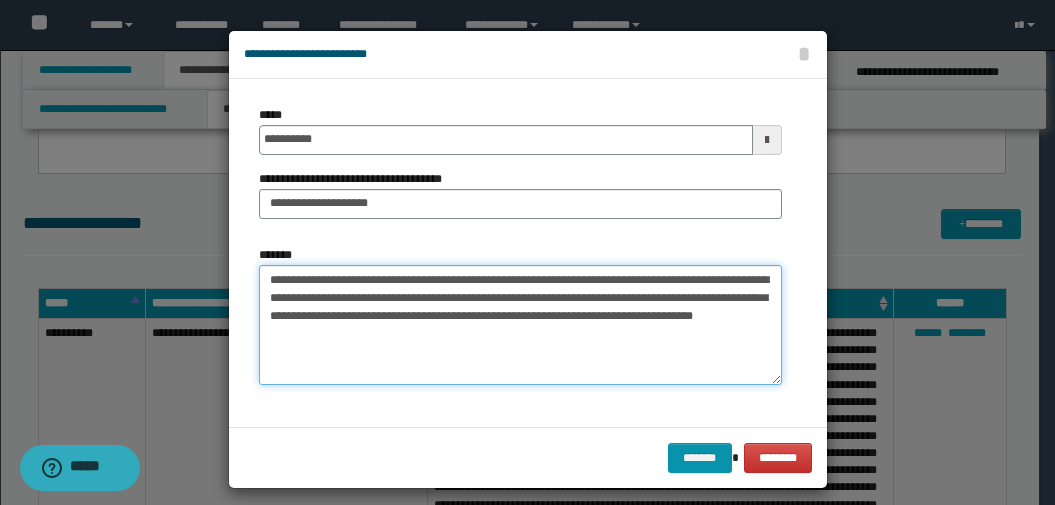 click on "**********" at bounding box center (520, 325) 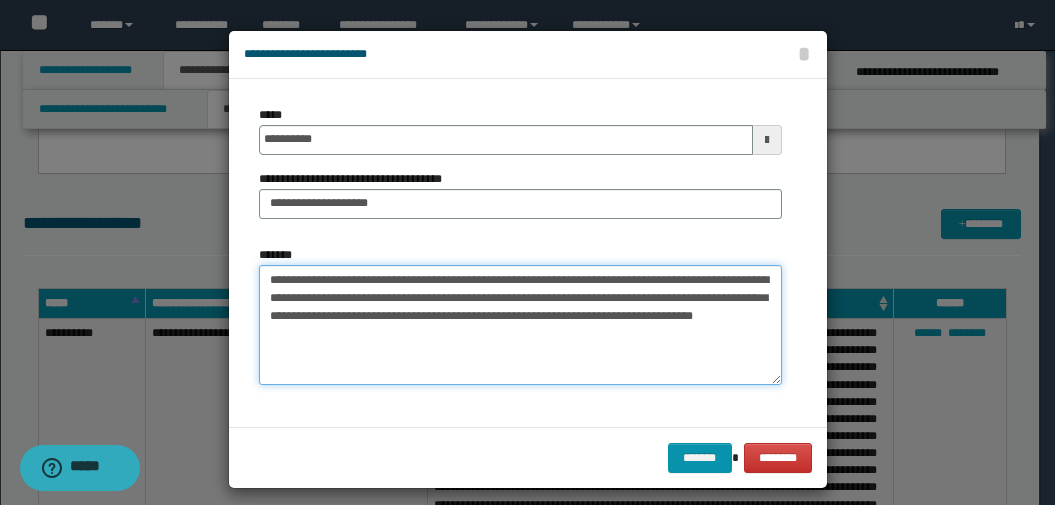 click on "**********" at bounding box center [520, 325] 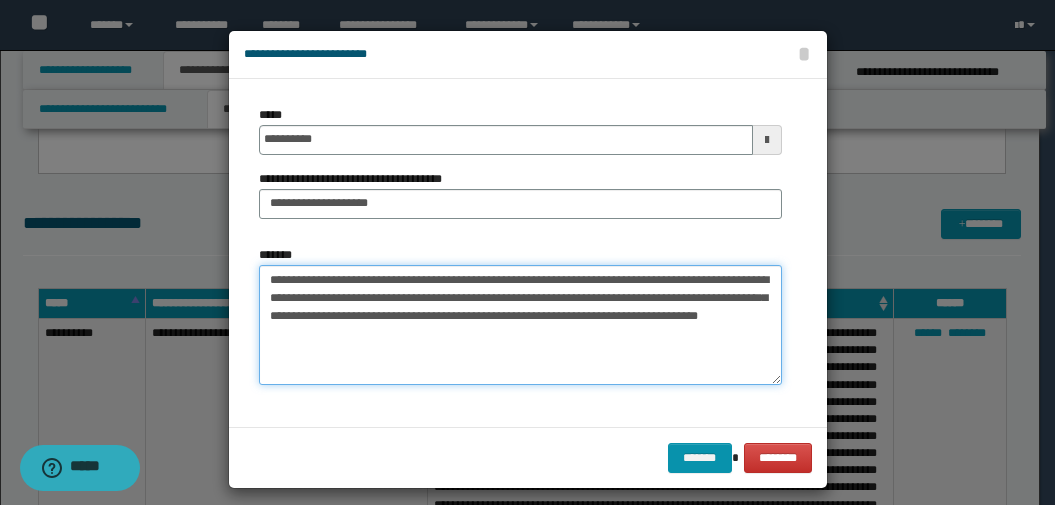 paste on "**********" 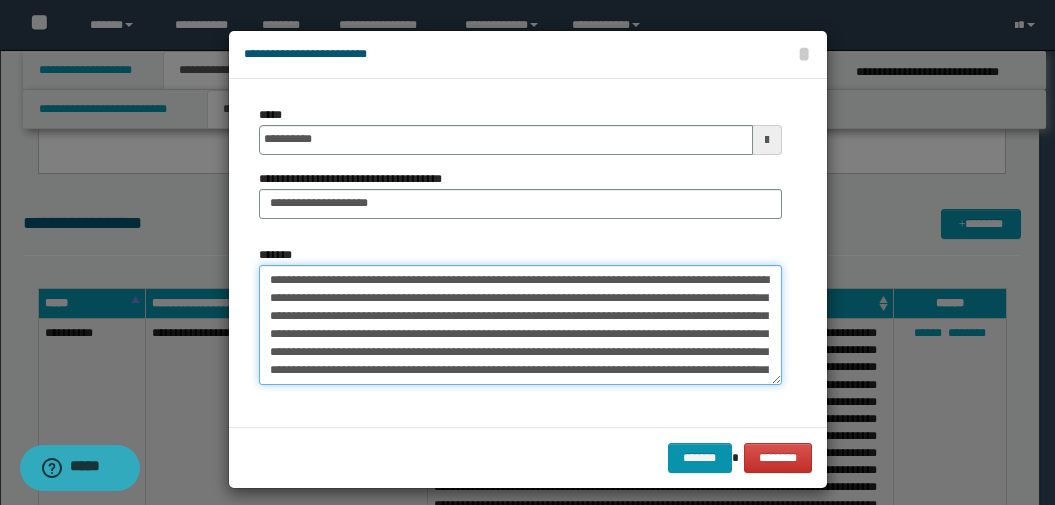 scroll, scrollTop: 138, scrollLeft: 0, axis: vertical 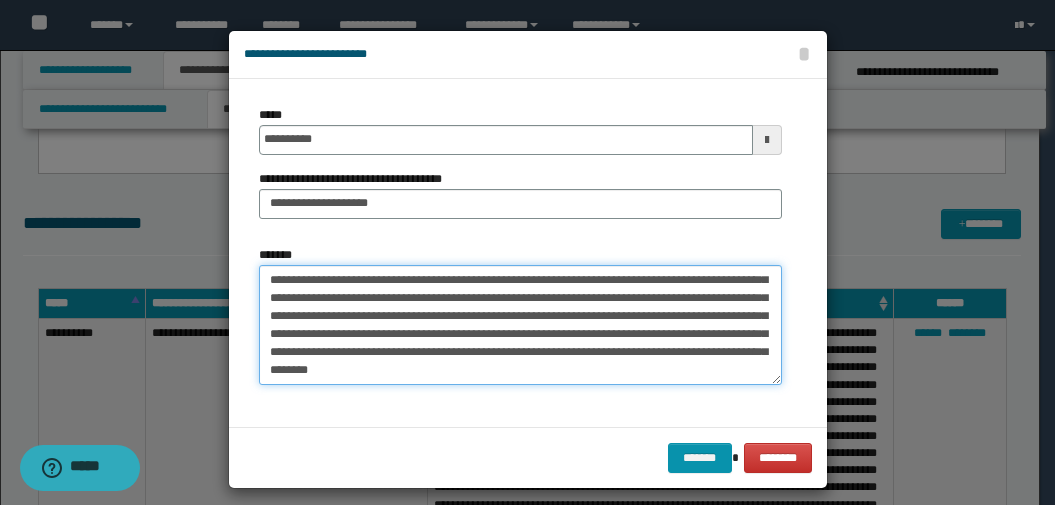 click on "*******" at bounding box center (520, 325) 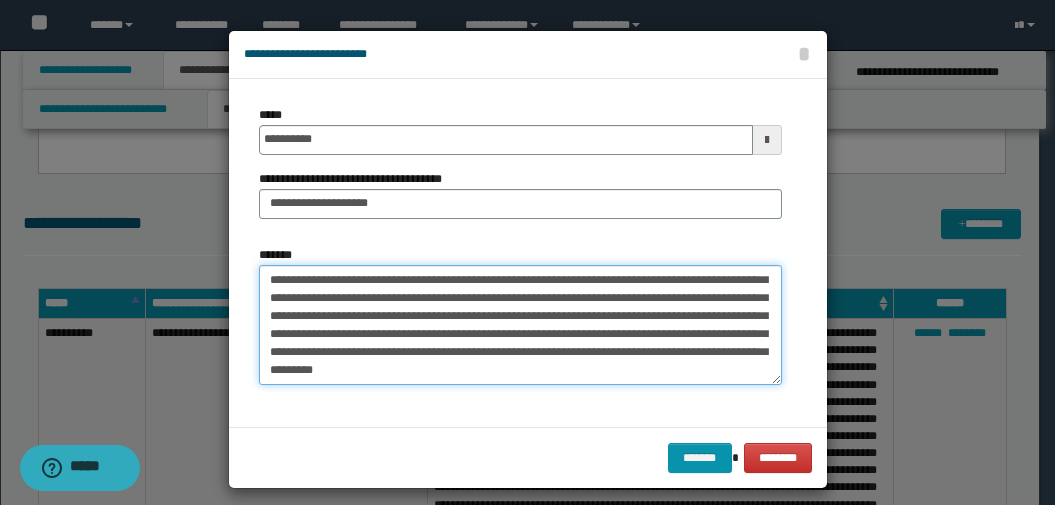 click on "*******" at bounding box center (520, 325) 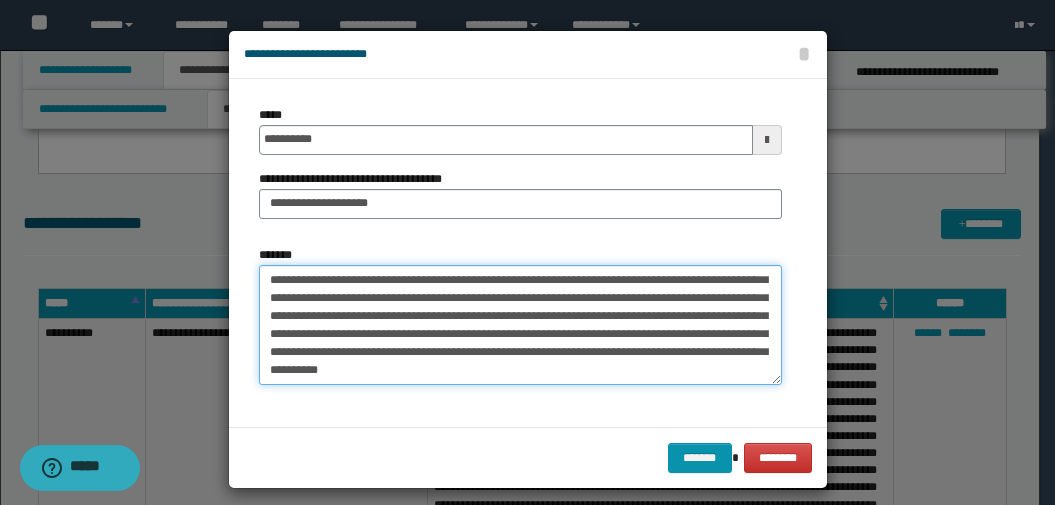 paste on "**********" 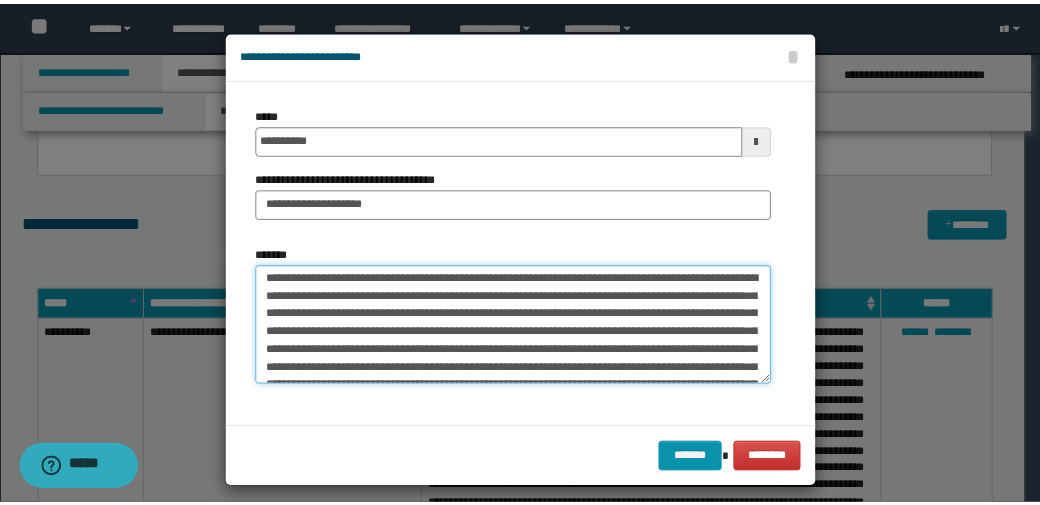 scroll, scrollTop: 0, scrollLeft: 0, axis: both 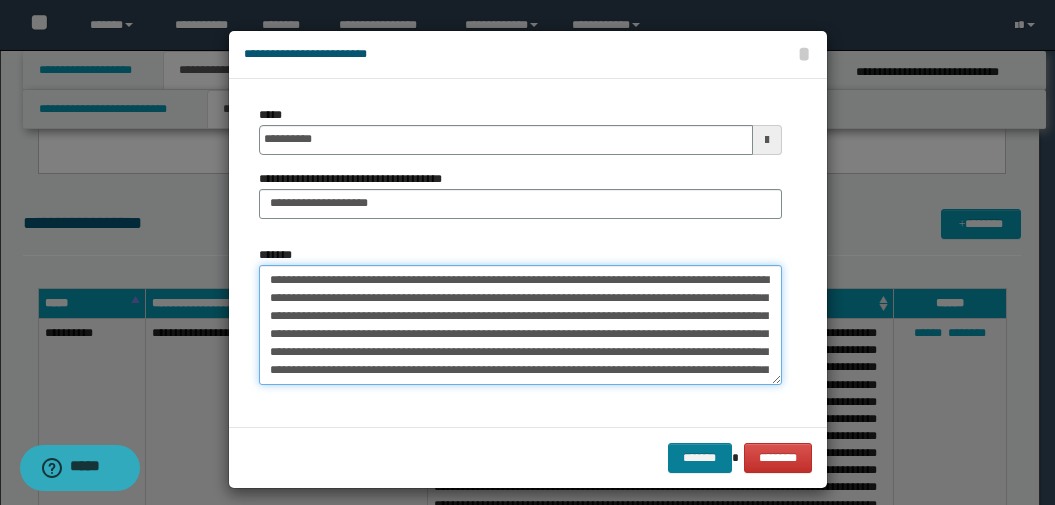 type on "**********" 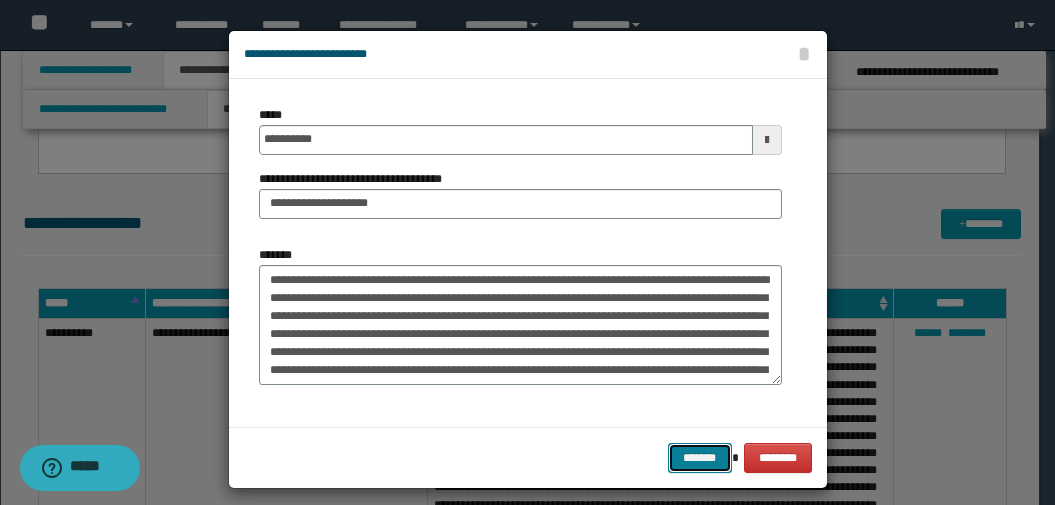 click on "*******" at bounding box center (700, 458) 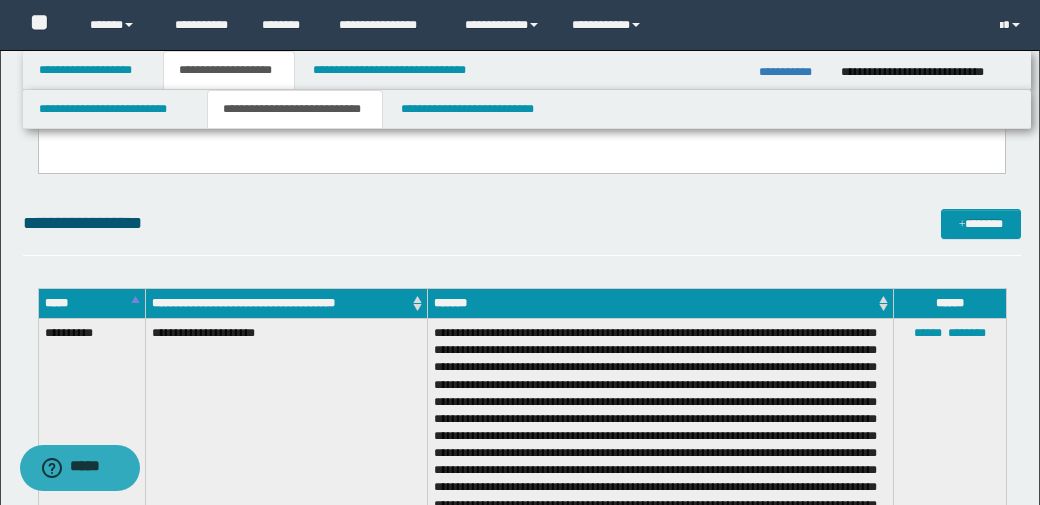 click on "**********" at bounding box center [522, 223] 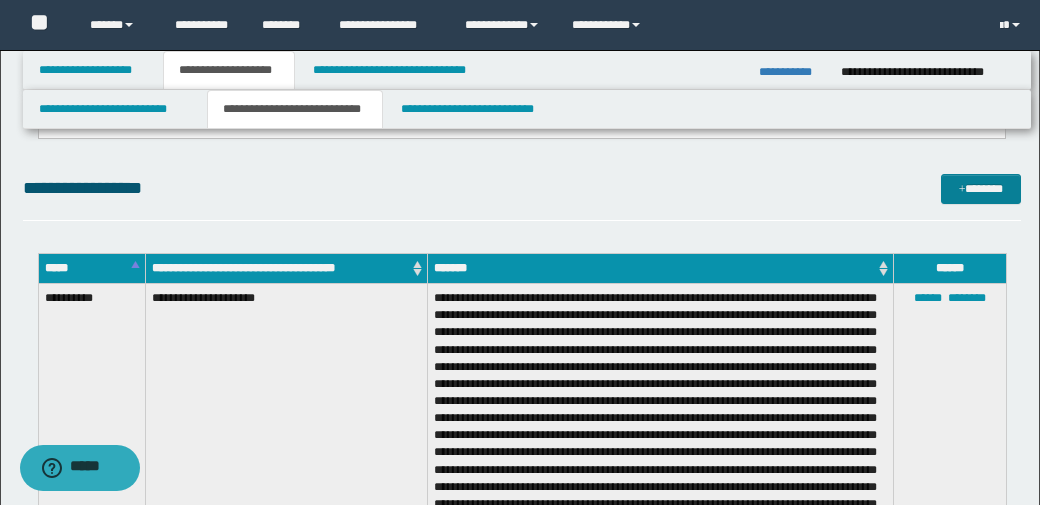 scroll, scrollTop: 664, scrollLeft: 0, axis: vertical 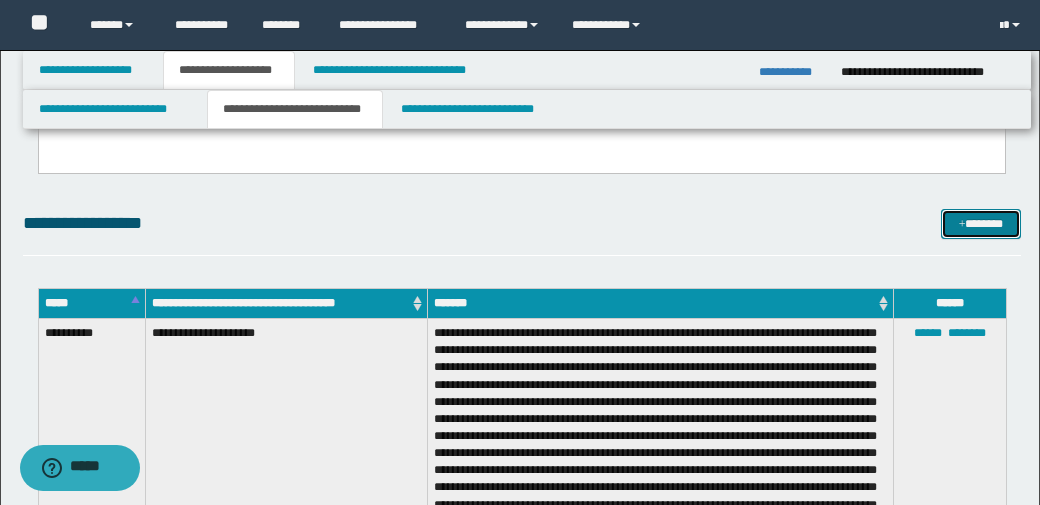 click on "*******" at bounding box center (981, 224) 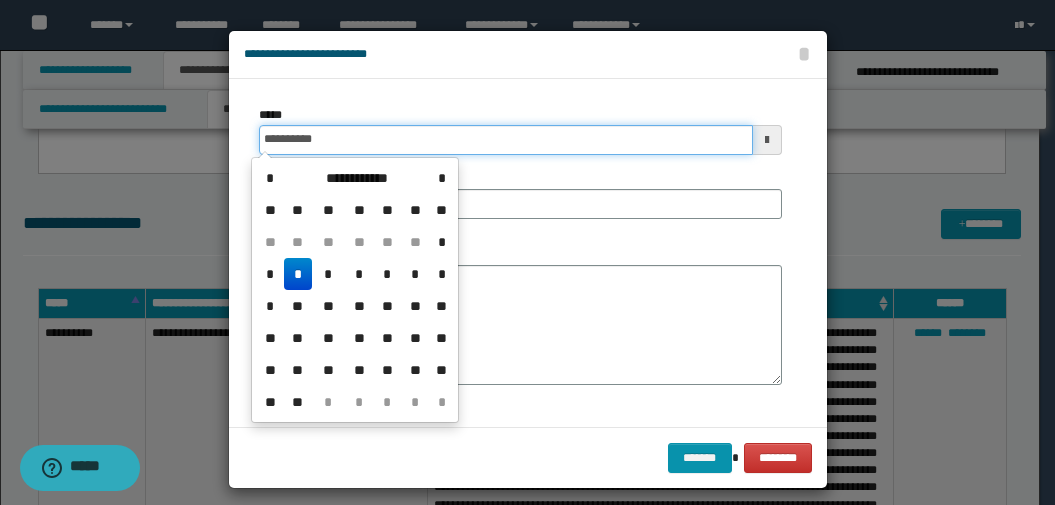 click on "**********" at bounding box center [506, 140] 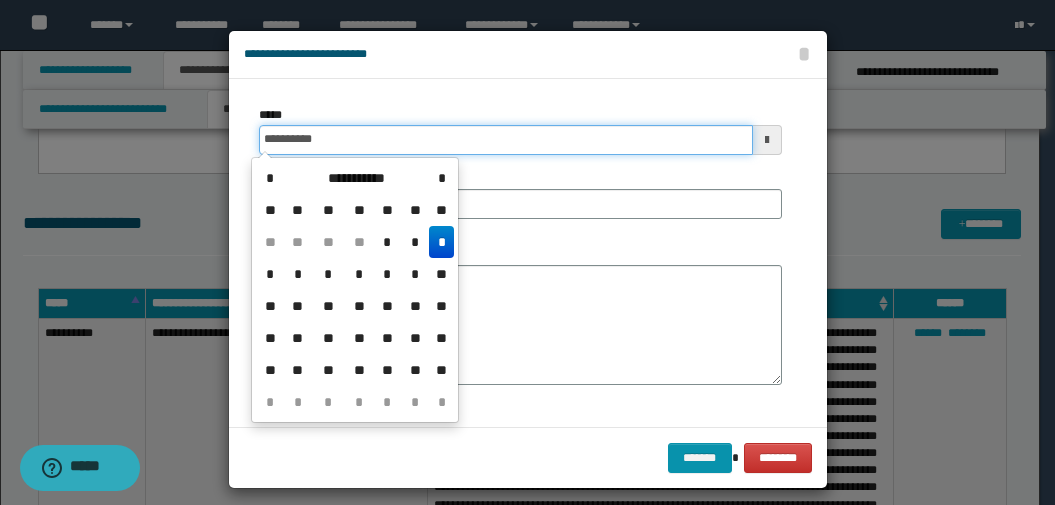 type on "**********" 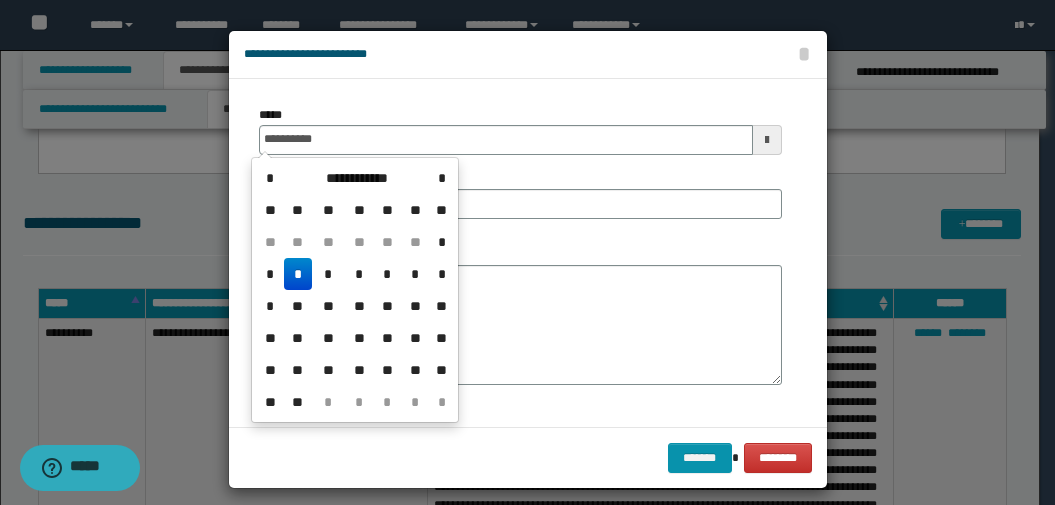 click on "**********" at bounding box center [520, 253] 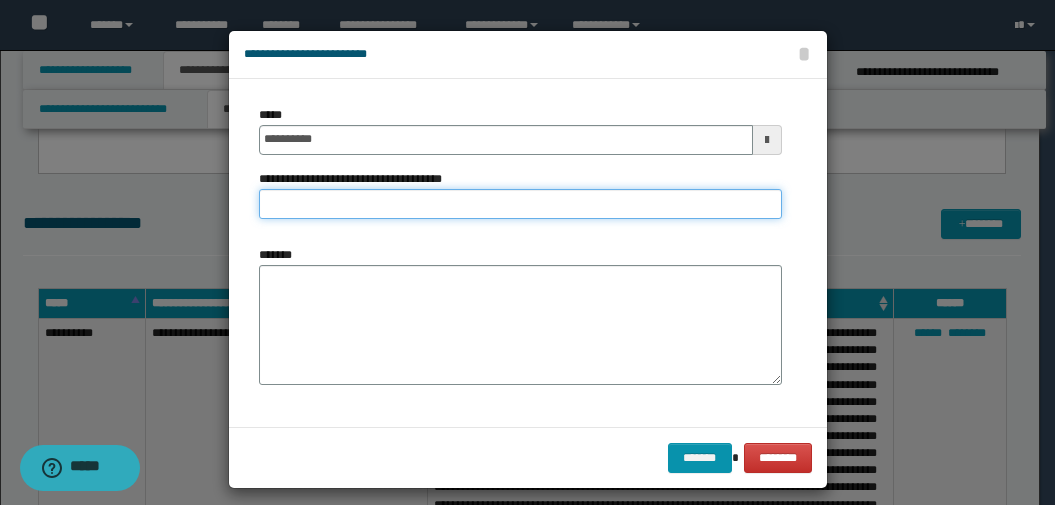 click on "**********" at bounding box center [520, 204] 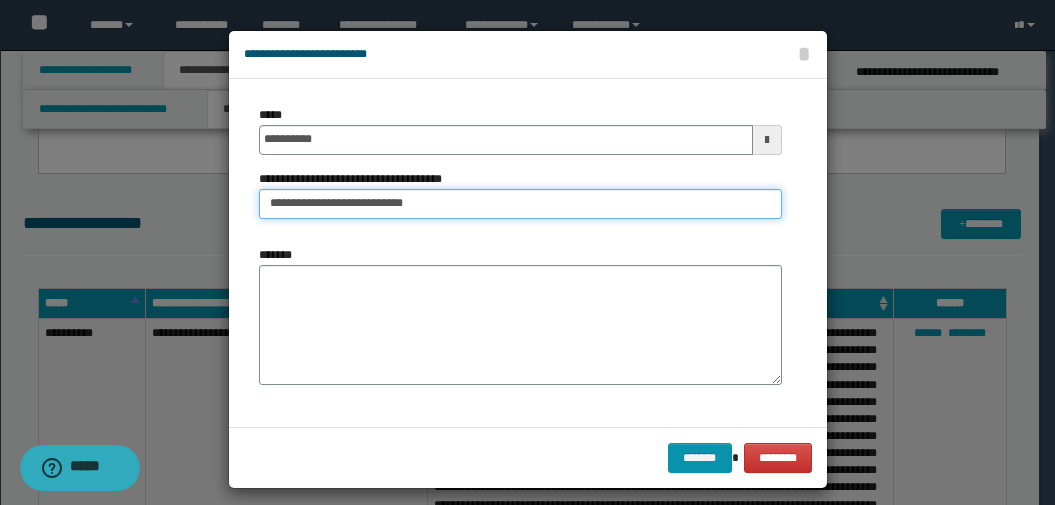 click on "**********" at bounding box center [520, 204] 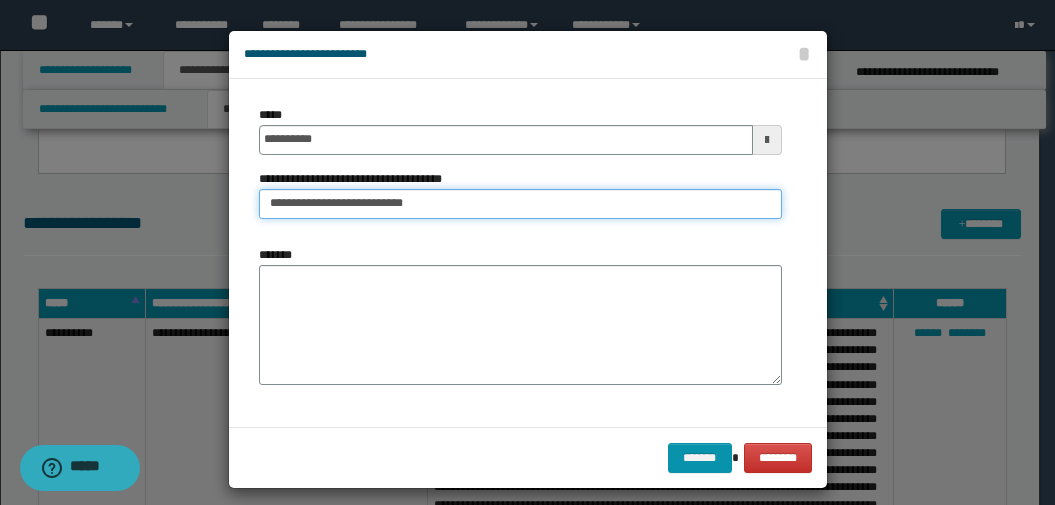 click on "*******" at bounding box center [700, 458] 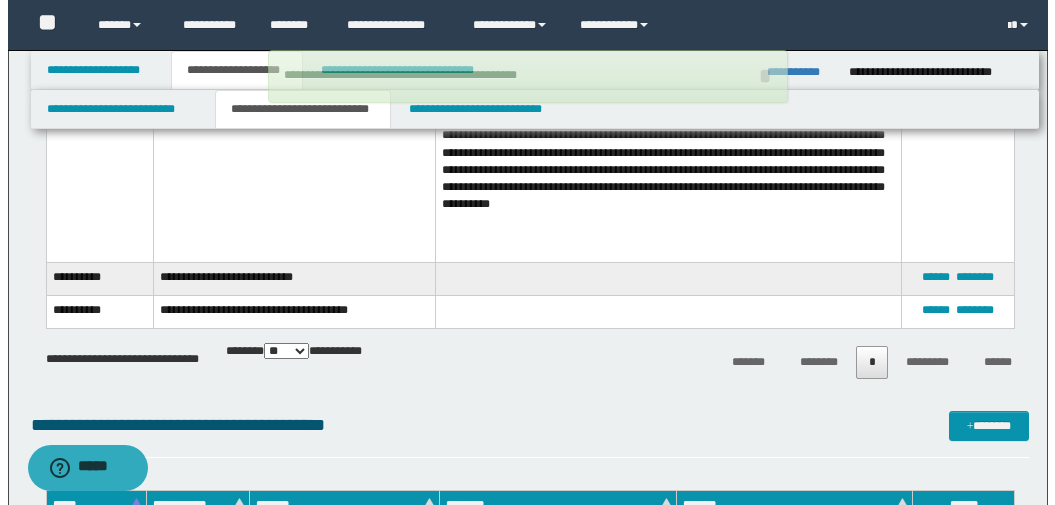 scroll, scrollTop: 1564, scrollLeft: 0, axis: vertical 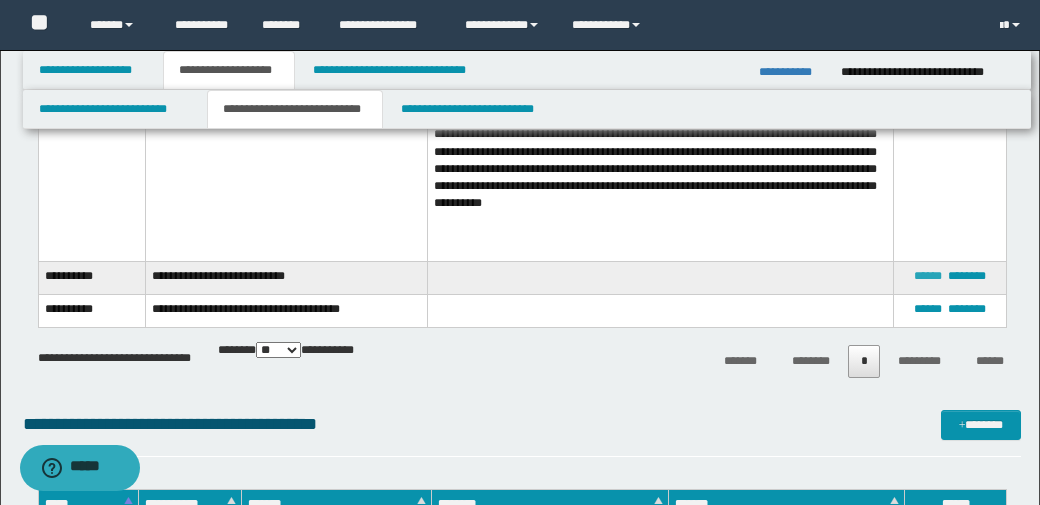click on "******" at bounding box center (928, 276) 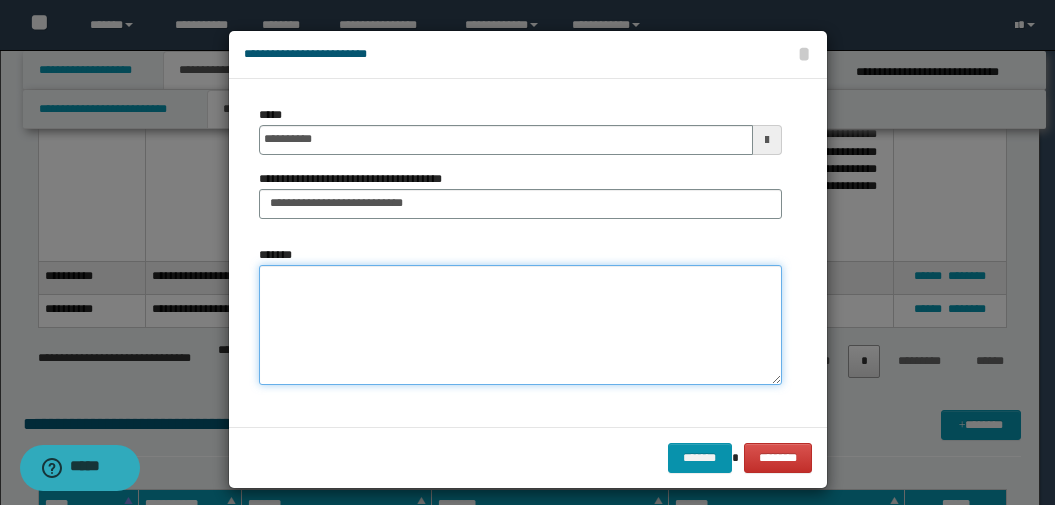 click on "*******" at bounding box center (520, 325) 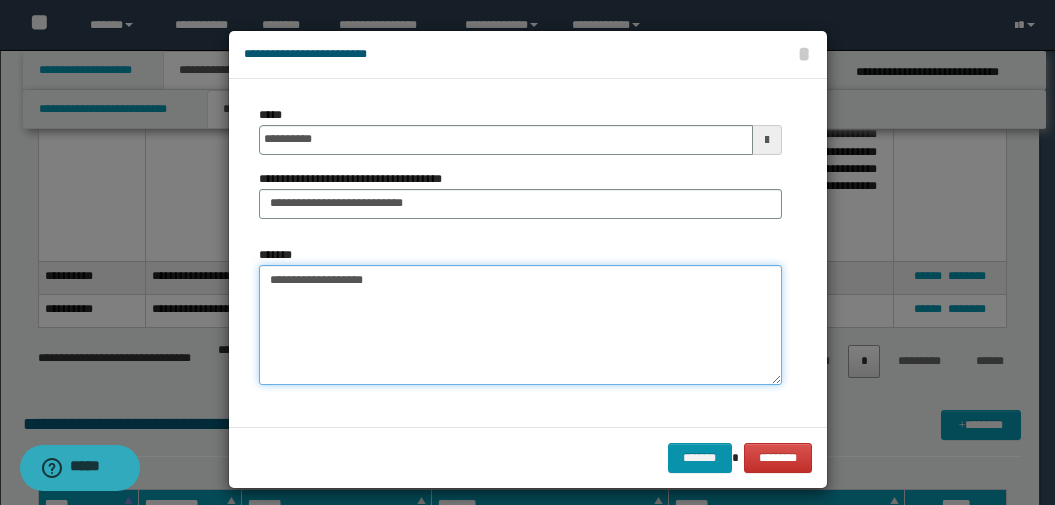 click on "**********" at bounding box center (520, 325) 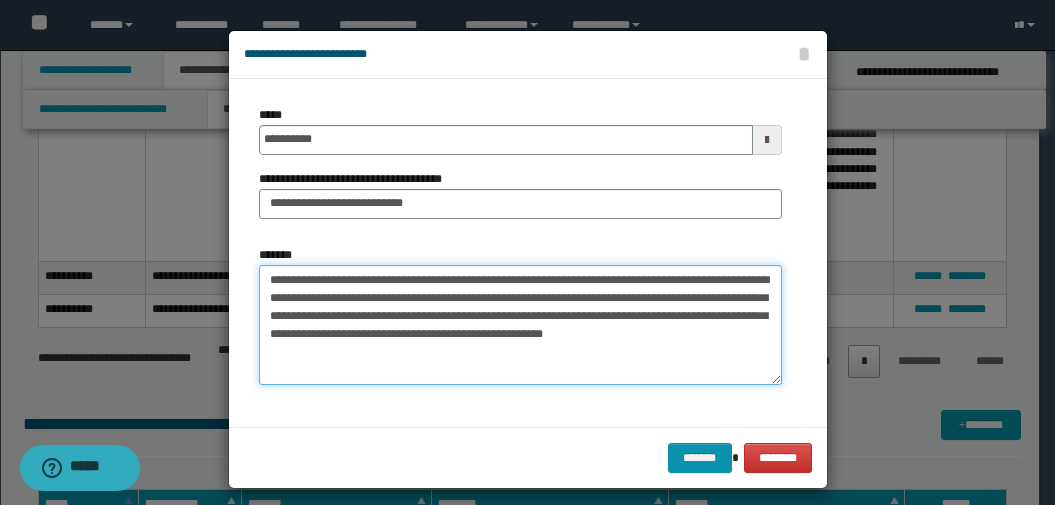 click on "**********" at bounding box center (520, 325) 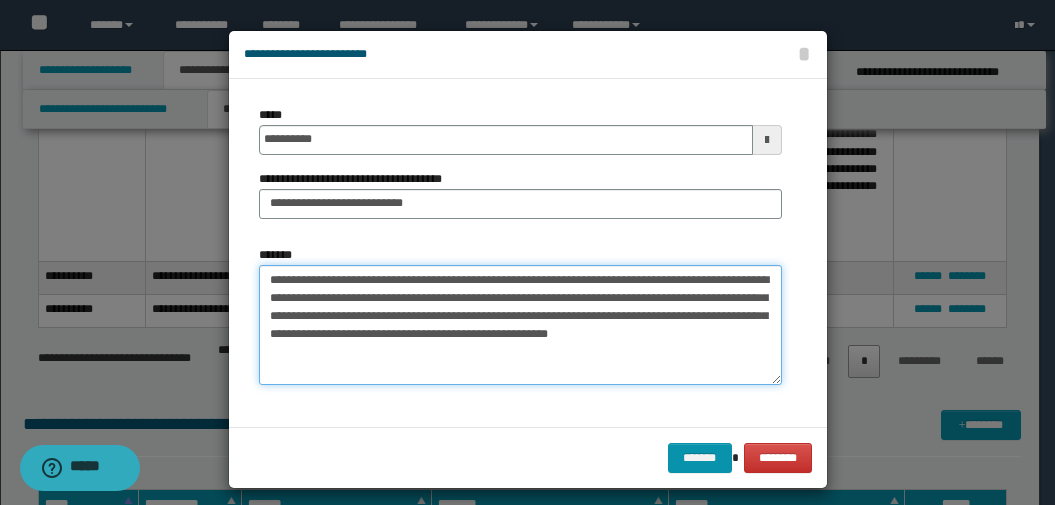 paste on "**********" 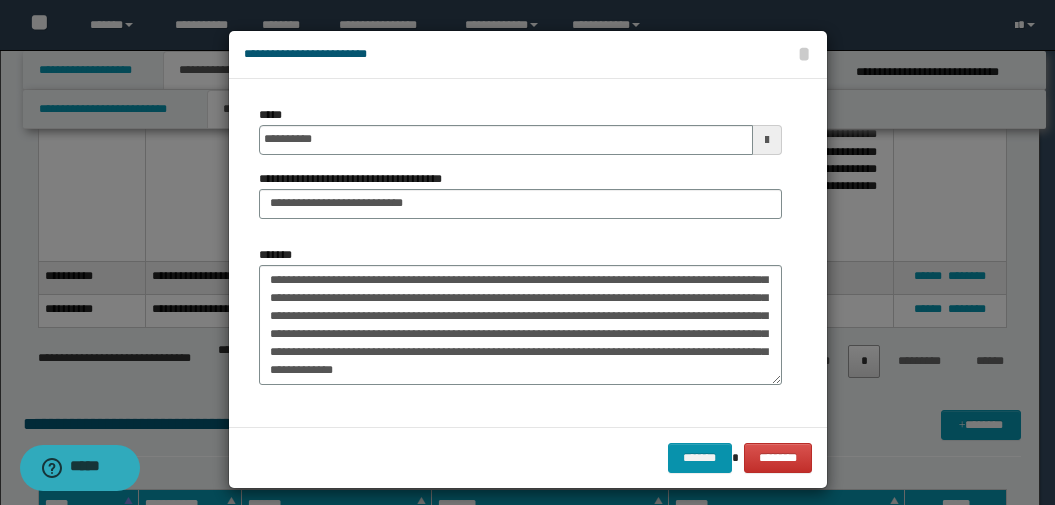 scroll, scrollTop: 144, scrollLeft: 0, axis: vertical 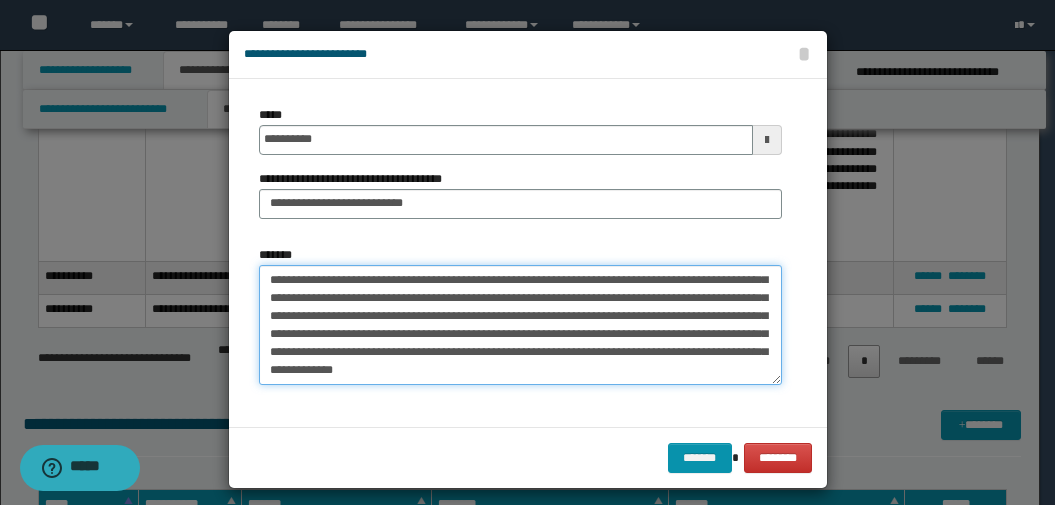 click on "*******" at bounding box center (520, 325) 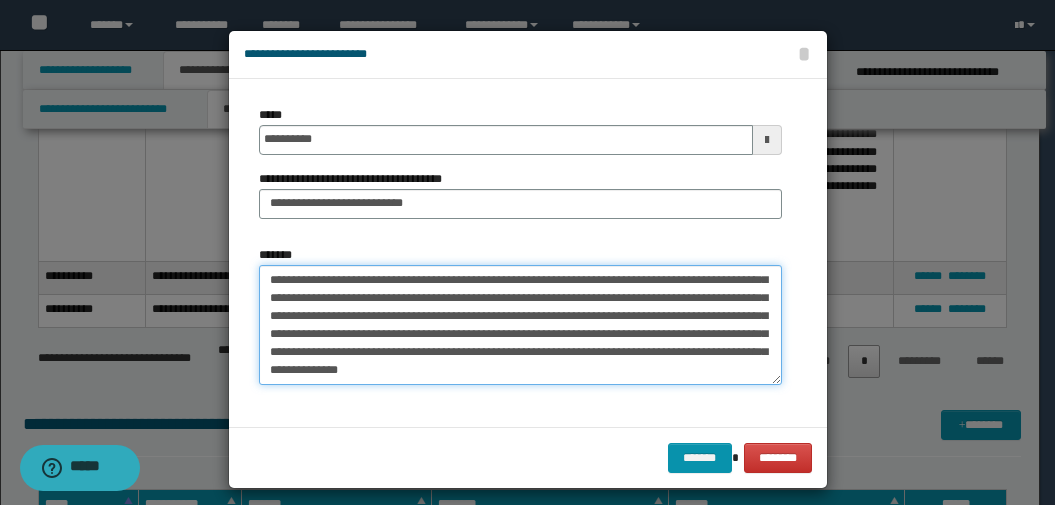 paste on "**********" 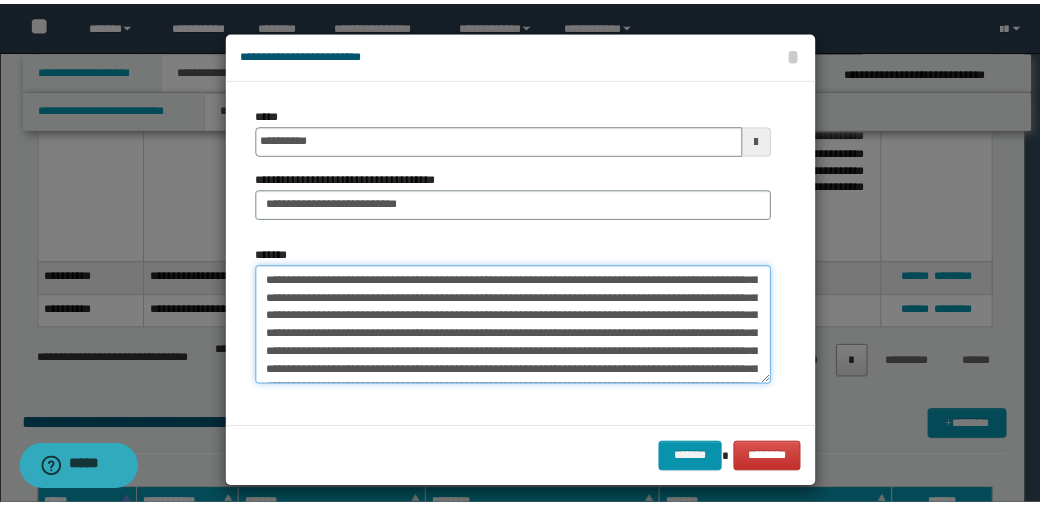 scroll, scrollTop: 390, scrollLeft: 0, axis: vertical 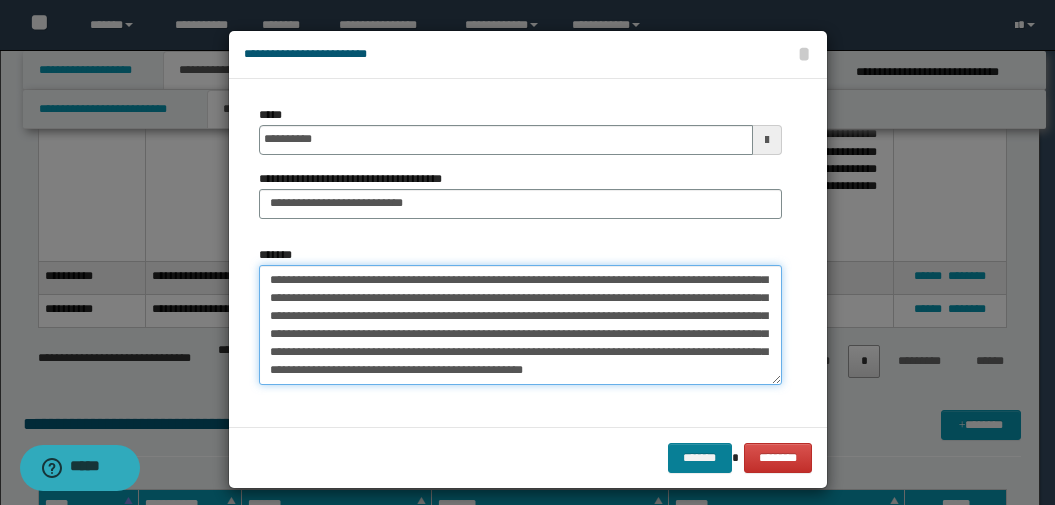 type on "**********" 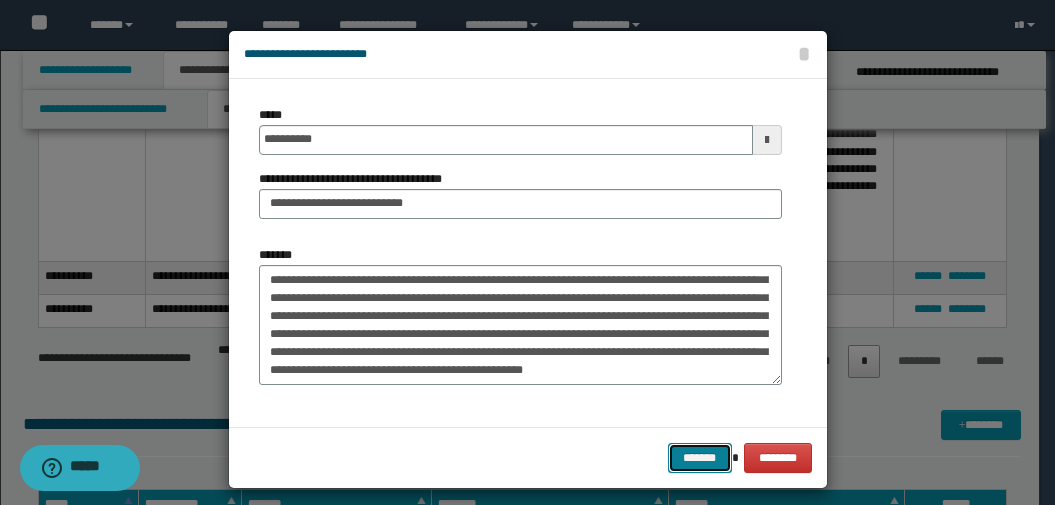 click on "*******" at bounding box center [700, 458] 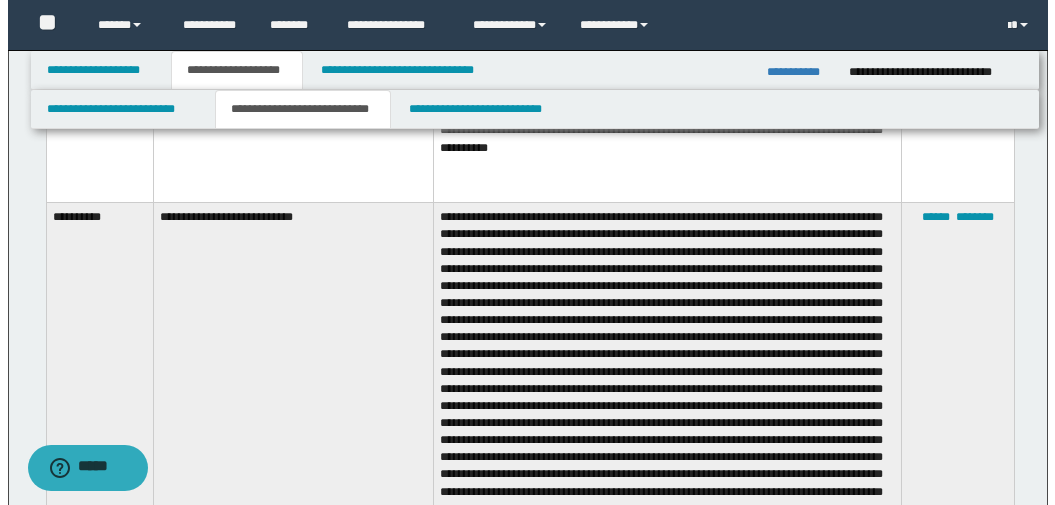 scroll, scrollTop: 1664, scrollLeft: 0, axis: vertical 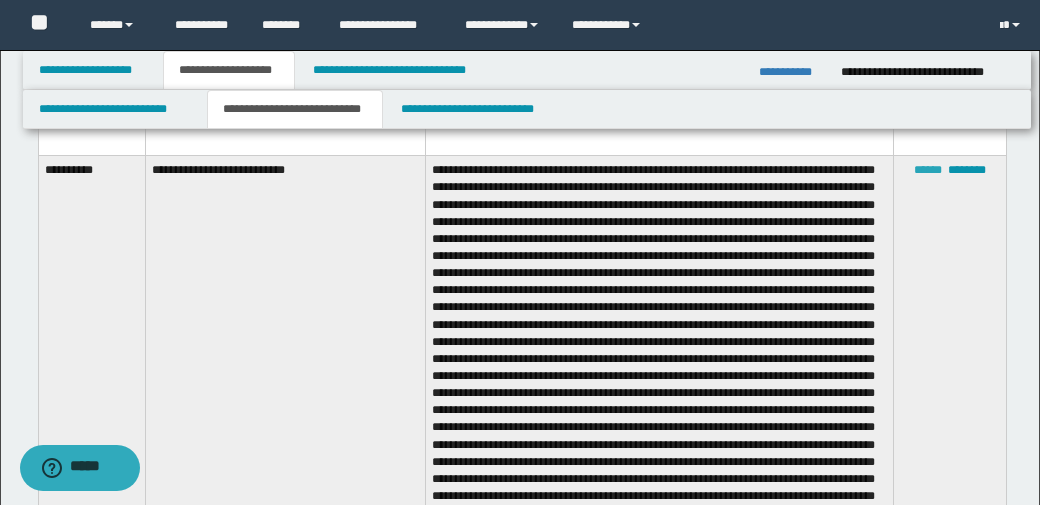 click on "******" at bounding box center (928, 170) 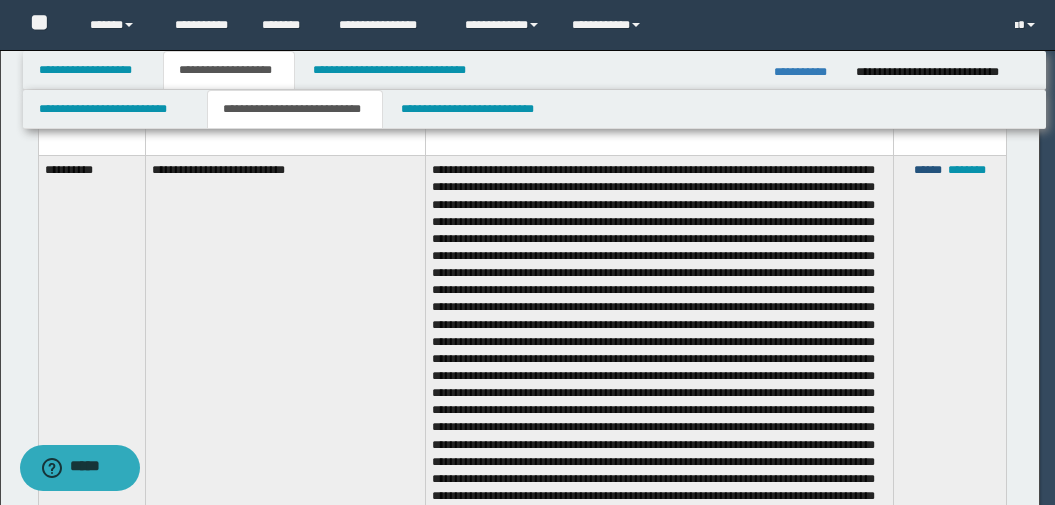 scroll, scrollTop: 360, scrollLeft: 0, axis: vertical 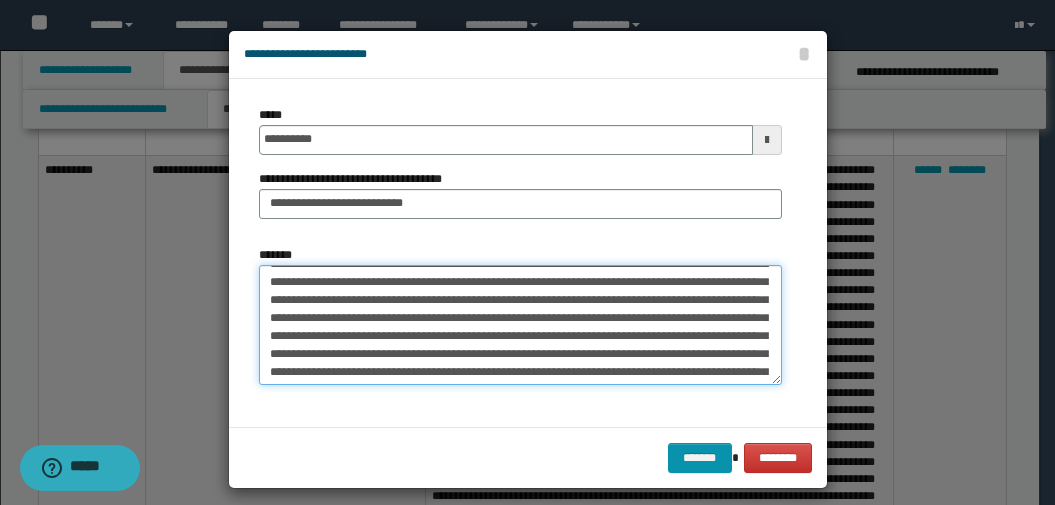 click on "*******" at bounding box center (520, 325) 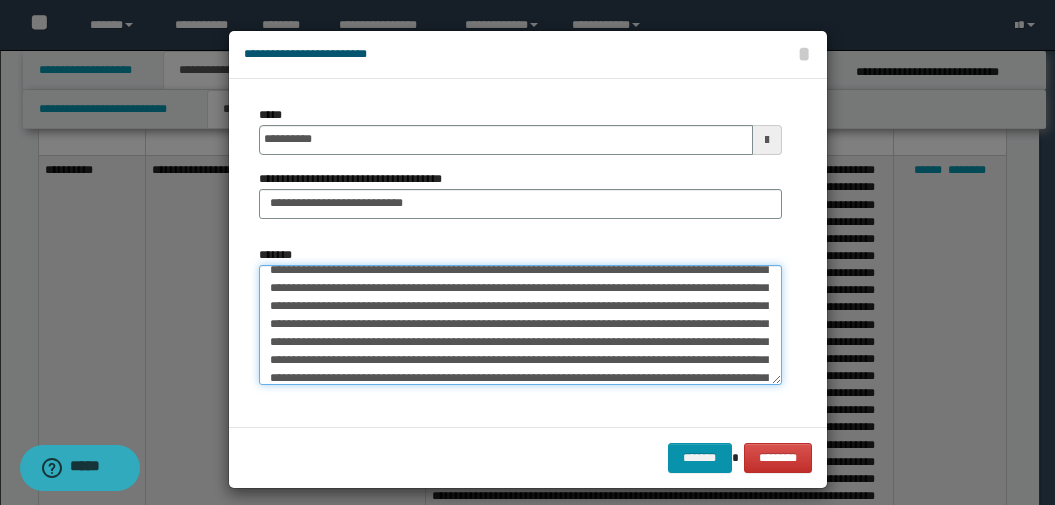 scroll, scrollTop: 0, scrollLeft: 0, axis: both 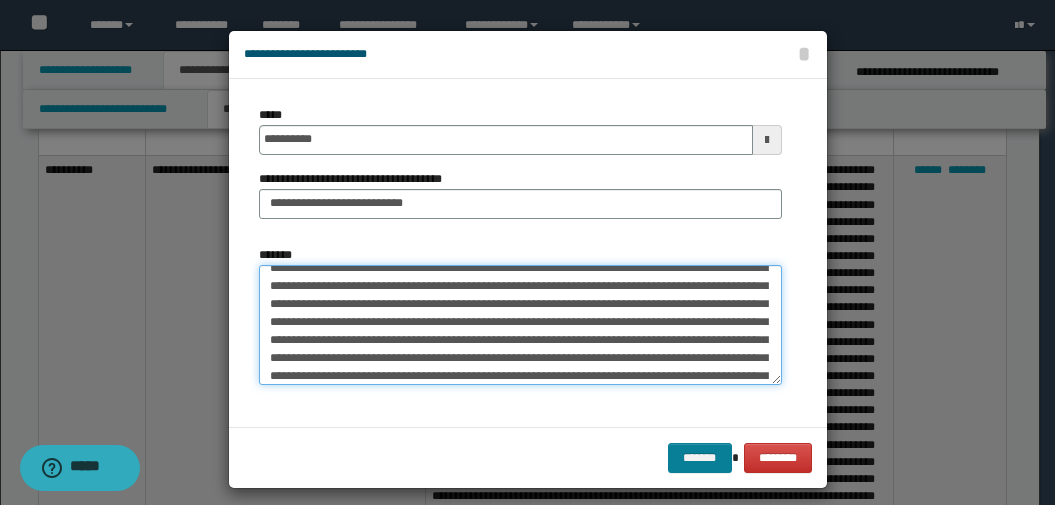 type on "**********" 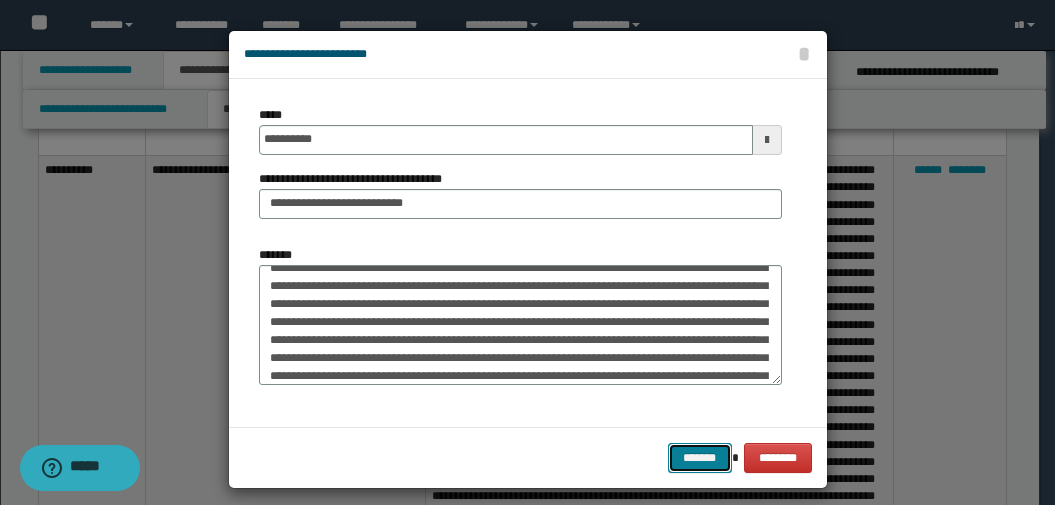 click on "*******" at bounding box center [700, 458] 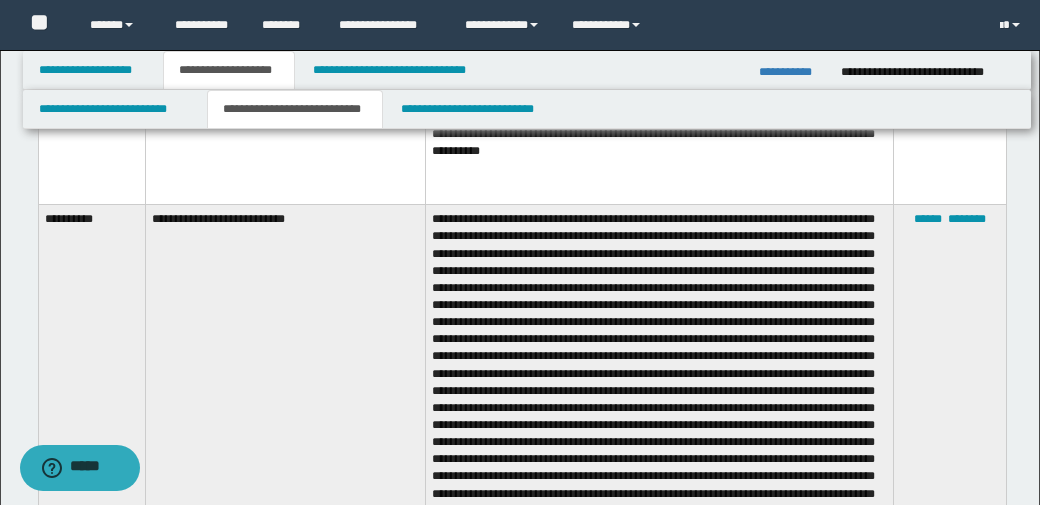 scroll, scrollTop: 1564, scrollLeft: 0, axis: vertical 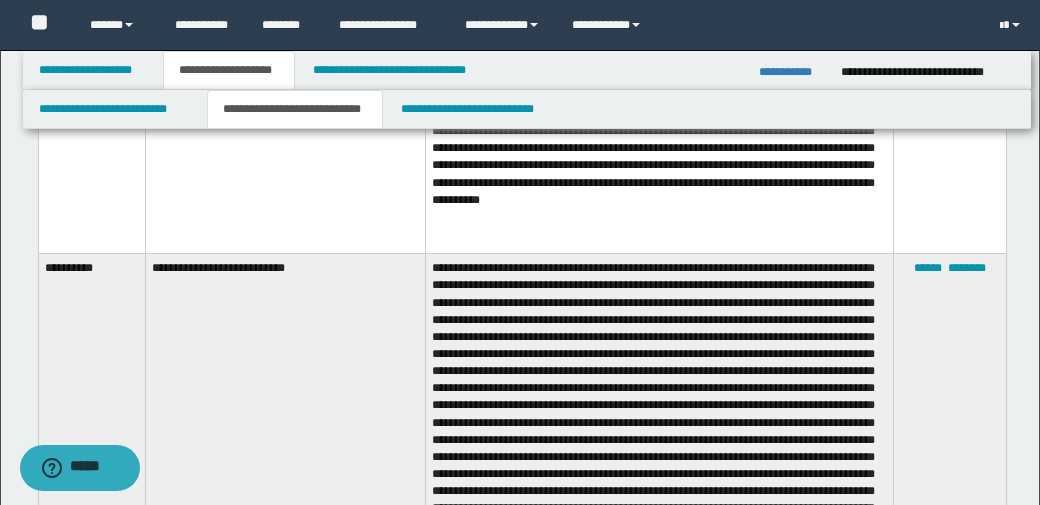 drag, startPoint x: 396, startPoint y: 392, endPoint x: 371, endPoint y: 389, distance: 25.179358 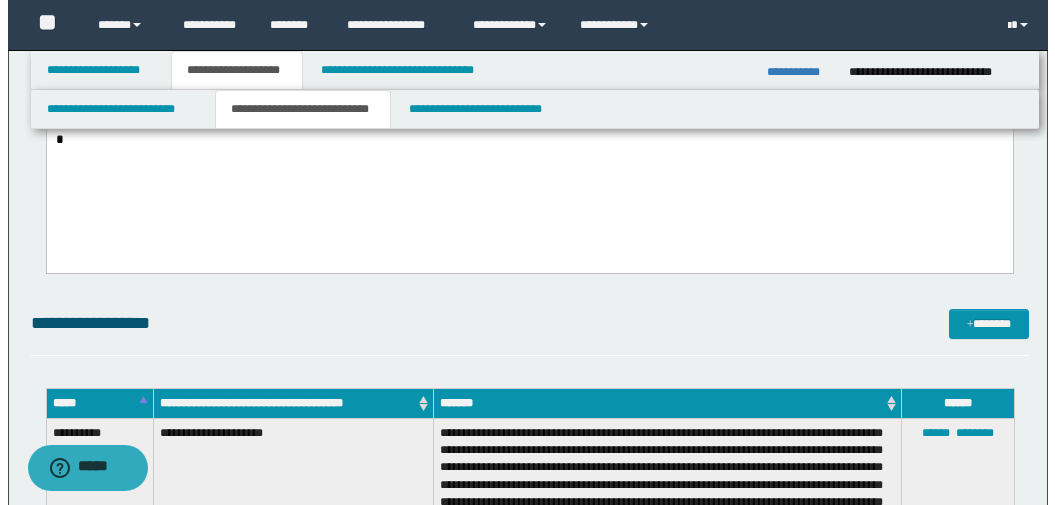 scroll, scrollTop: 664, scrollLeft: 0, axis: vertical 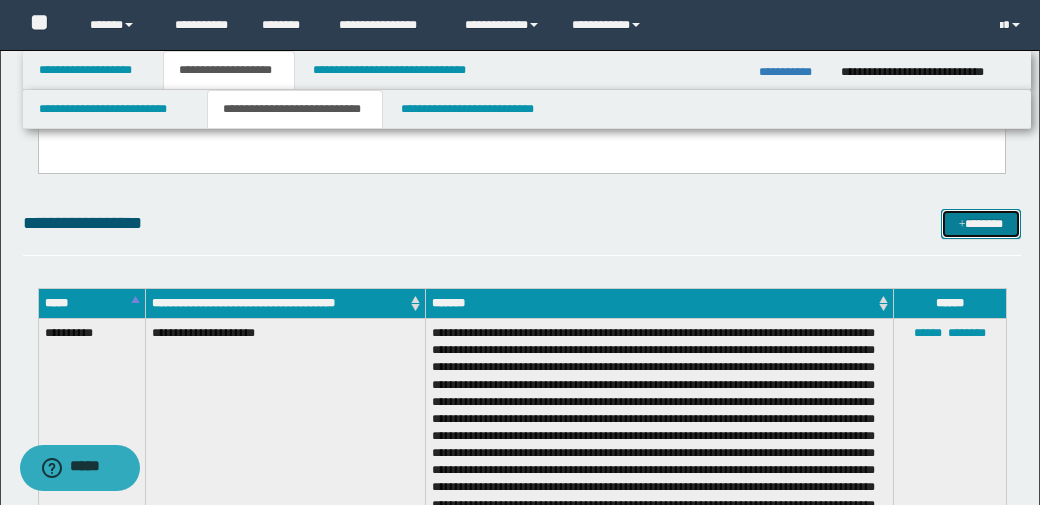 click at bounding box center (962, 225) 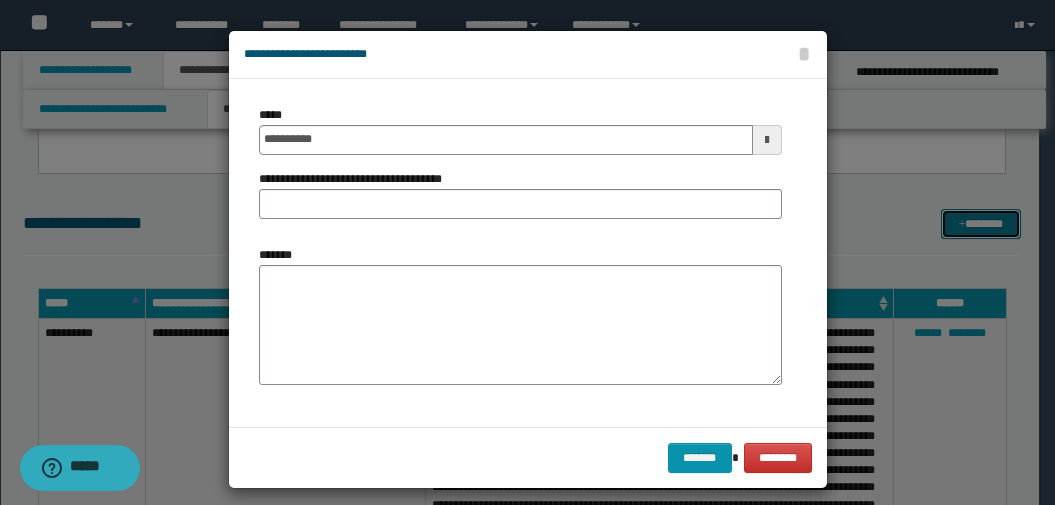 scroll, scrollTop: 0, scrollLeft: 0, axis: both 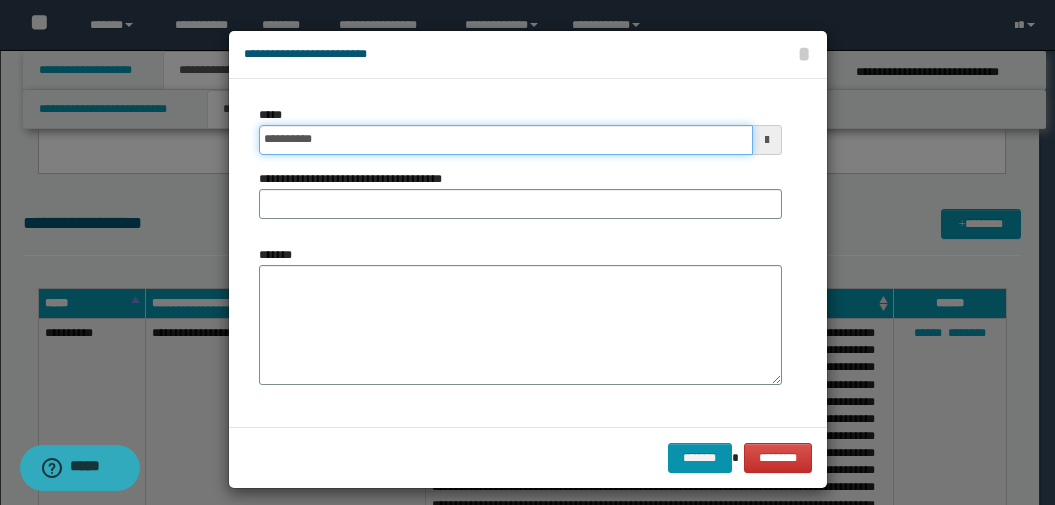 click on "**********" at bounding box center (506, 140) 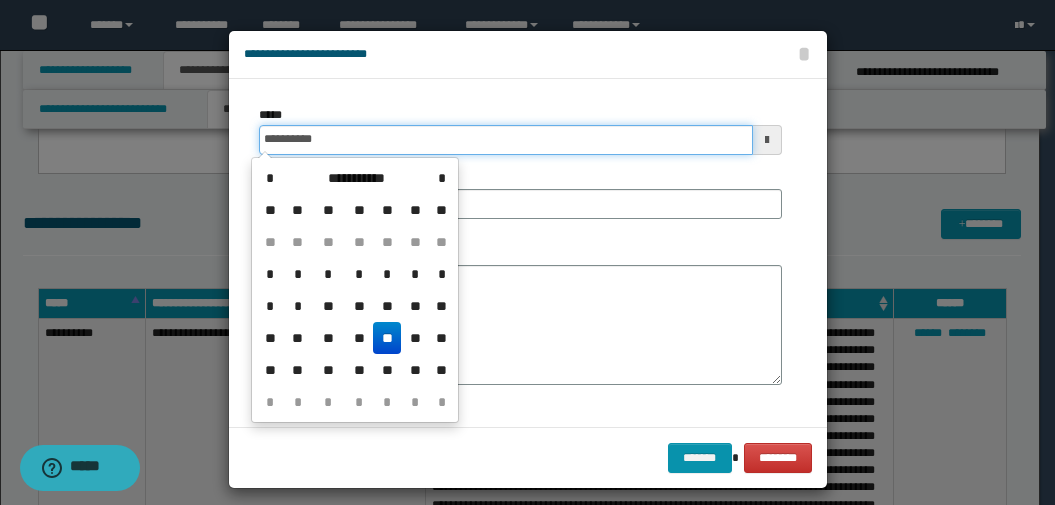 type on "**********" 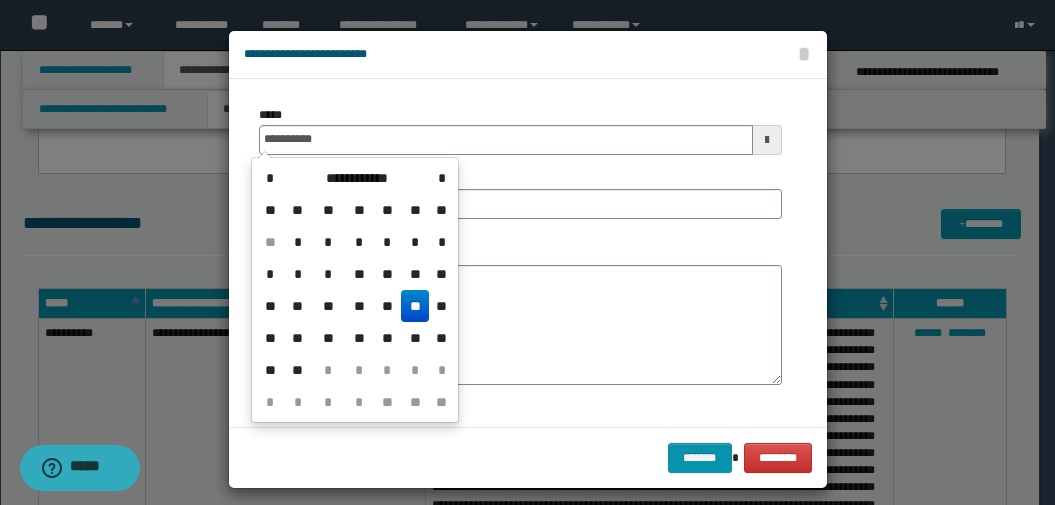 click on "**********" at bounding box center (520, 130) 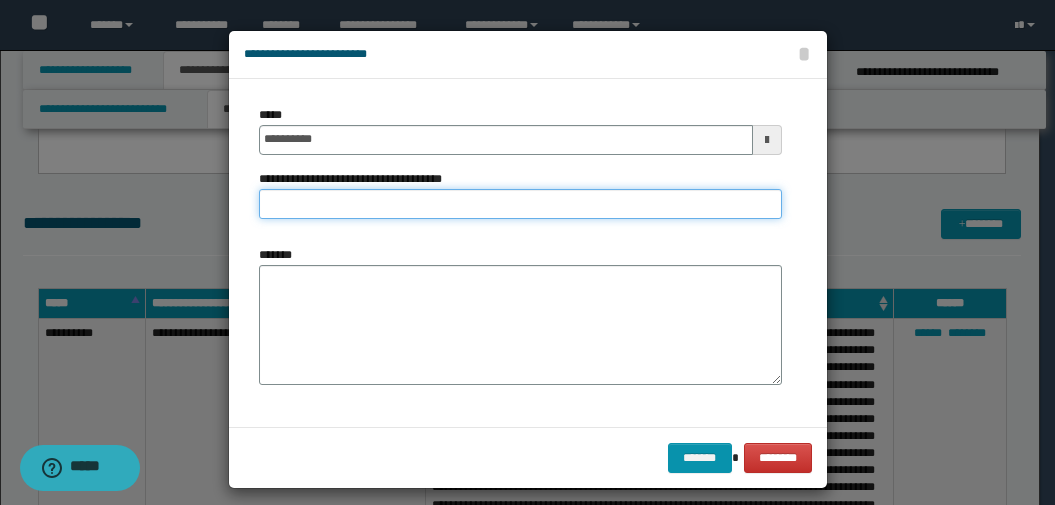 click on "**********" at bounding box center [520, 204] 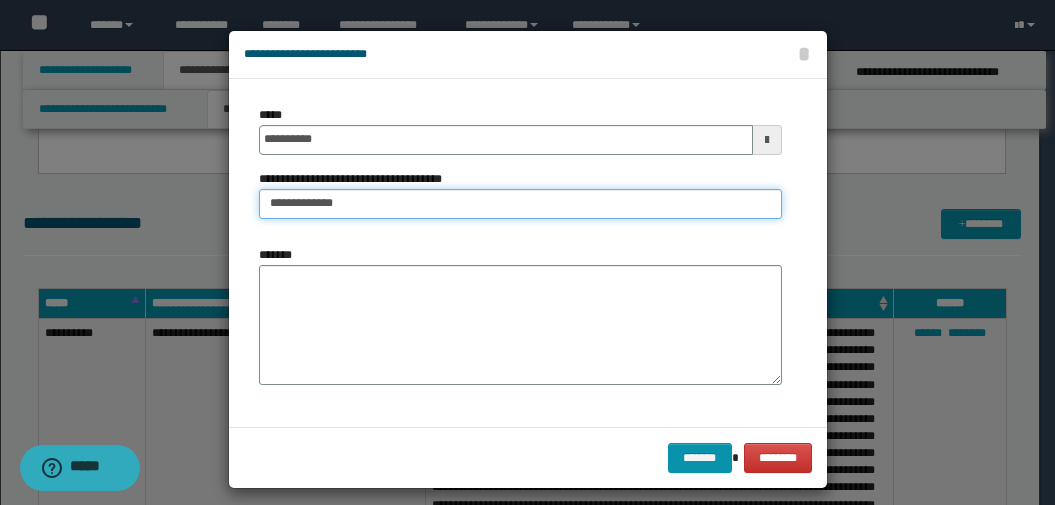 click on "**********" at bounding box center [520, 204] 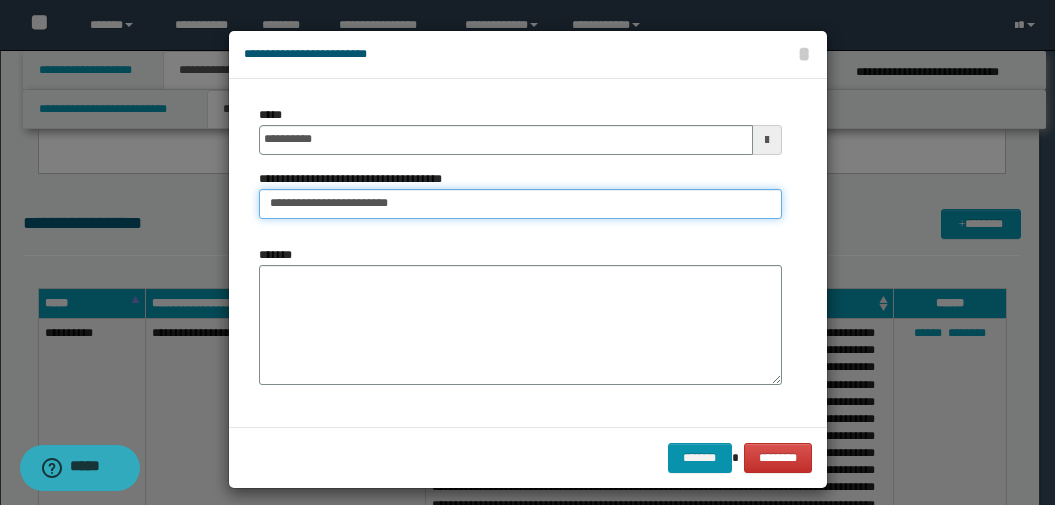 type on "**********" 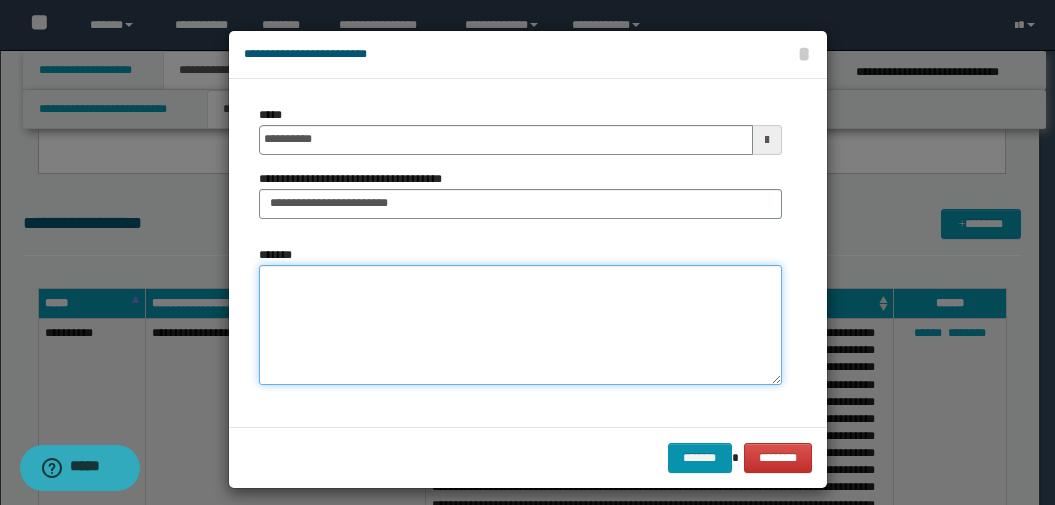 click on "*******" at bounding box center (520, 325) 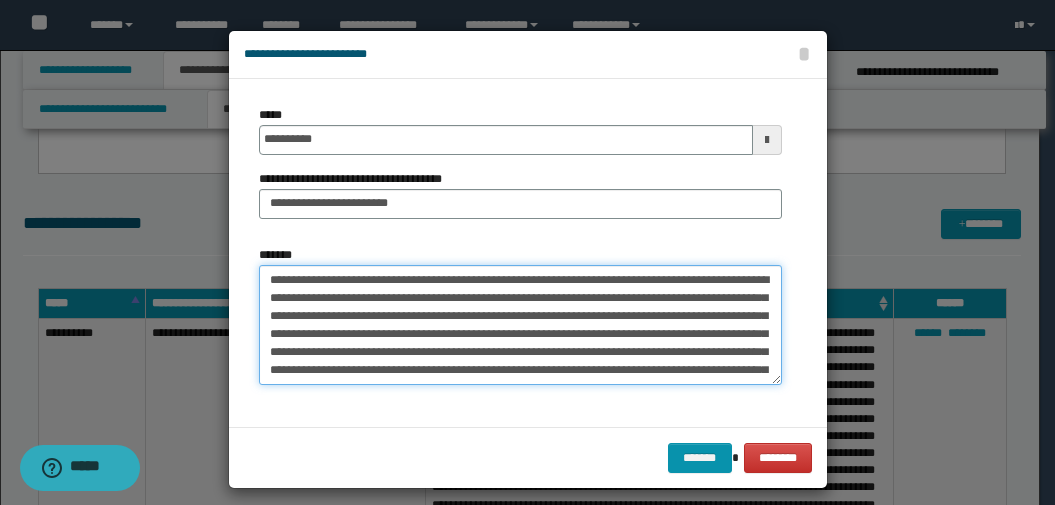 scroll, scrollTop: 66, scrollLeft: 0, axis: vertical 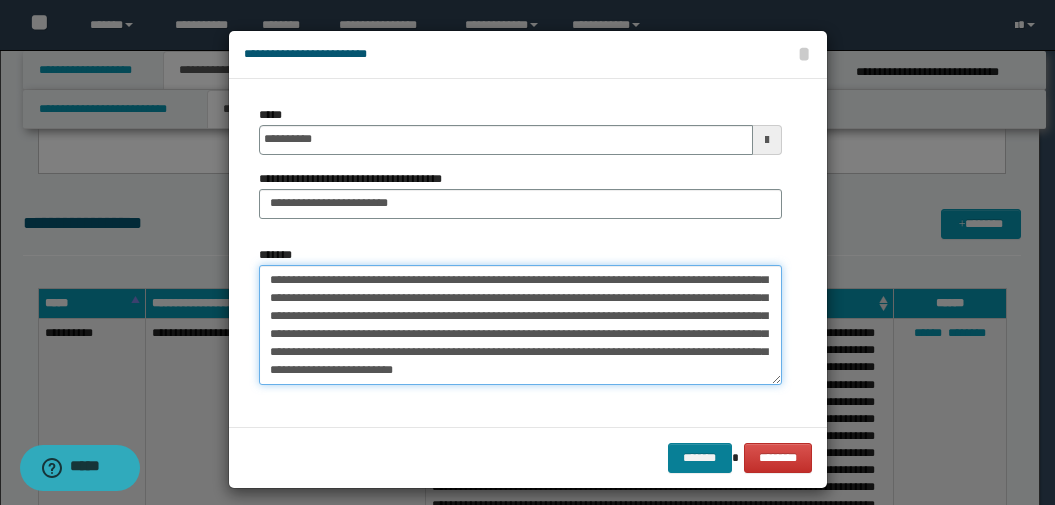 type on "**********" 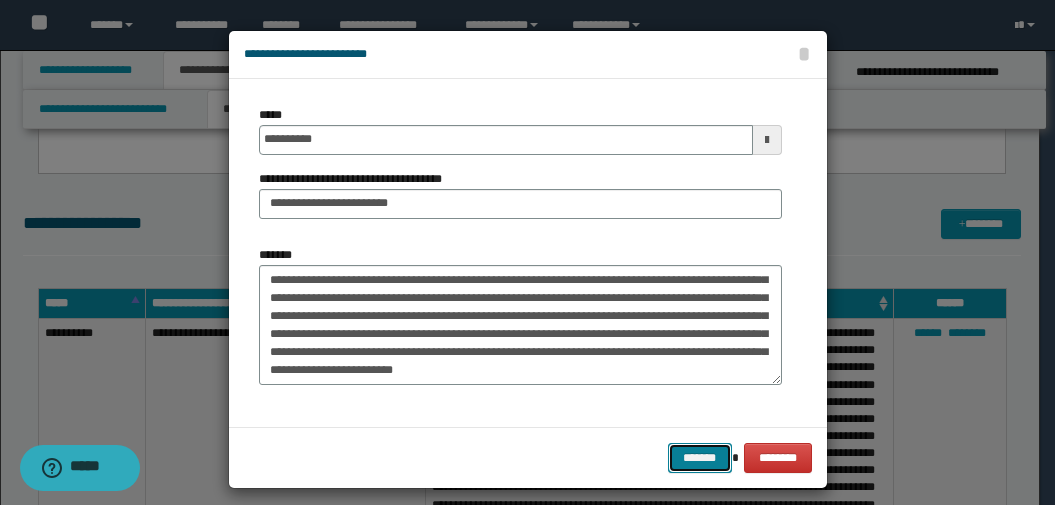 click on "*******" at bounding box center (700, 458) 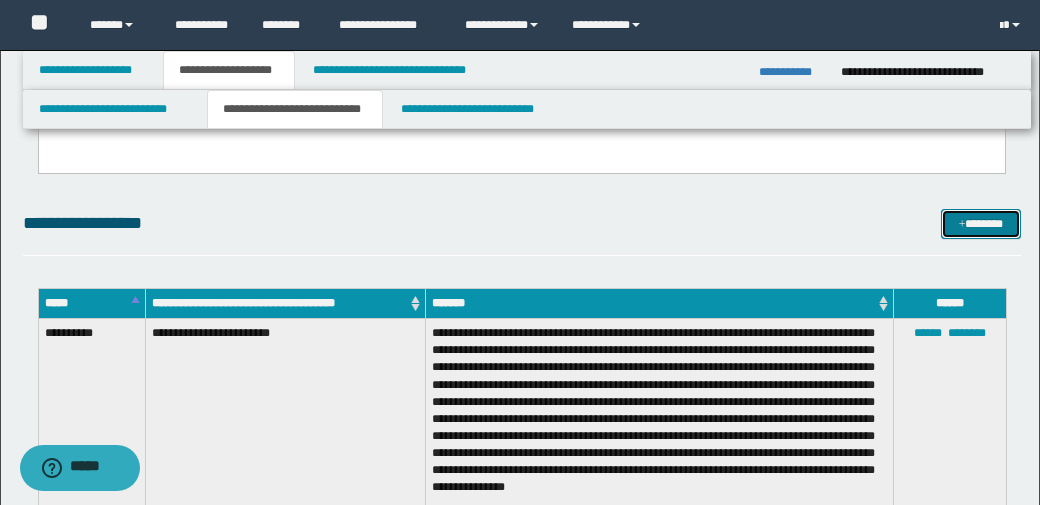 click on "*******" at bounding box center (981, 224) 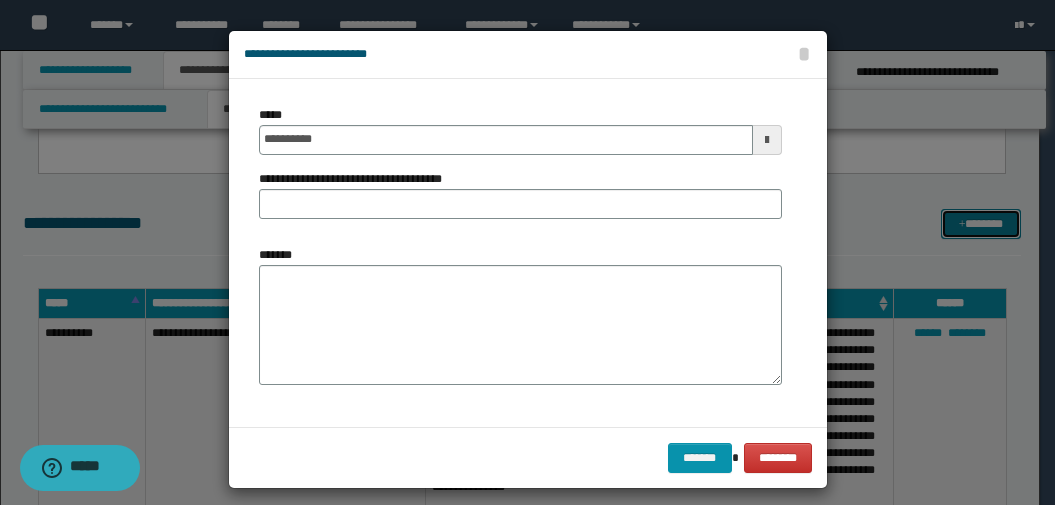 scroll, scrollTop: 0, scrollLeft: 0, axis: both 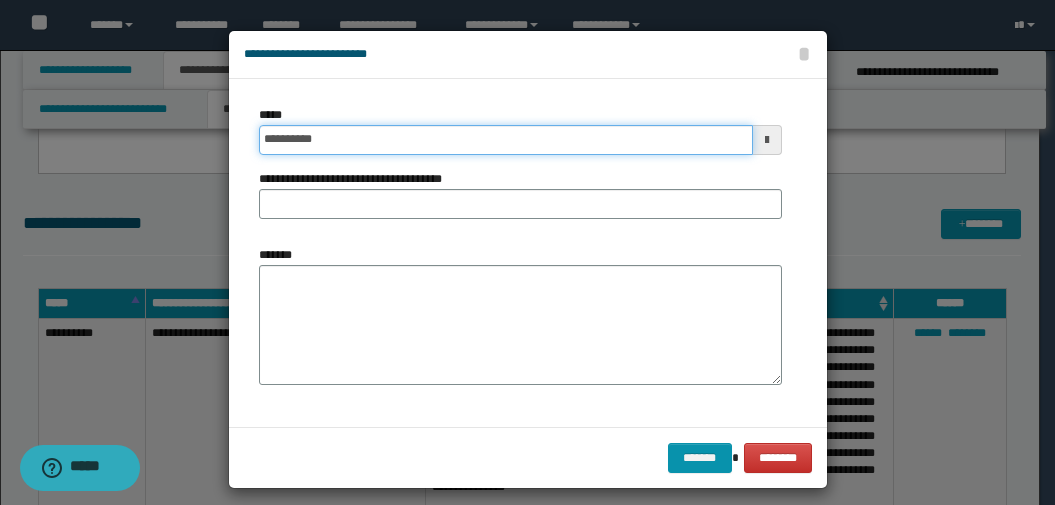 click on "**********" at bounding box center [506, 140] 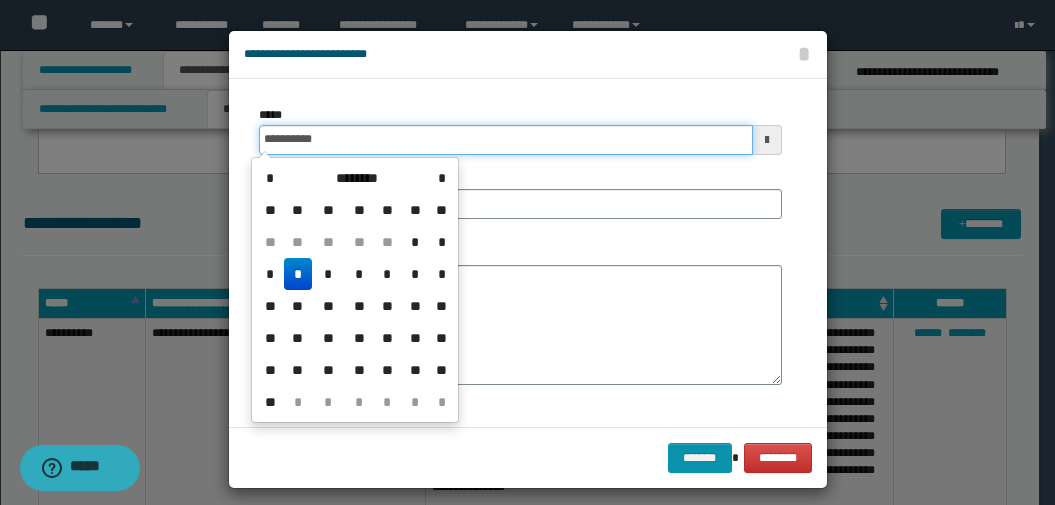 type on "**********" 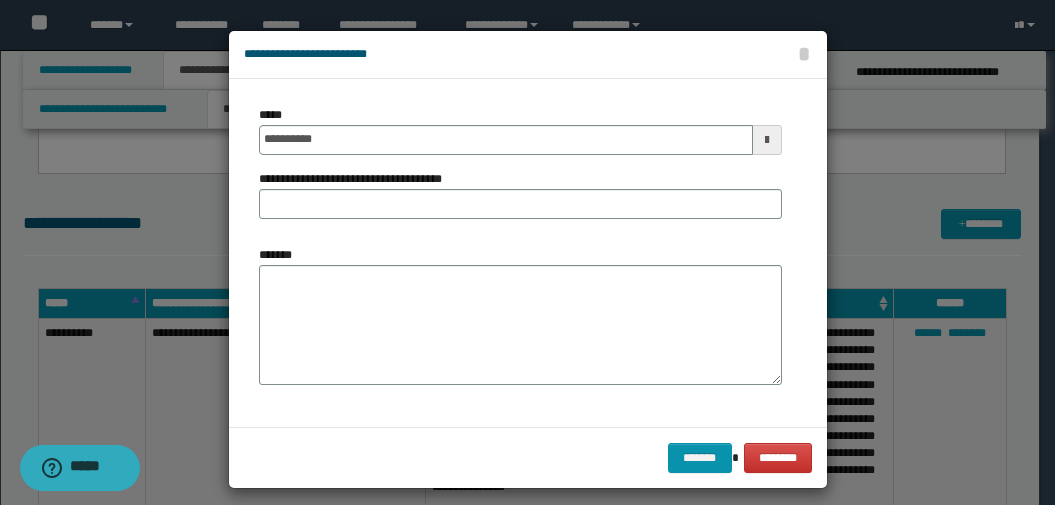 click on "**********" at bounding box center [520, 253] 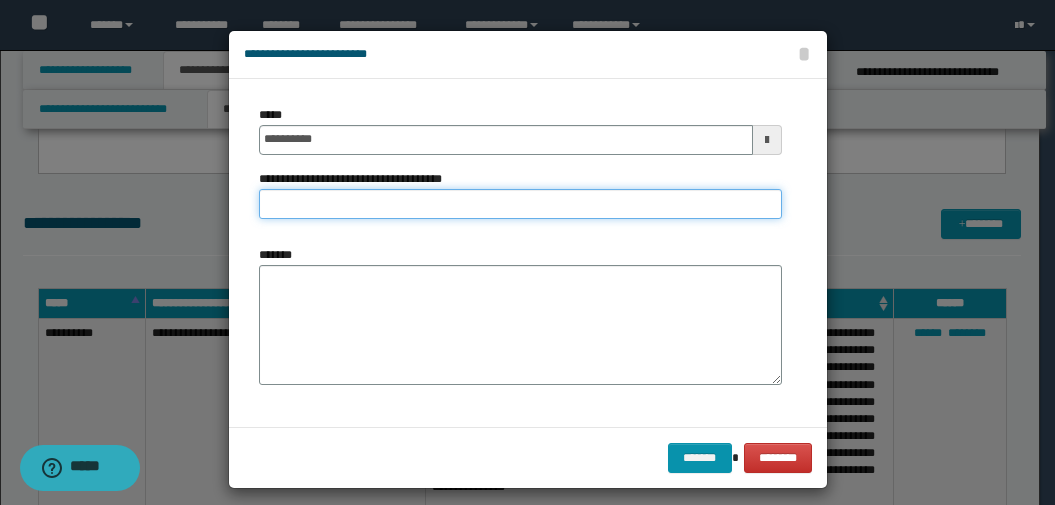 click on "**********" at bounding box center (520, 204) 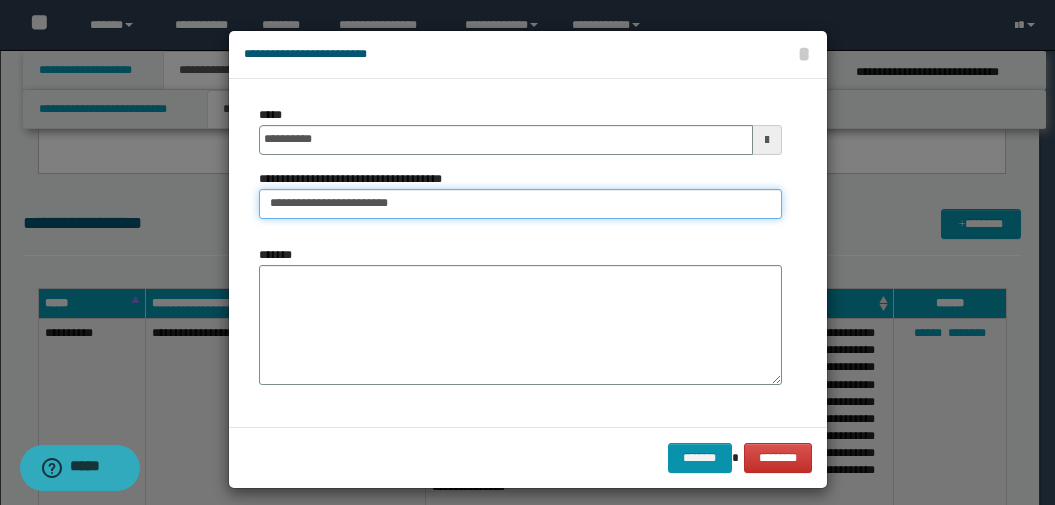 drag, startPoint x: 313, startPoint y: 205, endPoint x: 543, endPoint y: 249, distance: 234.17088 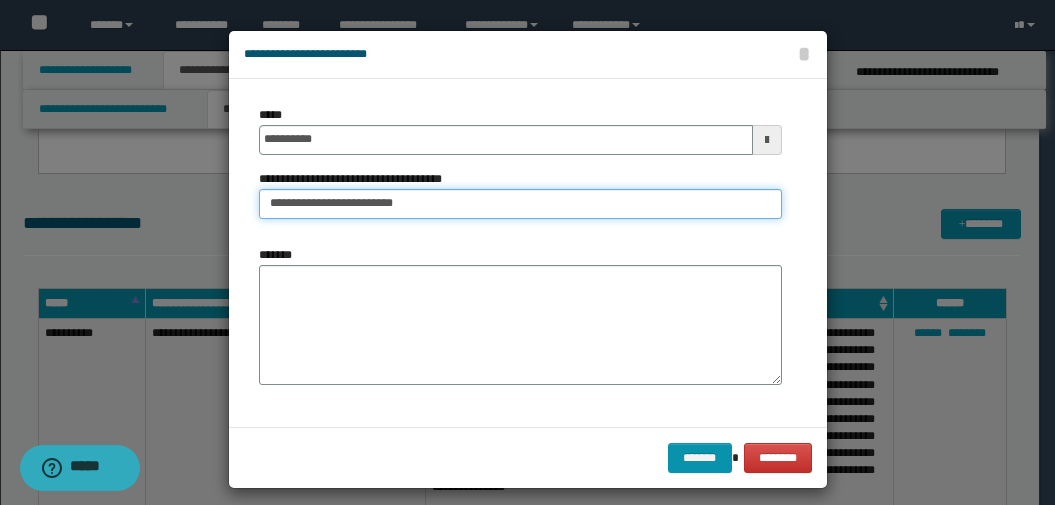 drag, startPoint x: 390, startPoint y: 205, endPoint x: 457, endPoint y: 215, distance: 67.74216 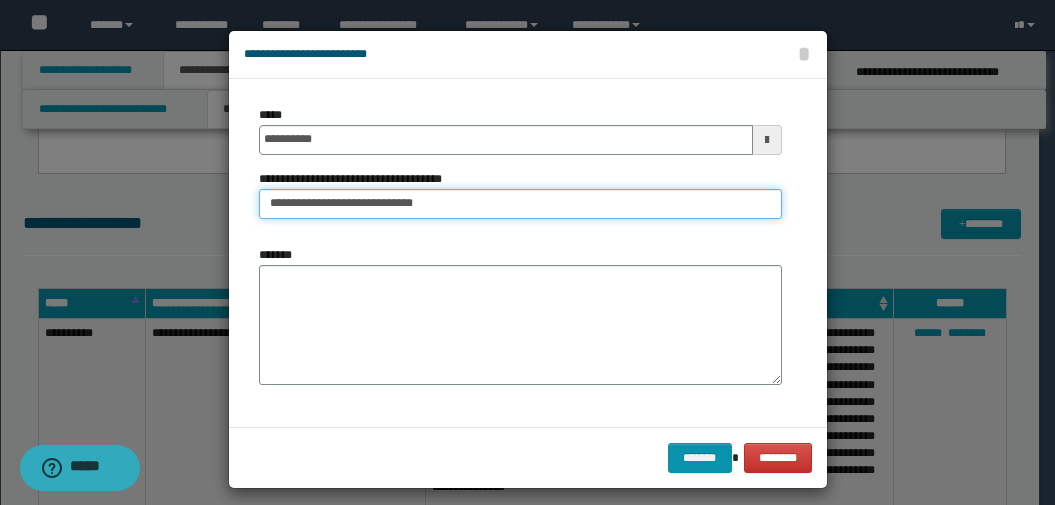 type on "**********" 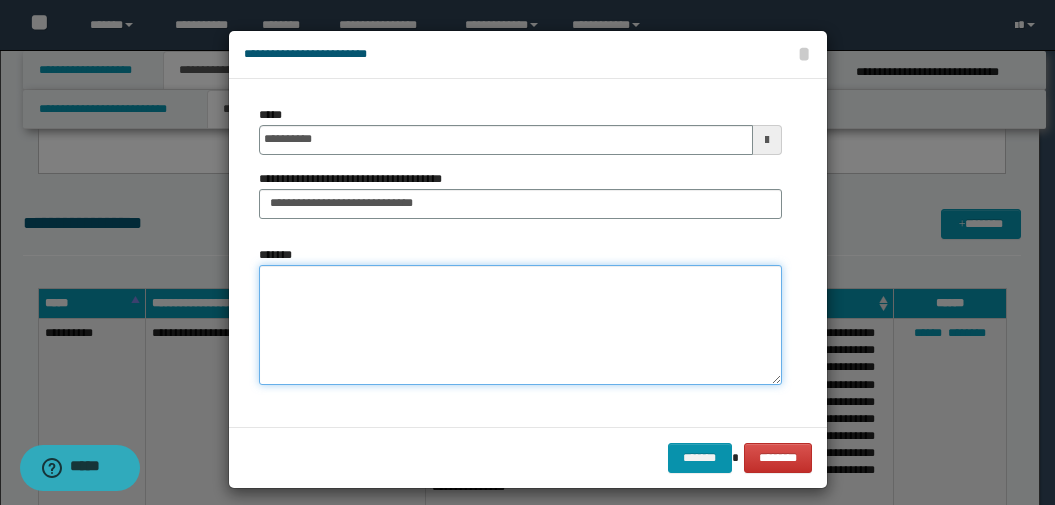 click on "*******" at bounding box center (520, 325) 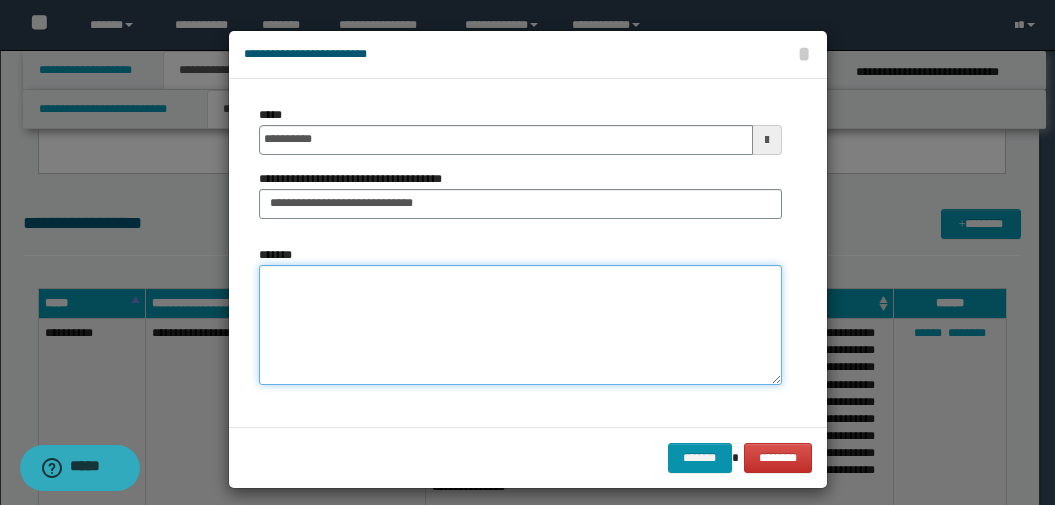 paste on "**********" 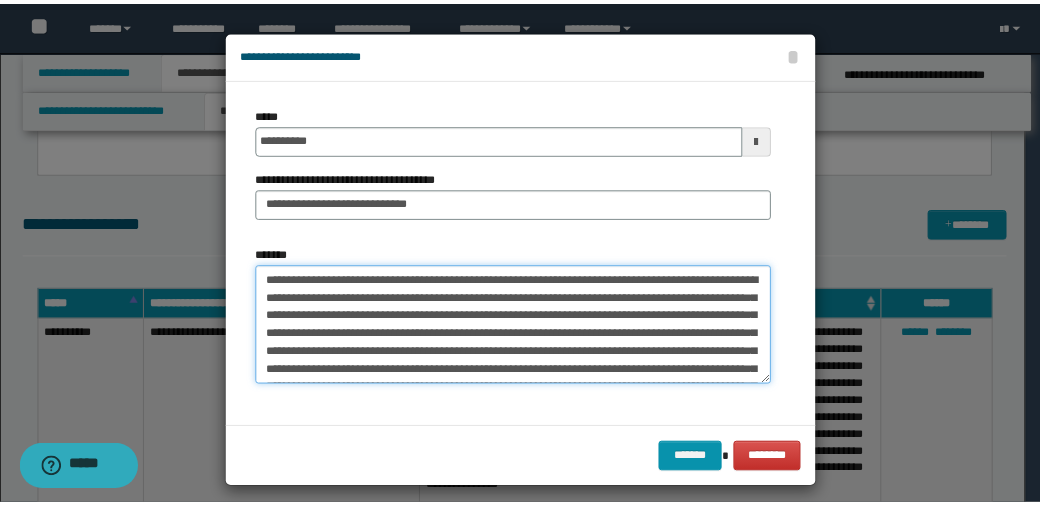 scroll, scrollTop: 174, scrollLeft: 0, axis: vertical 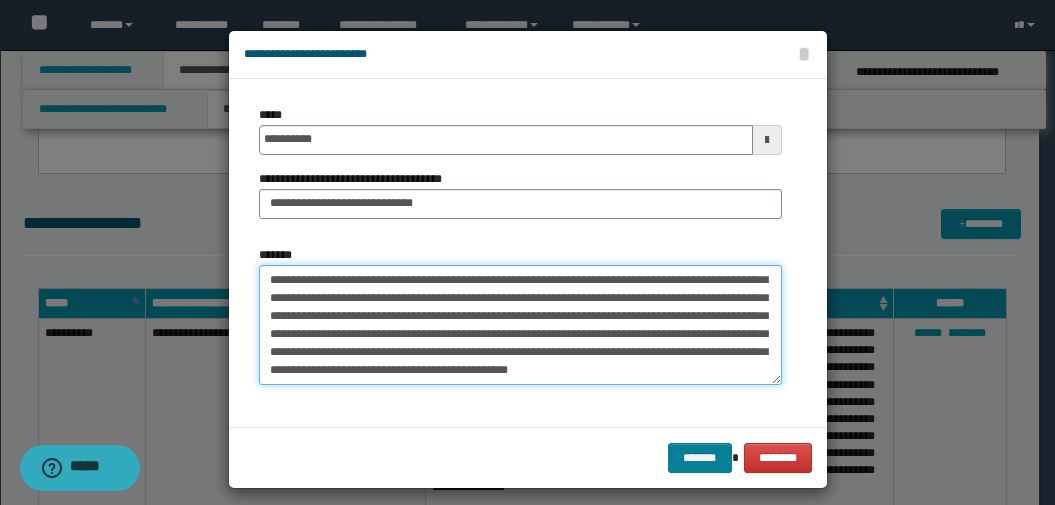 type on "**********" 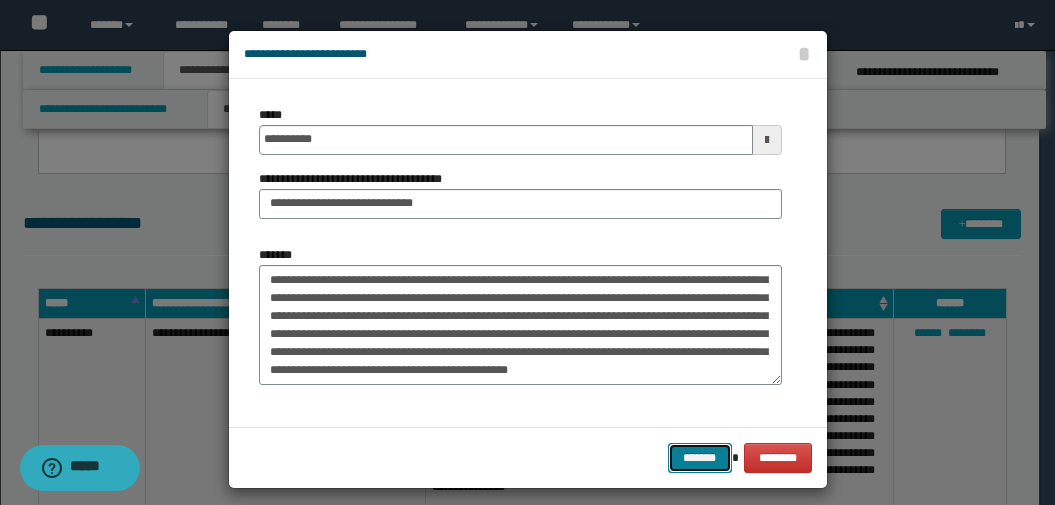 click on "*******" at bounding box center [700, 458] 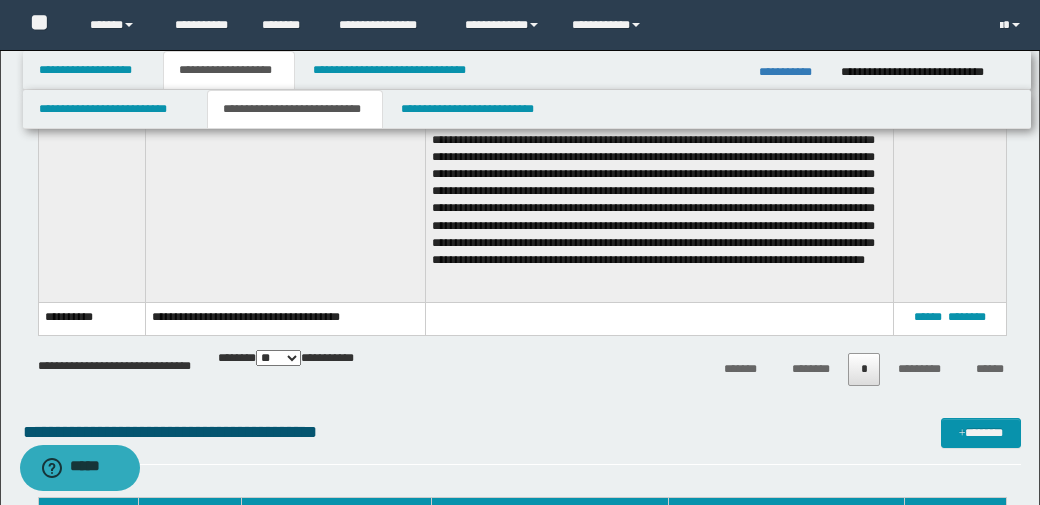 scroll, scrollTop: 2564, scrollLeft: 0, axis: vertical 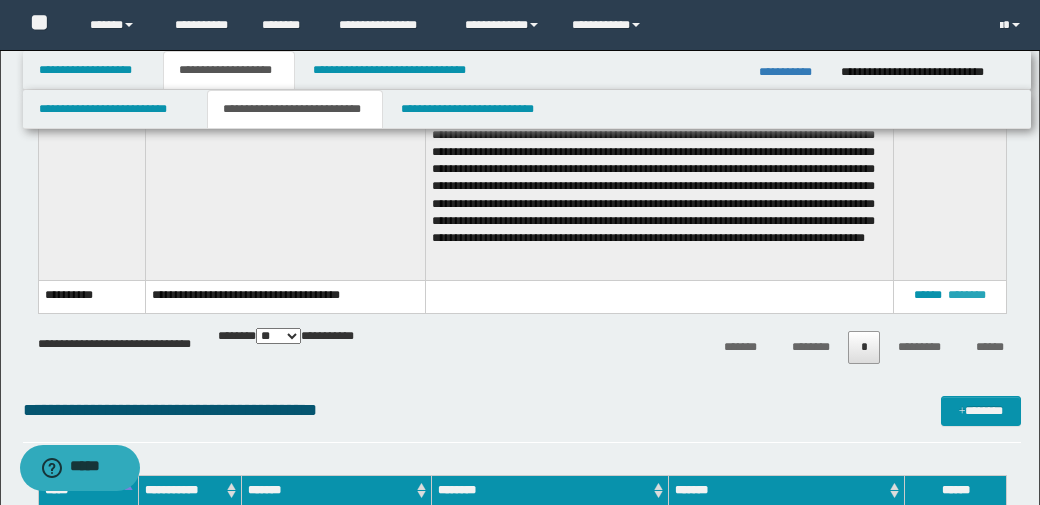 click on "********" at bounding box center [967, 295] 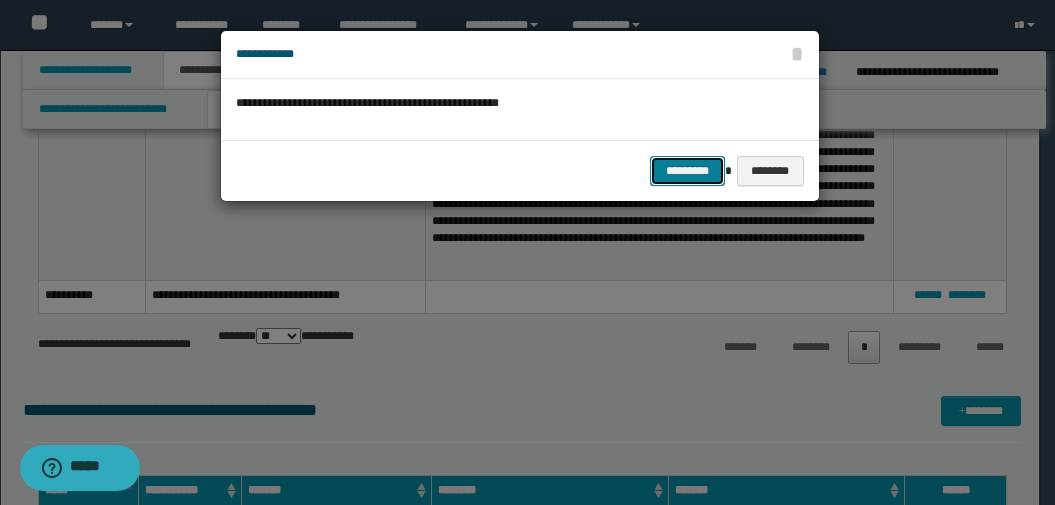 click on "*********" at bounding box center [687, 171] 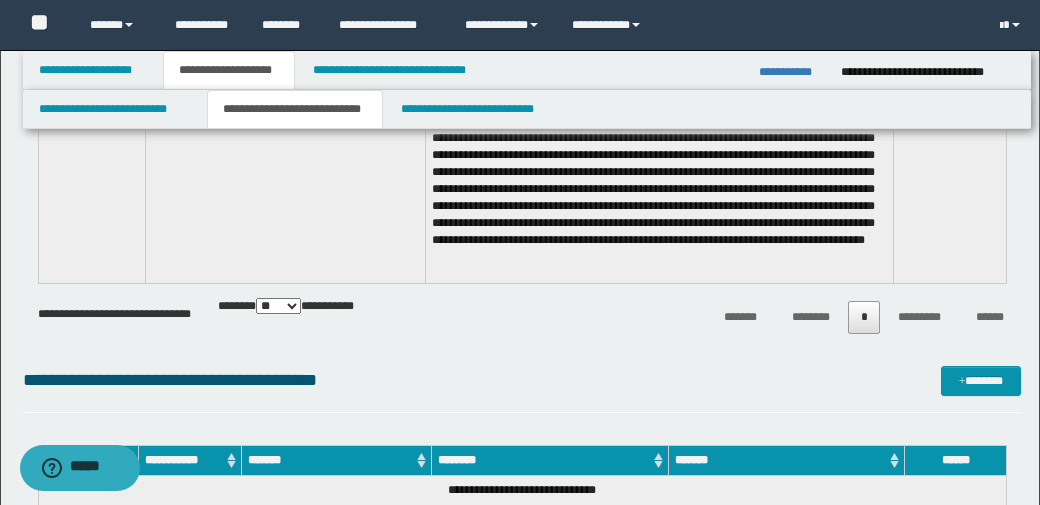 click on "**********" at bounding box center [522, -633] 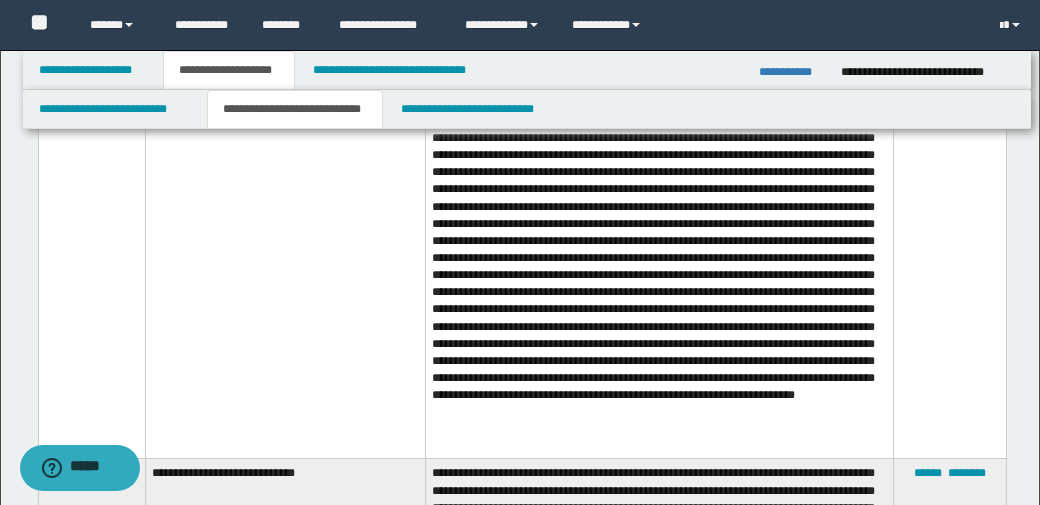 scroll, scrollTop: 2064, scrollLeft: 0, axis: vertical 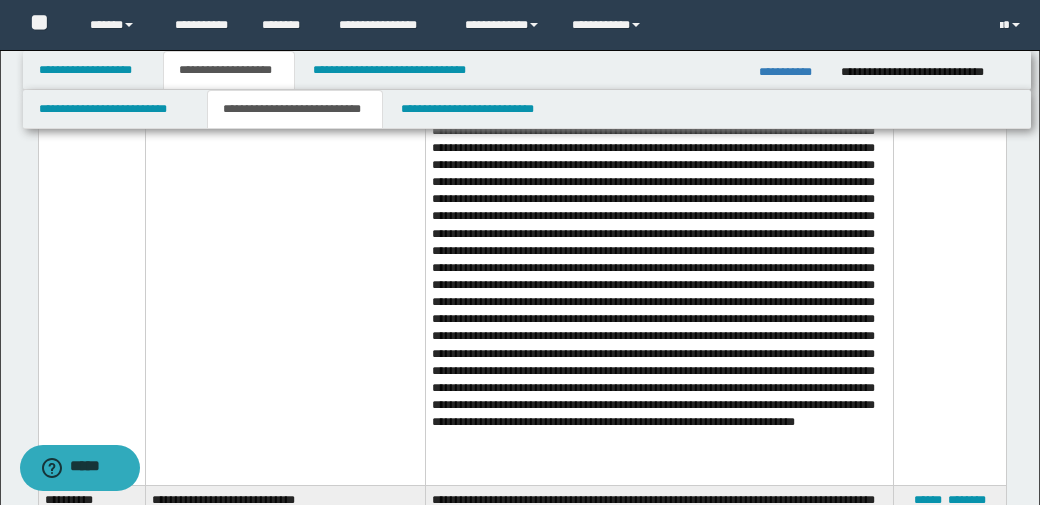 click on "**********" at bounding box center (286, 224) 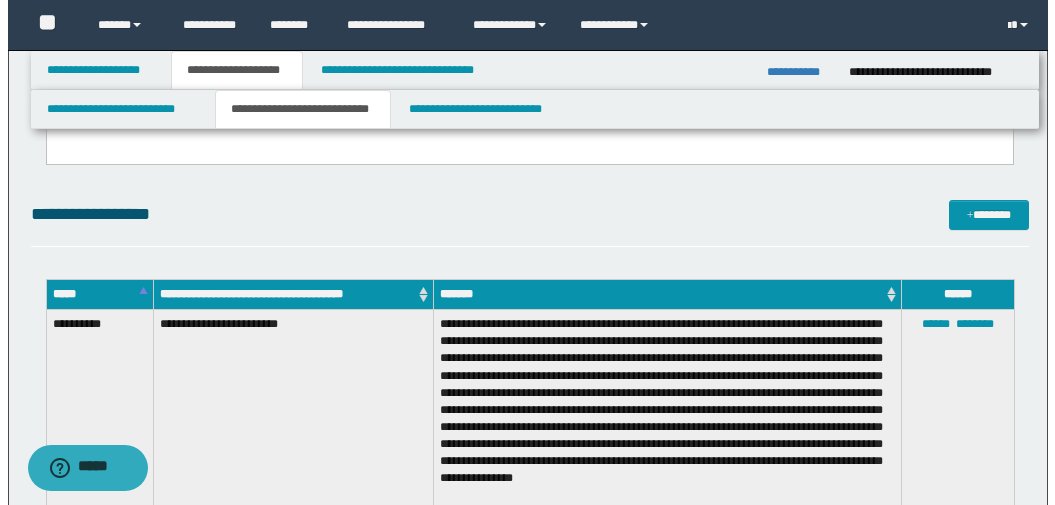 scroll, scrollTop: 564, scrollLeft: 0, axis: vertical 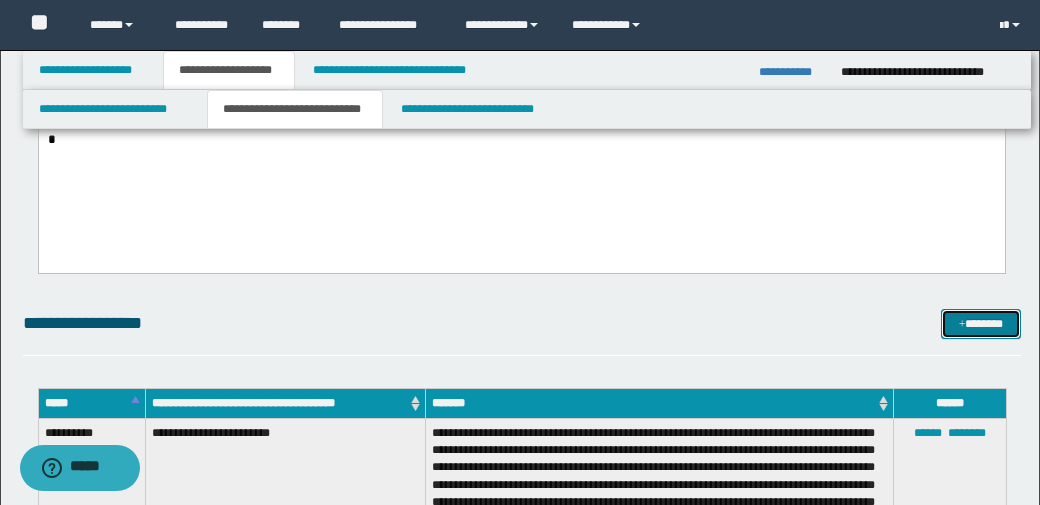 click at bounding box center (962, 325) 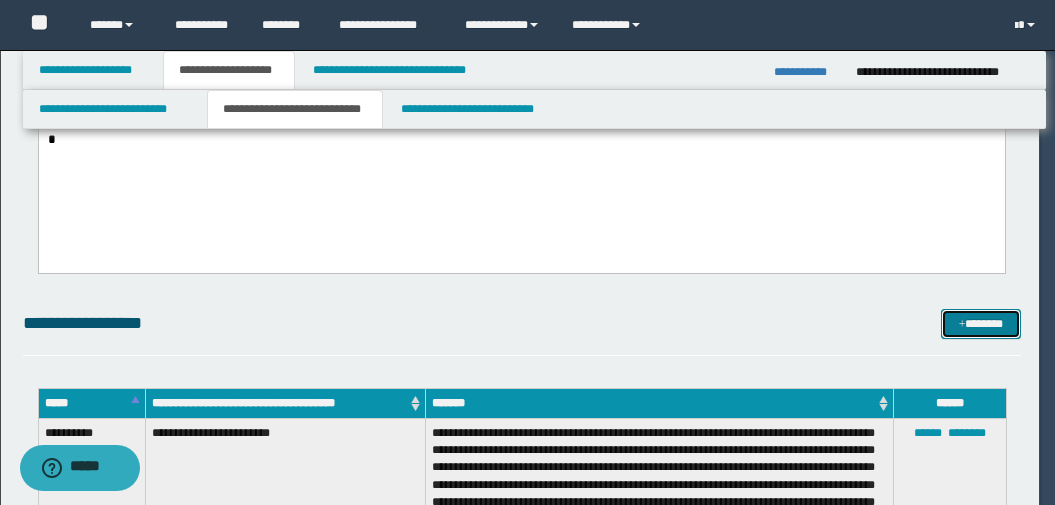 scroll, scrollTop: 0, scrollLeft: 0, axis: both 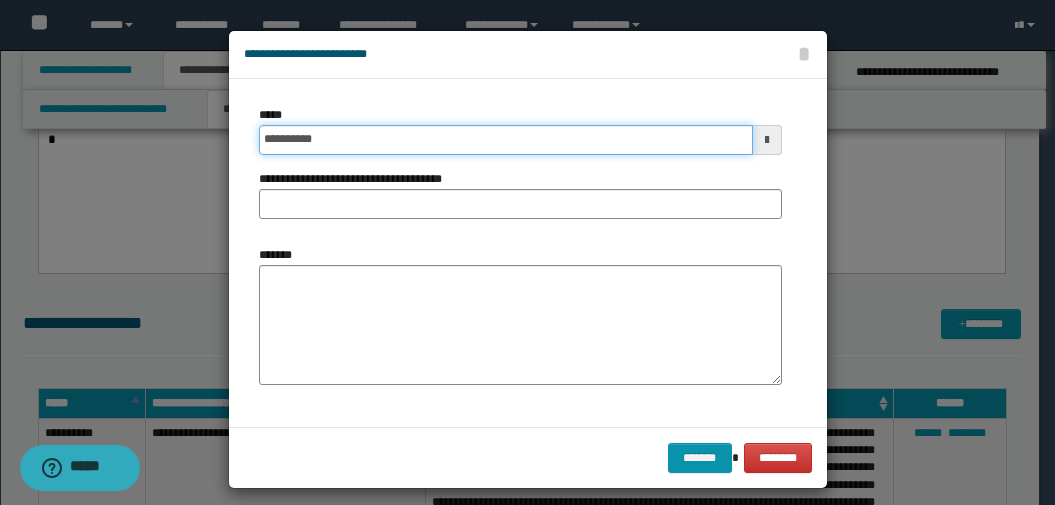 click on "**********" at bounding box center (506, 140) 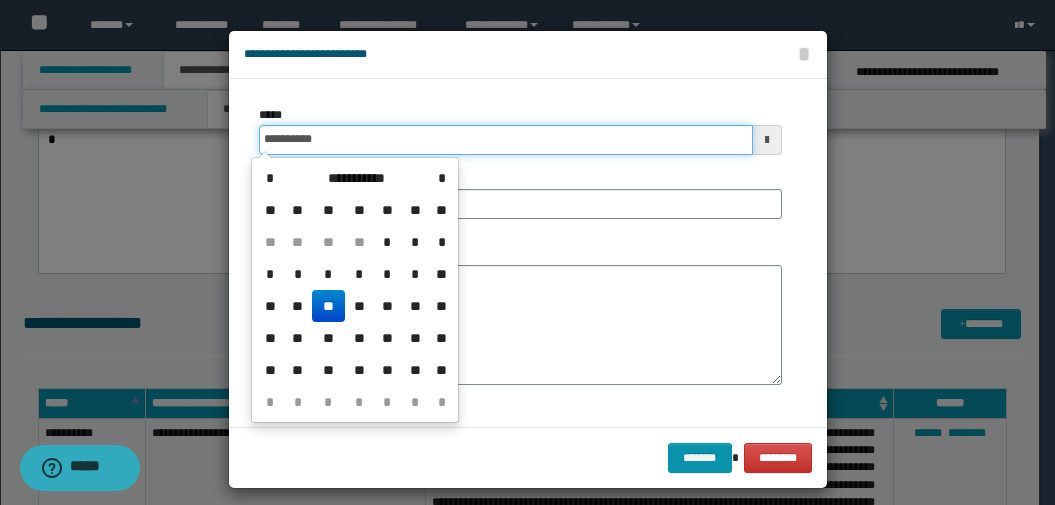 type on "**********" 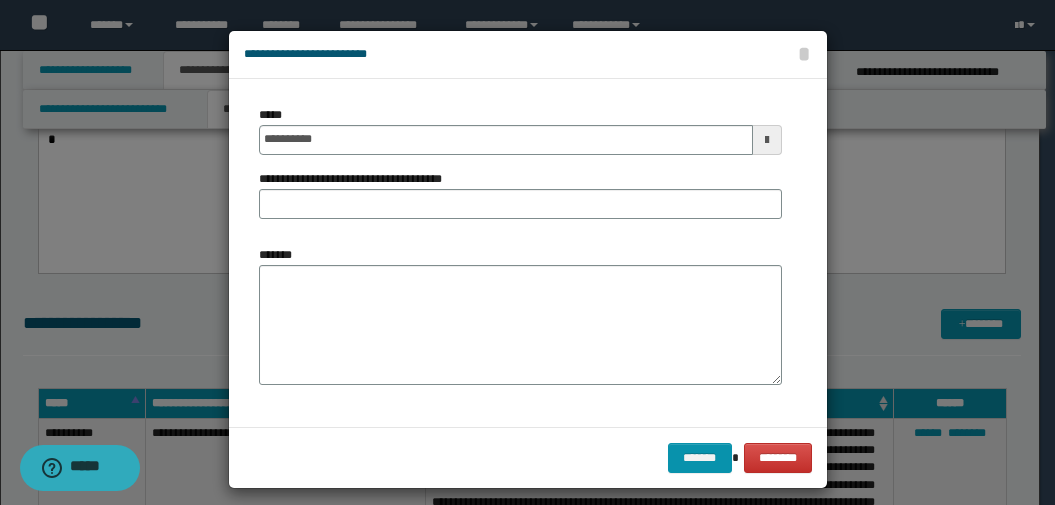 click on "**********" at bounding box center (520, 253) 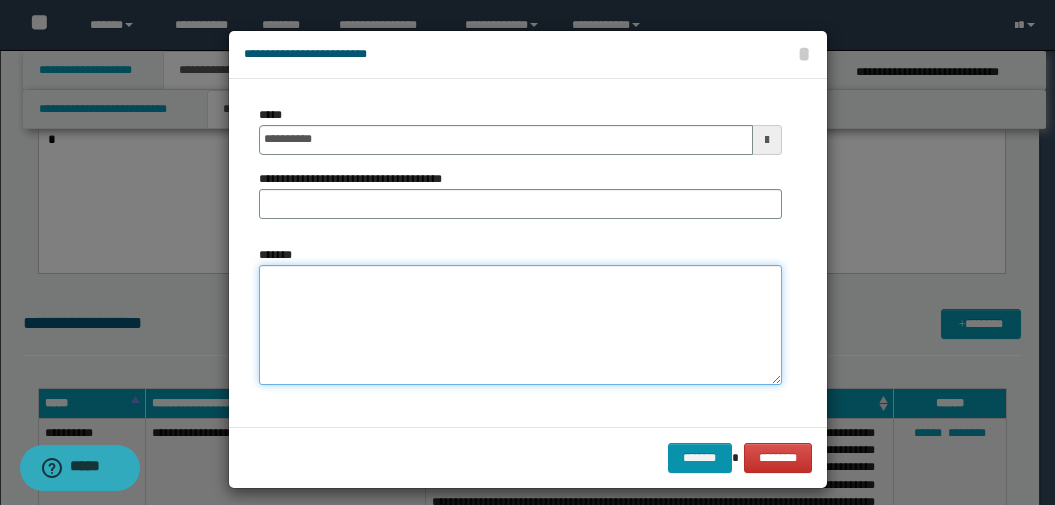 click on "*******" at bounding box center (520, 325) 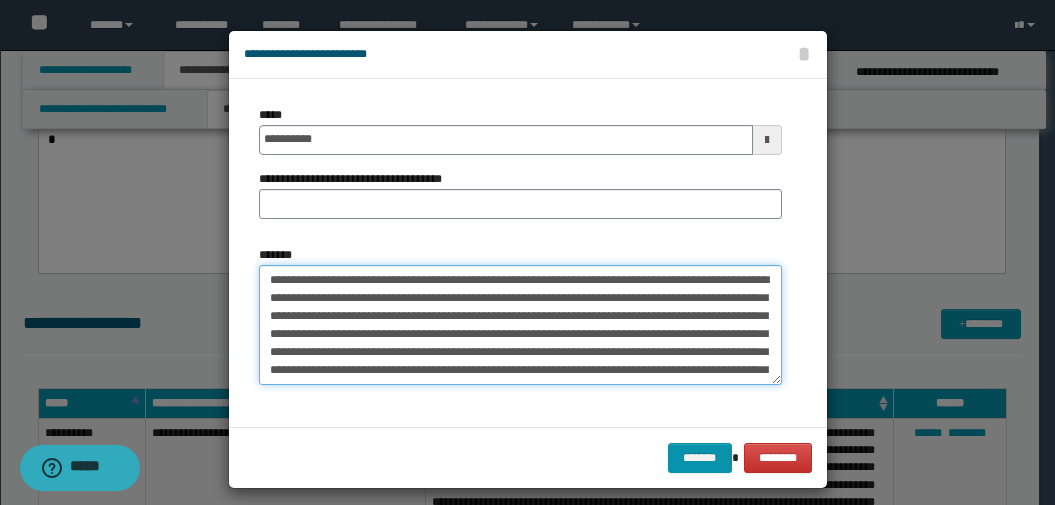 scroll, scrollTop: 66, scrollLeft: 0, axis: vertical 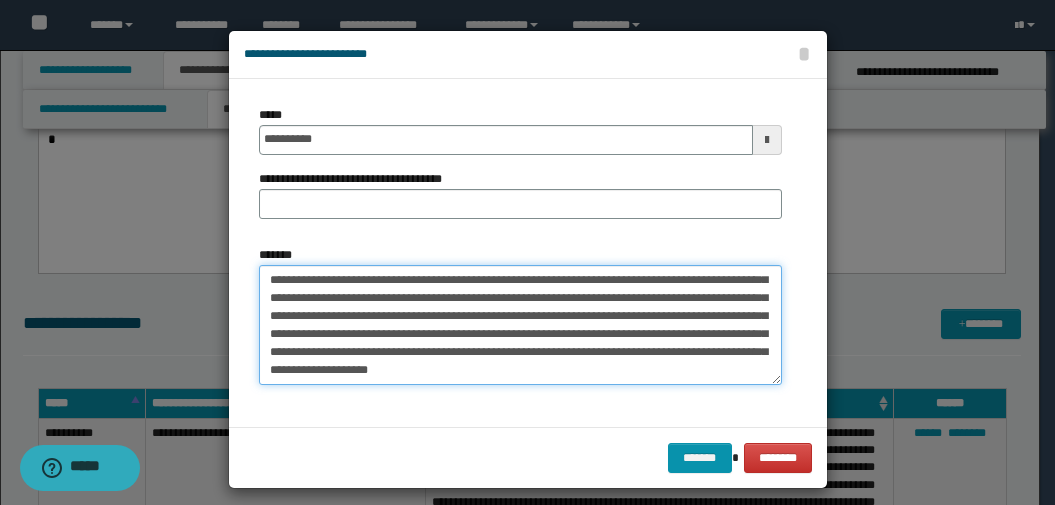 type on "**********" 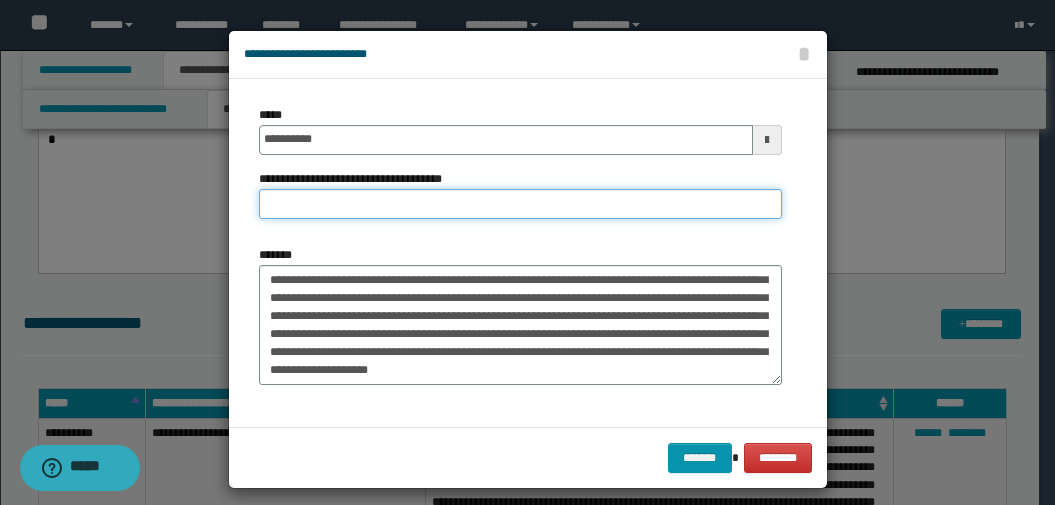 click on "**********" at bounding box center (520, 204) 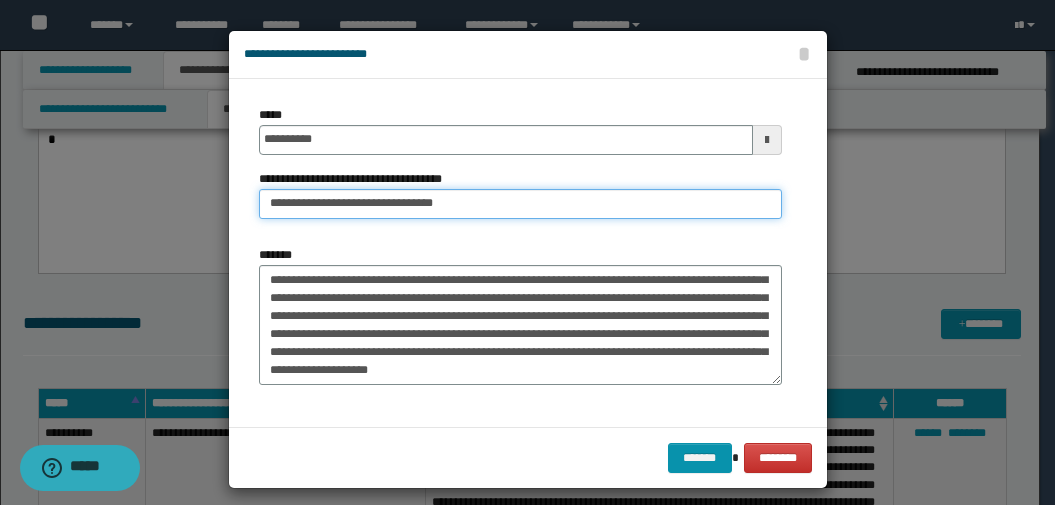 click on "**********" at bounding box center (520, 204) 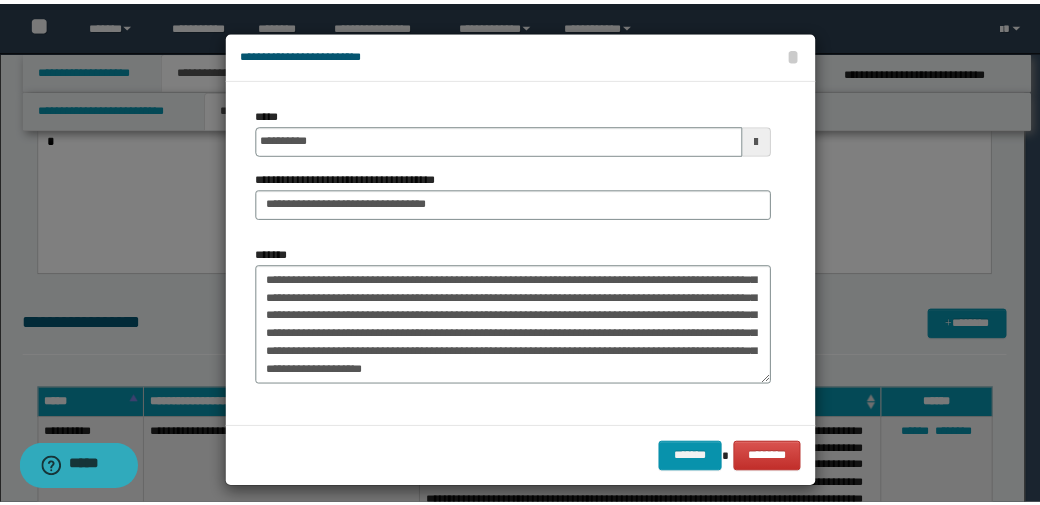 scroll, scrollTop: 72, scrollLeft: 0, axis: vertical 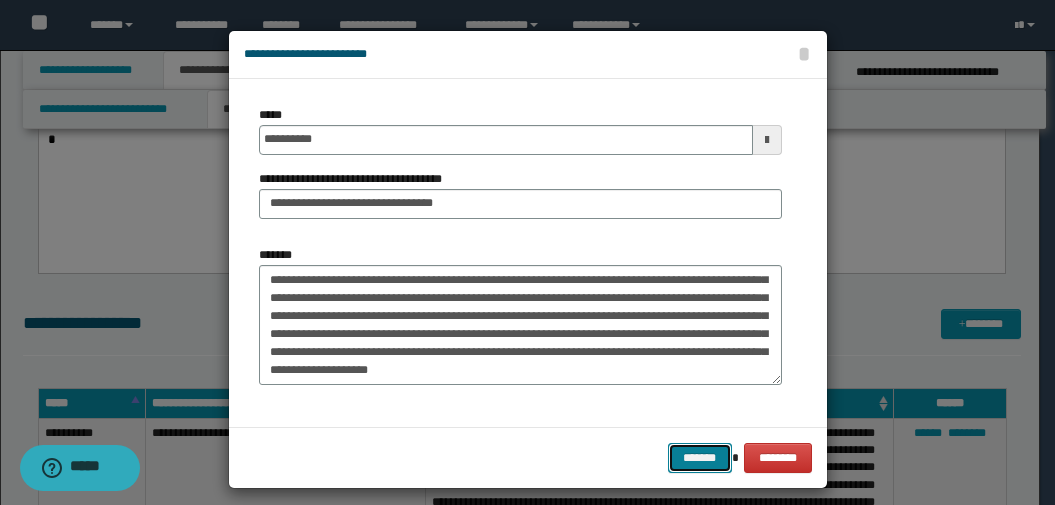 click on "*******" at bounding box center (700, 458) 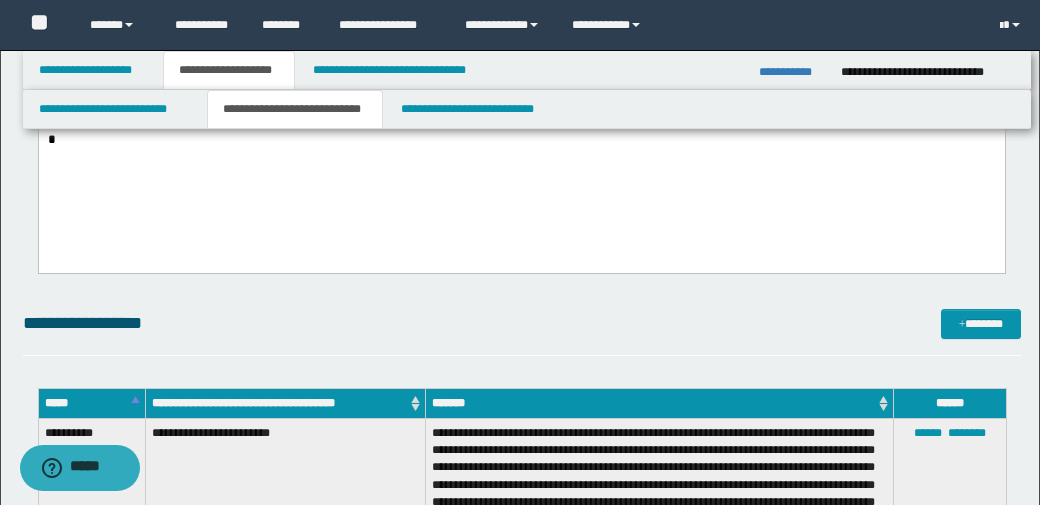 drag, startPoint x: 350, startPoint y: 309, endPoint x: 341, endPoint y: 317, distance: 12.0415945 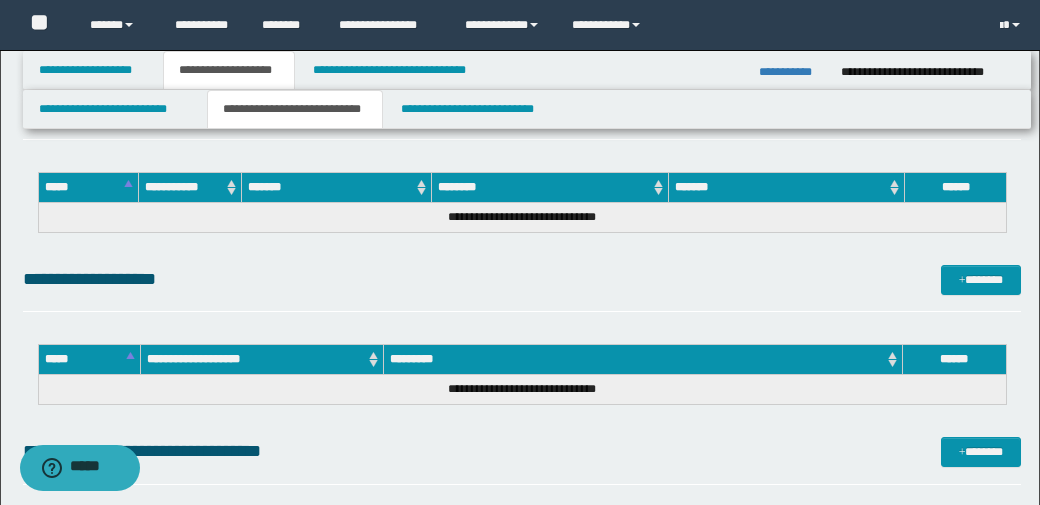 scroll, scrollTop: 3164, scrollLeft: 0, axis: vertical 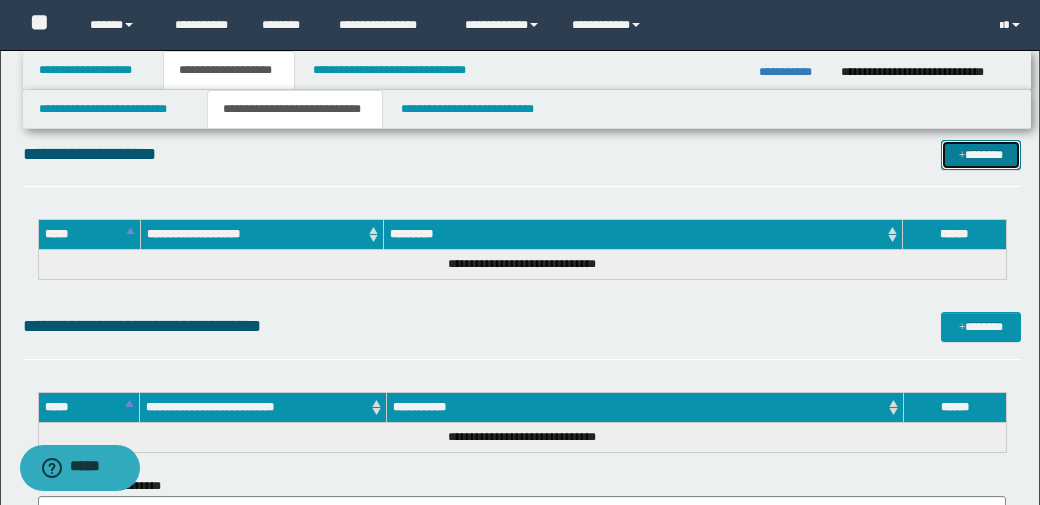 click on "*******" at bounding box center [981, 155] 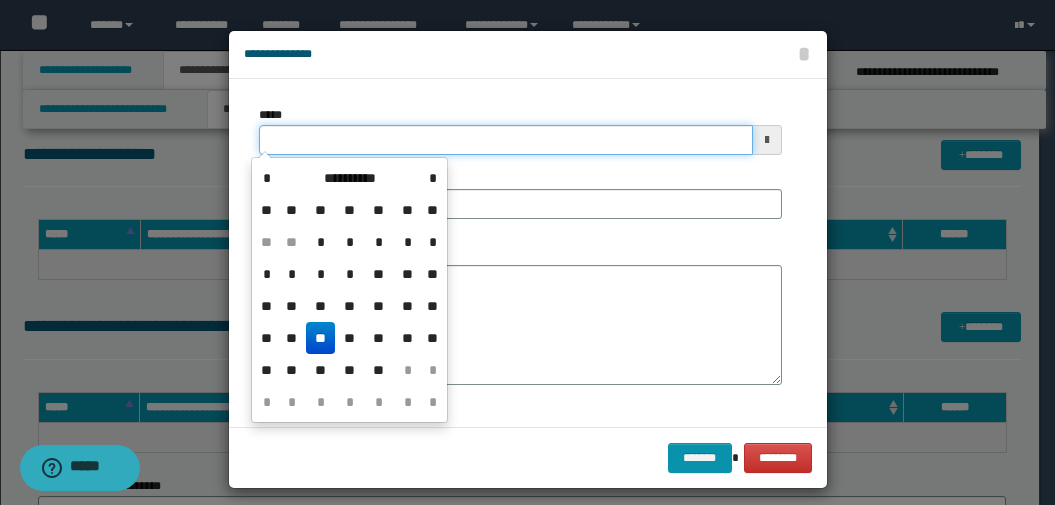 click on "*****" at bounding box center (506, 140) 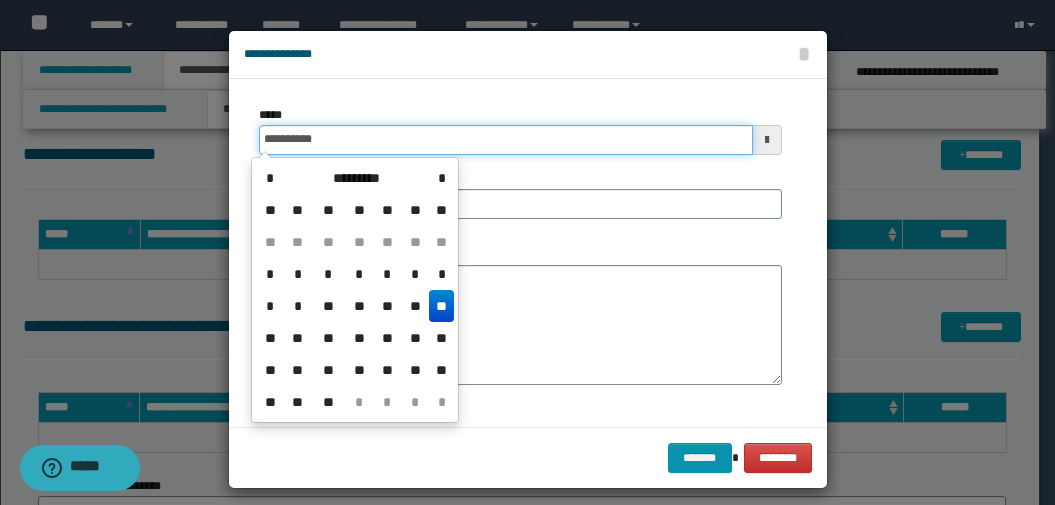 type on "**********" 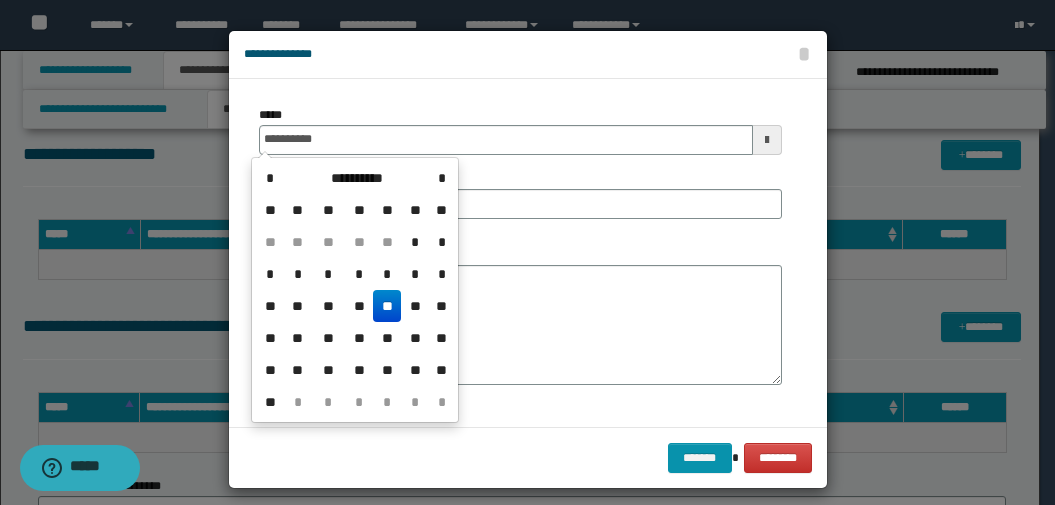 click on "**********" at bounding box center [528, 253] 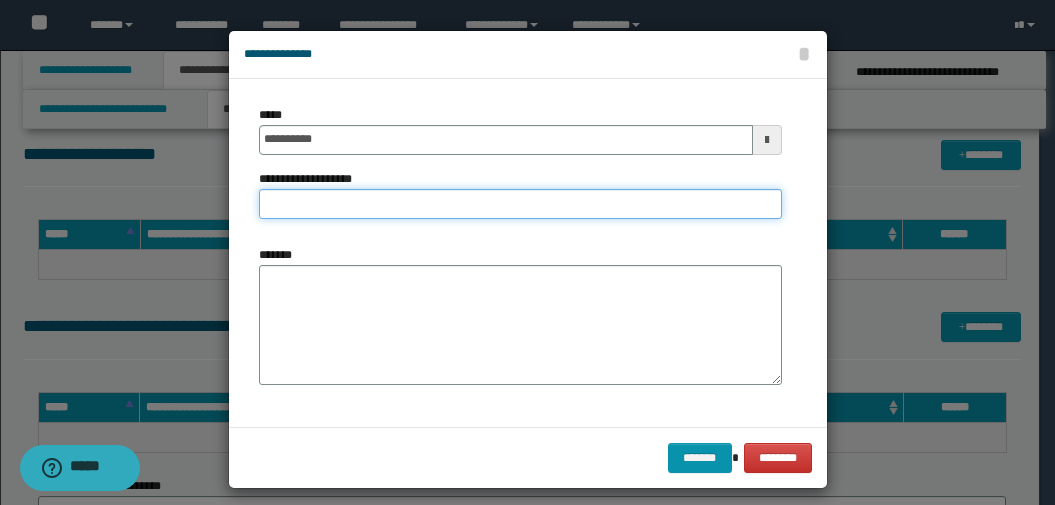 click on "**********" at bounding box center [520, 204] 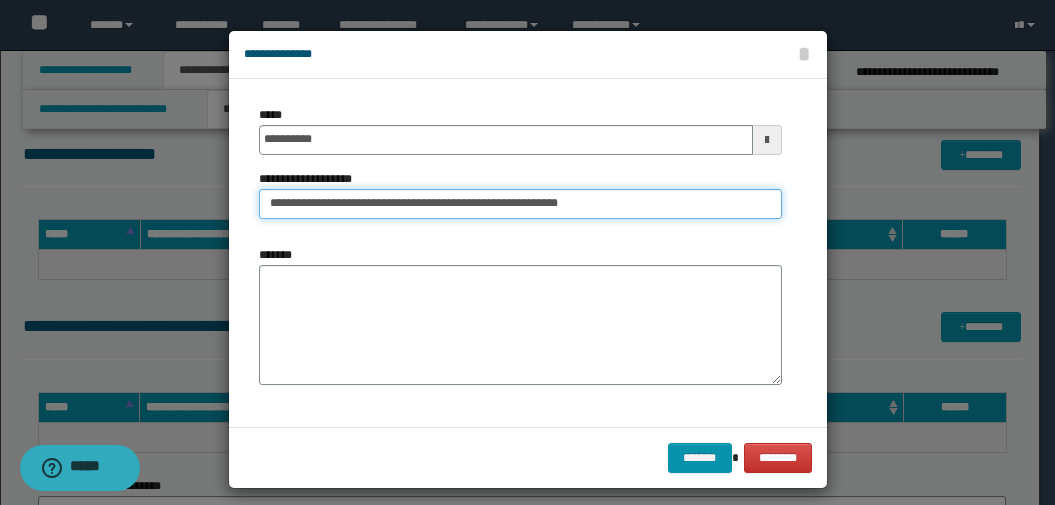 click on "**********" at bounding box center [520, 204] 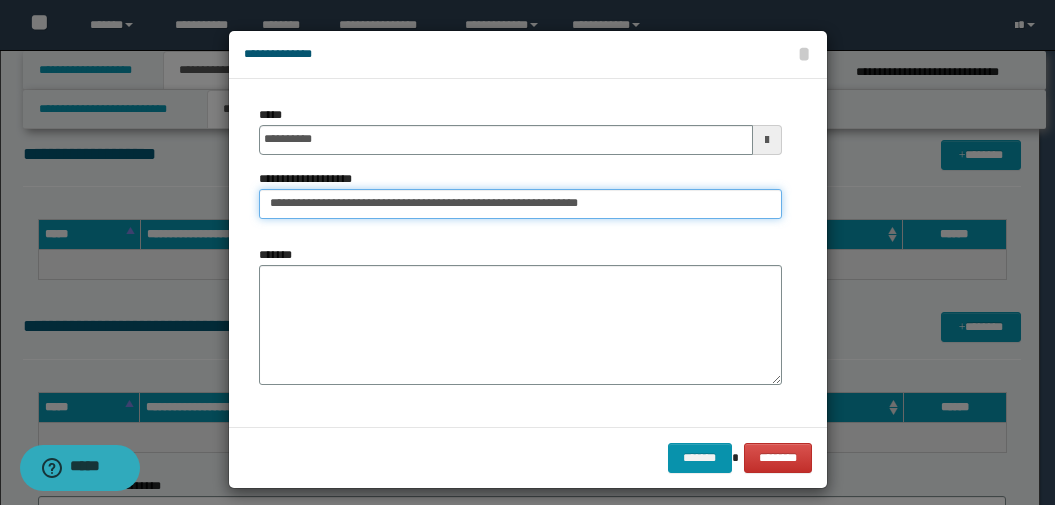 type on "**********" 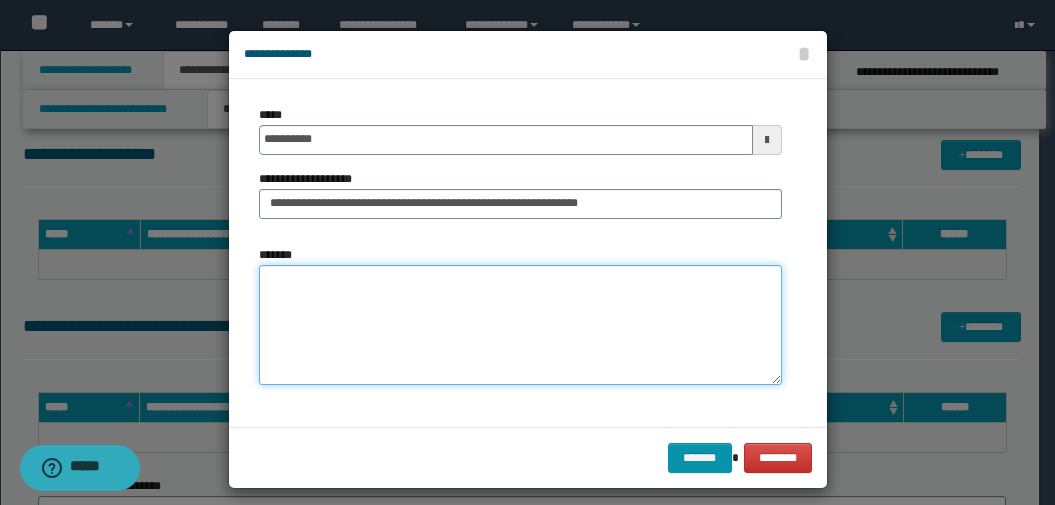click on "*******" at bounding box center (520, 325) 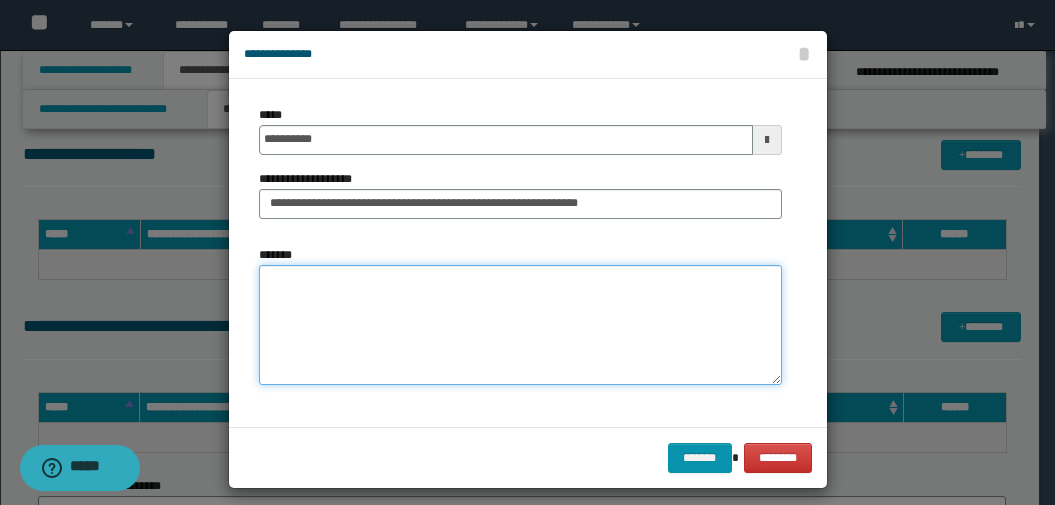 paste on "**********" 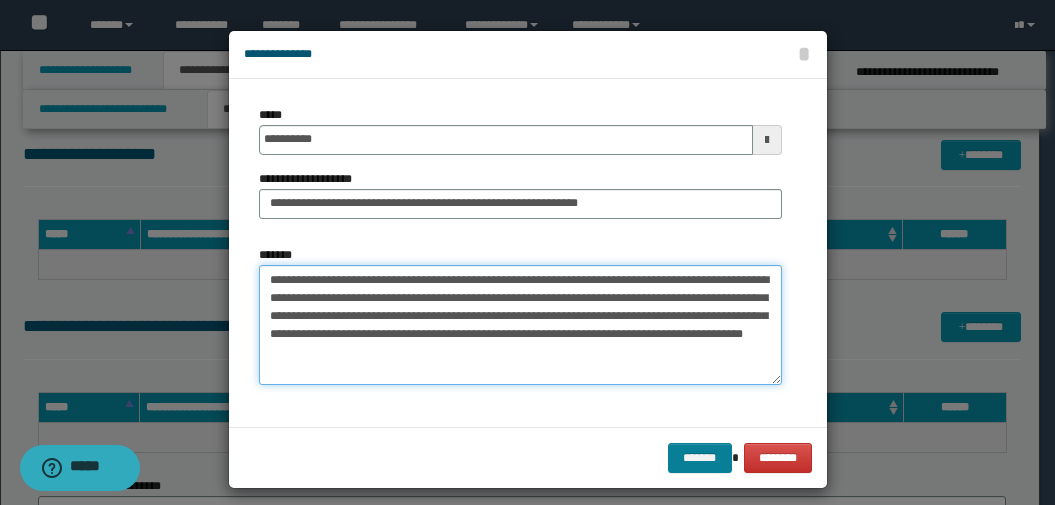 type on "**********" 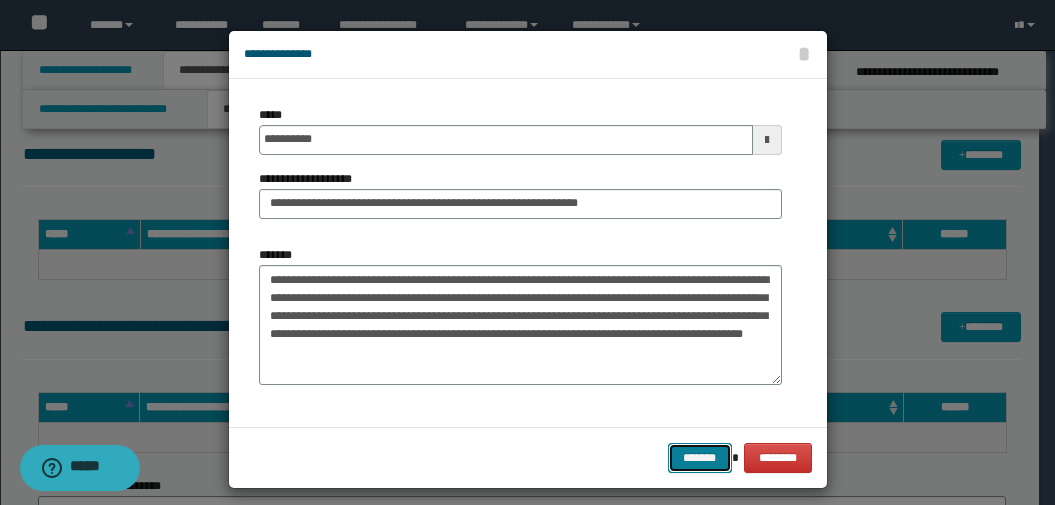 click on "*******" at bounding box center (700, 458) 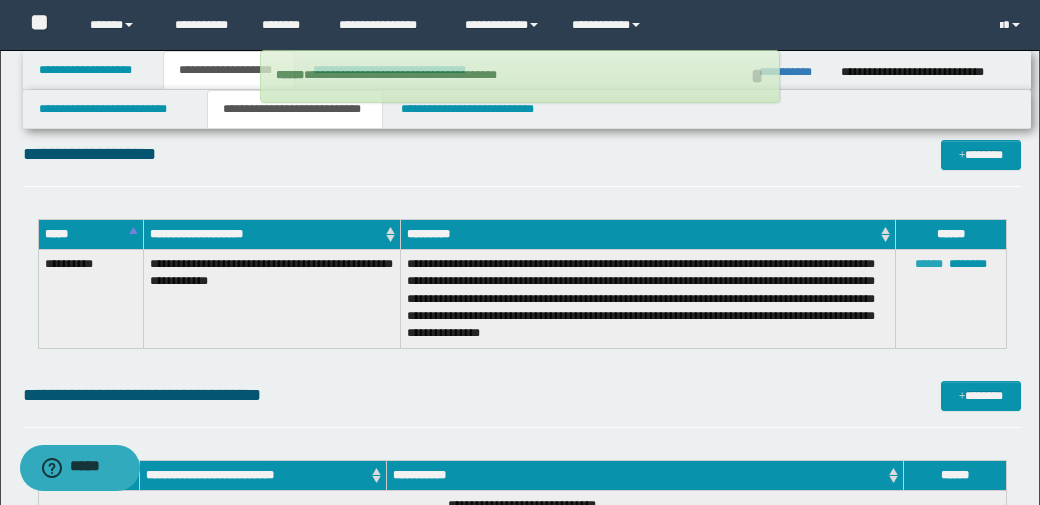 click on "******" at bounding box center [929, 264] 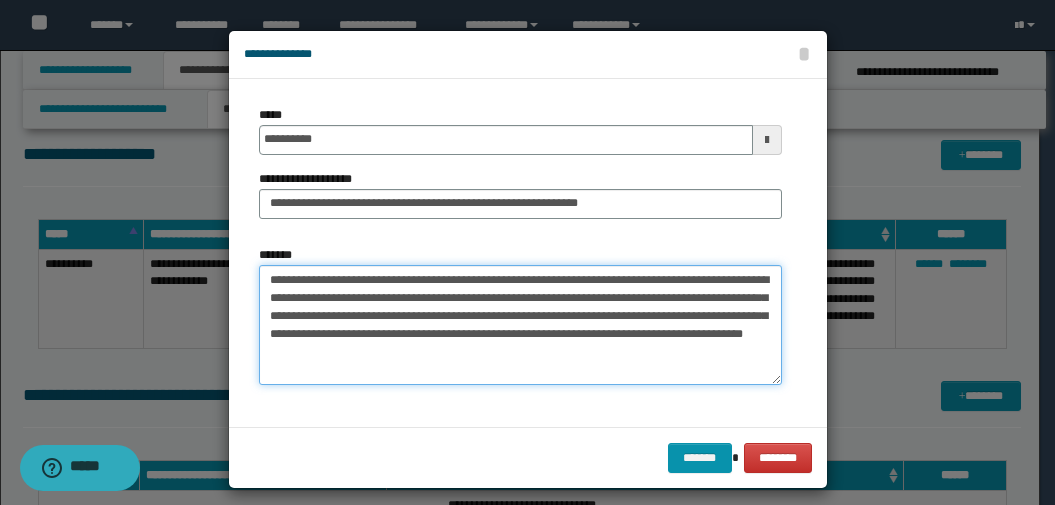 click on "**********" at bounding box center (520, 325) 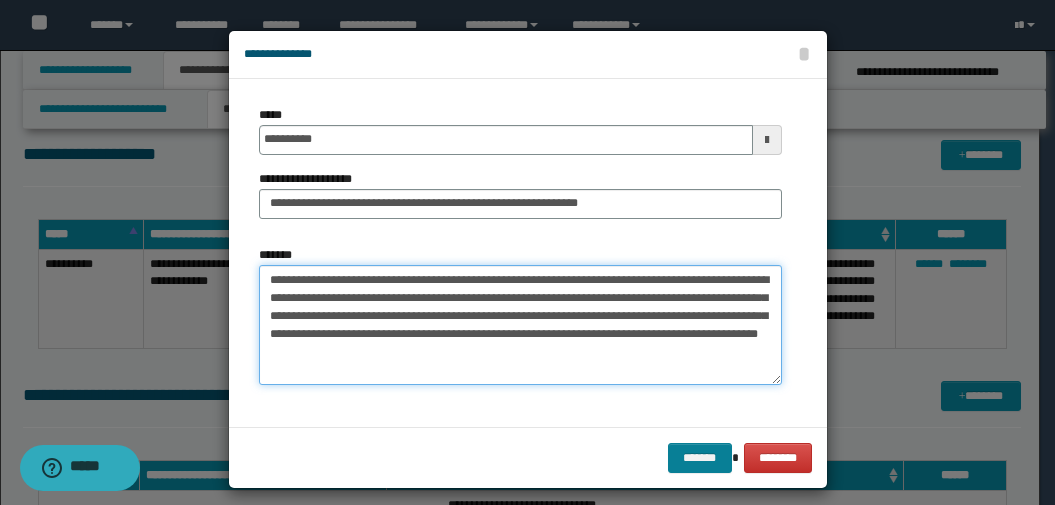 type on "**********" 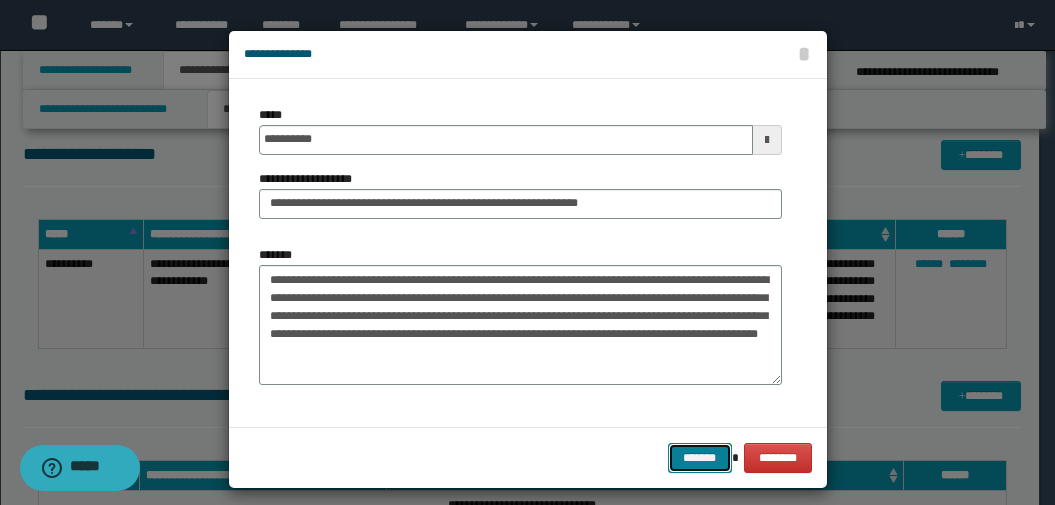 click on "*******" at bounding box center [700, 458] 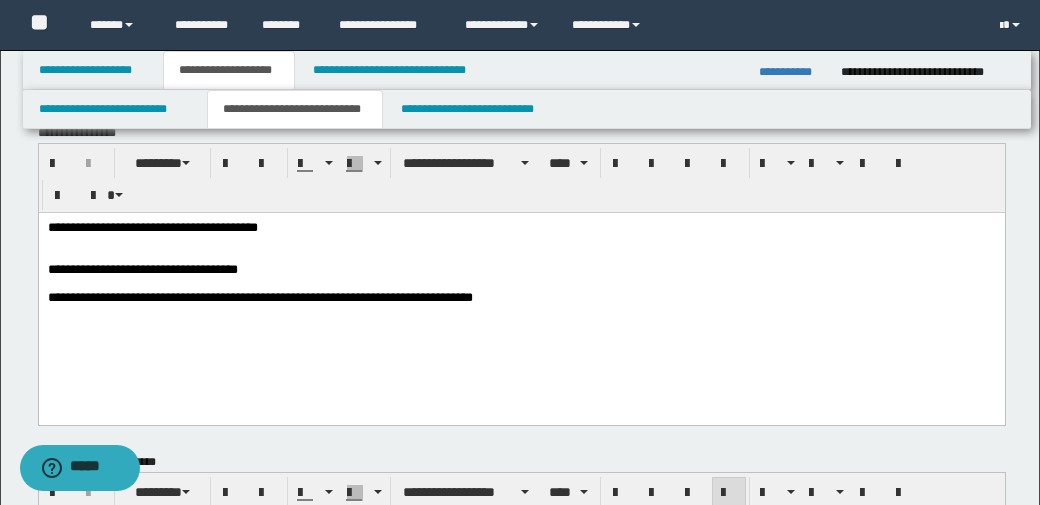 scroll, scrollTop: 0, scrollLeft: 0, axis: both 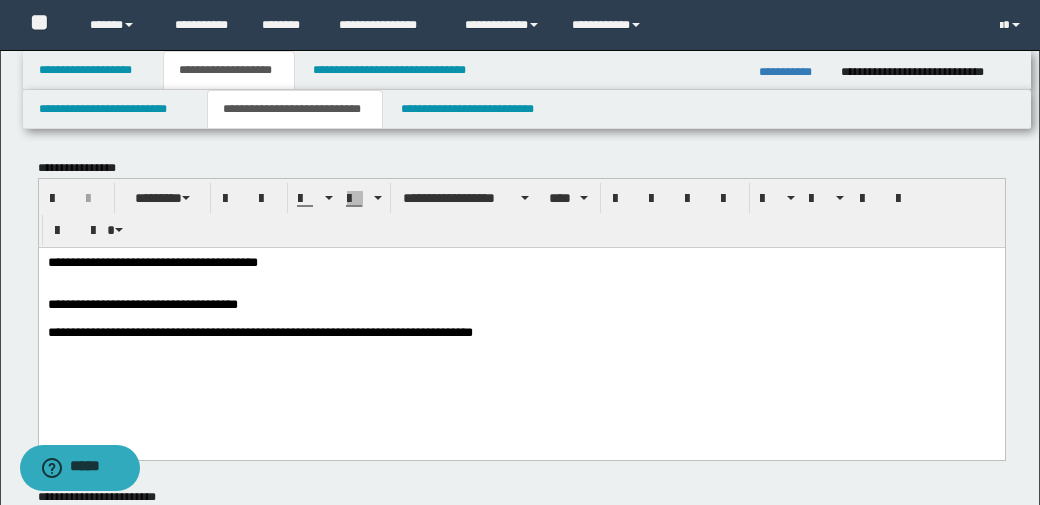 click on "**********" at bounding box center [521, 322] 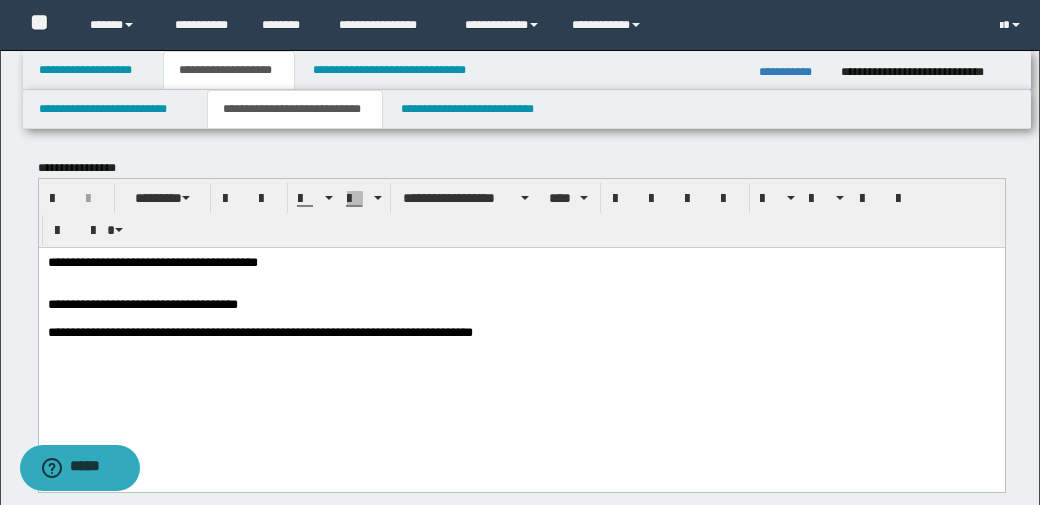 type 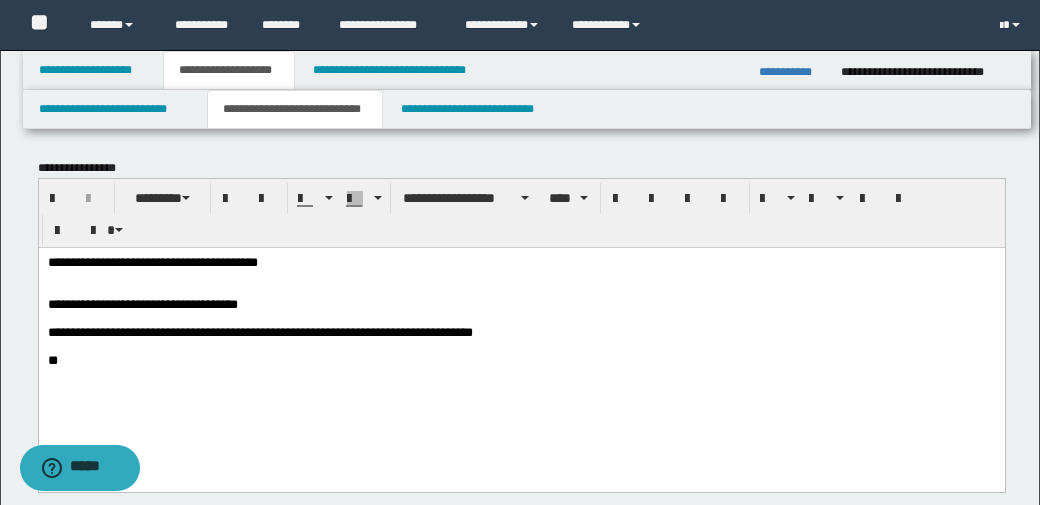 click on "**" at bounding box center [521, 360] 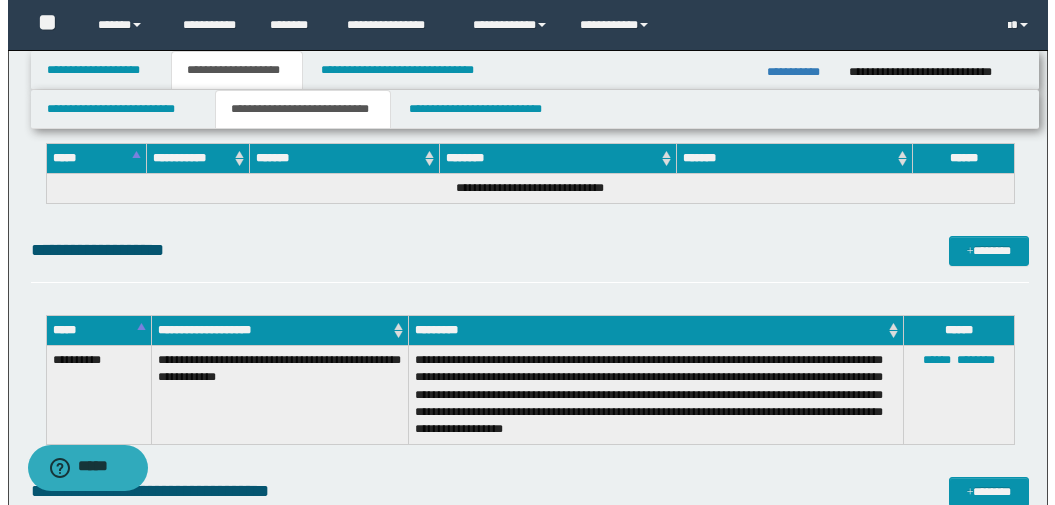scroll, scrollTop: 3200, scrollLeft: 0, axis: vertical 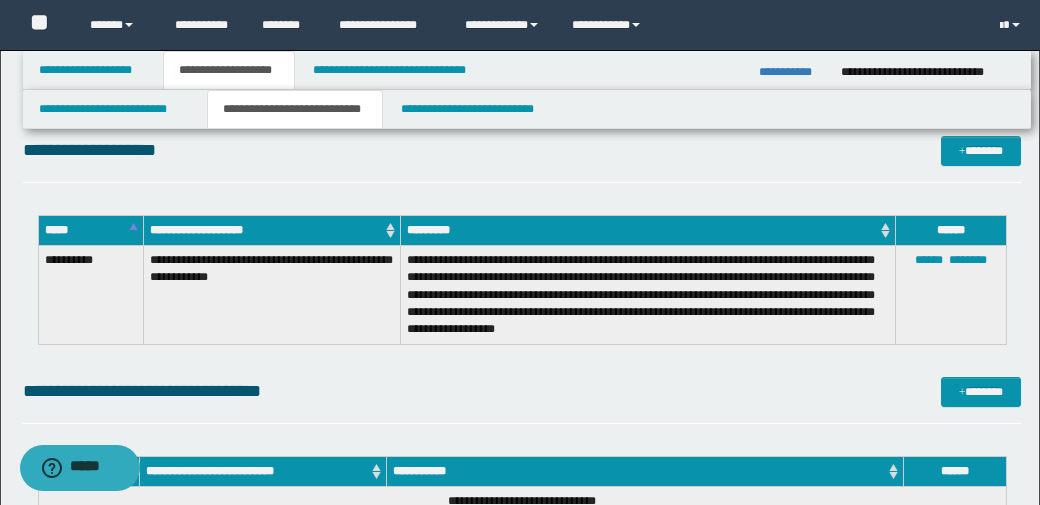click on "**********" at bounding box center (522, 150) 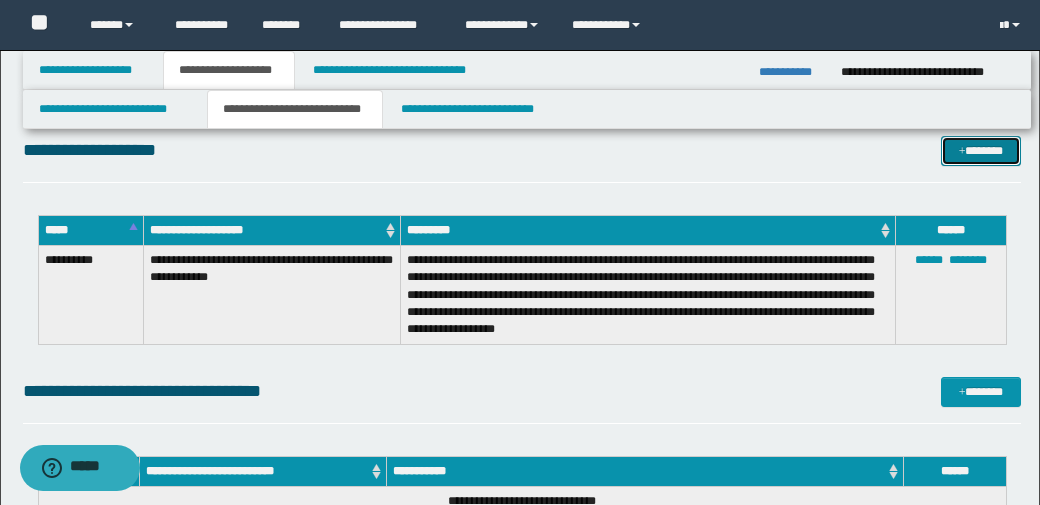 click on "*******" at bounding box center (981, 151) 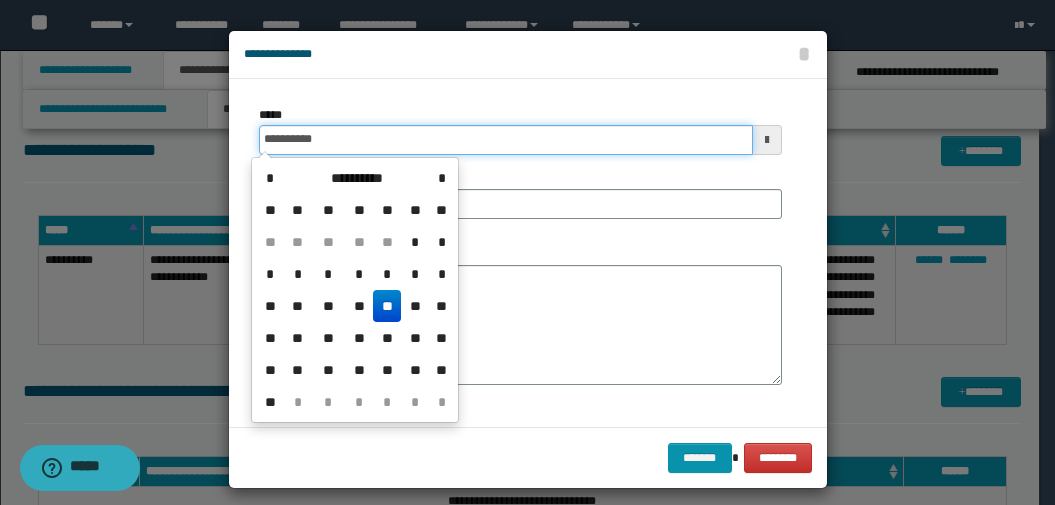 click on "**********" at bounding box center [506, 140] 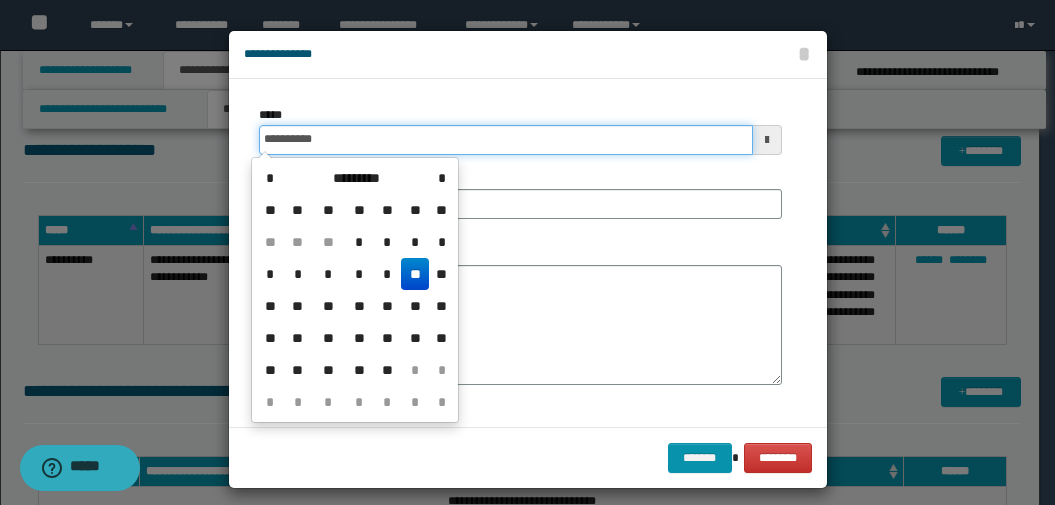 type on "**********" 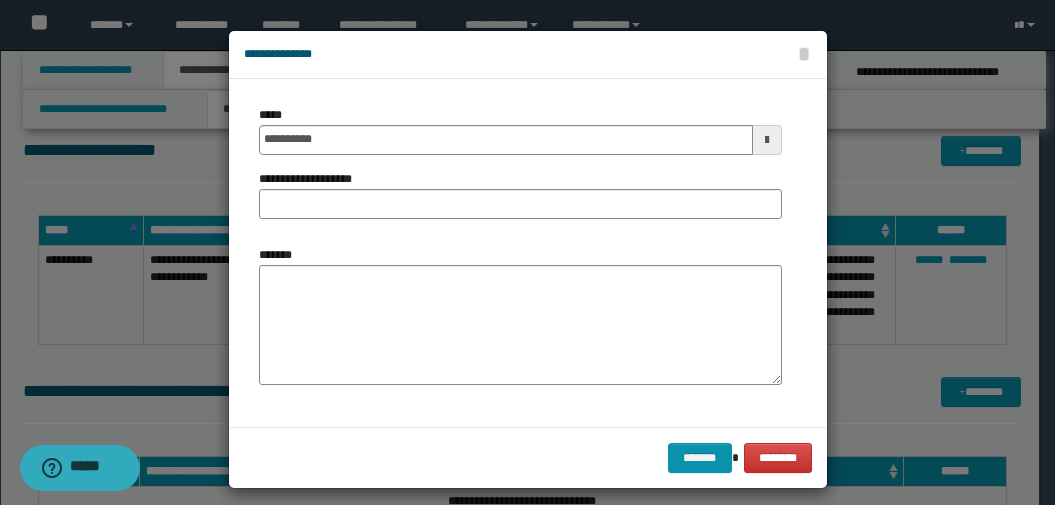 click on "**********" at bounding box center [520, 253] 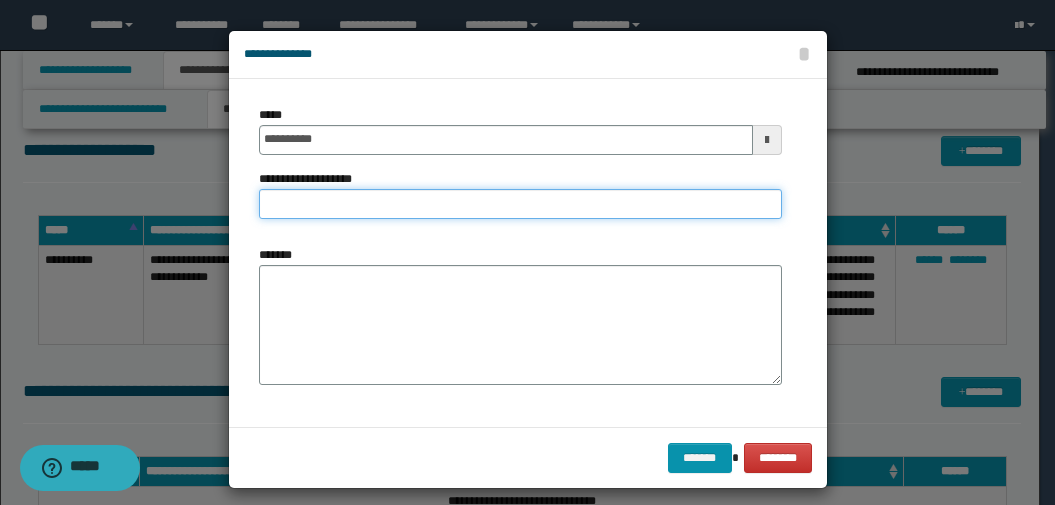 click on "**********" at bounding box center [520, 204] 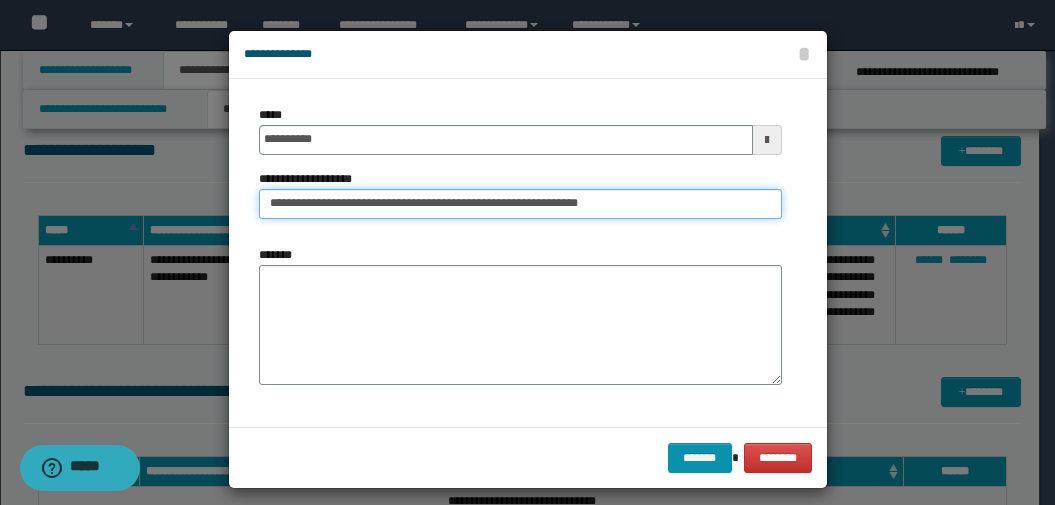 click on "**********" at bounding box center (520, 204) 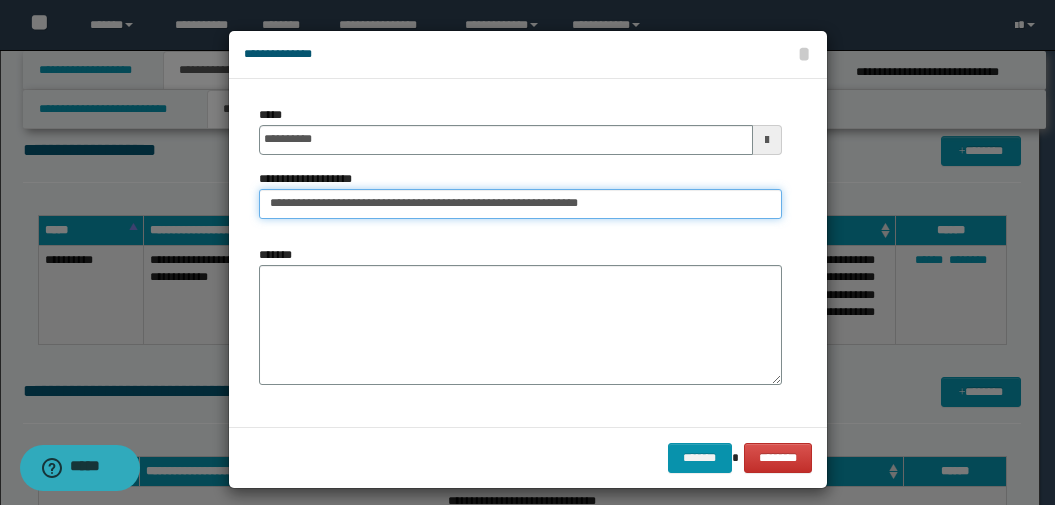 type on "**********" 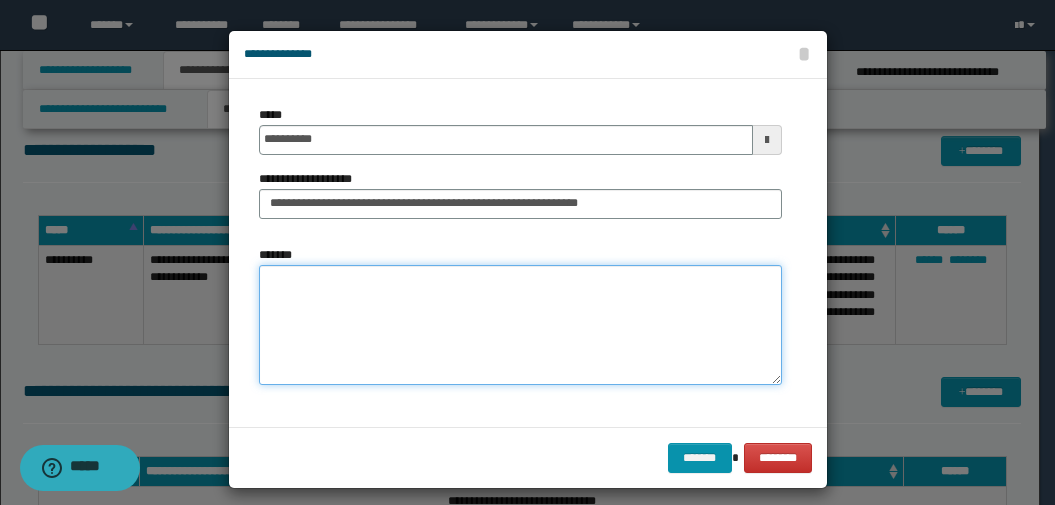 drag, startPoint x: 521, startPoint y: 303, endPoint x: 484, endPoint y: 293, distance: 38.327538 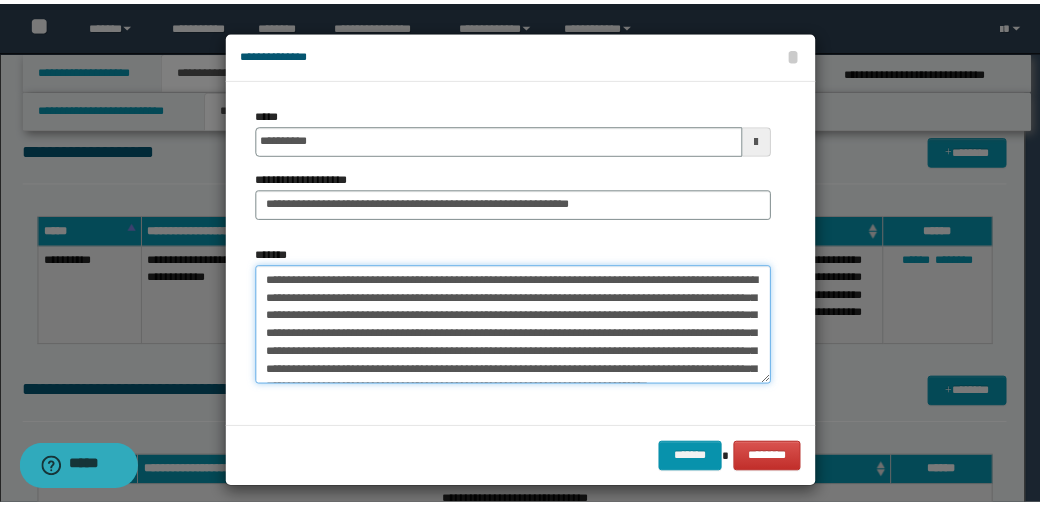scroll, scrollTop: 66, scrollLeft: 0, axis: vertical 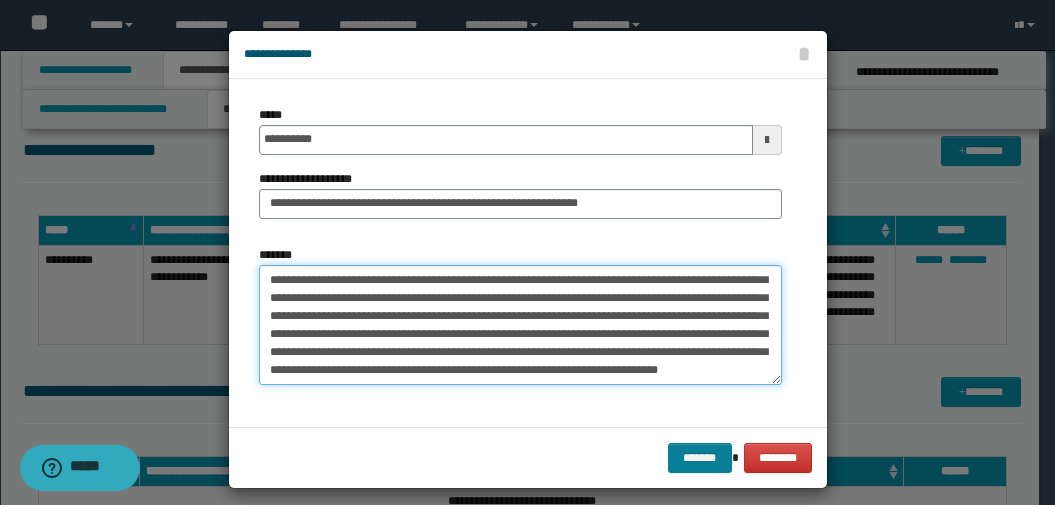 type on "**********" 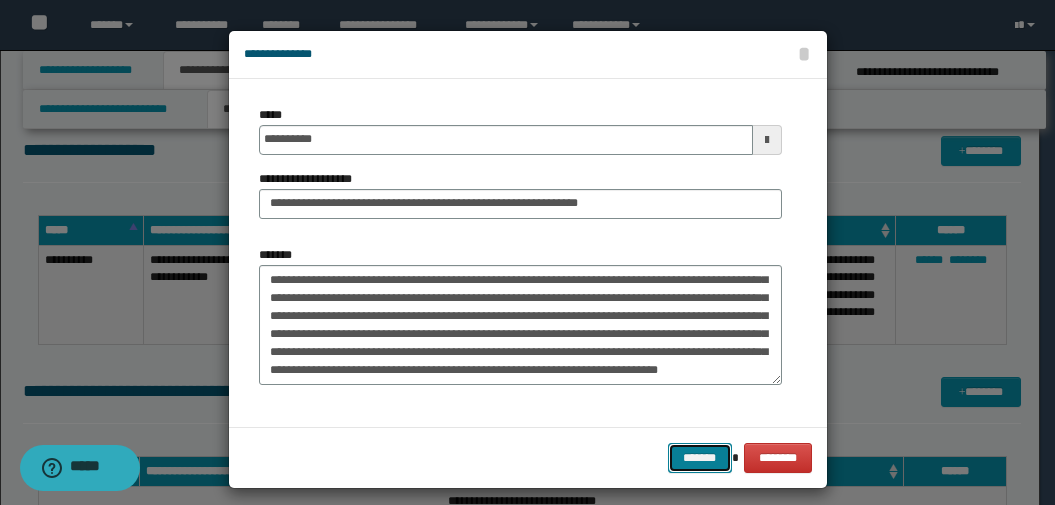 click on "*******" at bounding box center (700, 458) 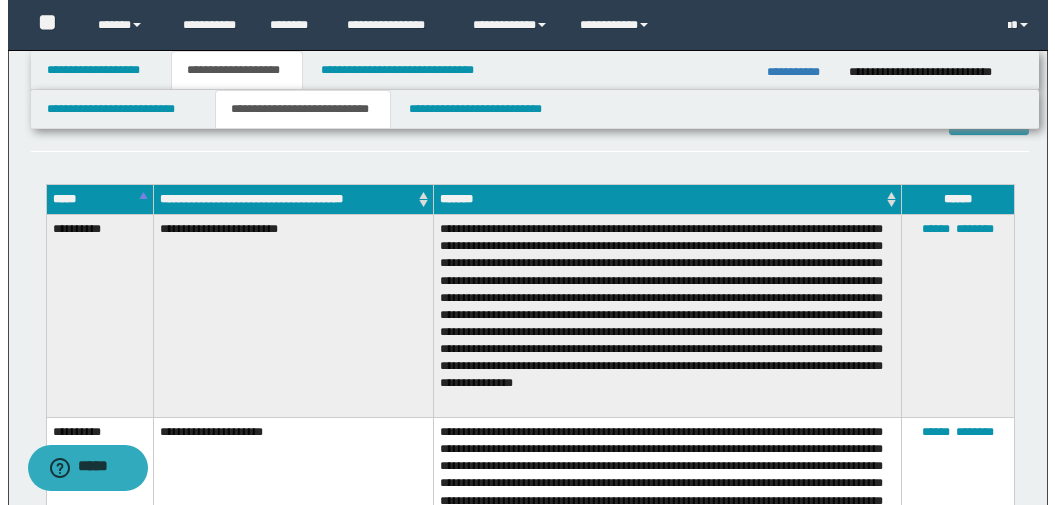scroll, scrollTop: 600, scrollLeft: 0, axis: vertical 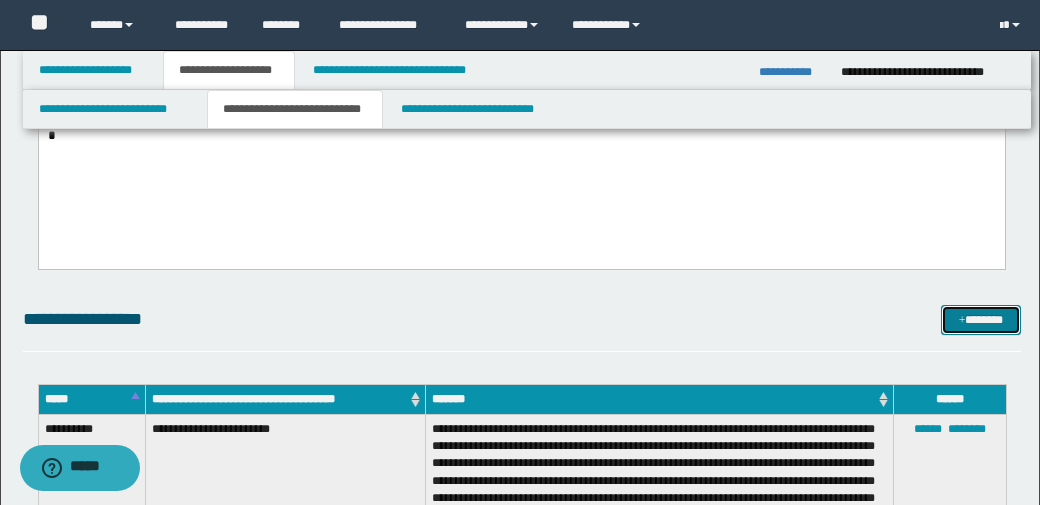 click on "*******" at bounding box center [981, 320] 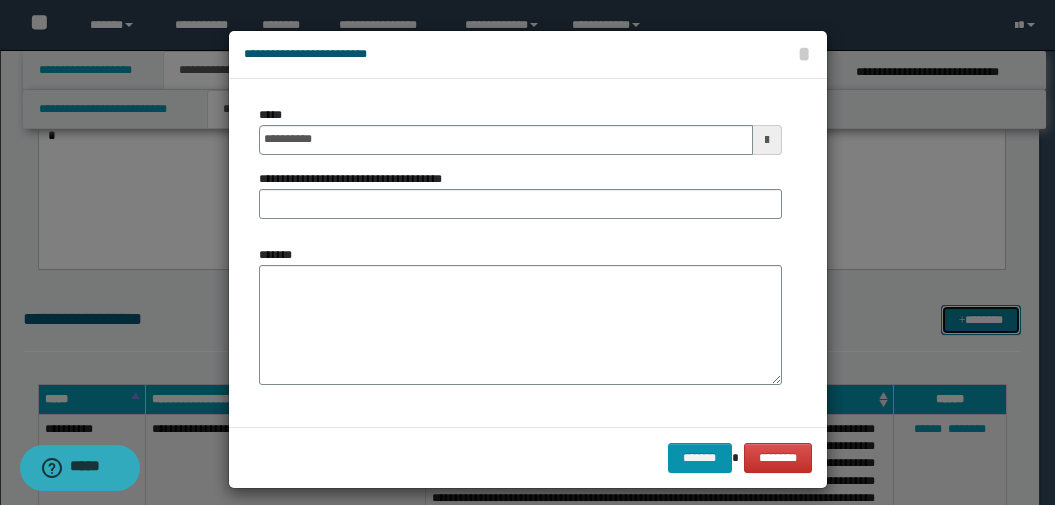 scroll, scrollTop: 0, scrollLeft: 0, axis: both 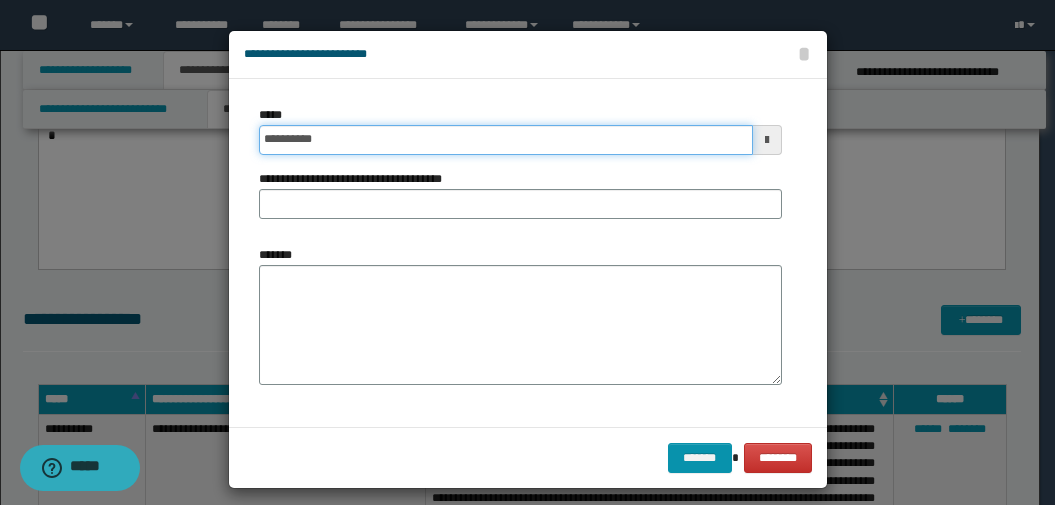 click on "**********" at bounding box center (506, 140) 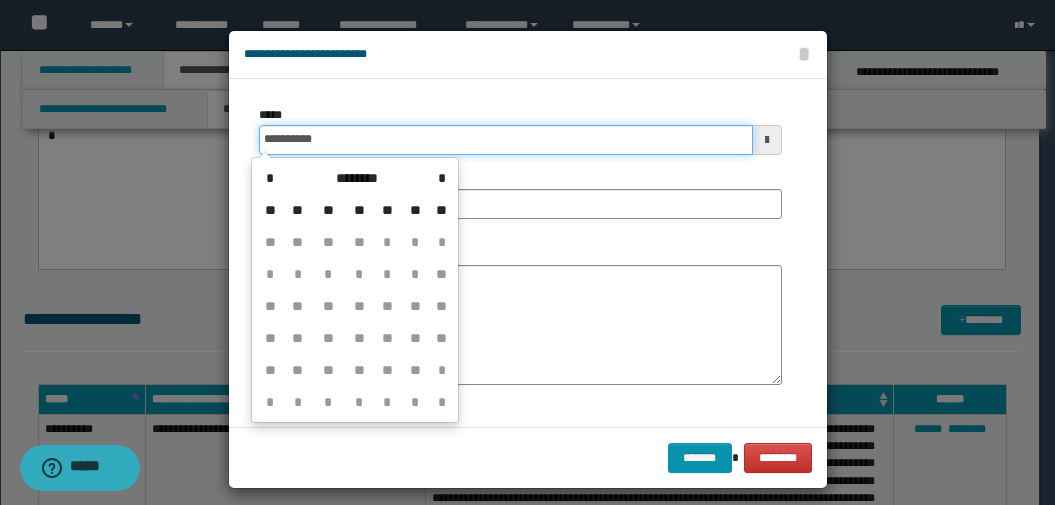 type on "**********" 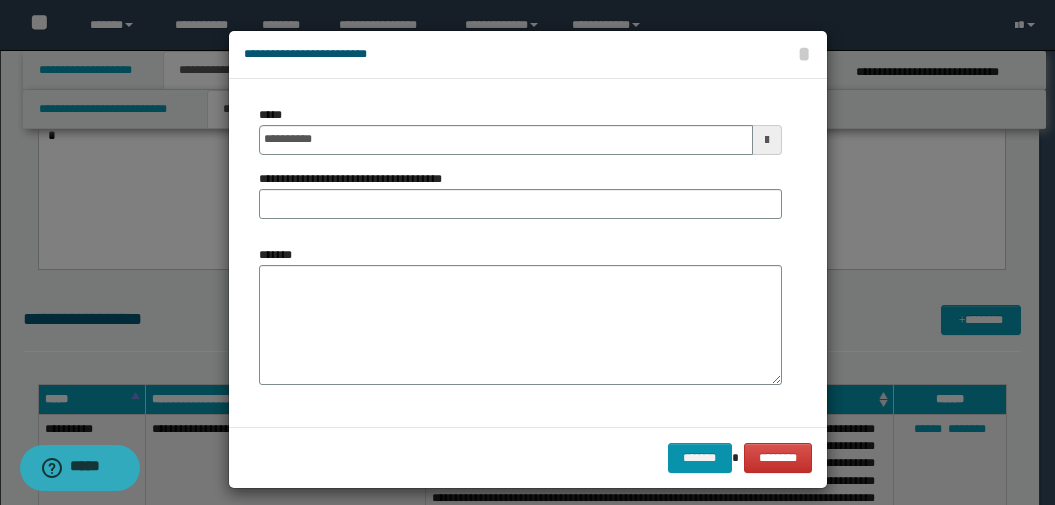 click on "**********" at bounding box center (520, 130) 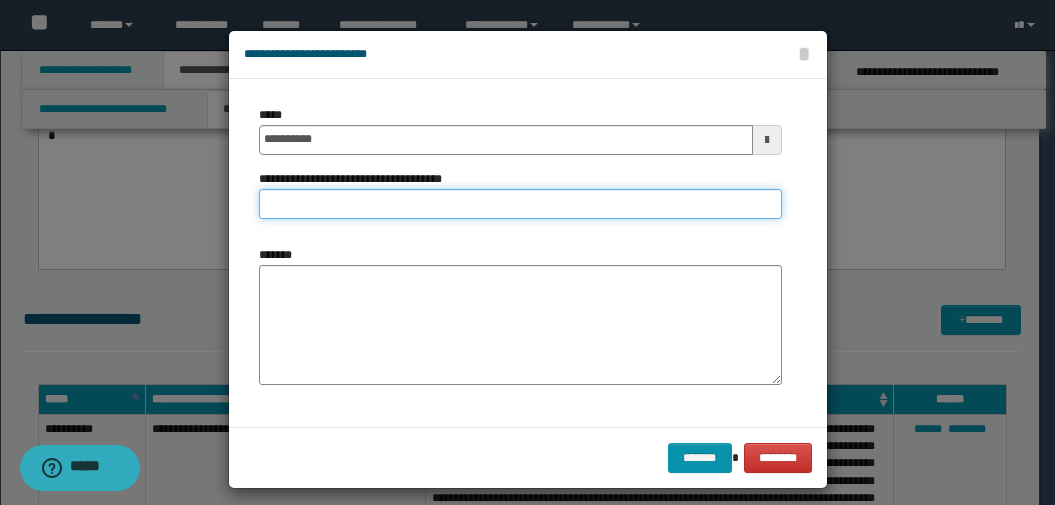 click on "**********" at bounding box center [520, 204] 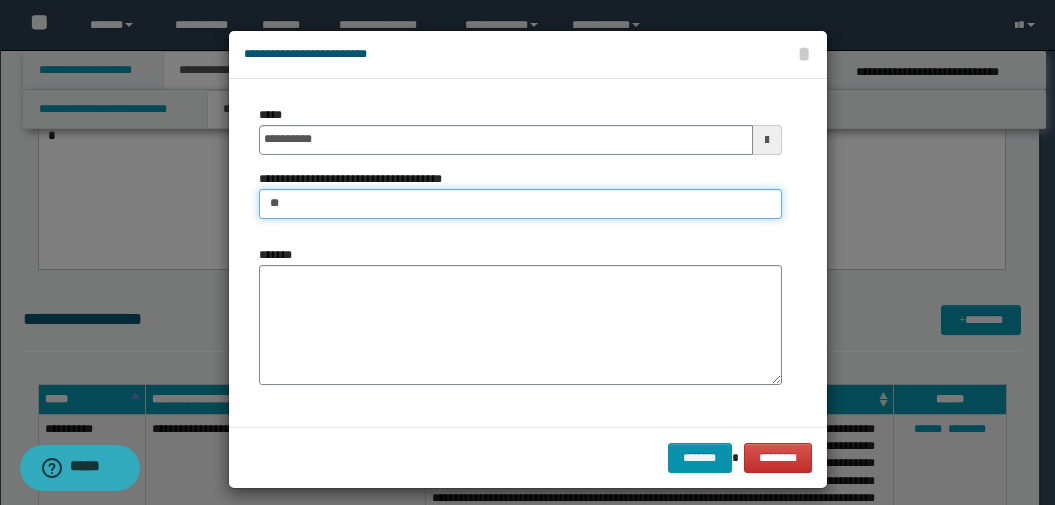 type on "*" 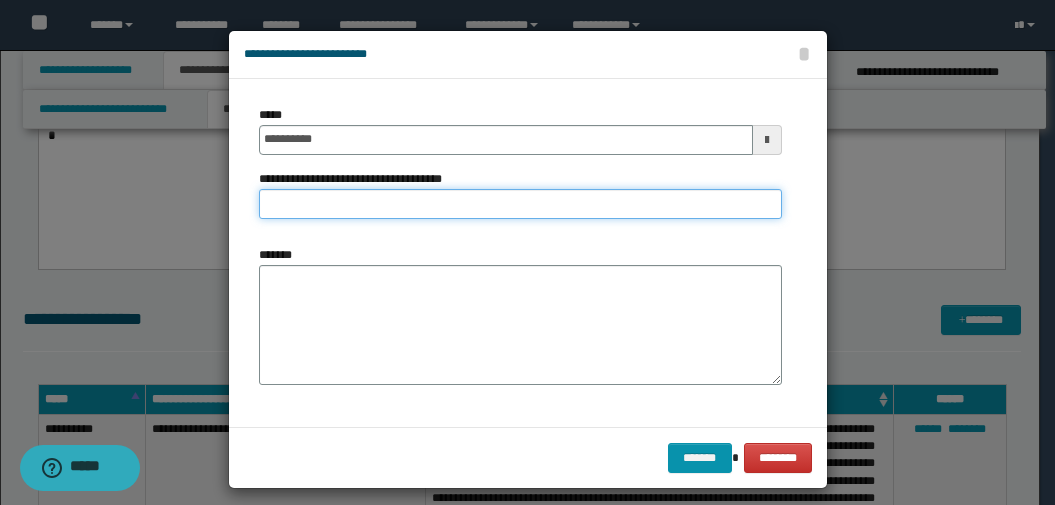 type on "*" 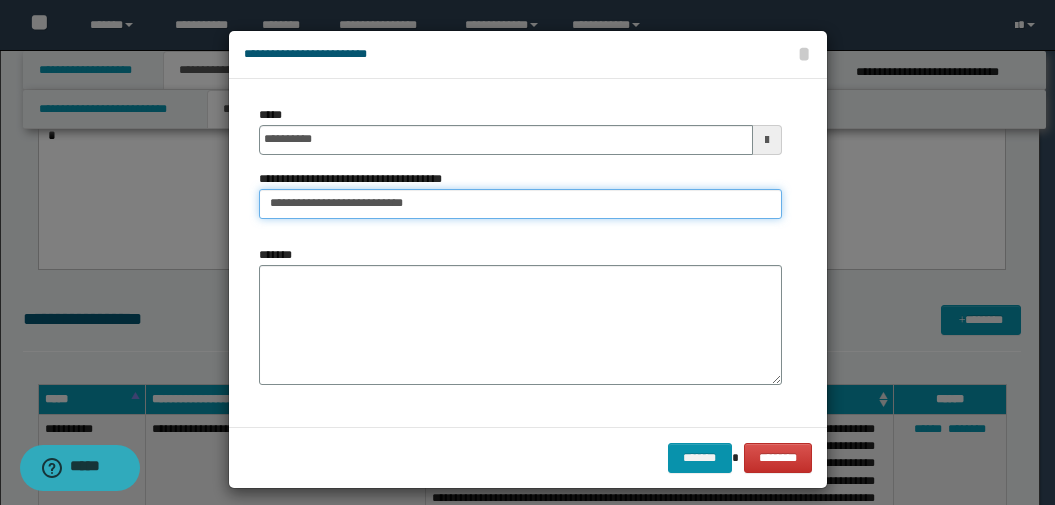 type on "**********" 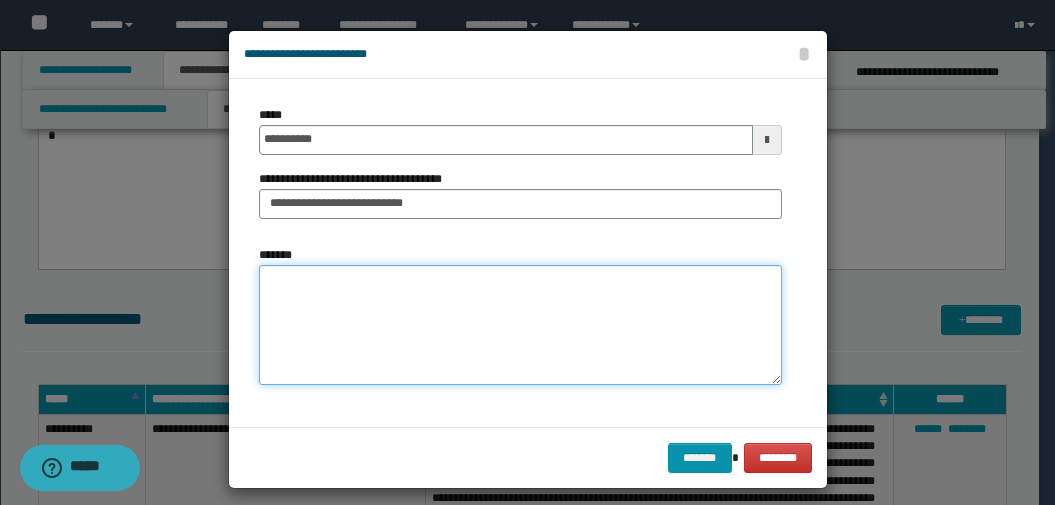 click on "*******" at bounding box center (520, 325) 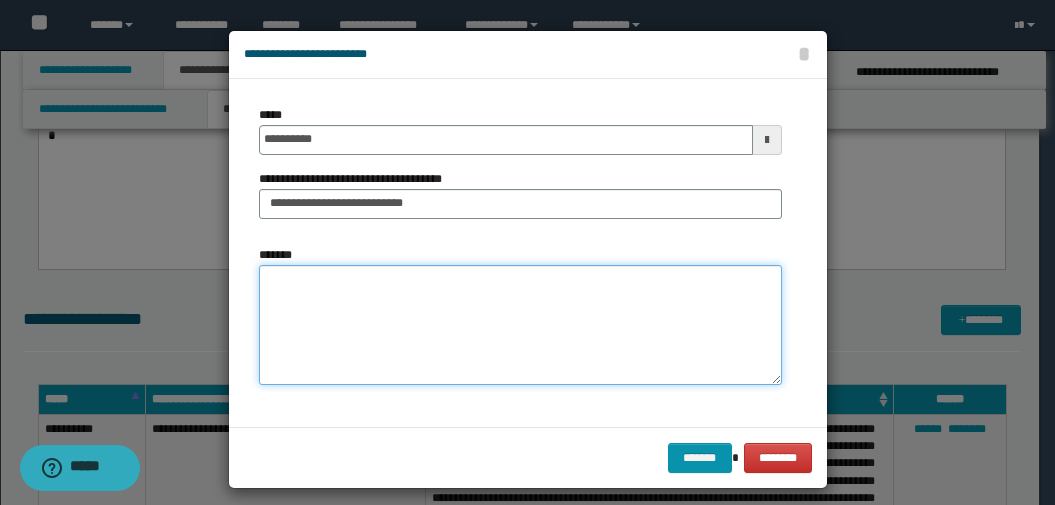 paste on "**********" 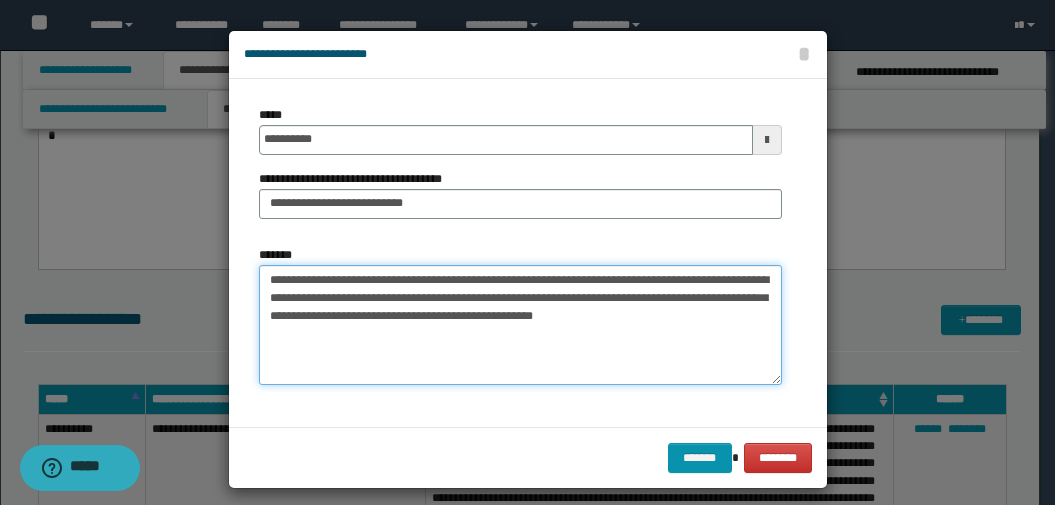 click on "**********" at bounding box center (520, 325) 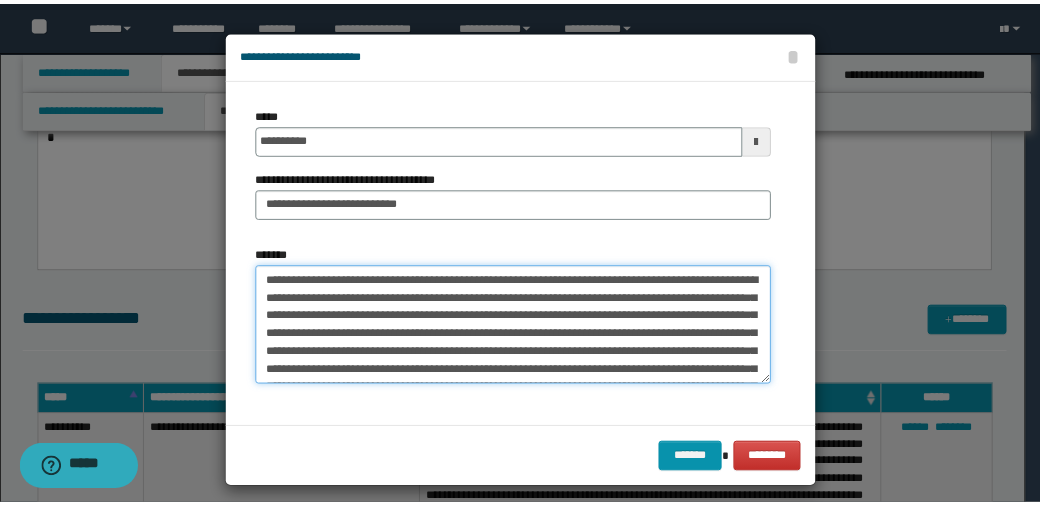 scroll, scrollTop: 192, scrollLeft: 0, axis: vertical 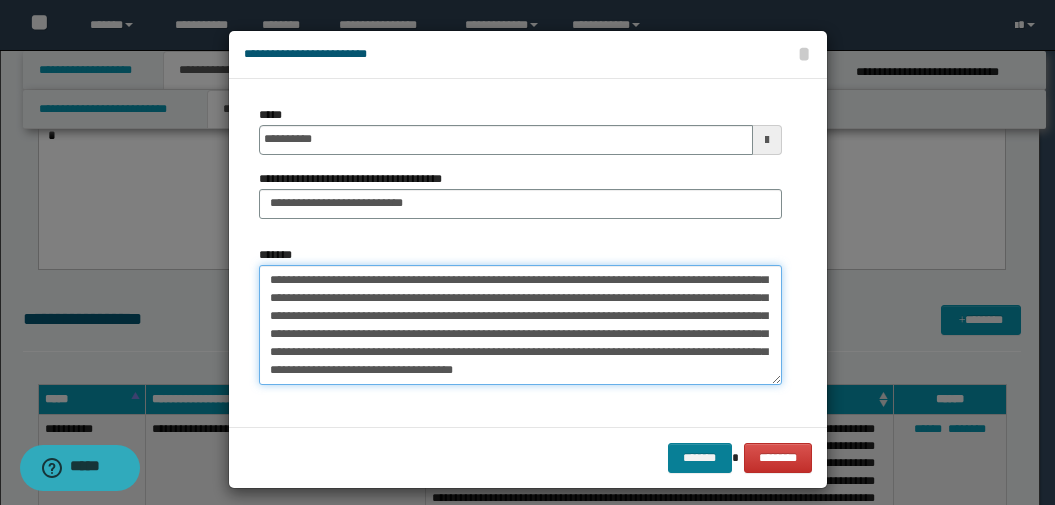 type on "**********" 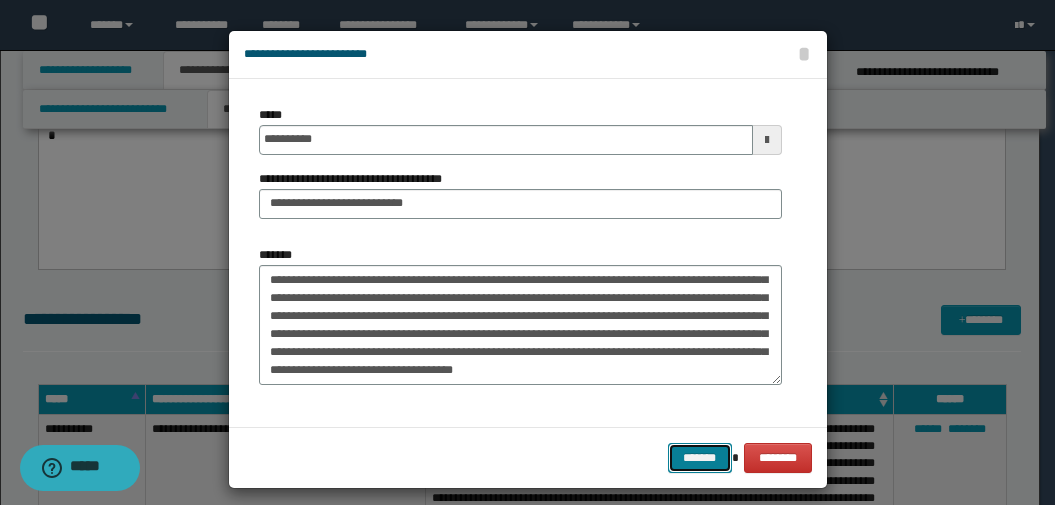 click on "*******" at bounding box center [700, 458] 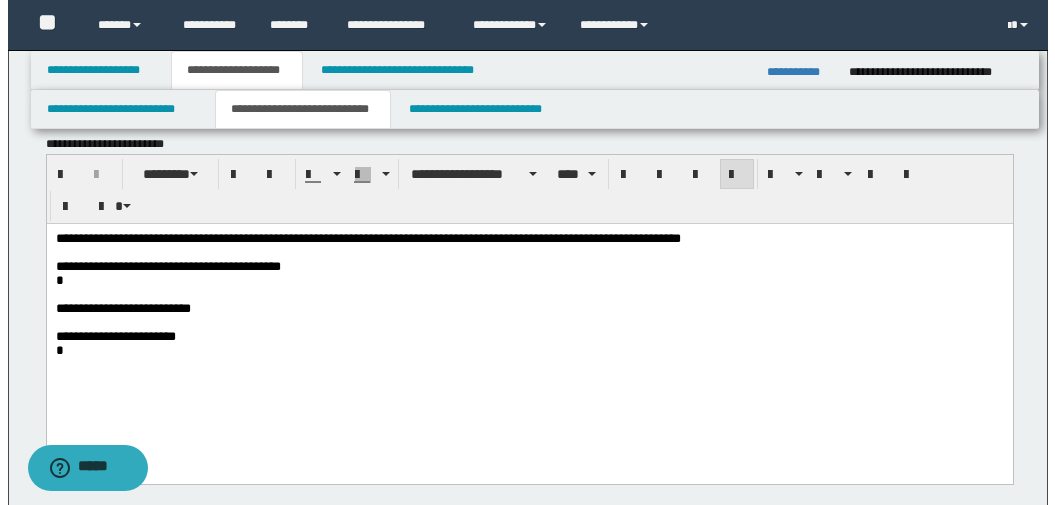 scroll, scrollTop: 500, scrollLeft: 0, axis: vertical 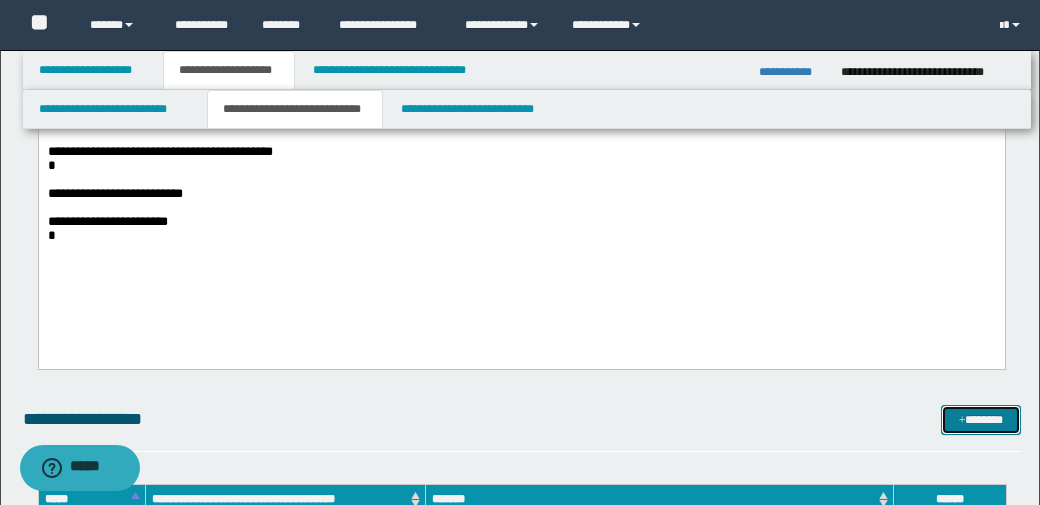 drag, startPoint x: 955, startPoint y: 425, endPoint x: 942, endPoint y: 420, distance: 13.928389 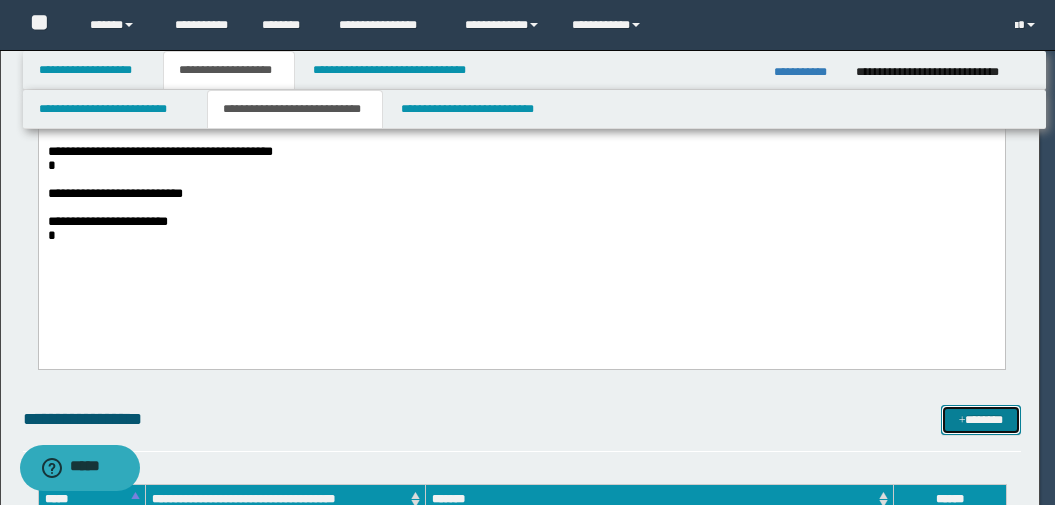 scroll, scrollTop: 0, scrollLeft: 0, axis: both 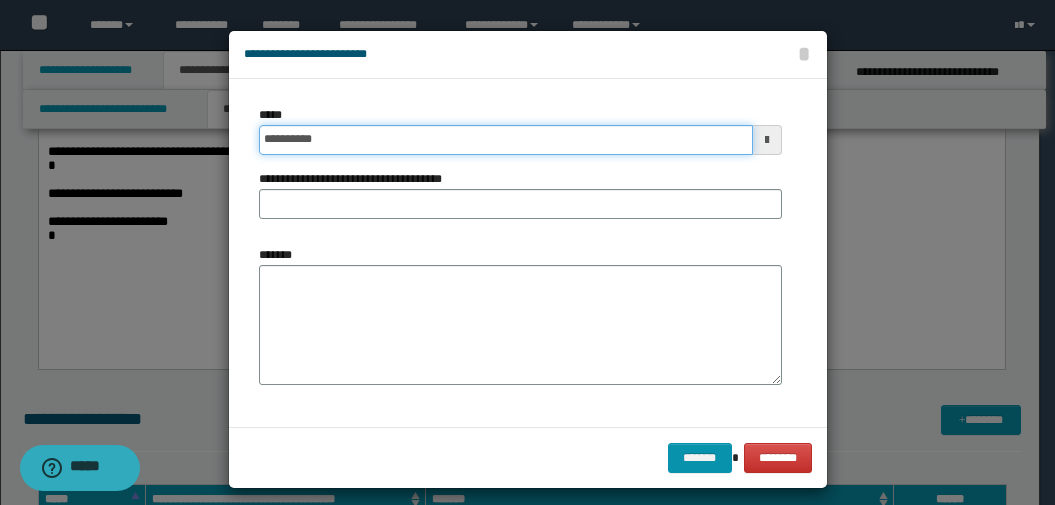 click on "**********" at bounding box center (506, 140) 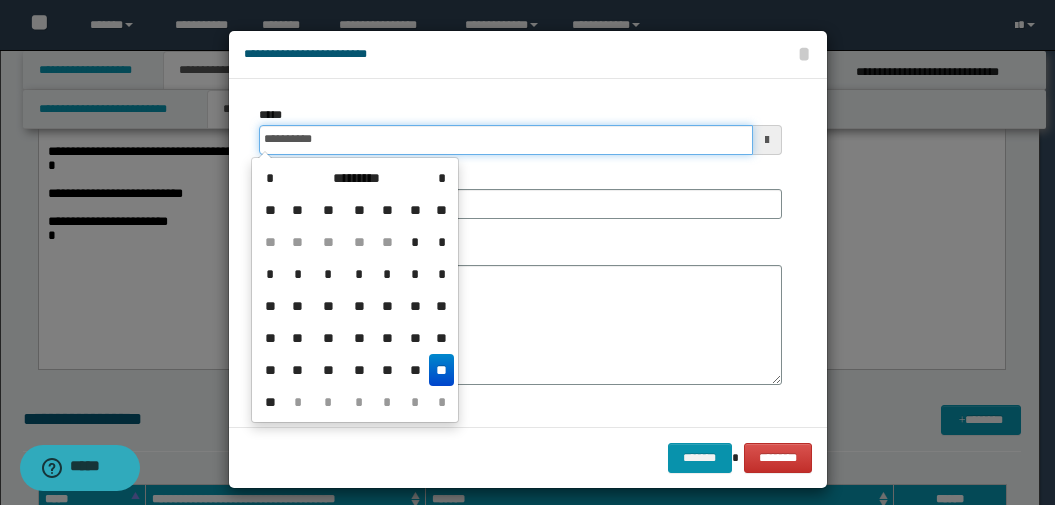 type on "**********" 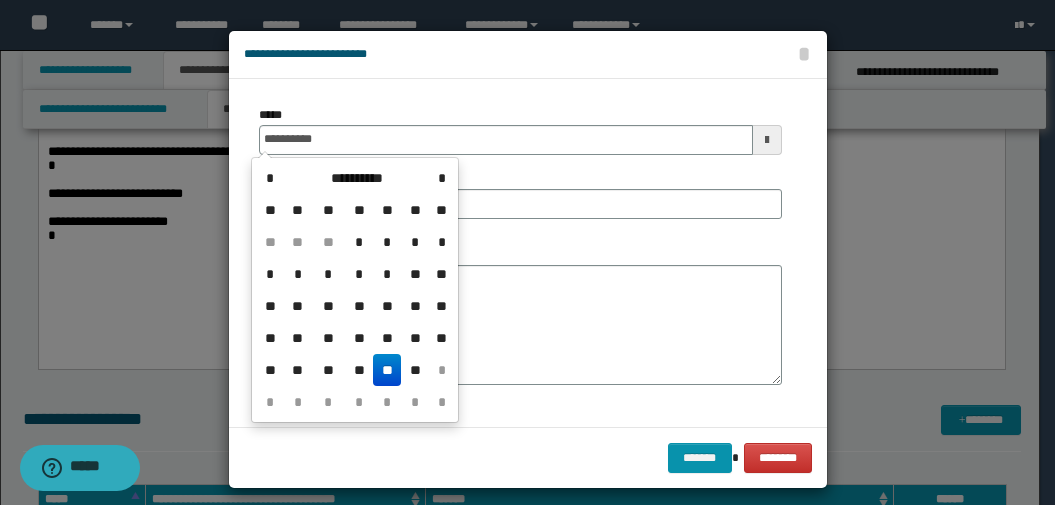 click on "**********" at bounding box center (520, 253) 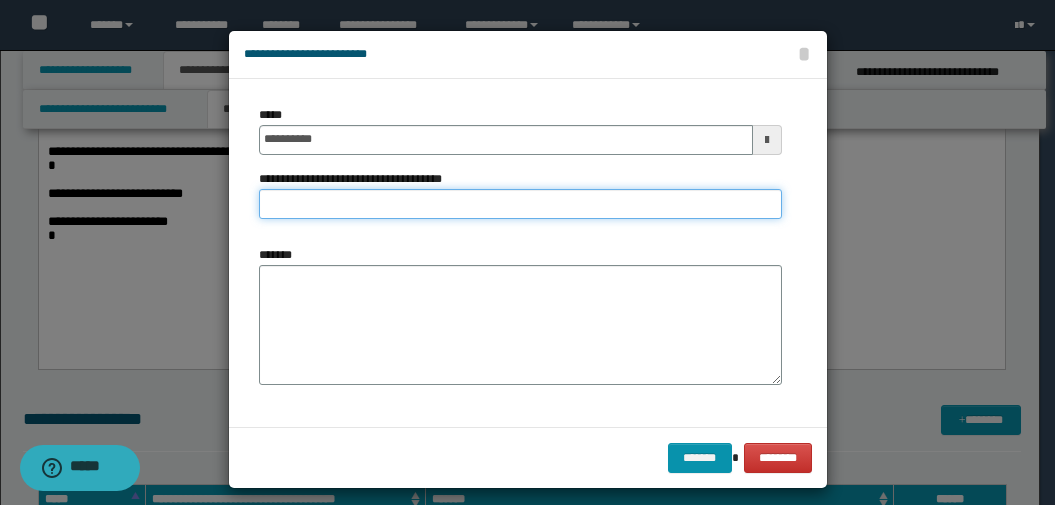 click on "**********" at bounding box center (520, 204) 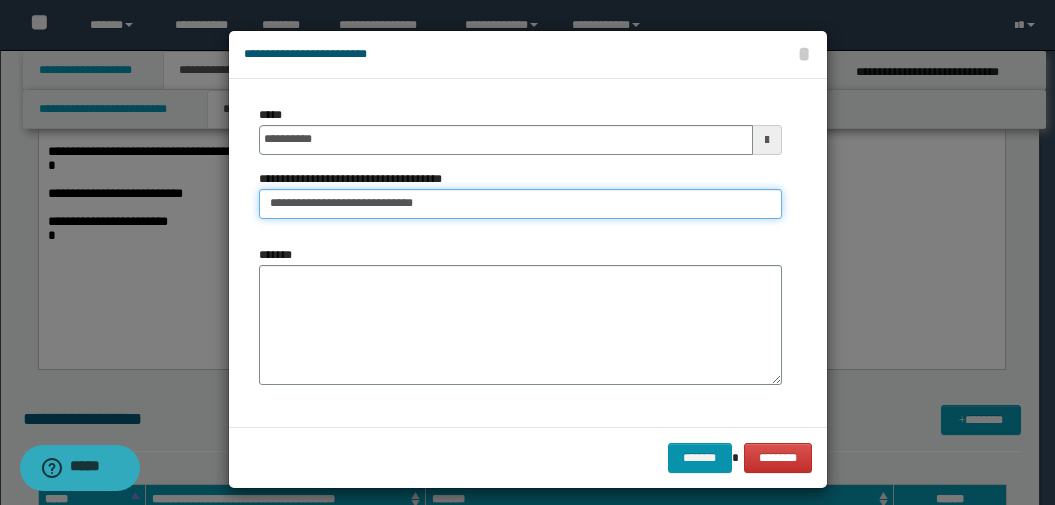 click on "**********" at bounding box center [520, 204] 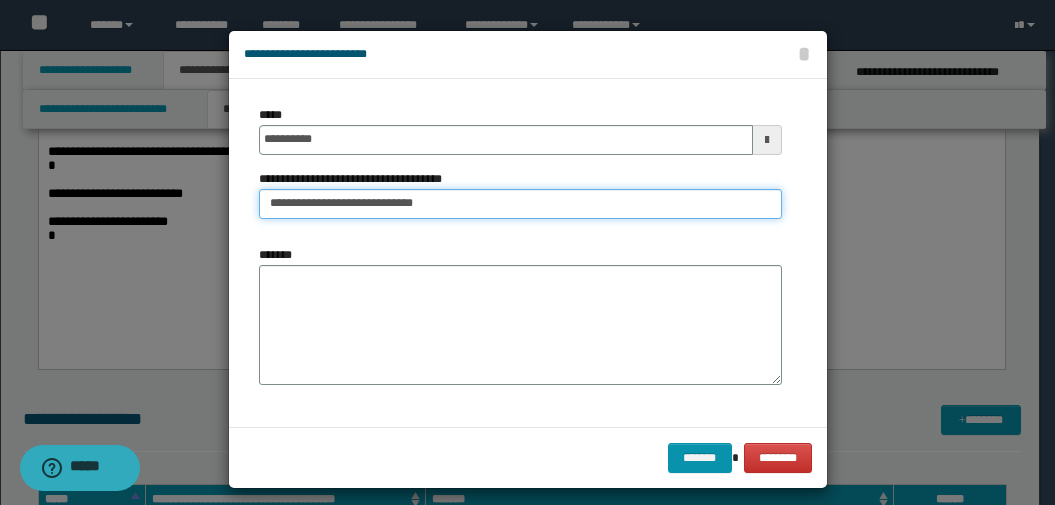 type on "**********" 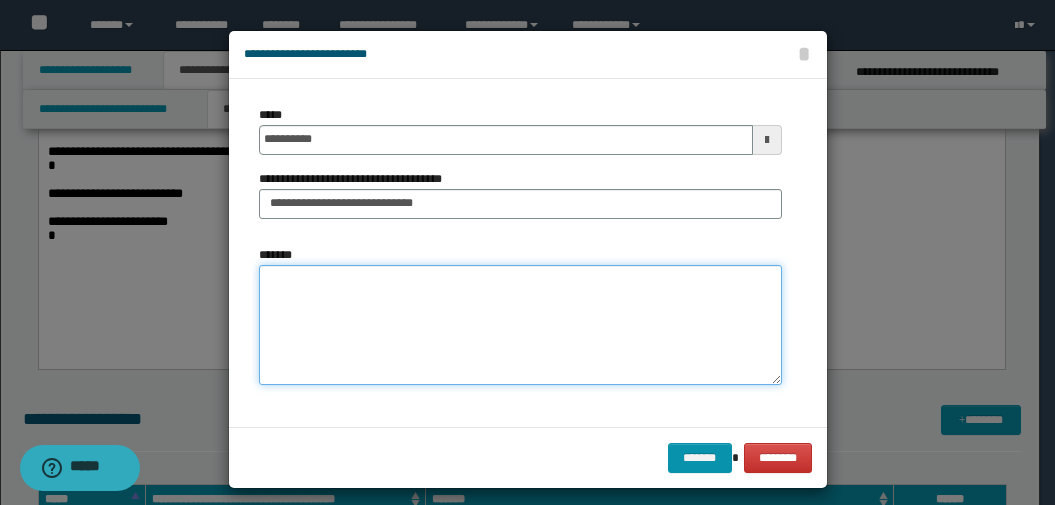 click on "*******" at bounding box center [520, 325] 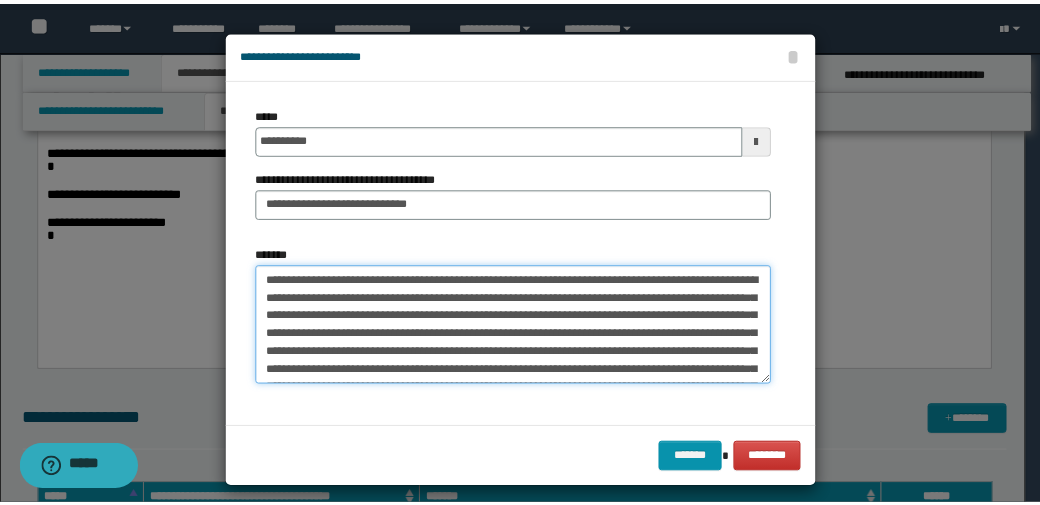 scroll, scrollTop: 336, scrollLeft: 0, axis: vertical 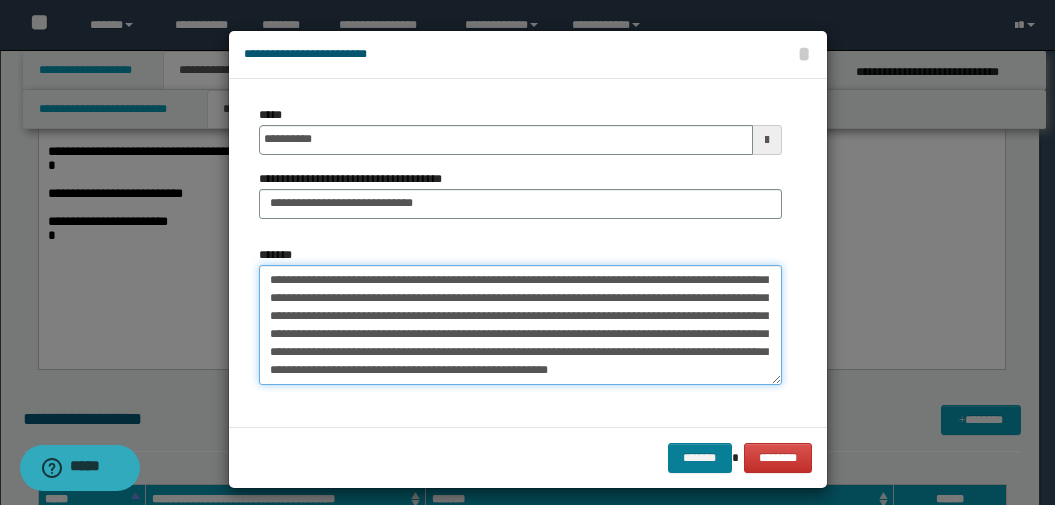 type on "**********" 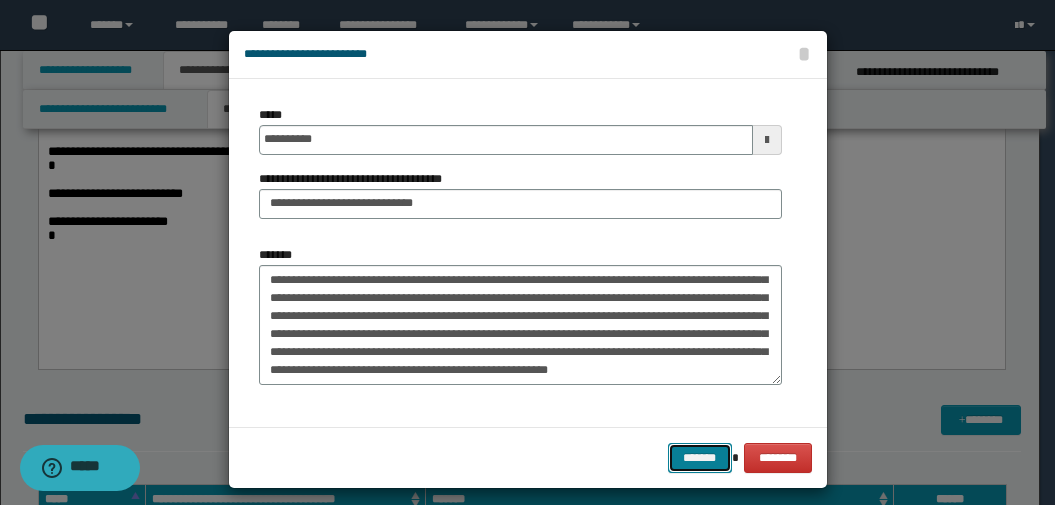 click on "*******" at bounding box center (700, 458) 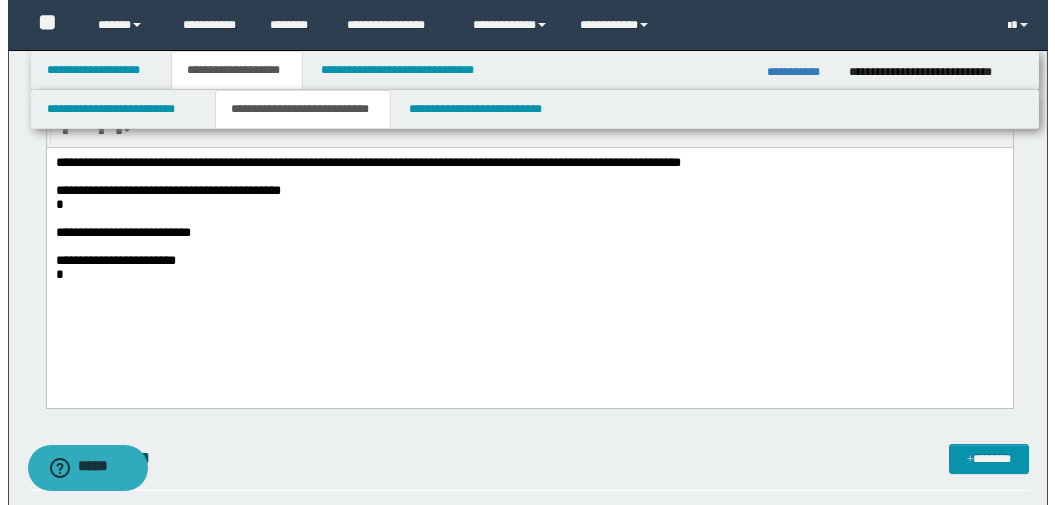 scroll, scrollTop: 600, scrollLeft: 0, axis: vertical 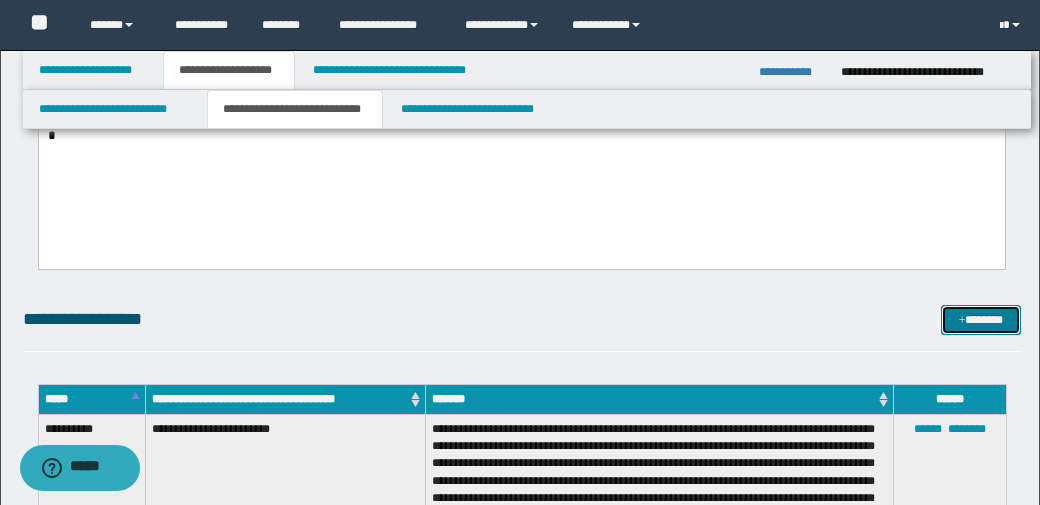 click on "*******" at bounding box center [981, 320] 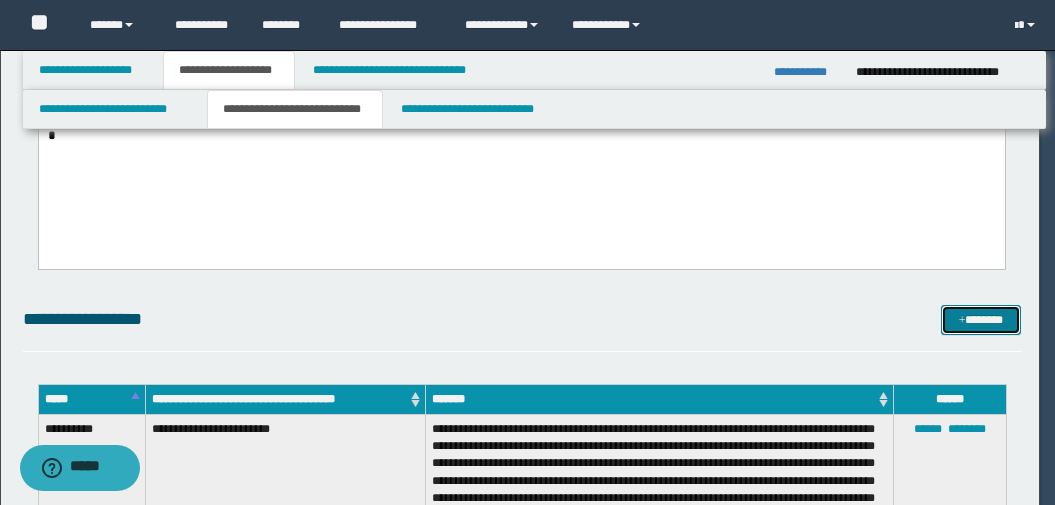 scroll, scrollTop: 0, scrollLeft: 0, axis: both 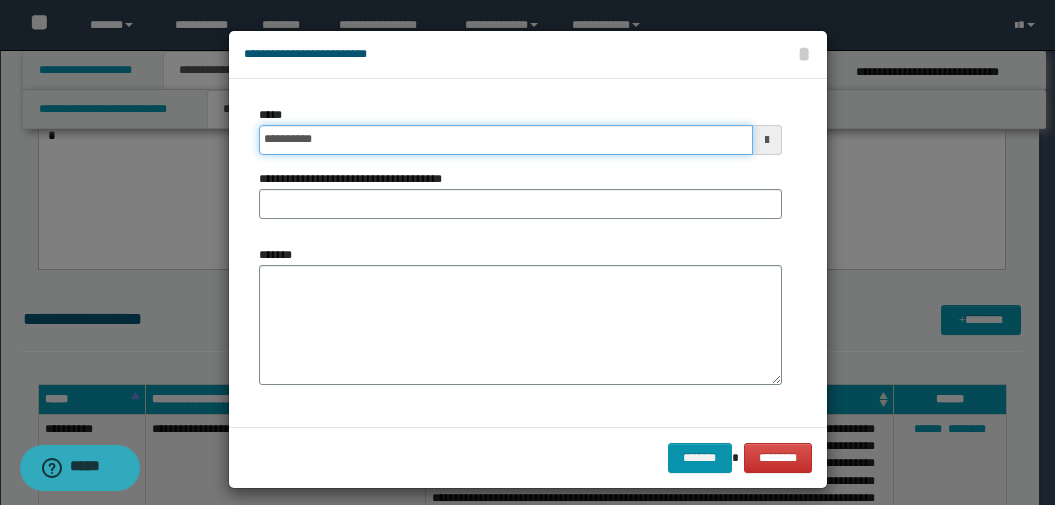 click on "**********" at bounding box center (506, 140) 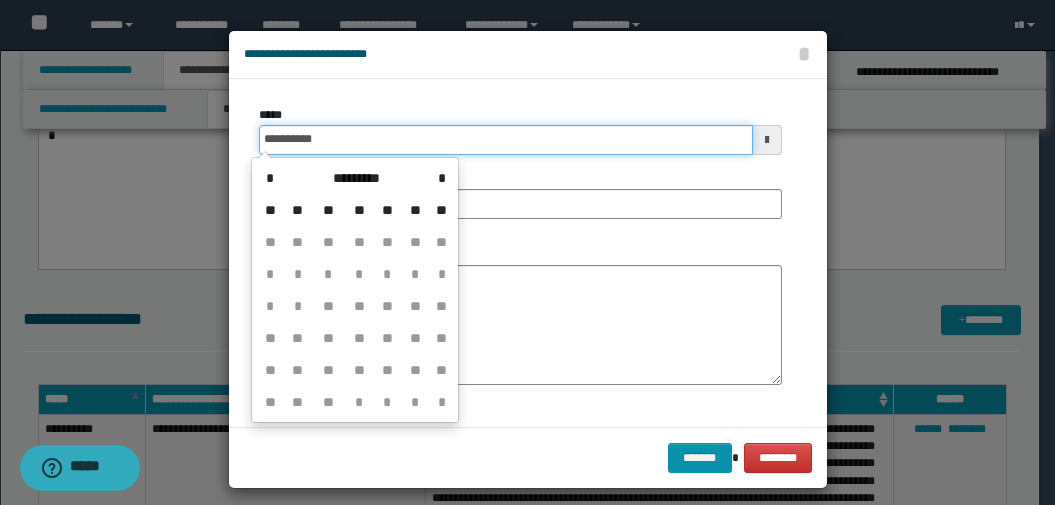 type on "**********" 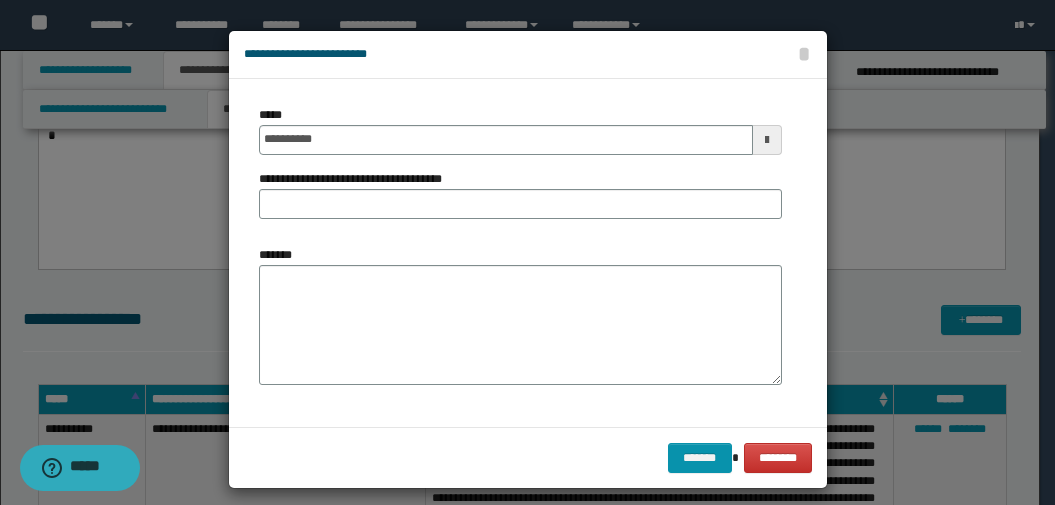 click on "**********" at bounding box center (528, 253) 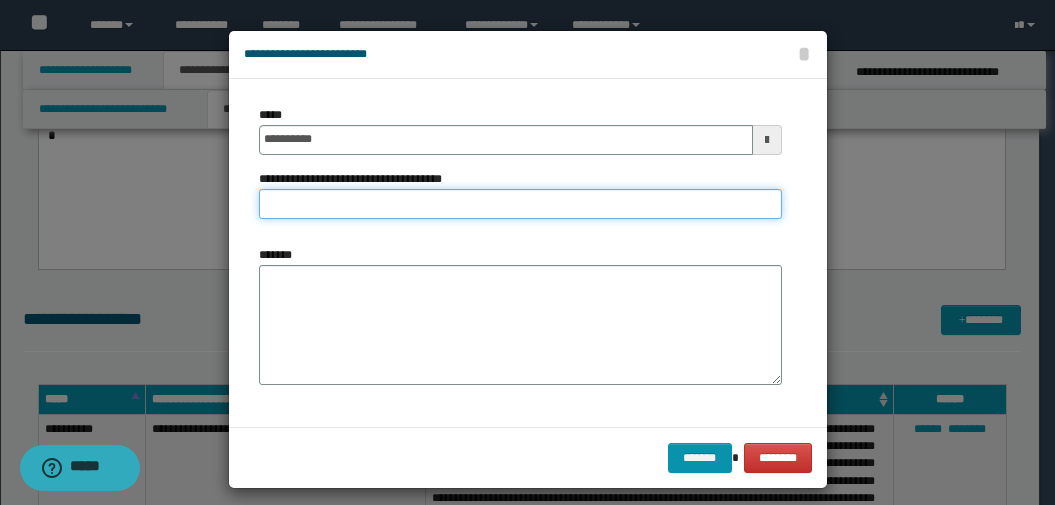 click on "**********" at bounding box center [520, 204] 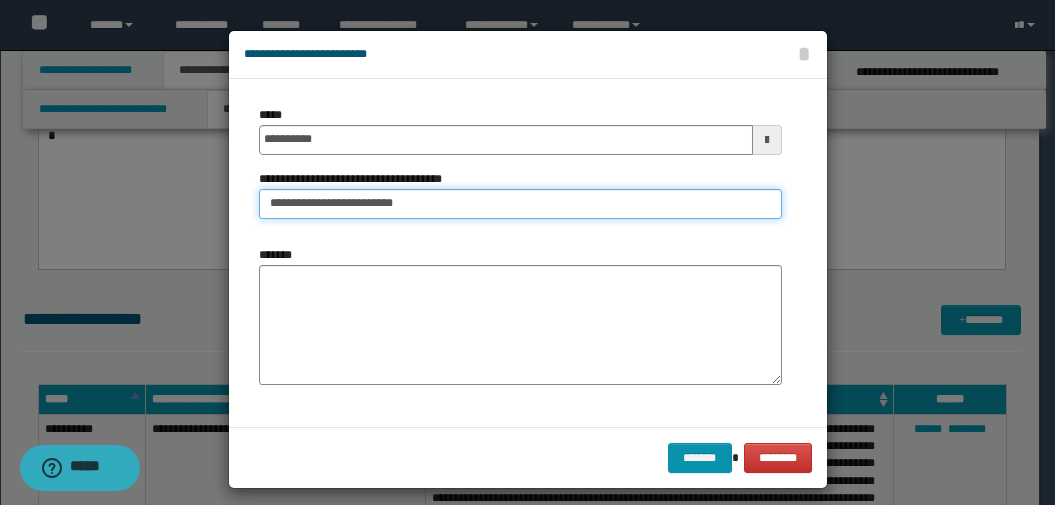 click on "**********" at bounding box center (520, 204) 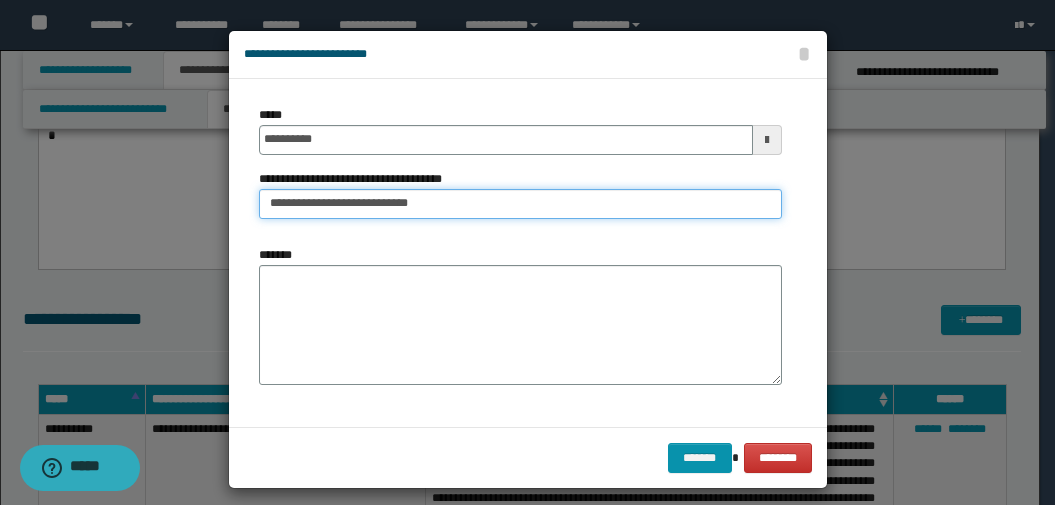 type on "**********" 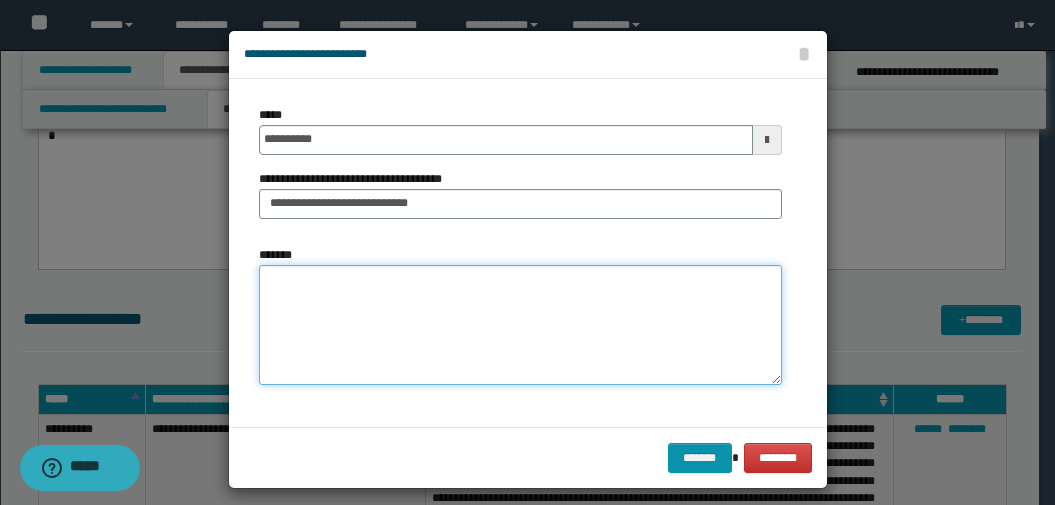 click on "*******" at bounding box center (520, 325) 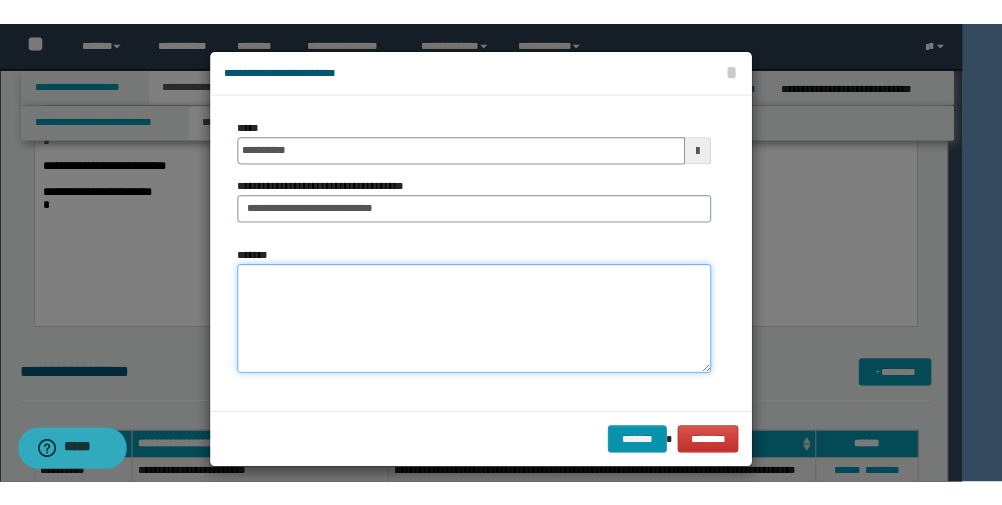 scroll, scrollTop: 600, scrollLeft: 0, axis: vertical 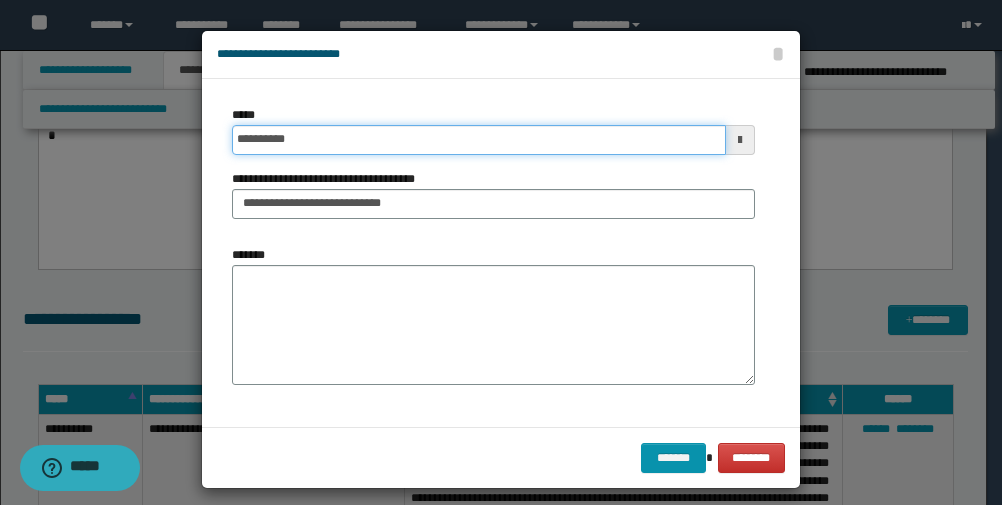 click on "**********" at bounding box center (479, 140) 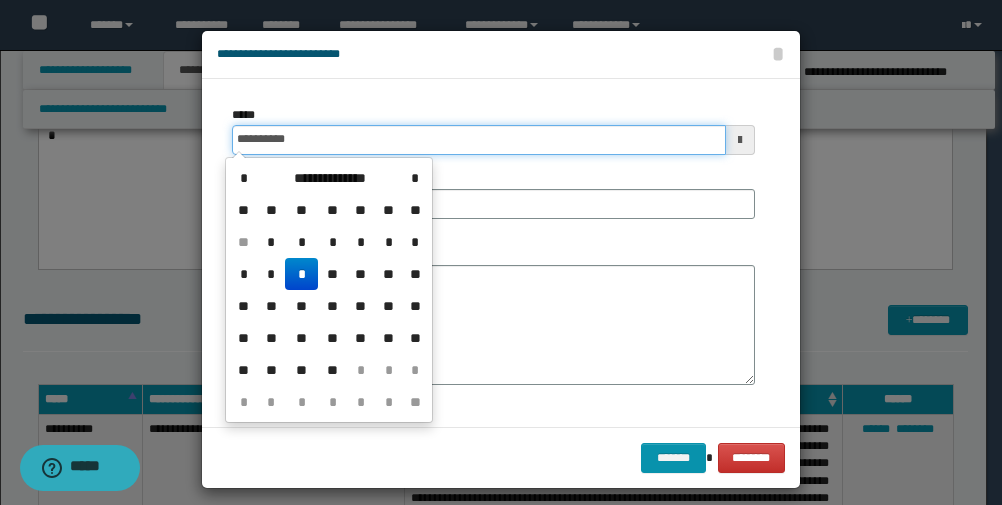 type on "**********" 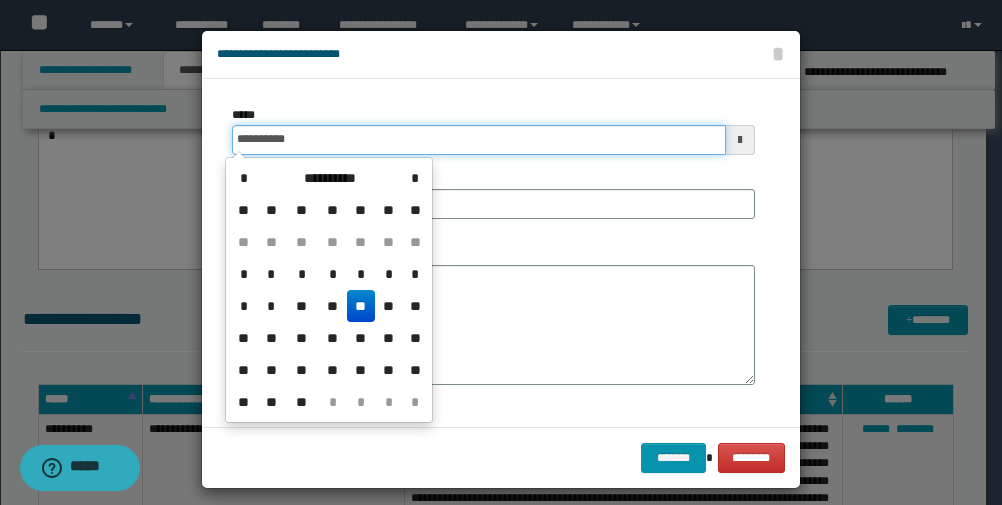 type on "**********" 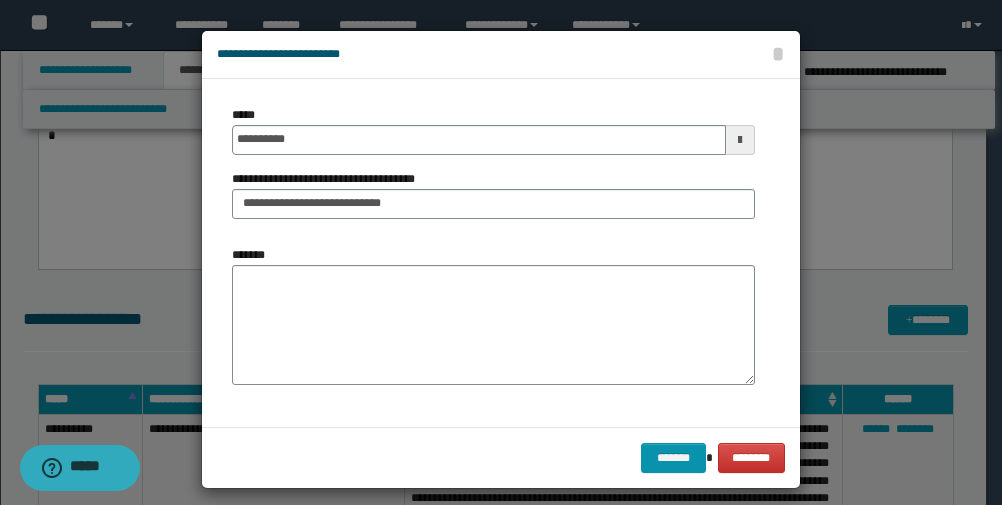 click on "**********" at bounding box center (493, 253) 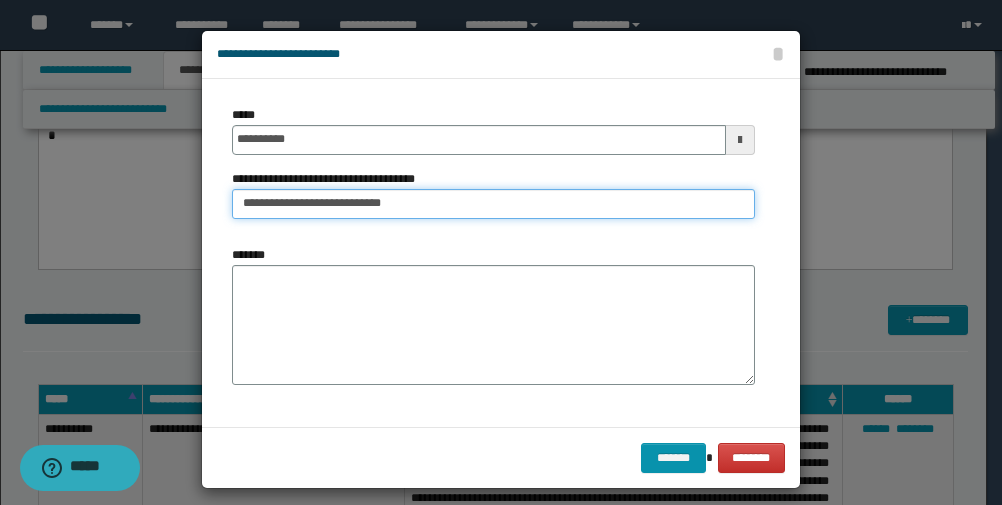 click on "**********" at bounding box center (493, 204) 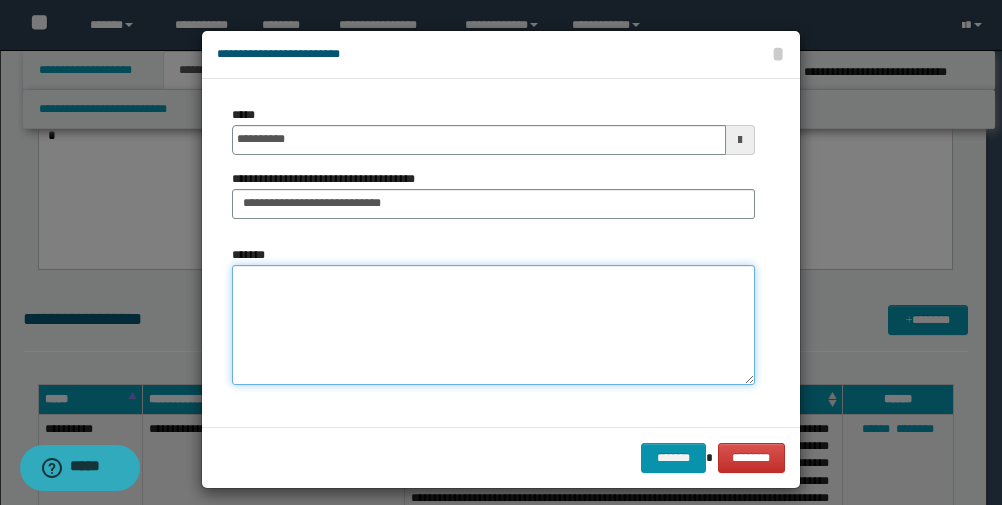 click on "*******" at bounding box center (493, 325) 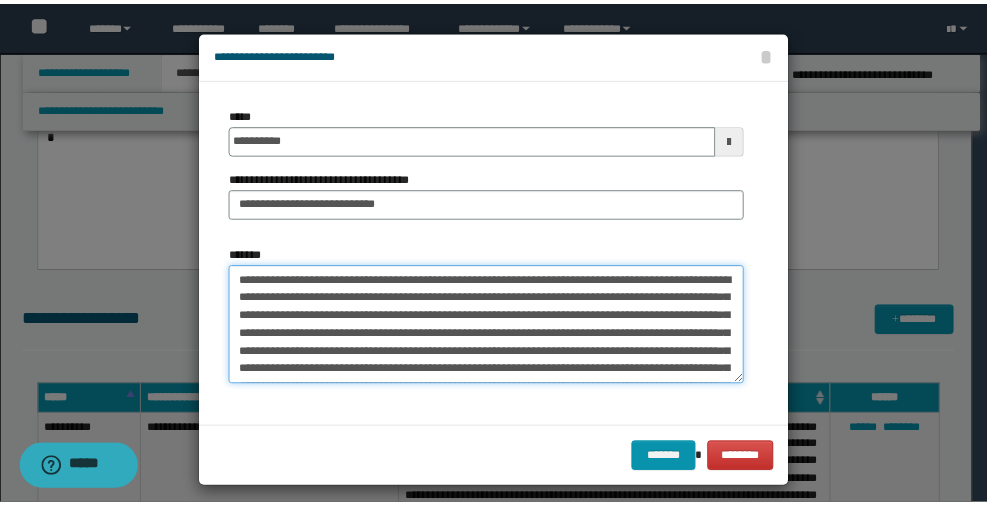 scroll, scrollTop: 462, scrollLeft: 0, axis: vertical 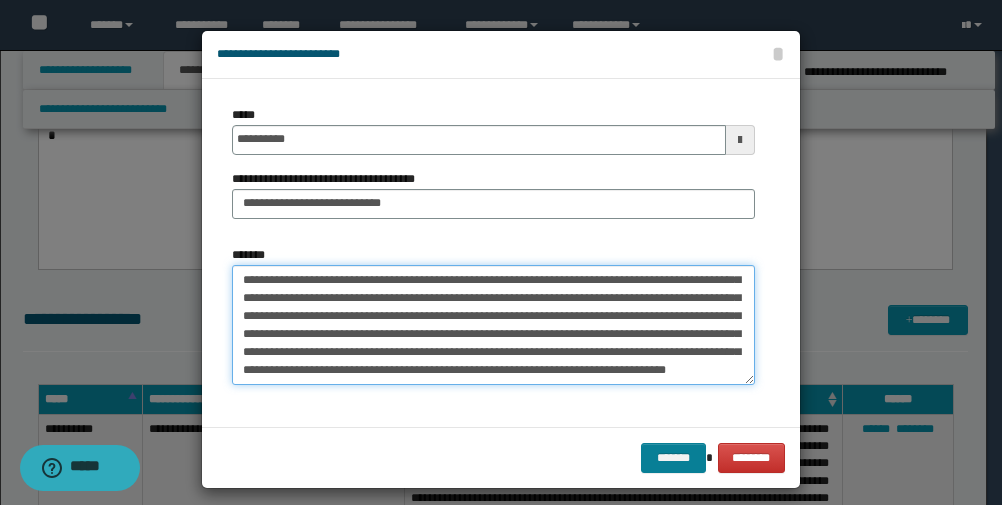 type on "**********" 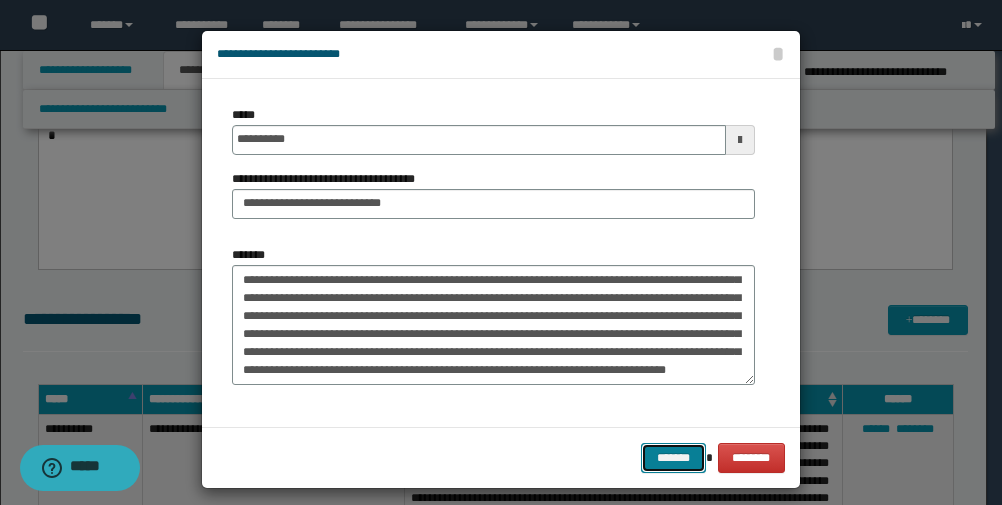 click on "*******" at bounding box center [673, 458] 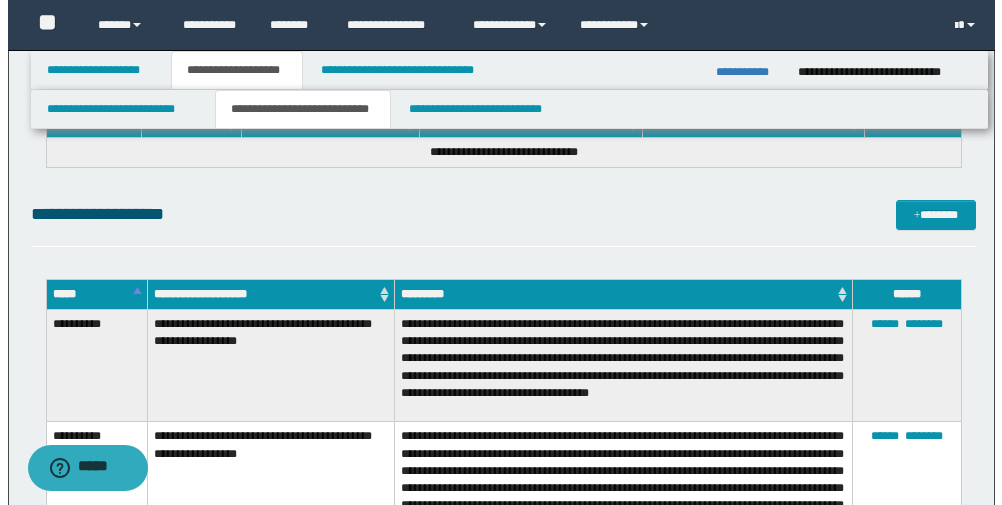 scroll, scrollTop: 4700, scrollLeft: 0, axis: vertical 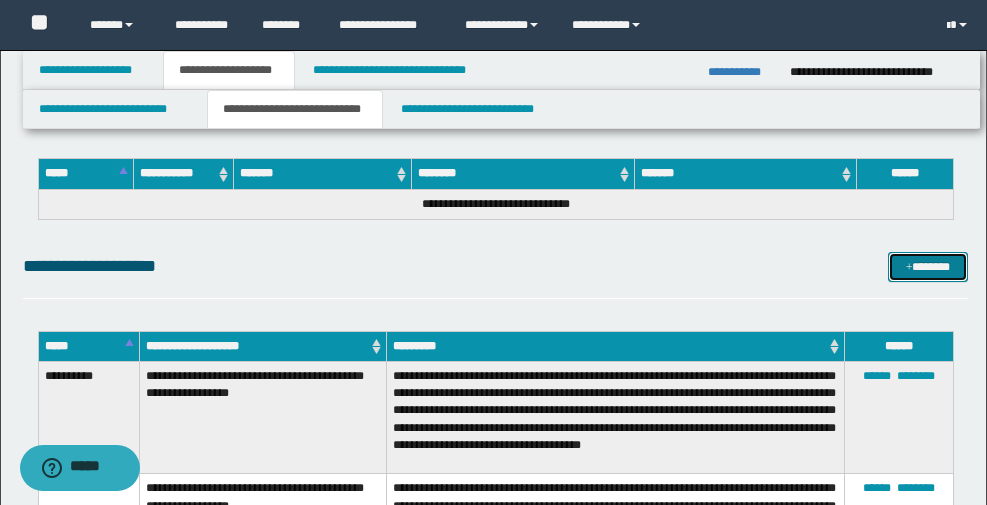 click on "*******" at bounding box center (928, 267) 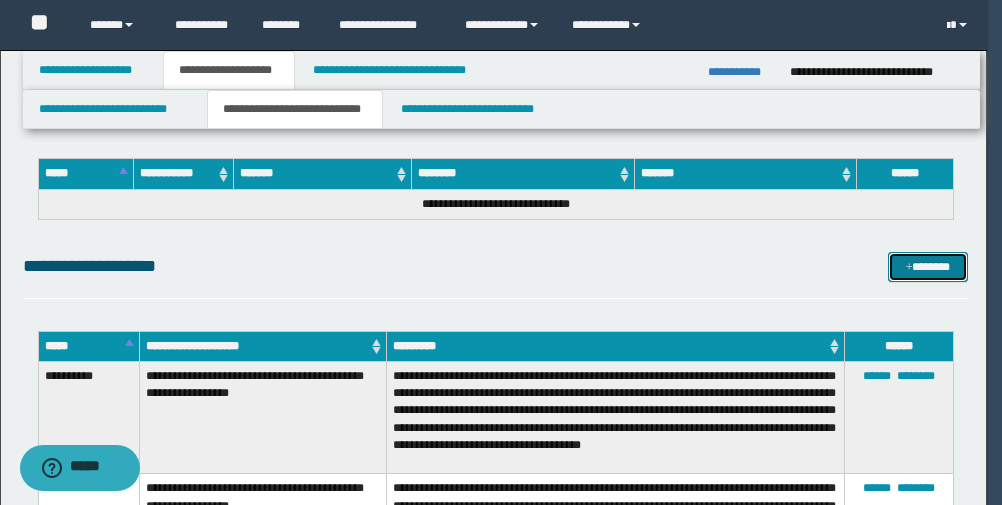 scroll, scrollTop: 0, scrollLeft: 0, axis: both 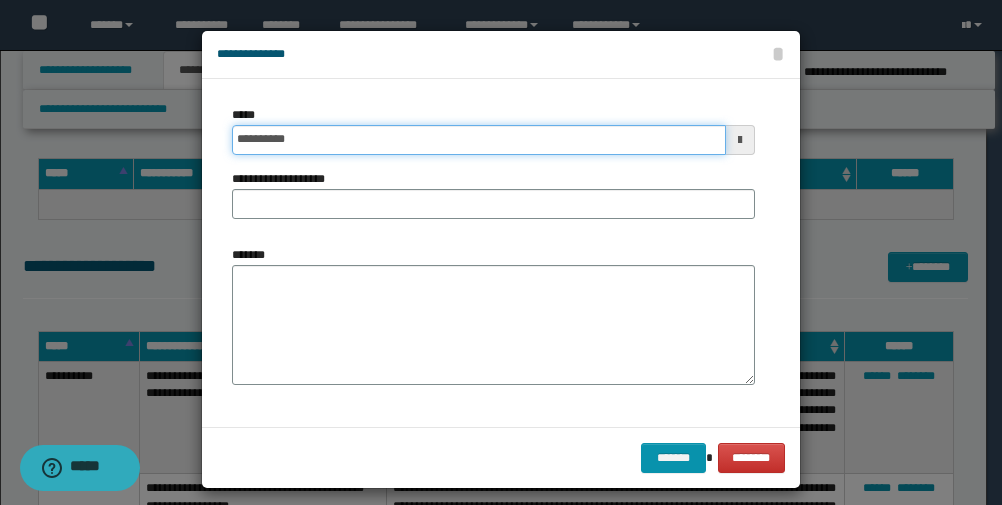 click on "**********" at bounding box center [479, 140] 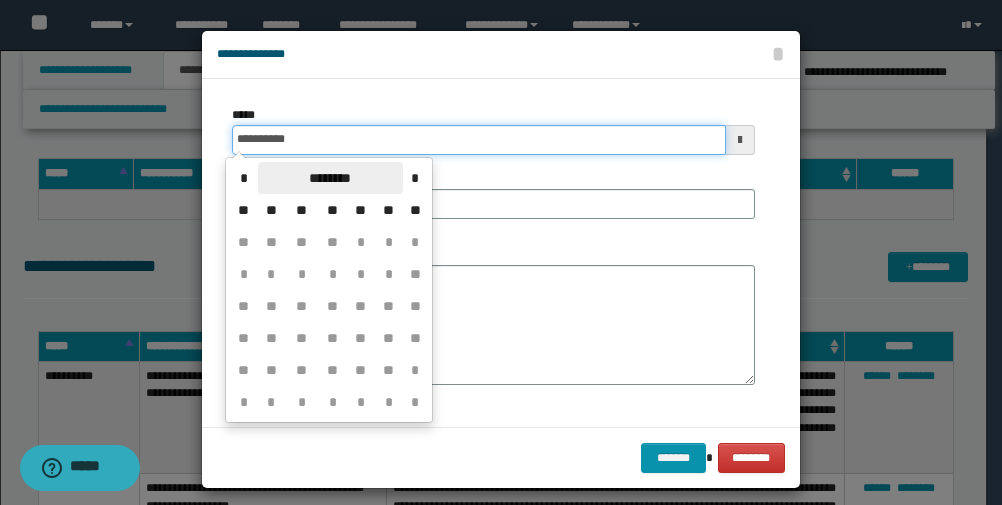 type on "**********" 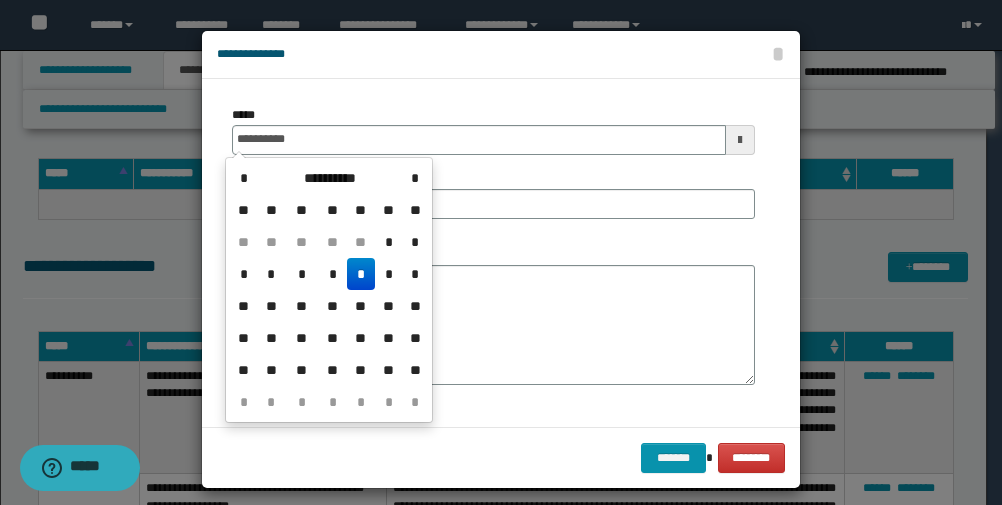 click on "**********" at bounding box center [493, 253] 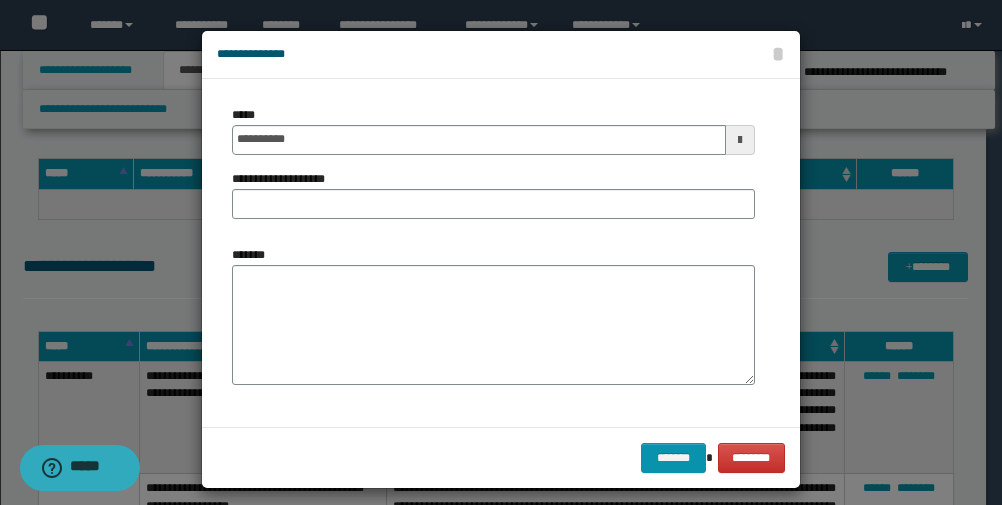 drag, startPoint x: 222, startPoint y: 190, endPoint x: 244, endPoint y: 198, distance: 23.409399 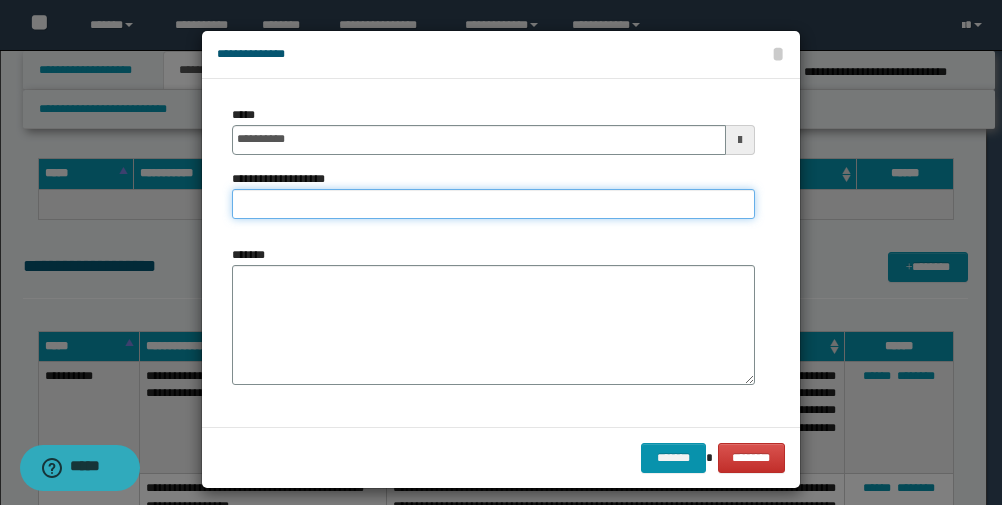 click on "**********" at bounding box center (493, 204) 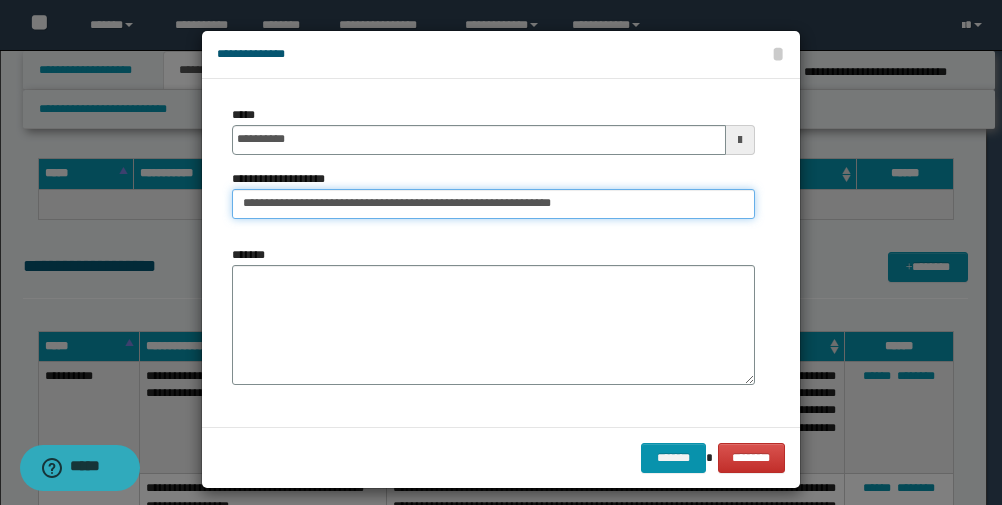 click on "**********" at bounding box center [493, 204] 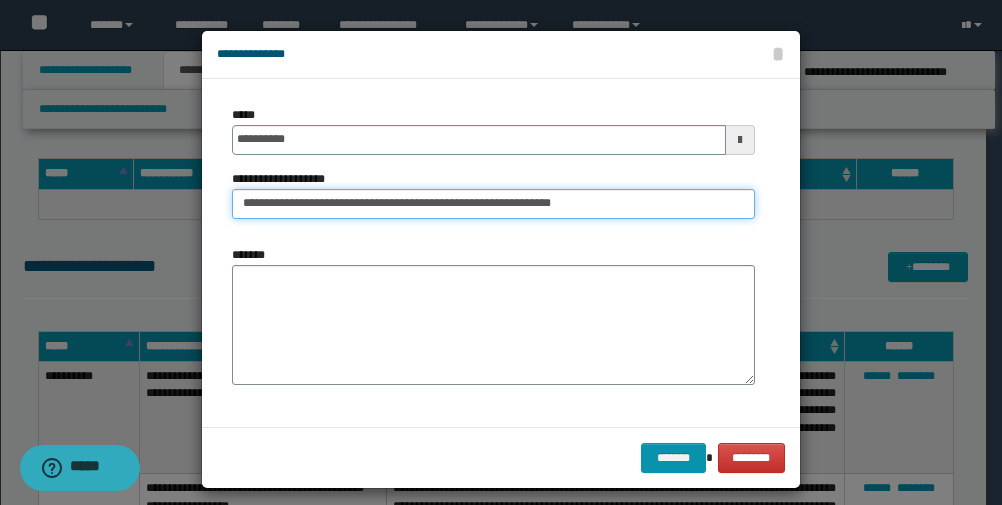 type on "**********" 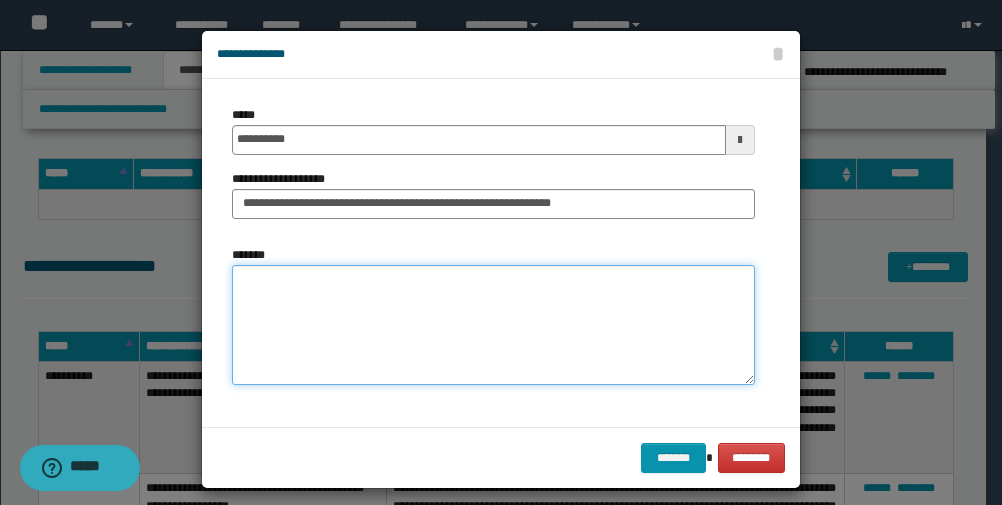 click on "*******" at bounding box center (493, 325) 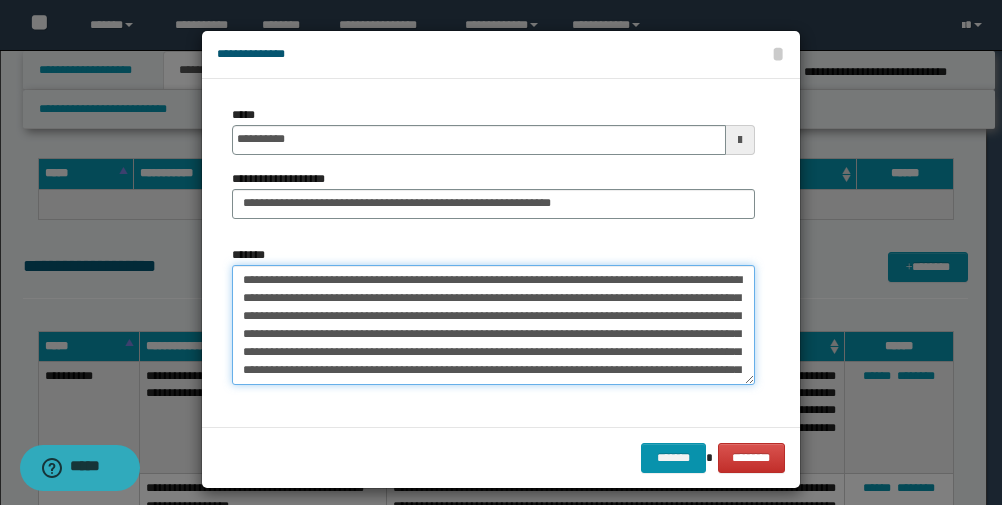 scroll, scrollTop: 120, scrollLeft: 0, axis: vertical 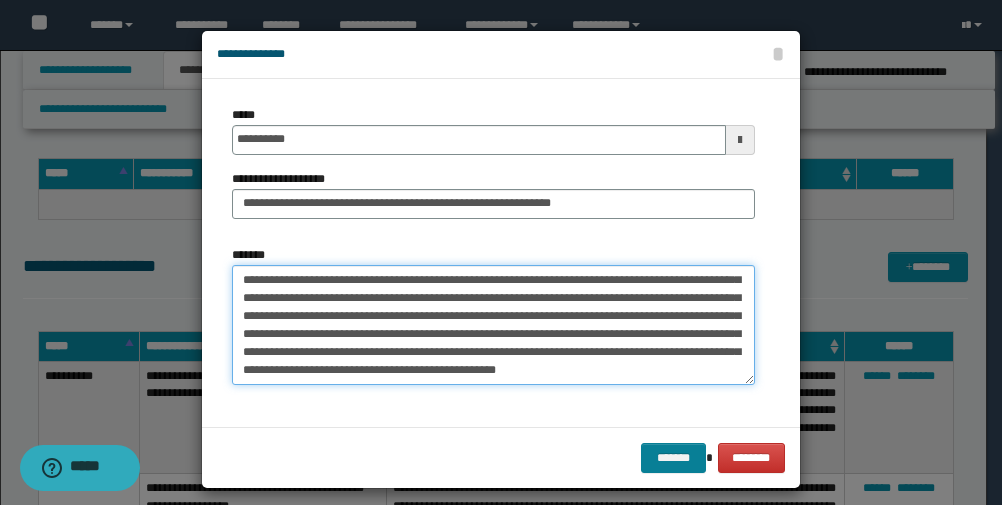 type on "**********" 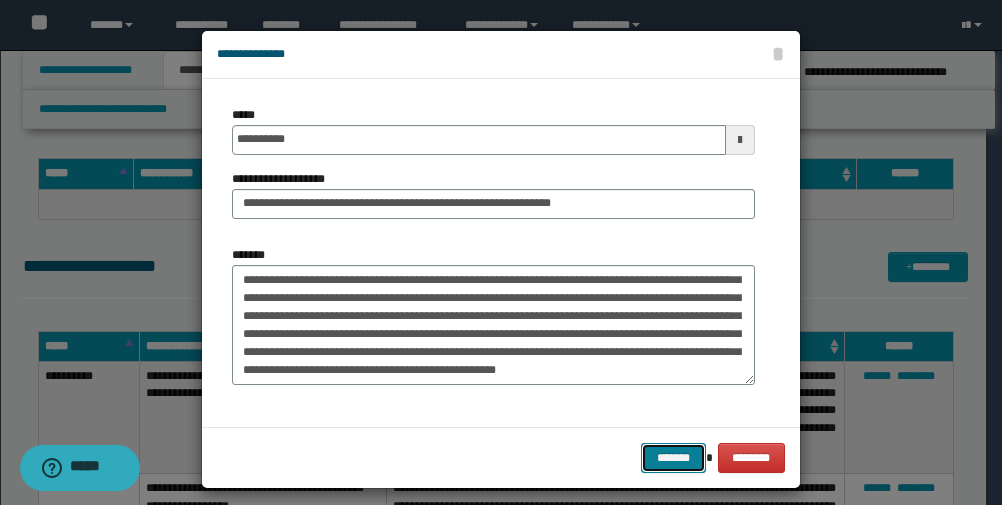 click on "*******" at bounding box center (673, 458) 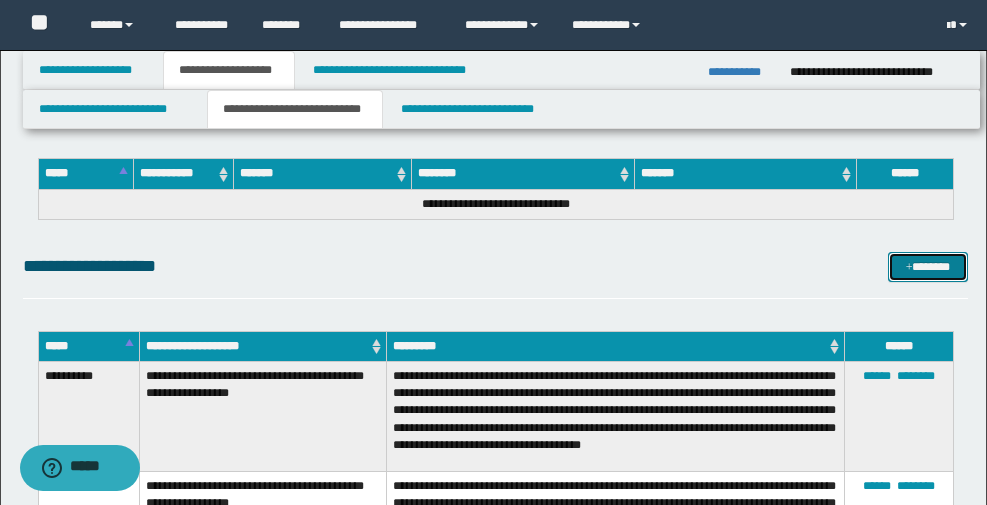 drag, startPoint x: 915, startPoint y: 265, endPoint x: 386, endPoint y: 369, distance: 539.12616 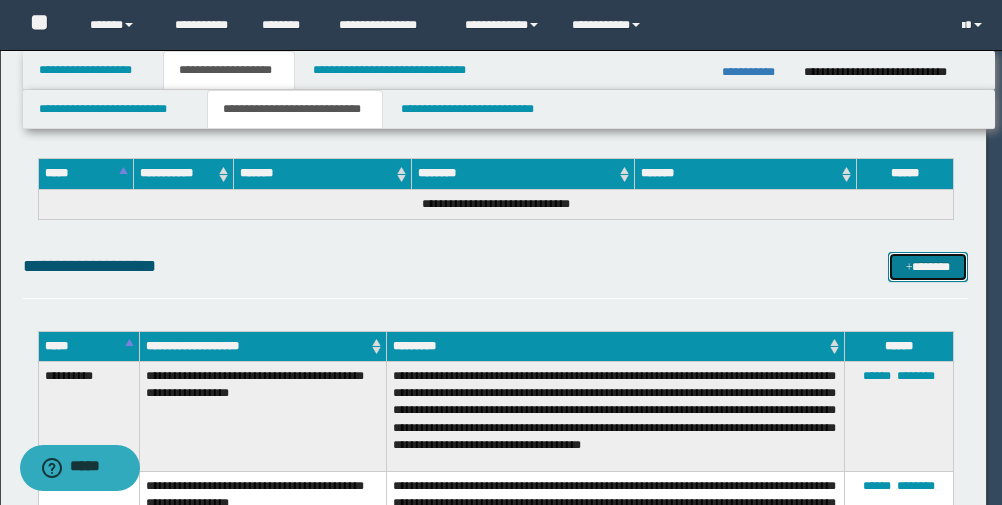 scroll, scrollTop: 0, scrollLeft: 0, axis: both 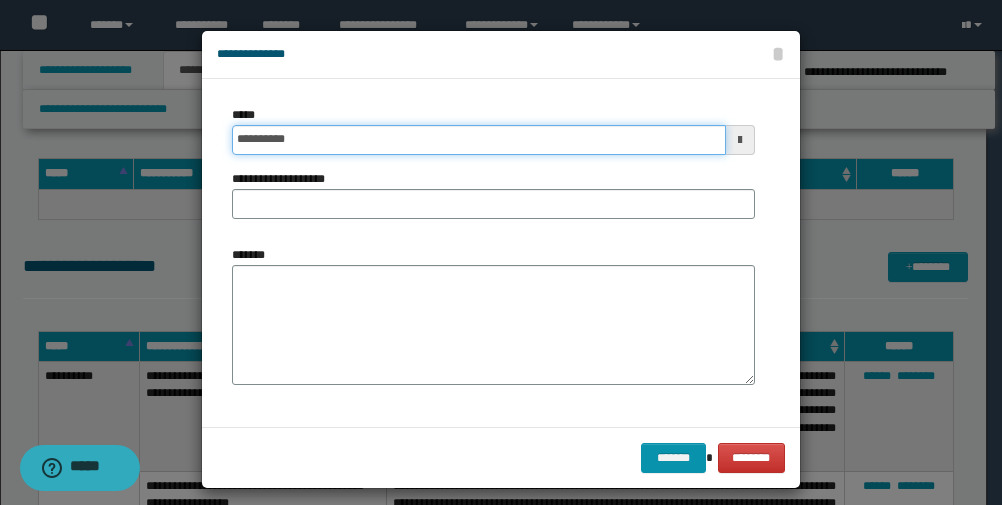 click on "**********" at bounding box center (479, 140) 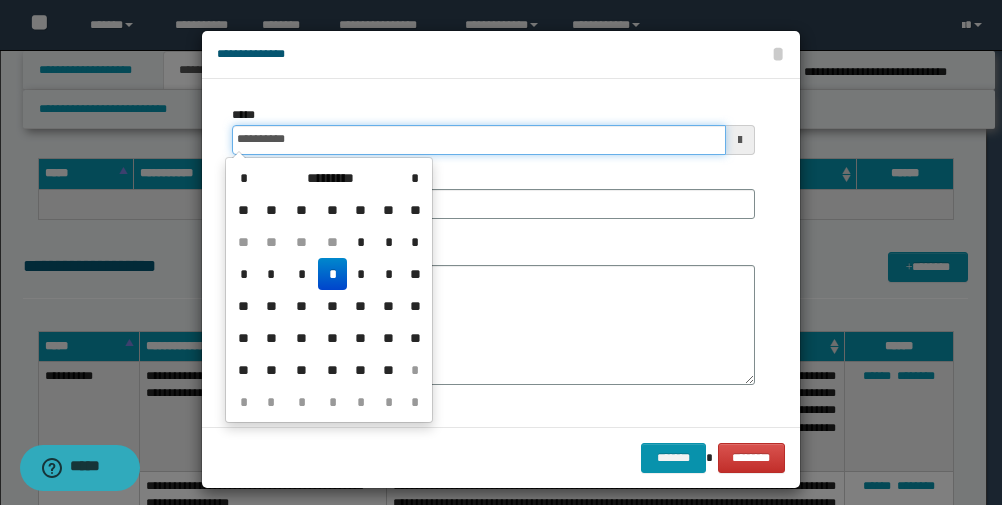 type on "**********" 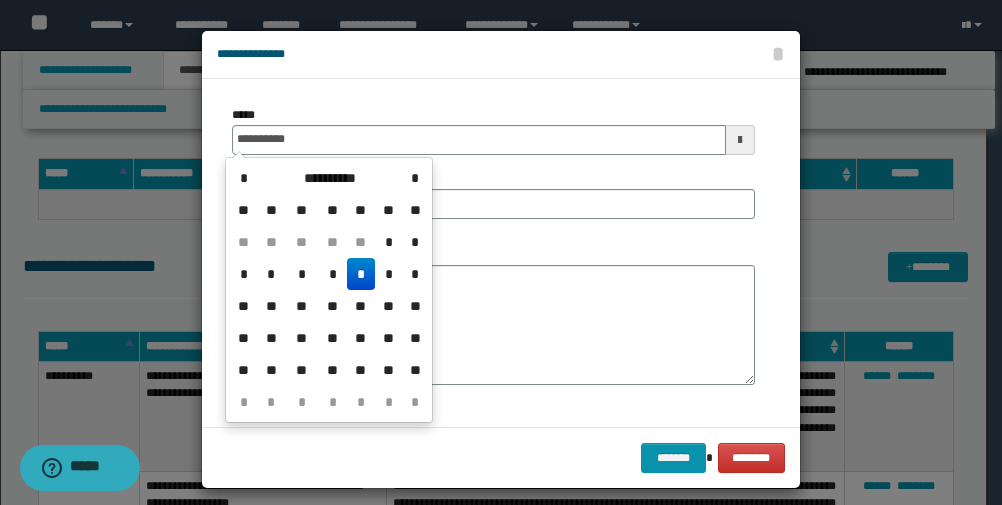 click on "**********" at bounding box center (493, 253) 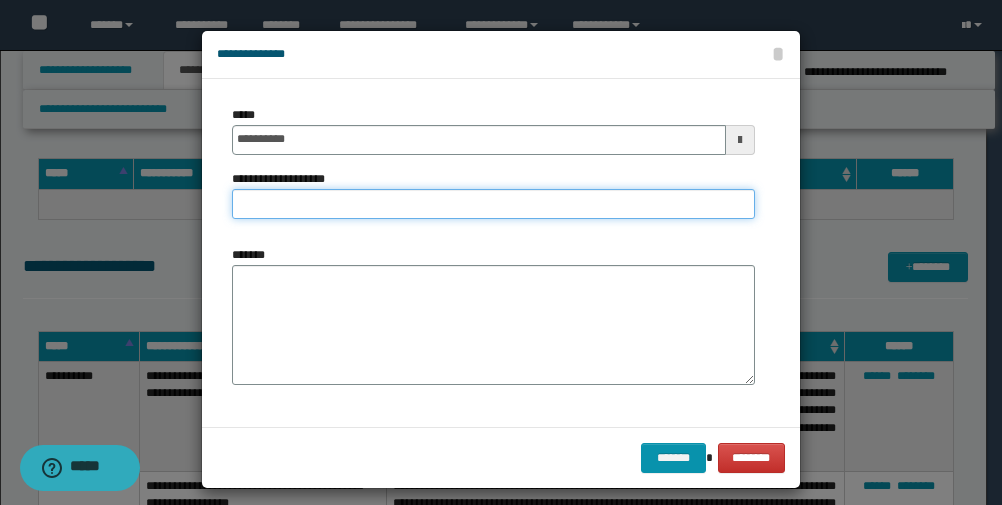 click on "**********" at bounding box center [493, 204] 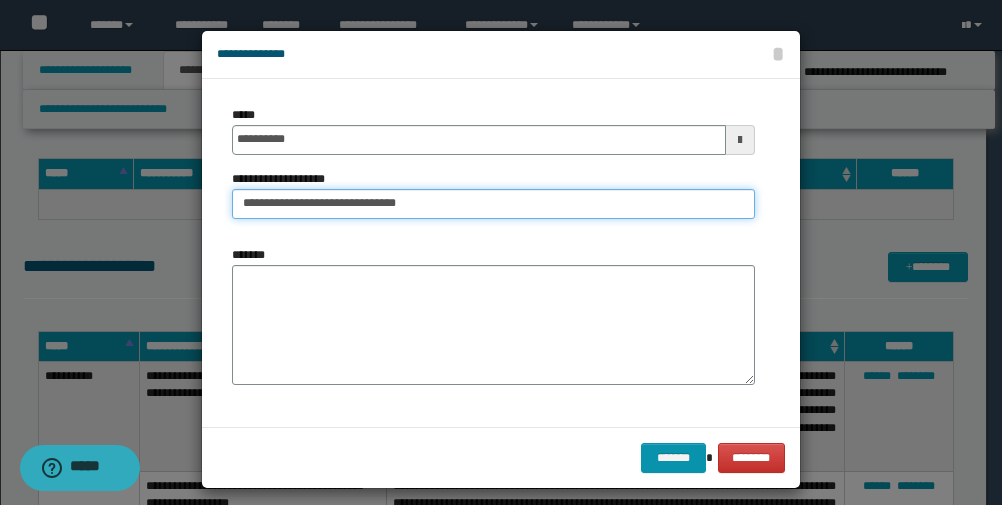 type on "**********" 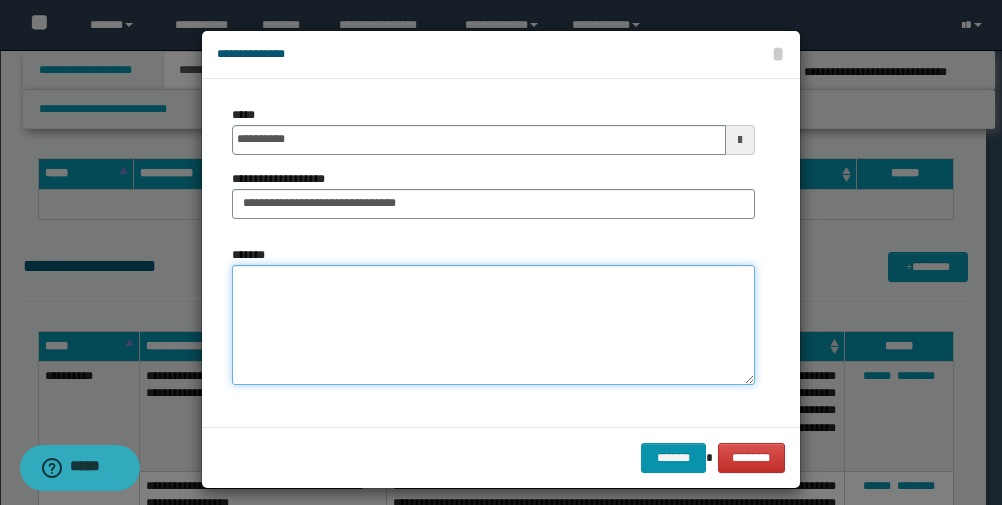 click on "*******" at bounding box center [493, 325] 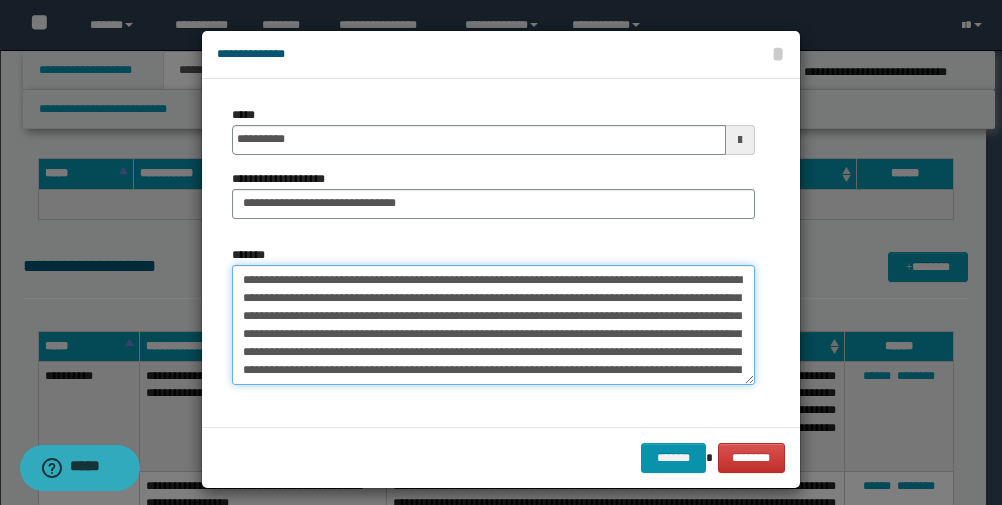 scroll, scrollTop: 120, scrollLeft: 0, axis: vertical 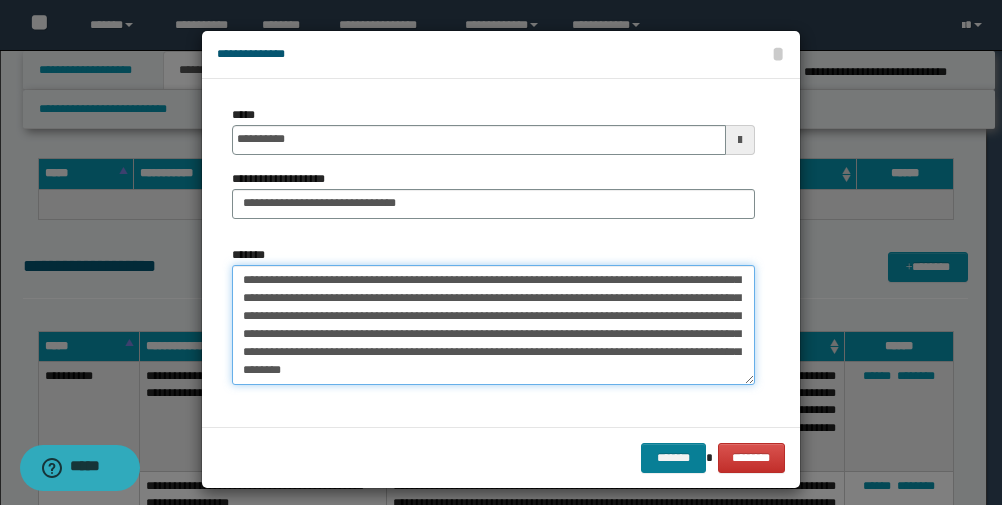 type on "**********" 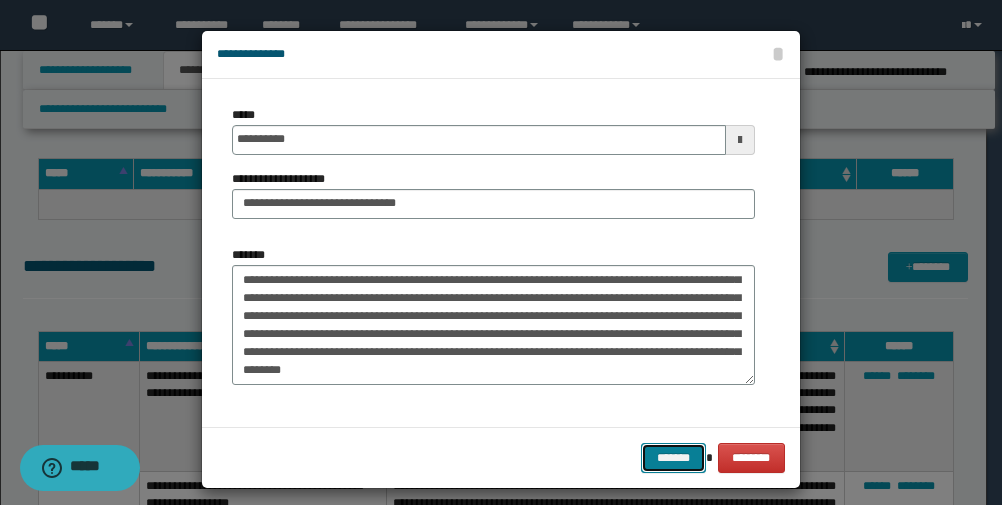 click on "*******" at bounding box center [673, 458] 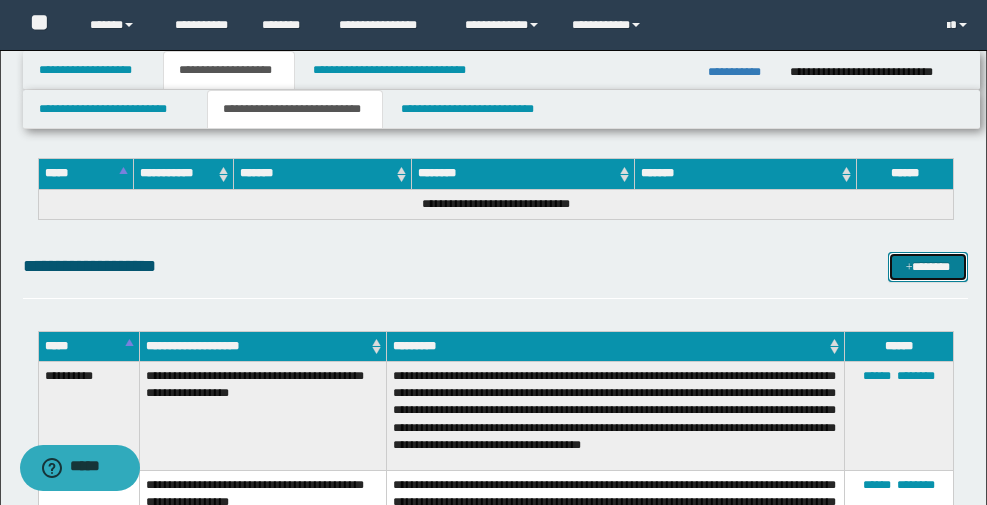 drag, startPoint x: 899, startPoint y: 258, endPoint x: 654, endPoint y: 243, distance: 245.45876 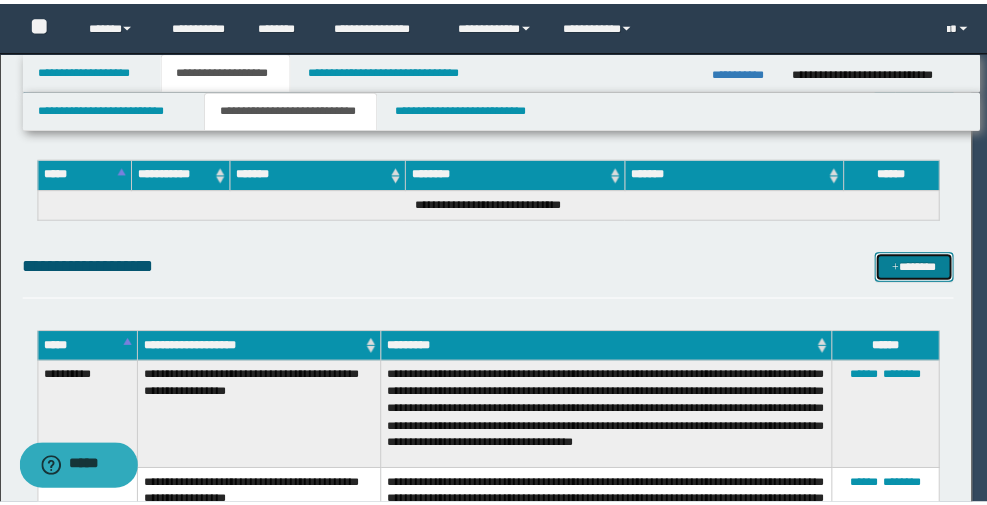 scroll, scrollTop: 0, scrollLeft: 0, axis: both 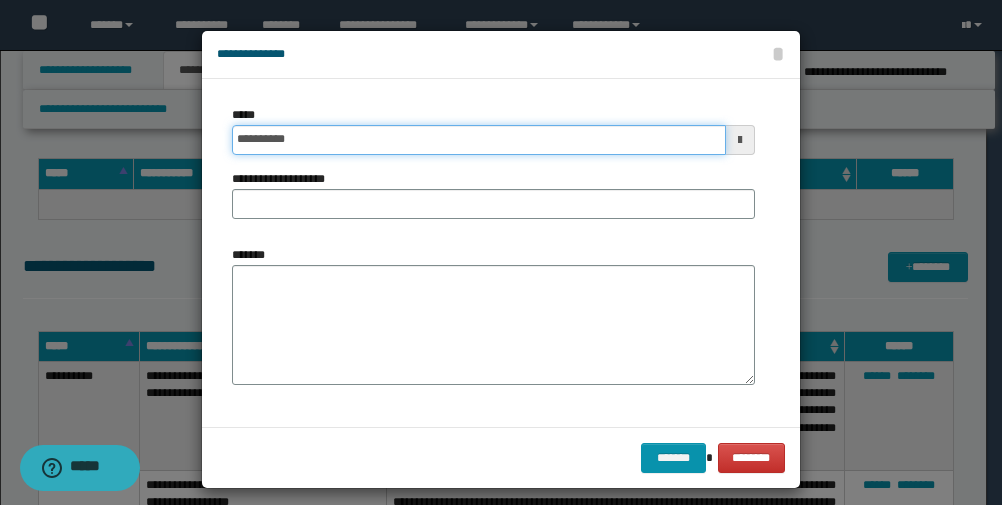 click on "**********" at bounding box center [479, 140] 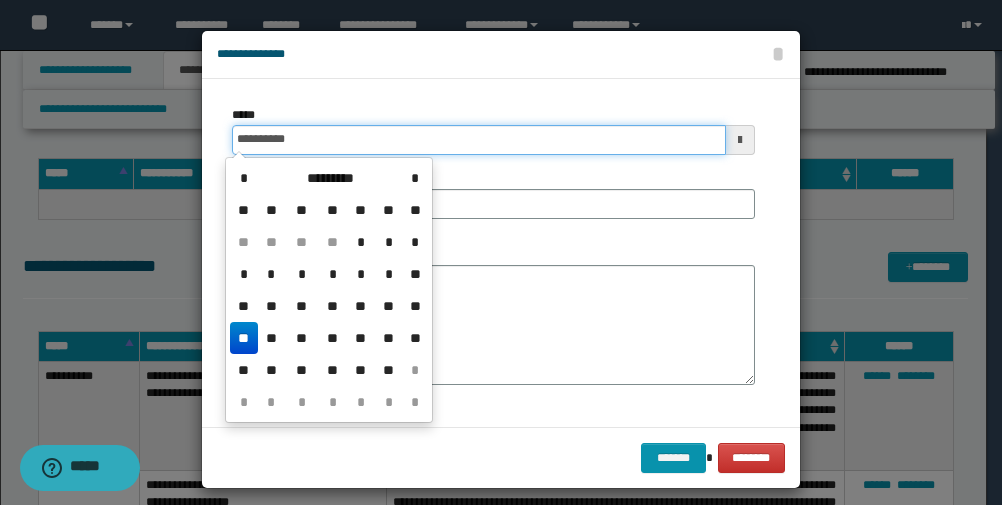 type on "**********" 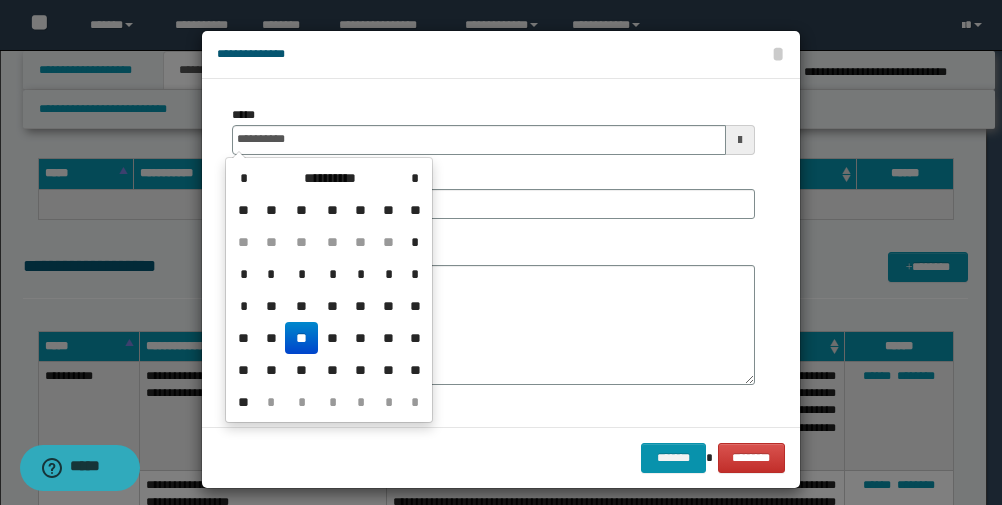 click on "**********" at bounding box center (493, 130) 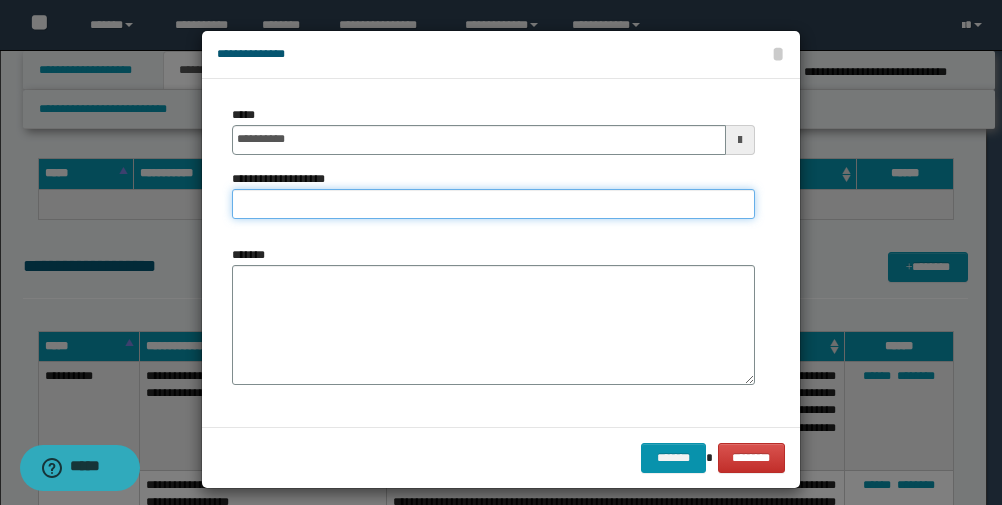 click on "**********" at bounding box center [493, 204] 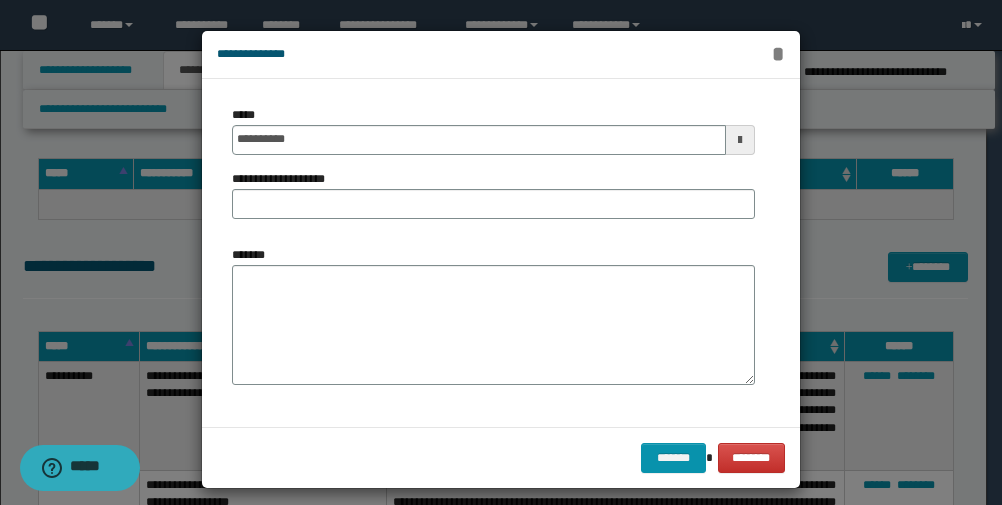 click on "*" at bounding box center (777, 54) 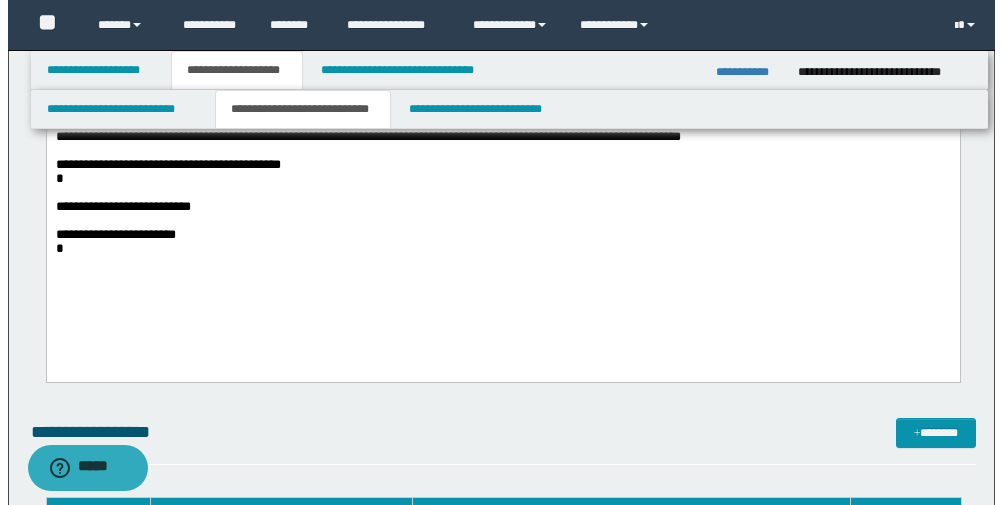 scroll, scrollTop: 700, scrollLeft: 0, axis: vertical 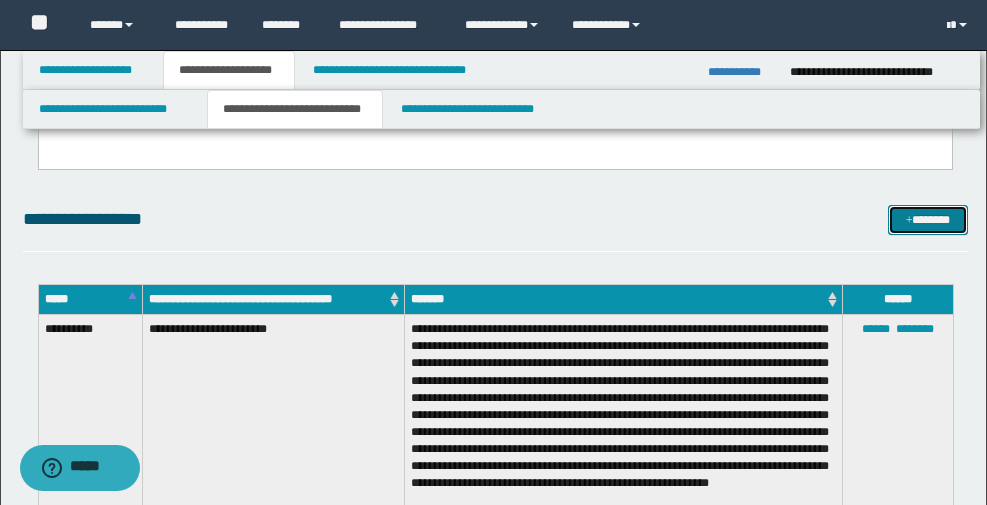 click at bounding box center [909, 221] 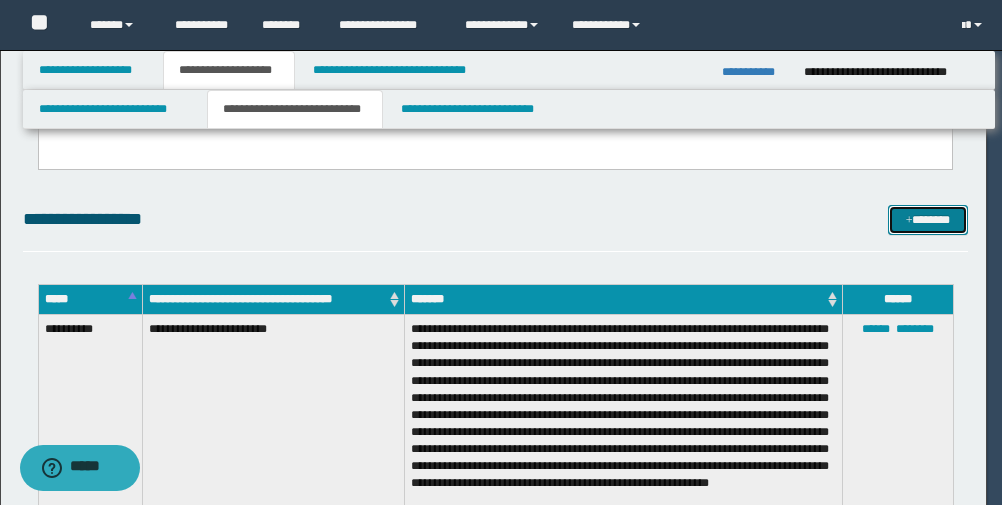 scroll, scrollTop: 0, scrollLeft: 0, axis: both 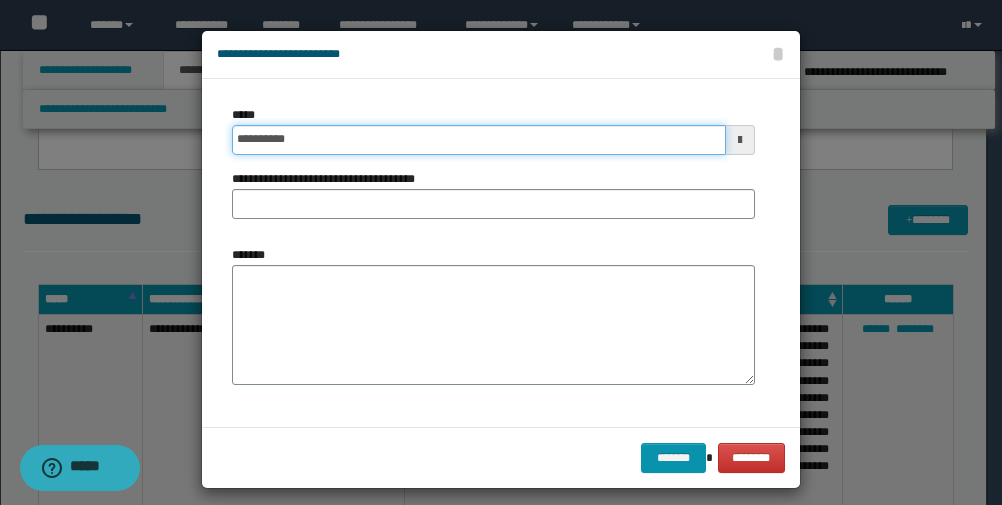 click on "**********" at bounding box center (479, 140) 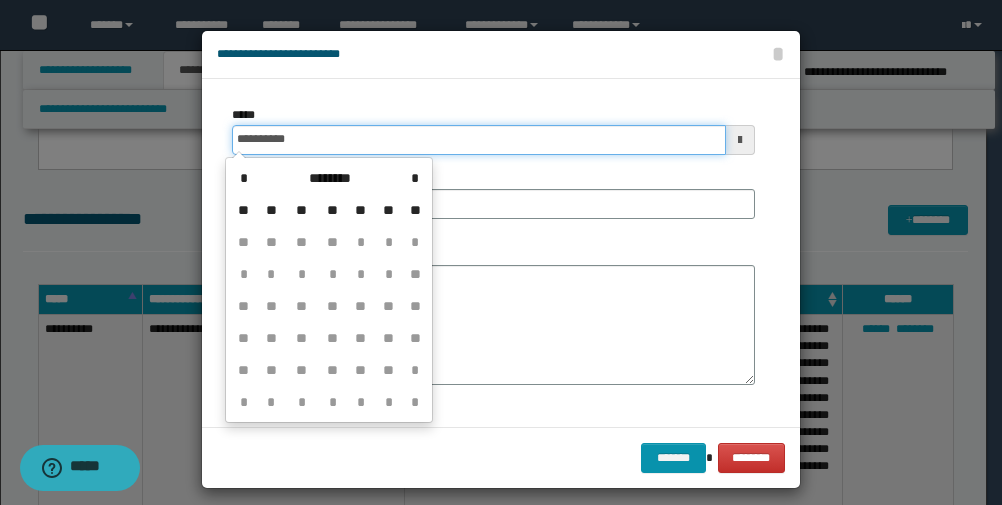 type on "**********" 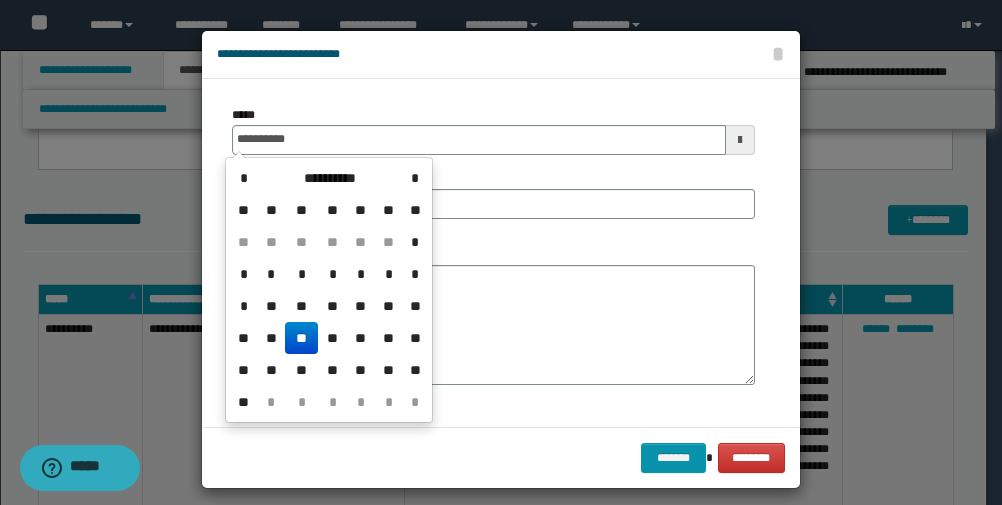 click on "**********" at bounding box center [501, 253] 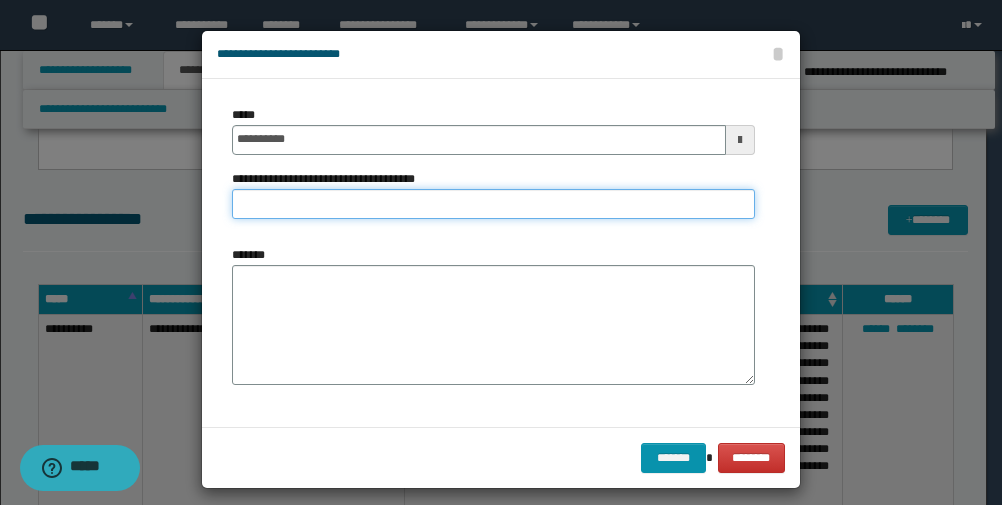 click on "**********" at bounding box center (493, 204) 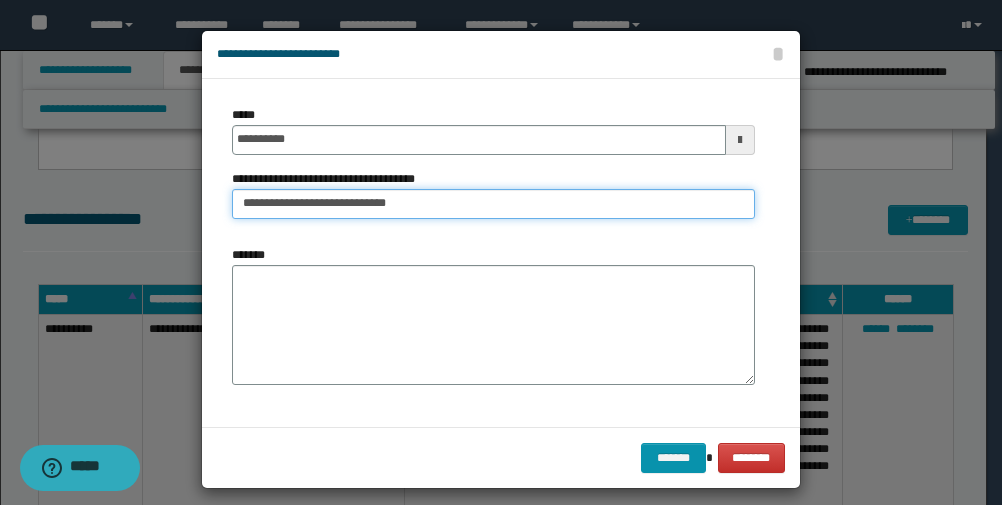 click on "**********" at bounding box center [493, 204] 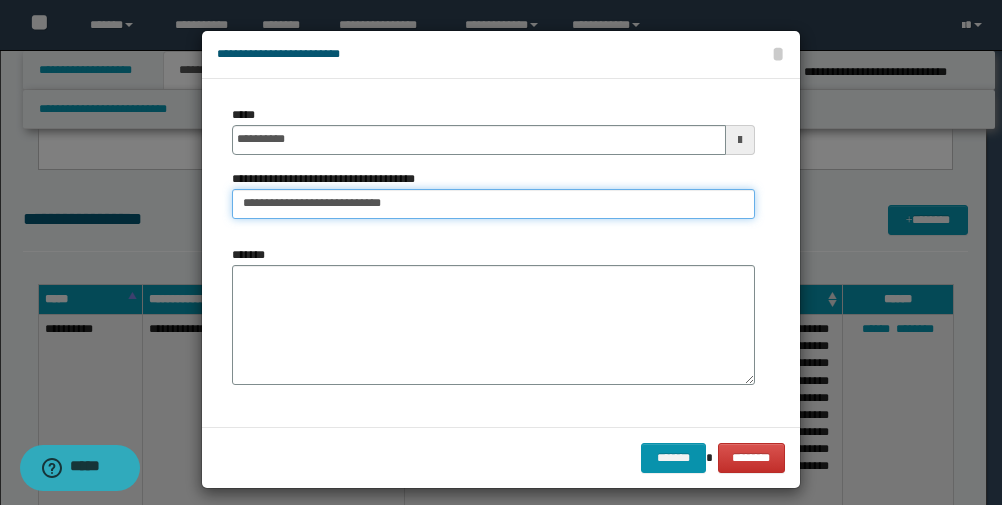 type on "**********" 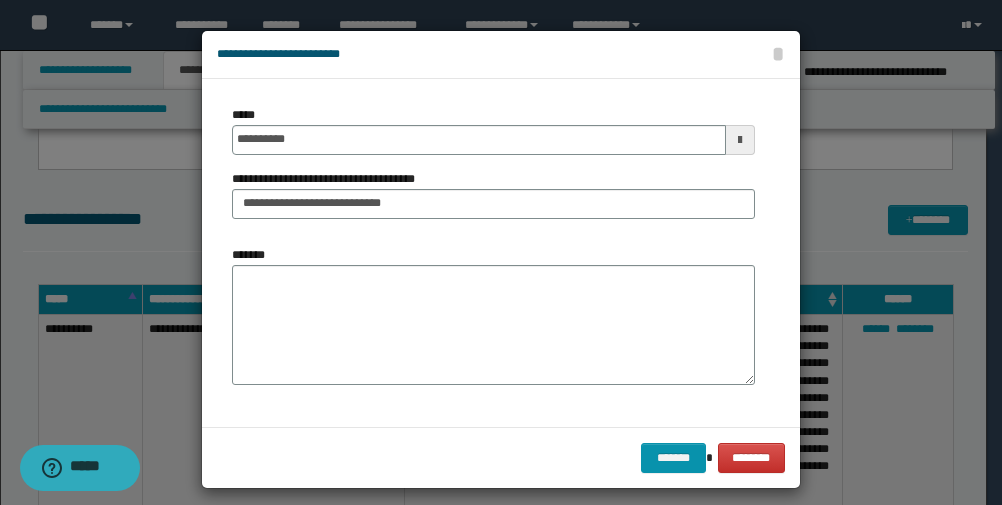 click on "*******" at bounding box center [493, 315] 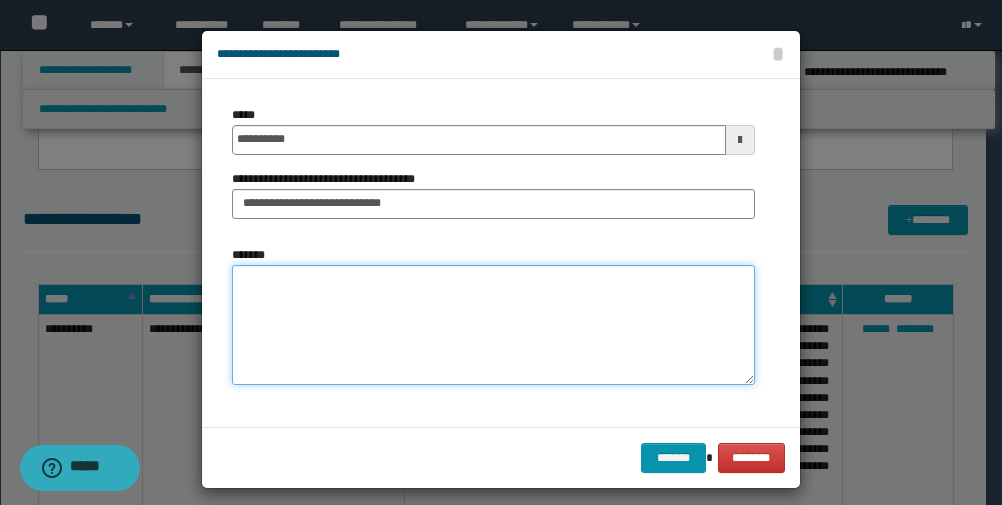 click on "*******" at bounding box center [493, 325] 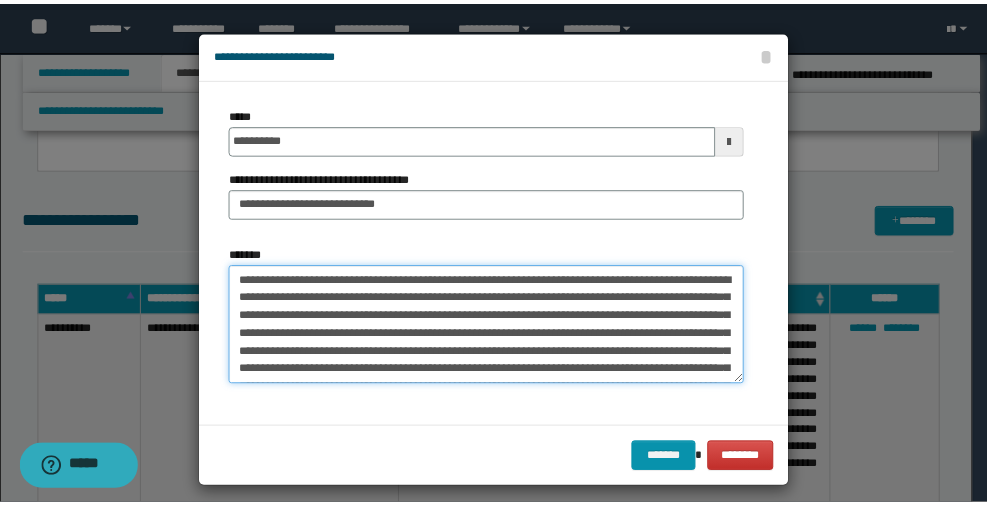 scroll, scrollTop: 534, scrollLeft: 0, axis: vertical 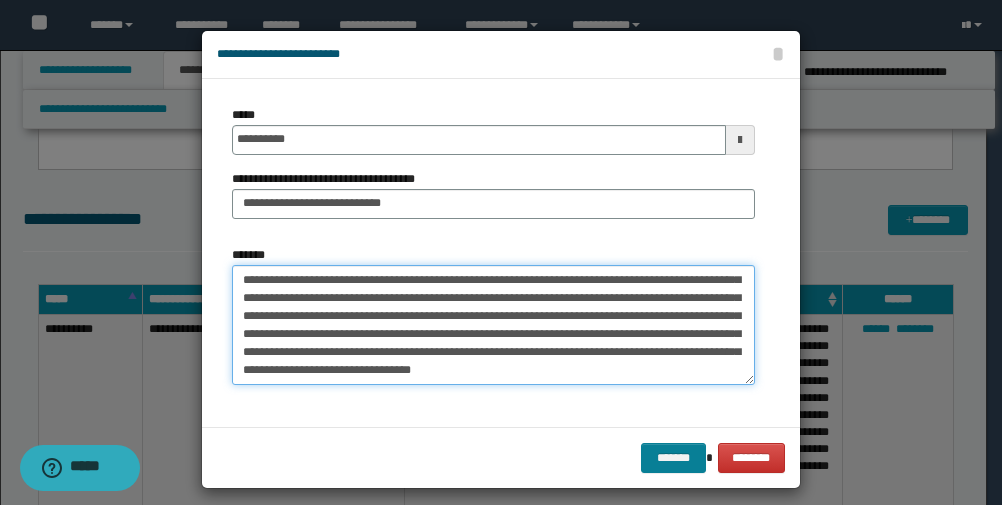 type on "**********" 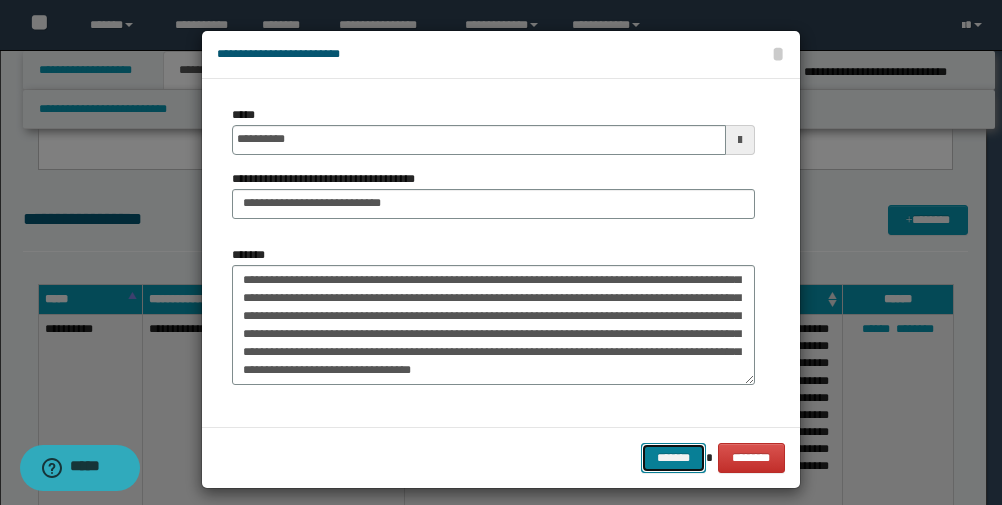 click on "*******" at bounding box center (673, 458) 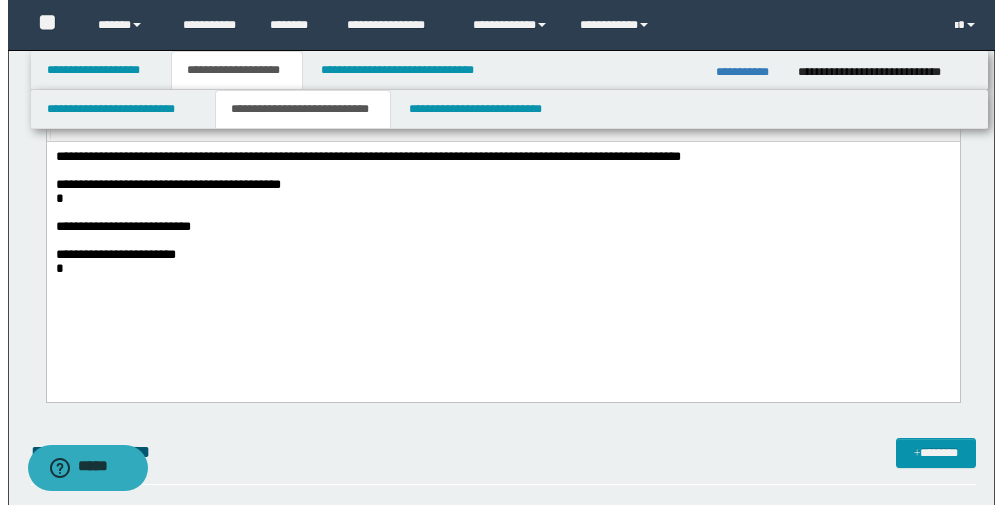 scroll, scrollTop: 600, scrollLeft: 0, axis: vertical 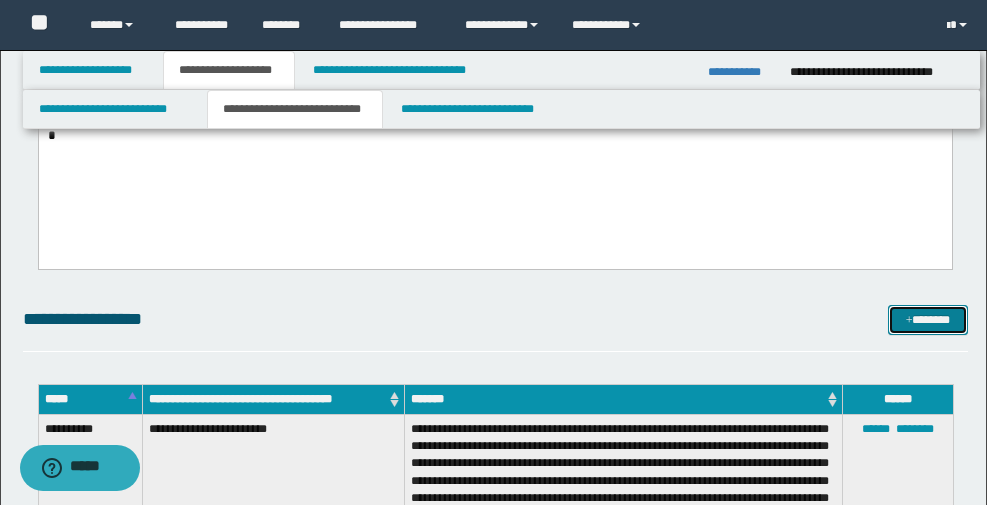 drag, startPoint x: 906, startPoint y: 318, endPoint x: 761, endPoint y: 334, distance: 145.88008 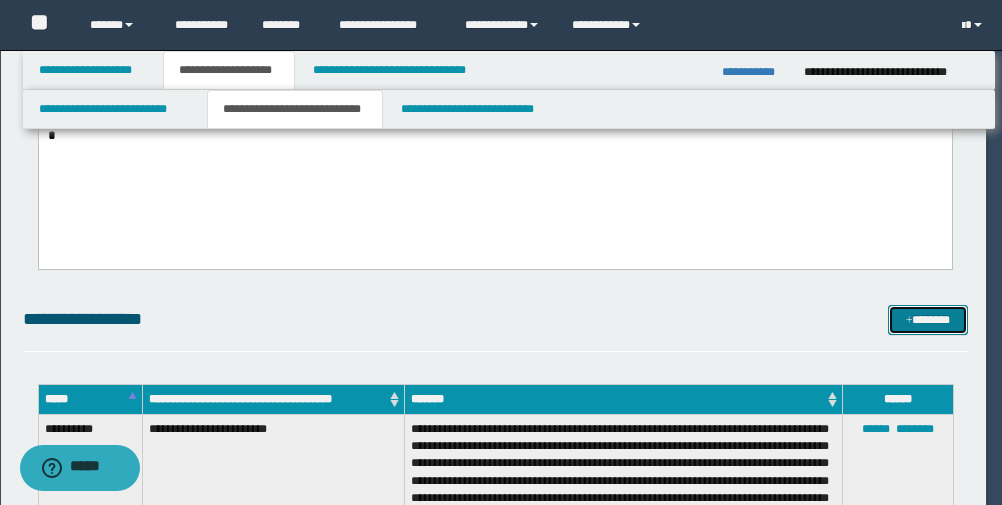 scroll, scrollTop: 0, scrollLeft: 0, axis: both 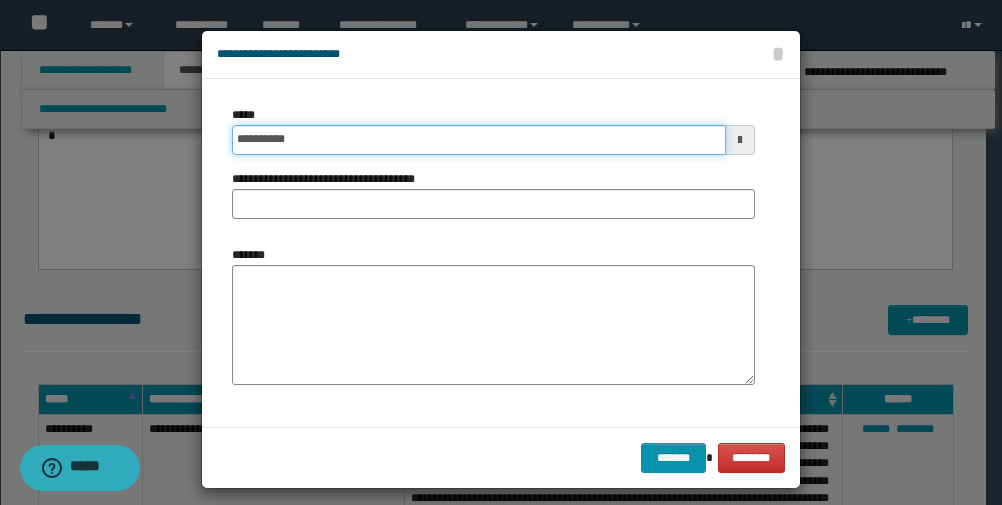 click on "**********" at bounding box center (479, 140) 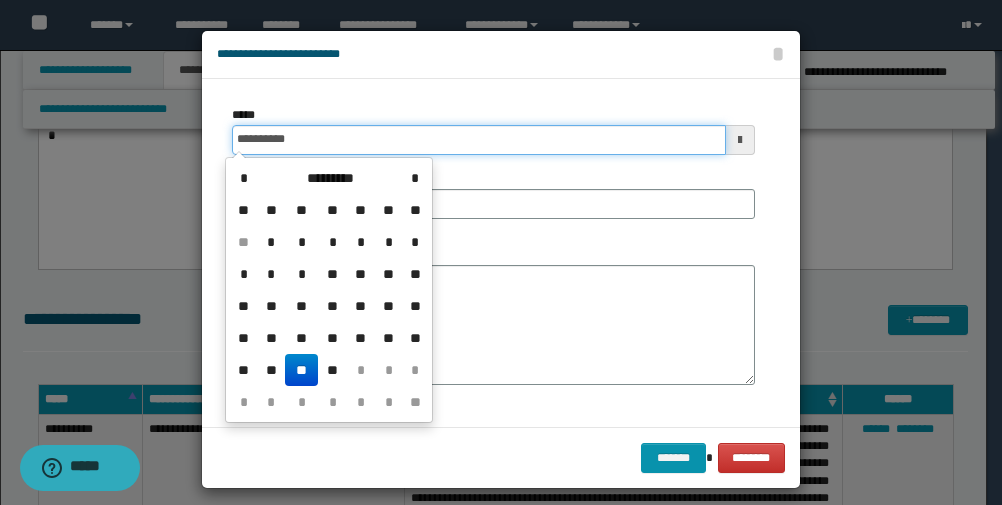 type on "**********" 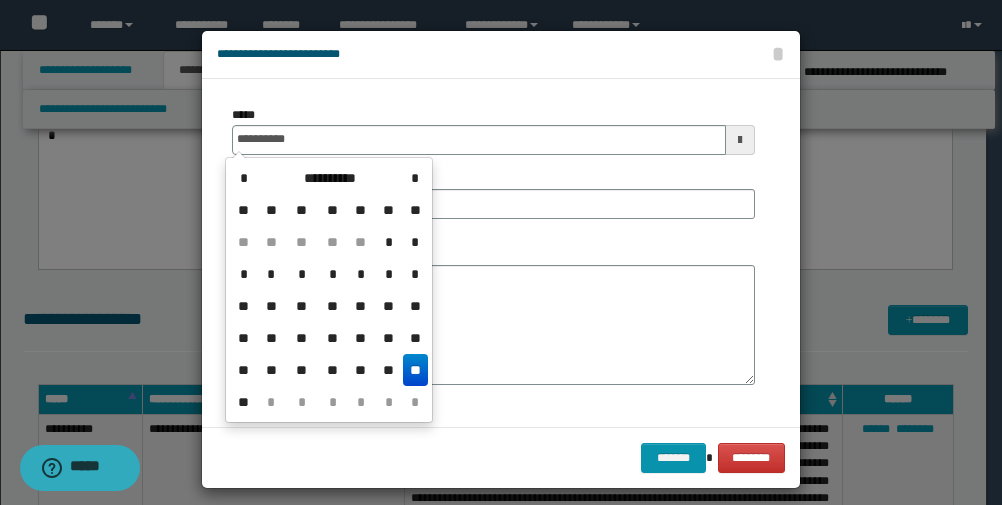 click on "**********" at bounding box center (493, 130) 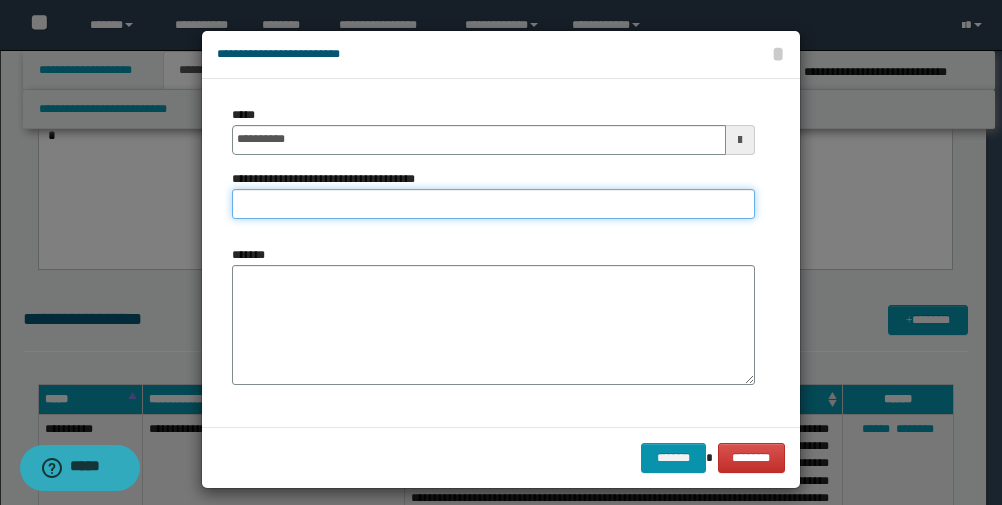 click on "**********" at bounding box center (493, 204) 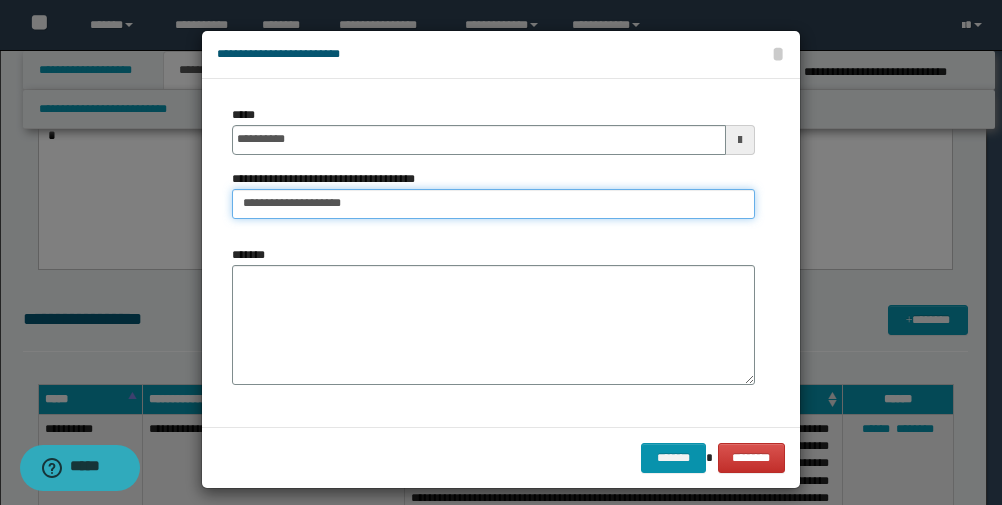 click on "**********" at bounding box center [493, 204] 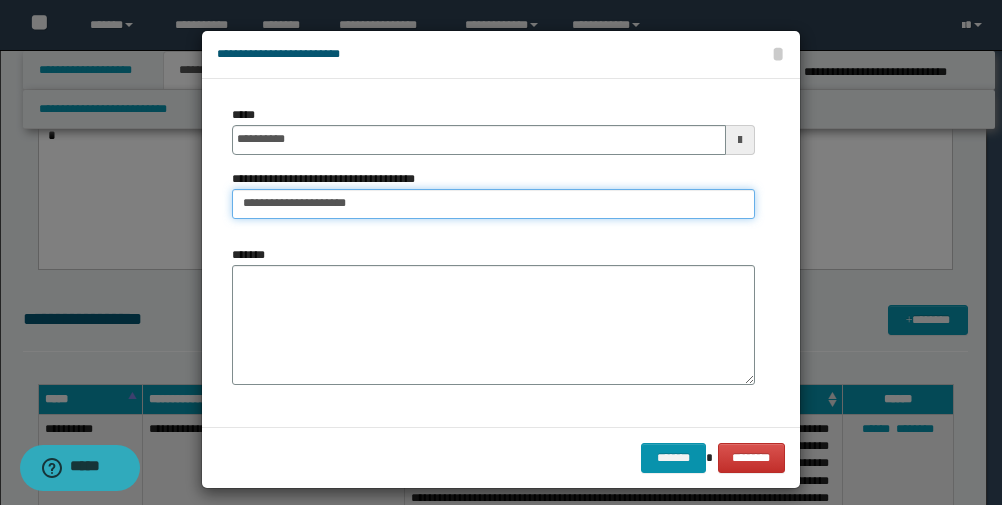 type on "**********" 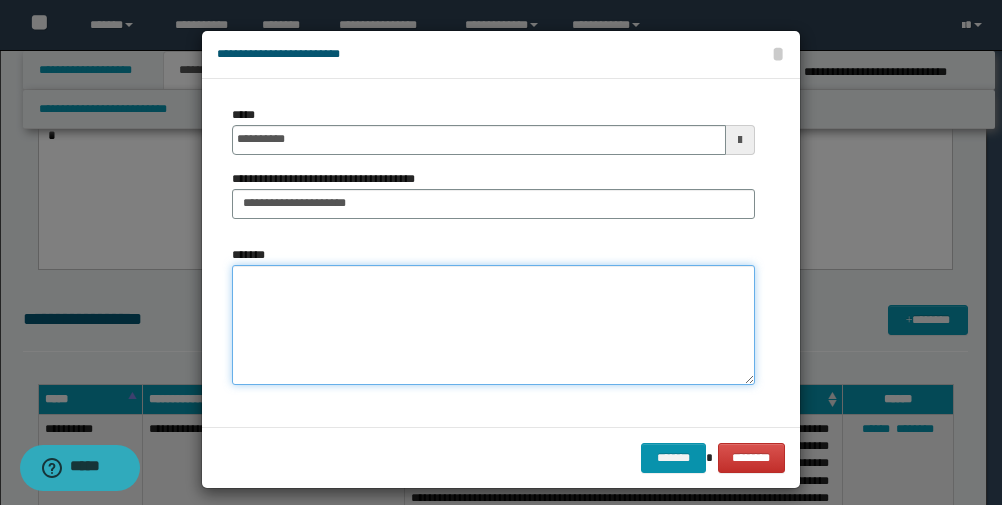 drag, startPoint x: 457, startPoint y: 335, endPoint x: 446, endPoint y: 335, distance: 11 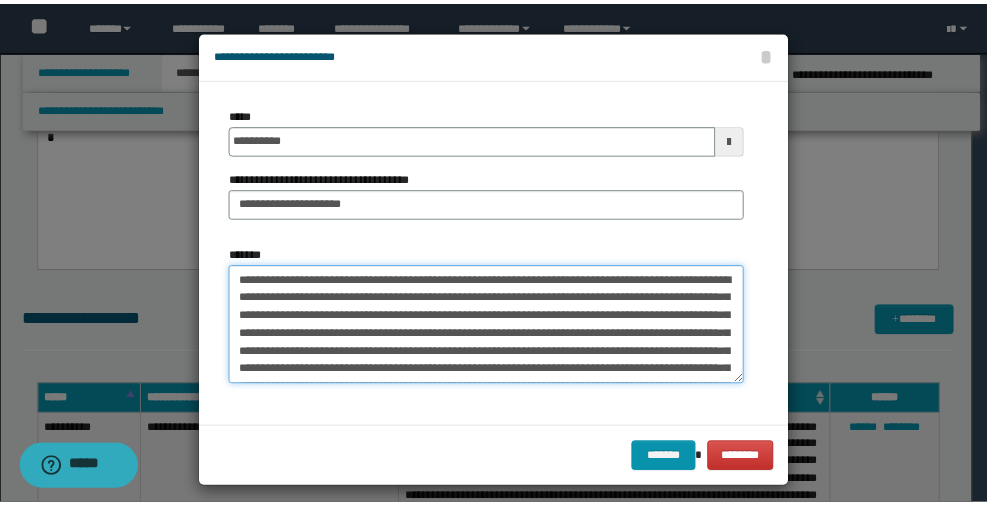 scroll, scrollTop: 390, scrollLeft: 0, axis: vertical 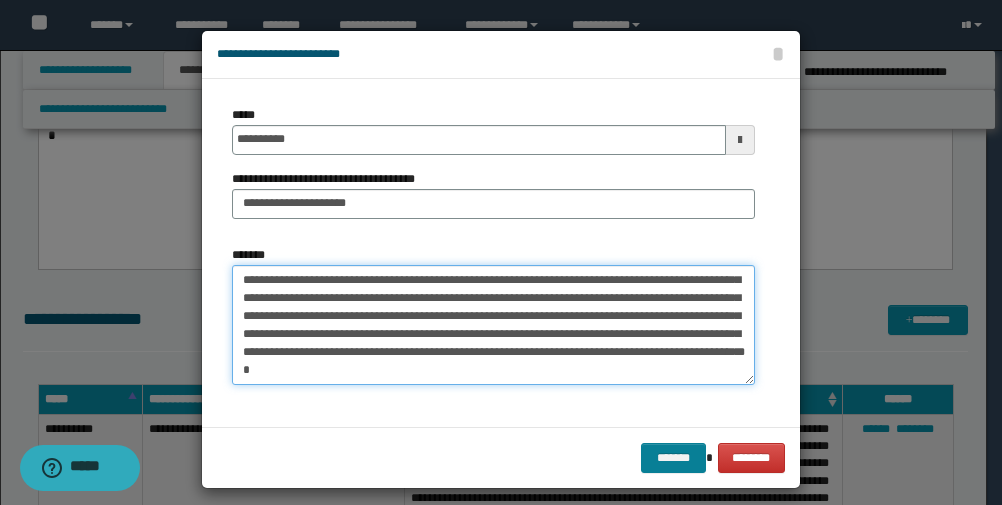 type on "**********" 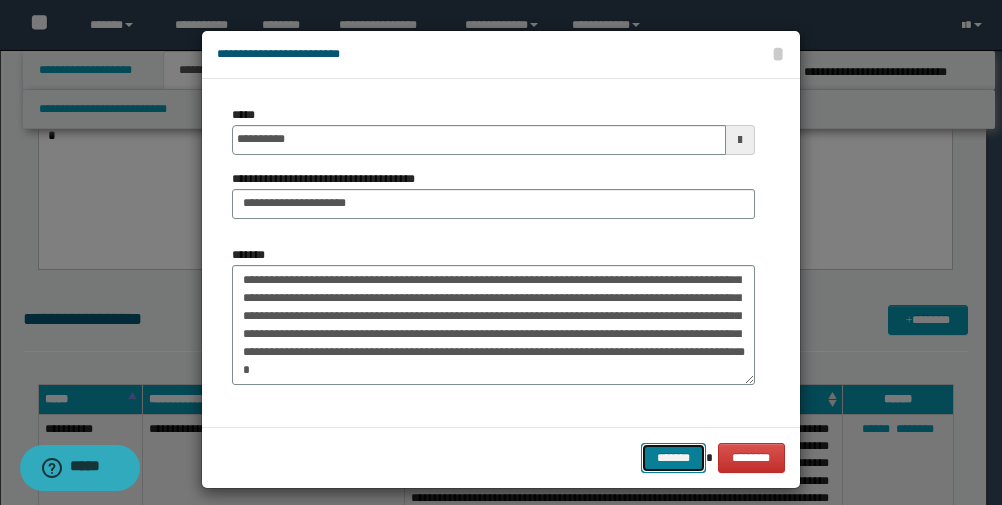 click on "*******" at bounding box center (673, 458) 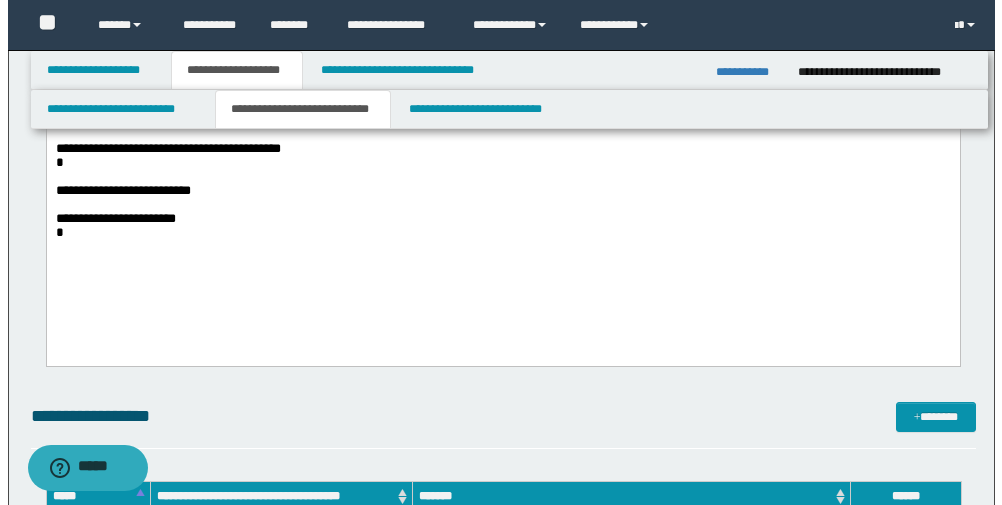 scroll, scrollTop: 600, scrollLeft: 0, axis: vertical 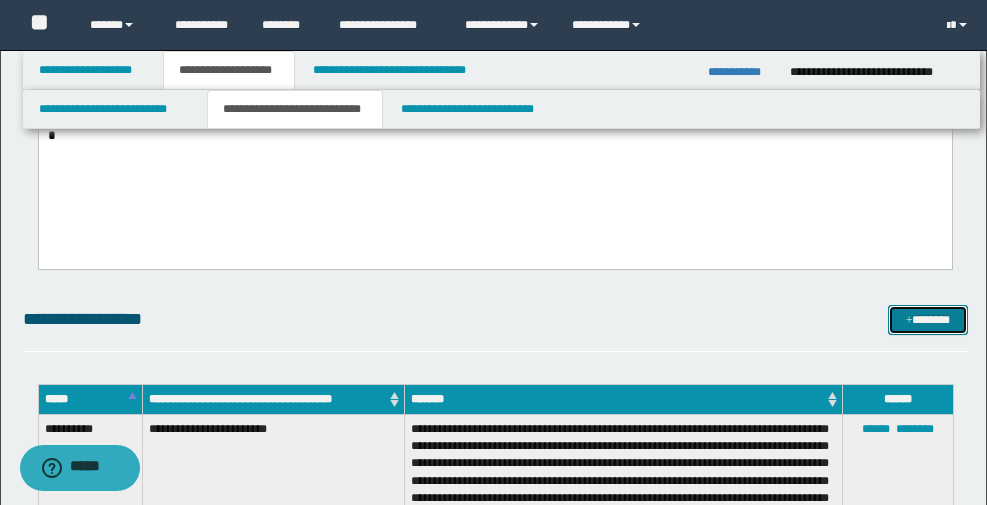 click at bounding box center [909, 321] 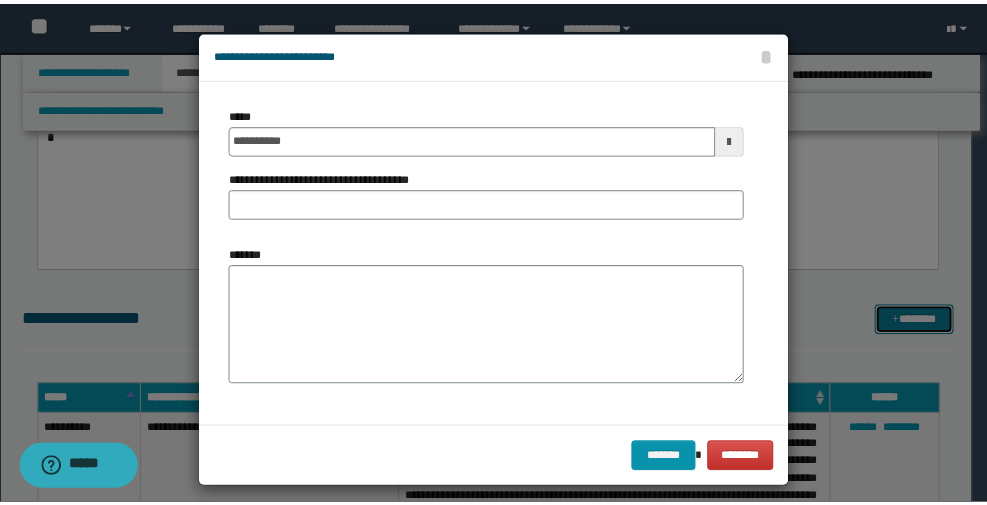scroll, scrollTop: 0, scrollLeft: 0, axis: both 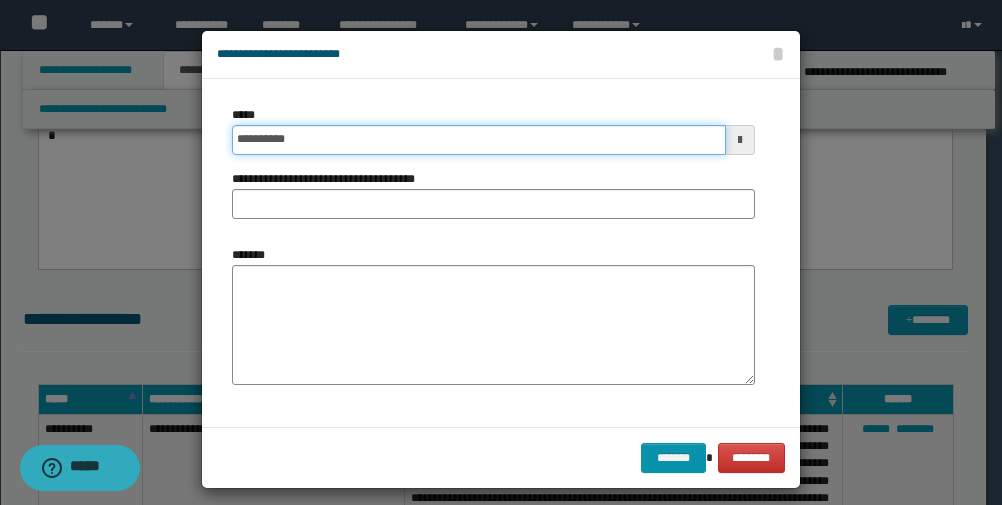 click on "**********" at bounding box center [479, 140] 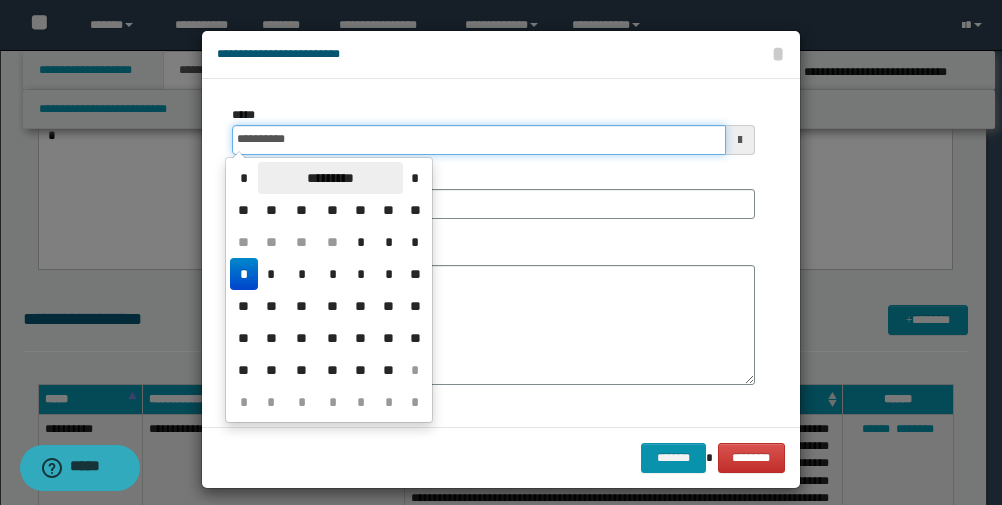 type on "**********" 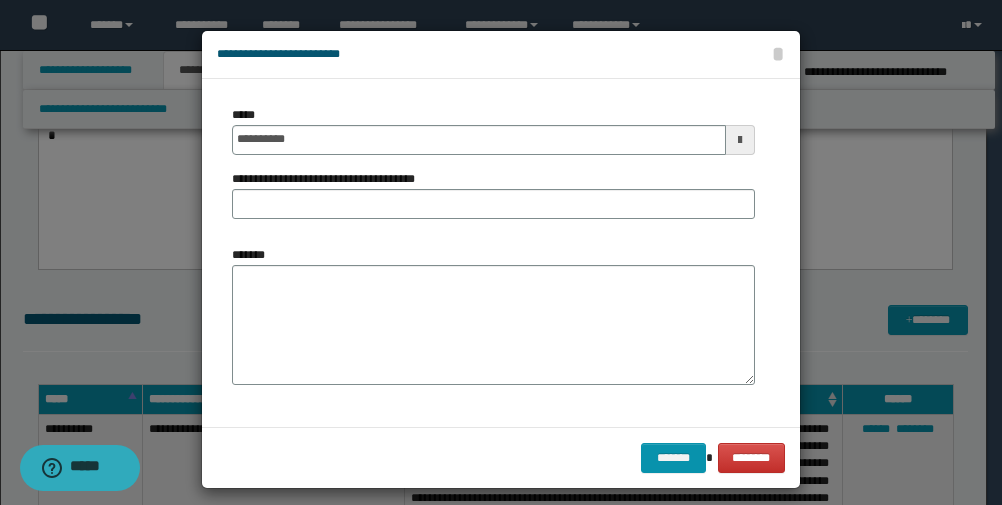 click on "**********" at bounding box center (493, 253) 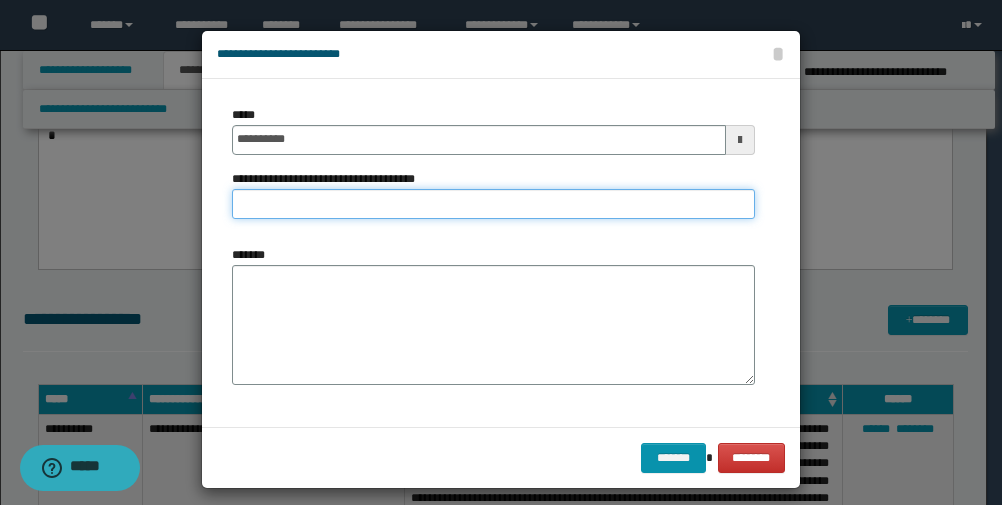 click on "**********" at bounding box center (493, 204) 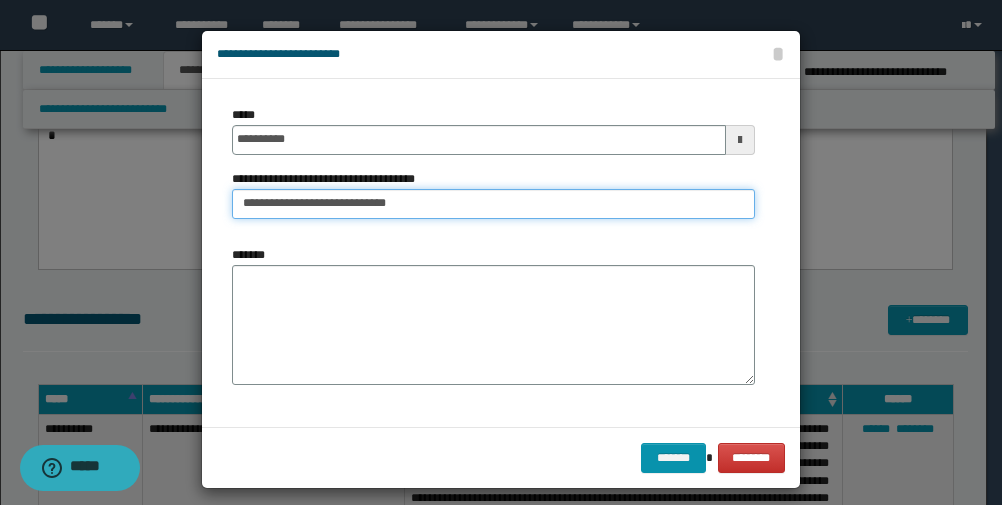 click on "*******" at bounding box center (673, 458) 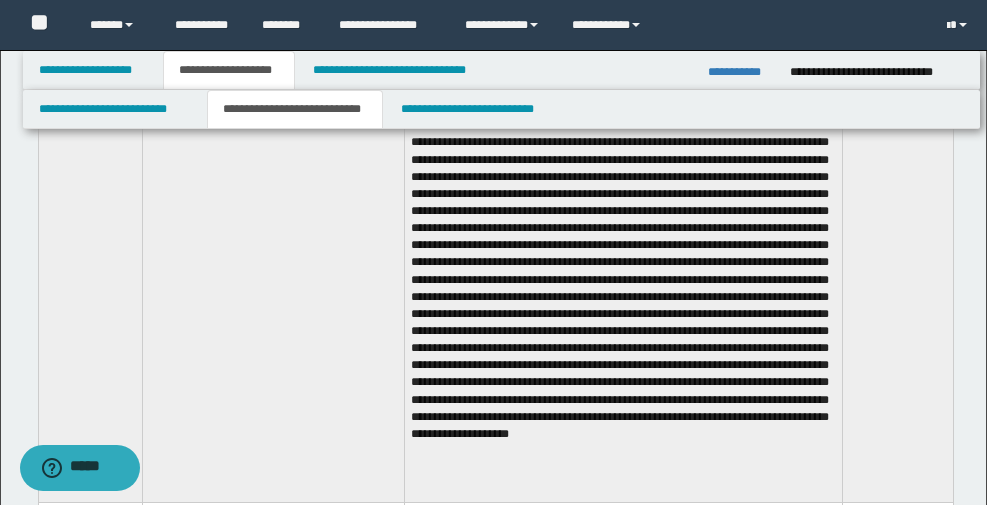 scroll, scrollTop: 5600, scrollLeft: 0, axis: vertical 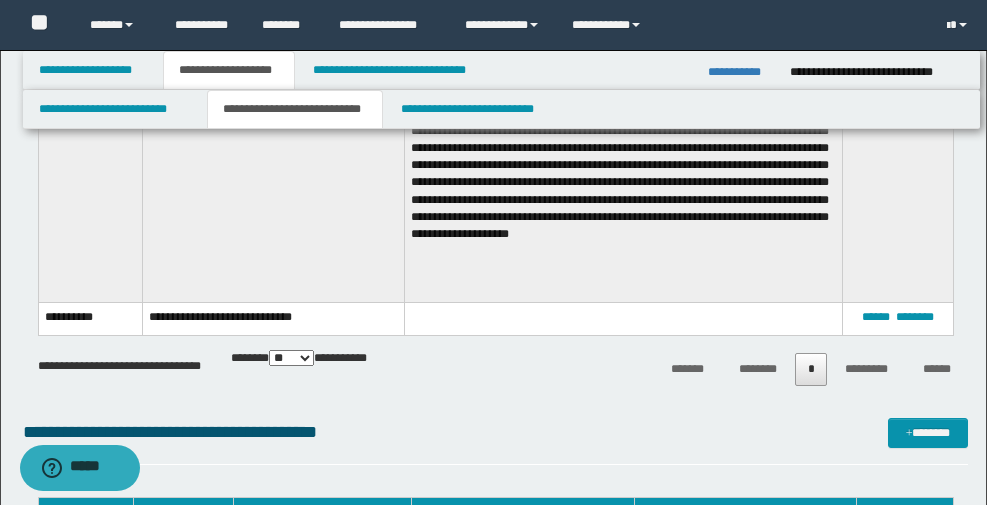 click on "**********" at bounding box center (495, 367) 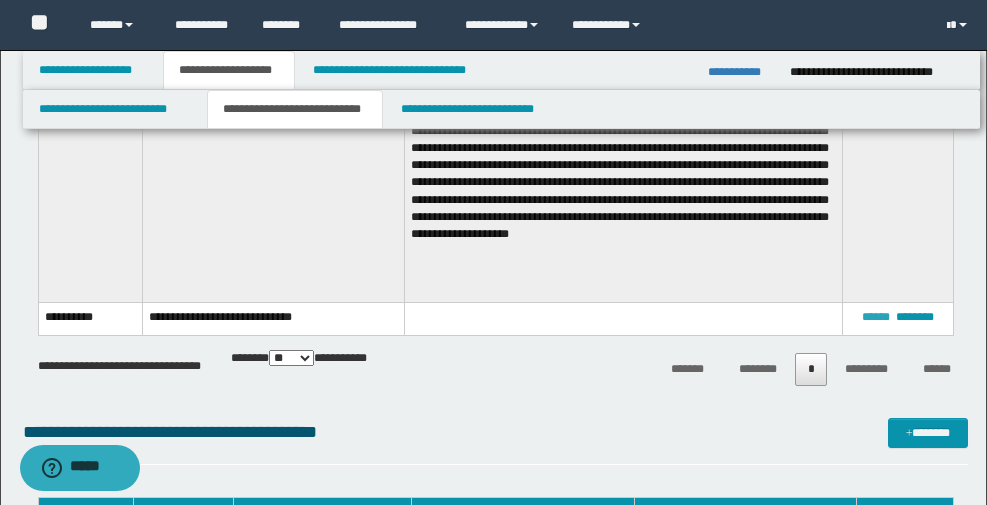 click on "******" at bounding box center (876, 317) 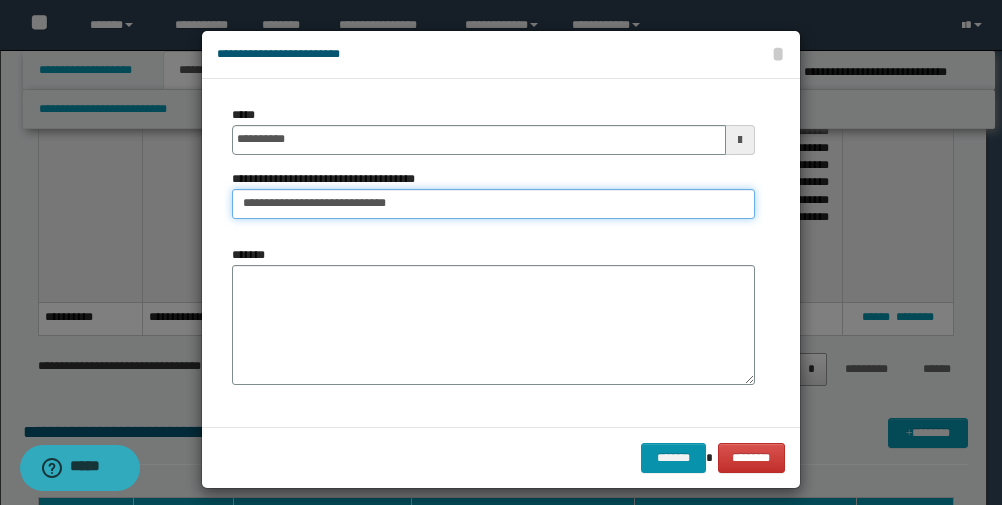 click on "**********" at bounding box center [493, 204] 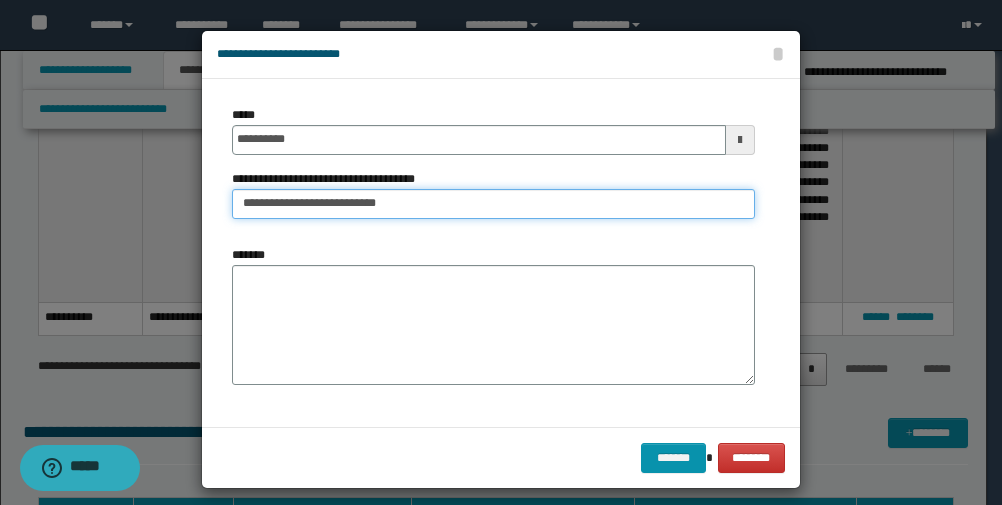 type on "**********" 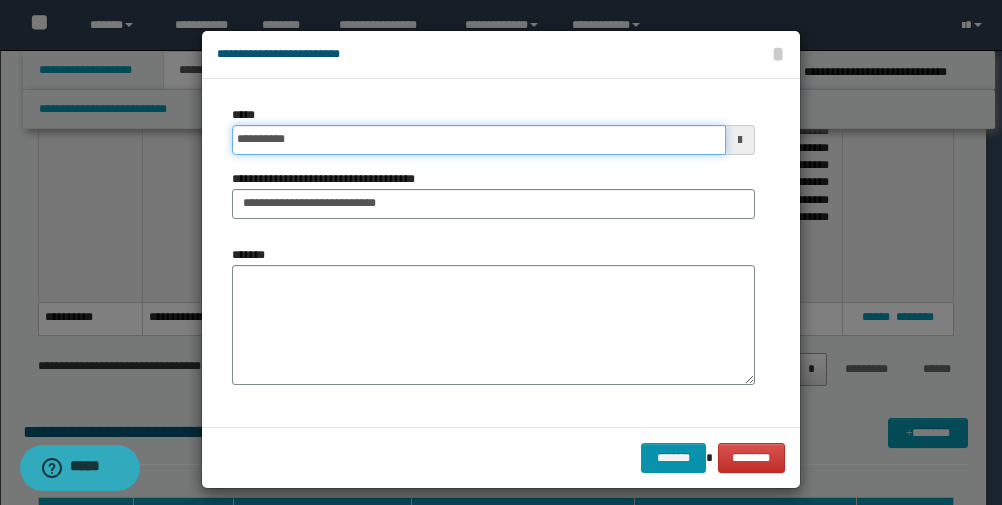 click on "**********" at bounding box center [479, 140] 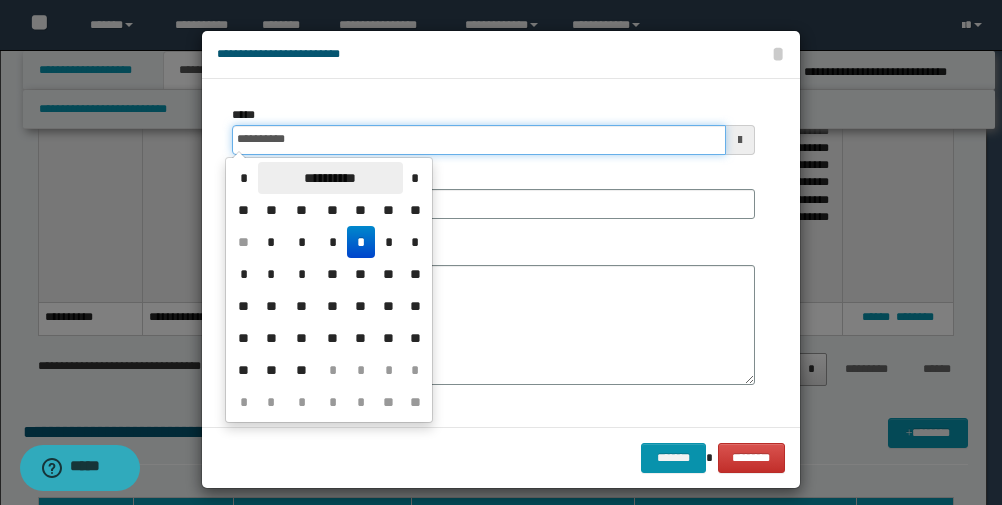 type on "**********" 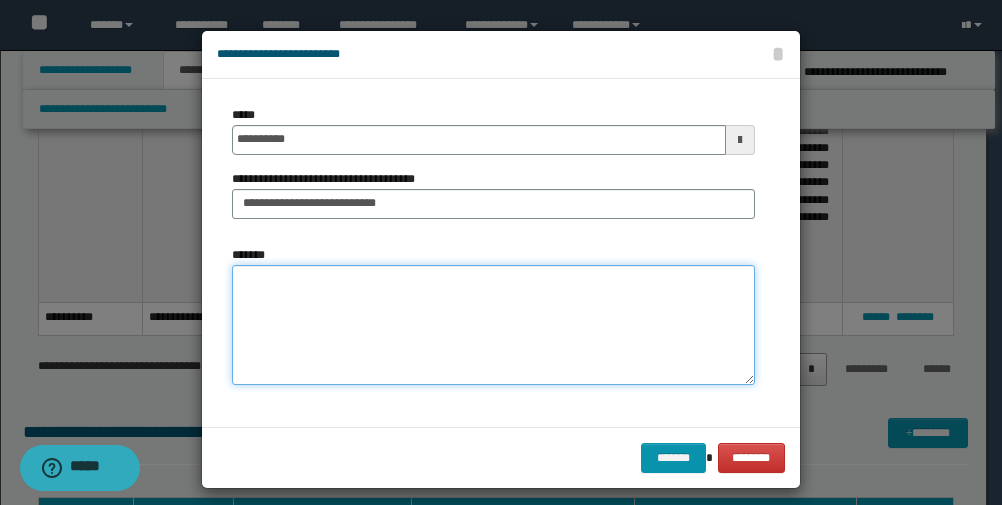 click on "*******" at bounding box center [493, 325] 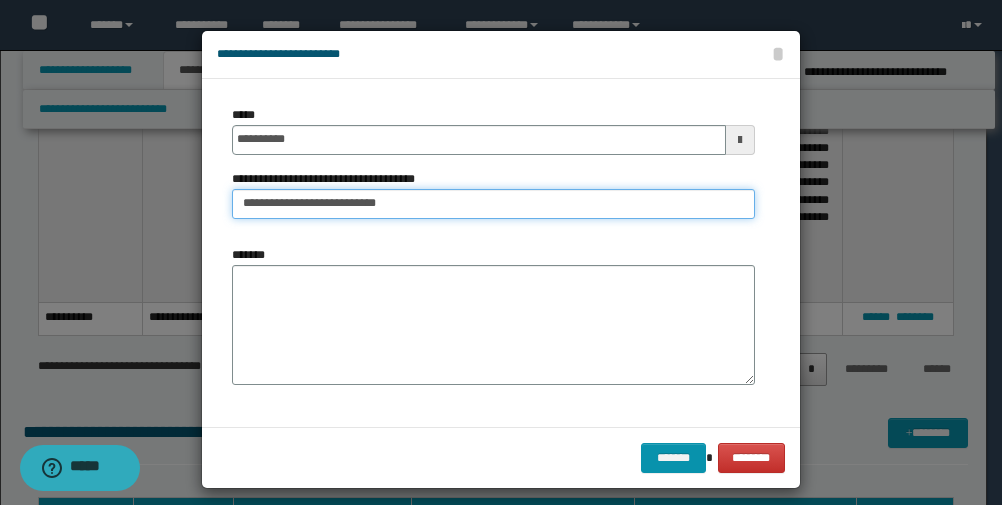 click on "**********" at bounding box center [493, 204] 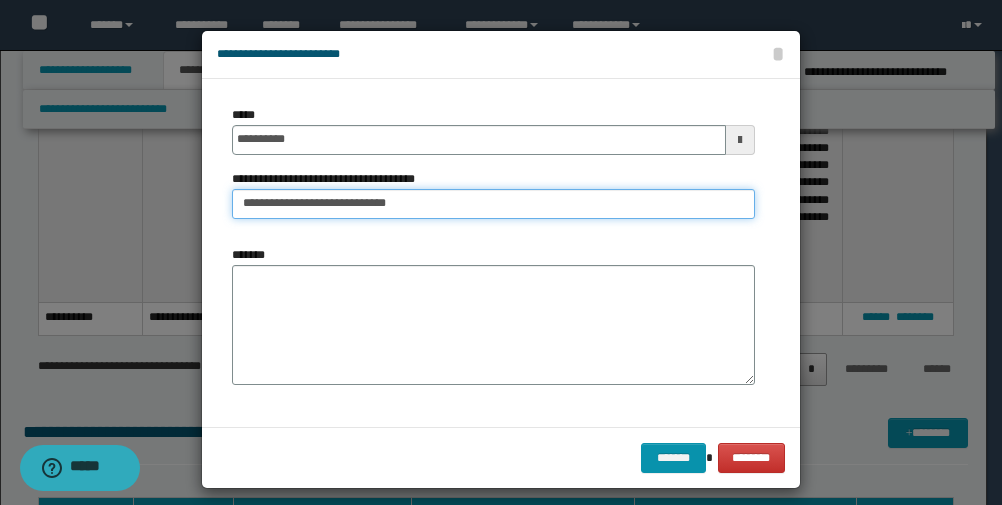 type on "**********" 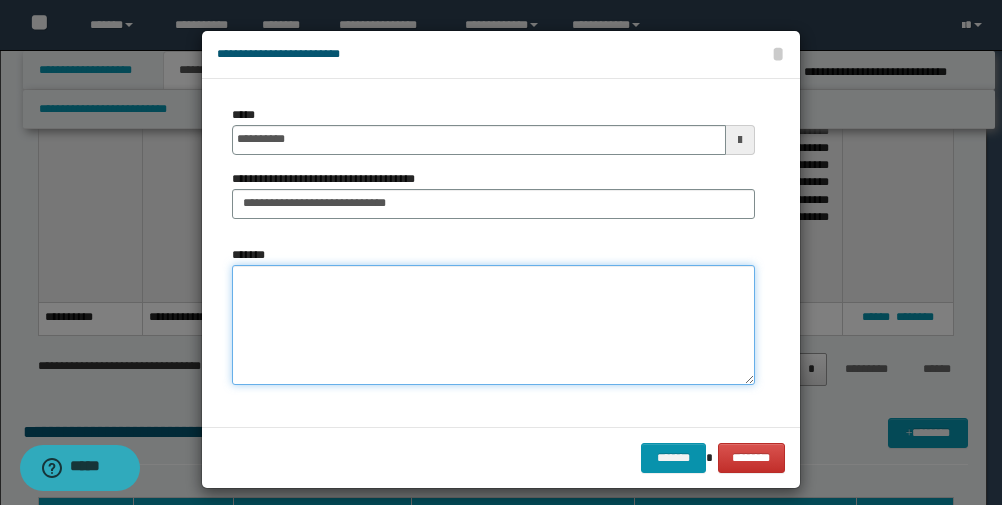 click on "*******" at bounding box center [493, 325] 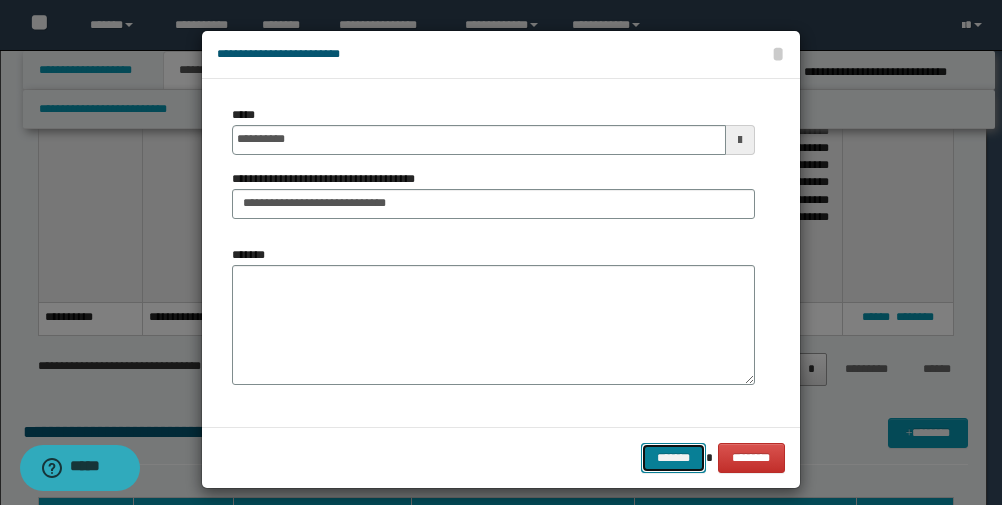 click on "*******" at bounding box center [673, 458] 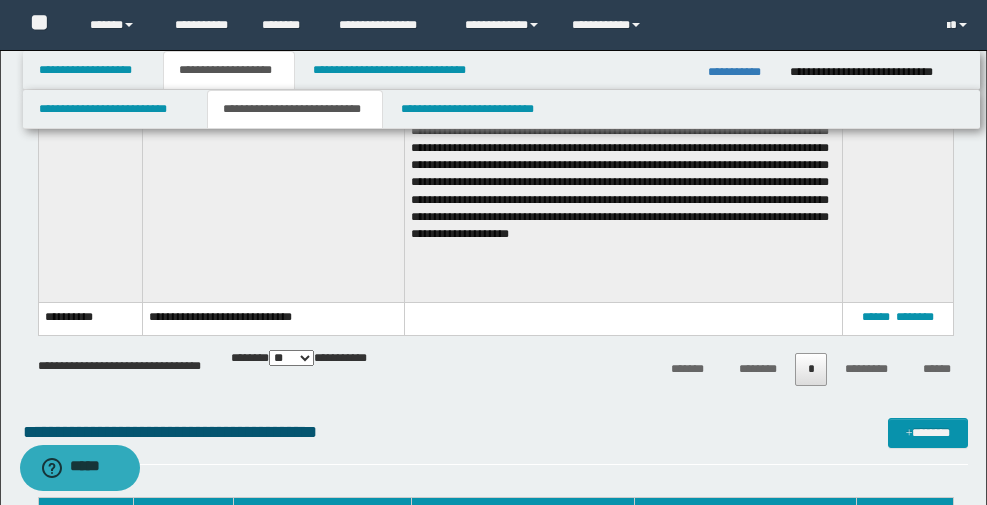 click on "**********" at bounding box center (495, -1728) 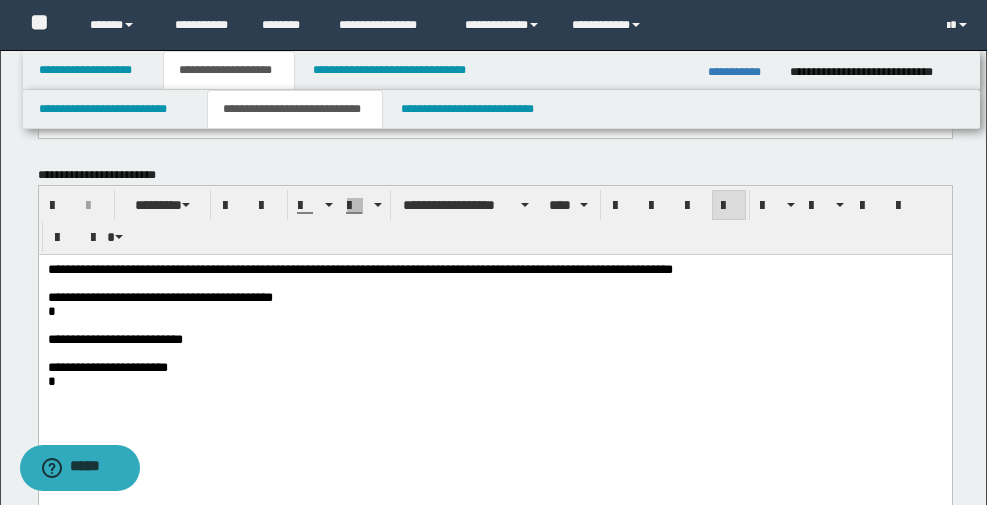 scroll, scrollTop: 600, scrollLeft: 0, axis: vertical 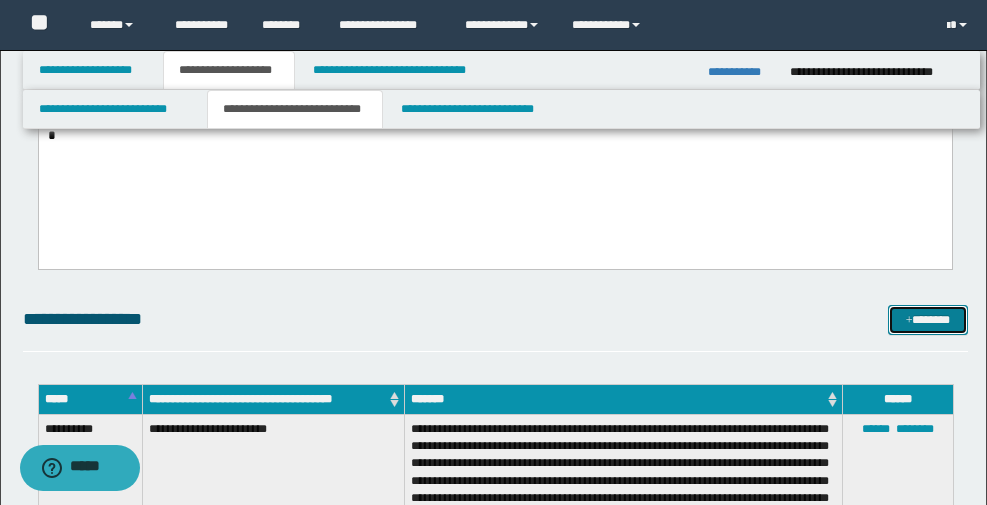 click on "*******" at bounding box center [928, 320] 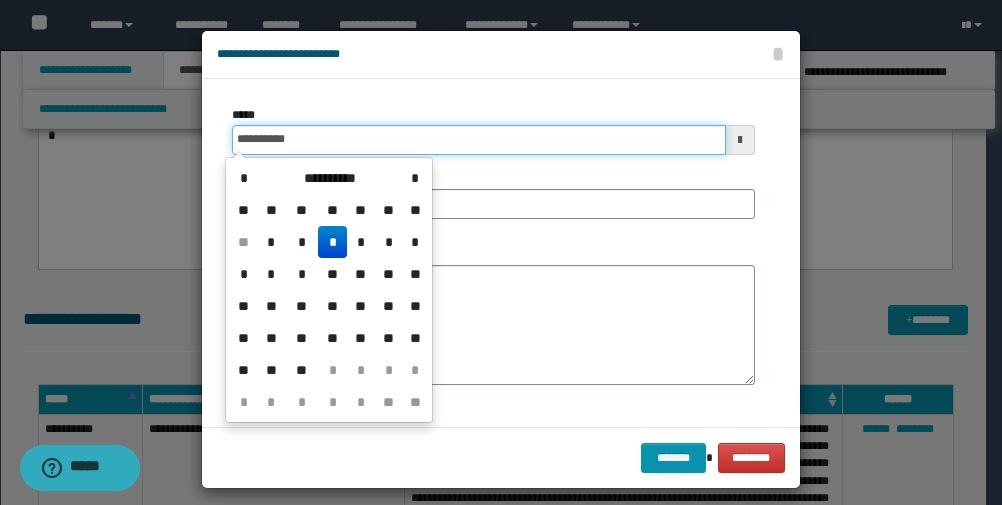 click on "**********" at bounding box center (479, 140) 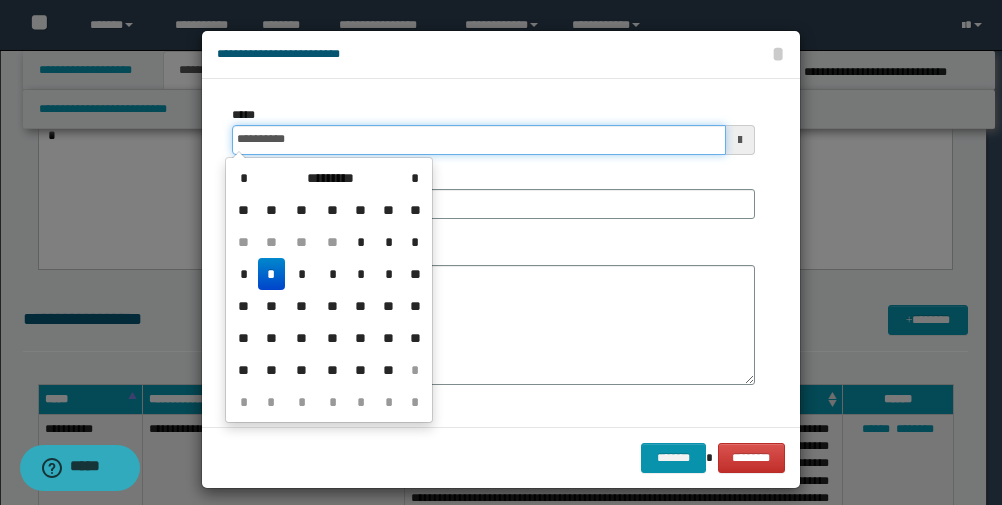 type on "**********" 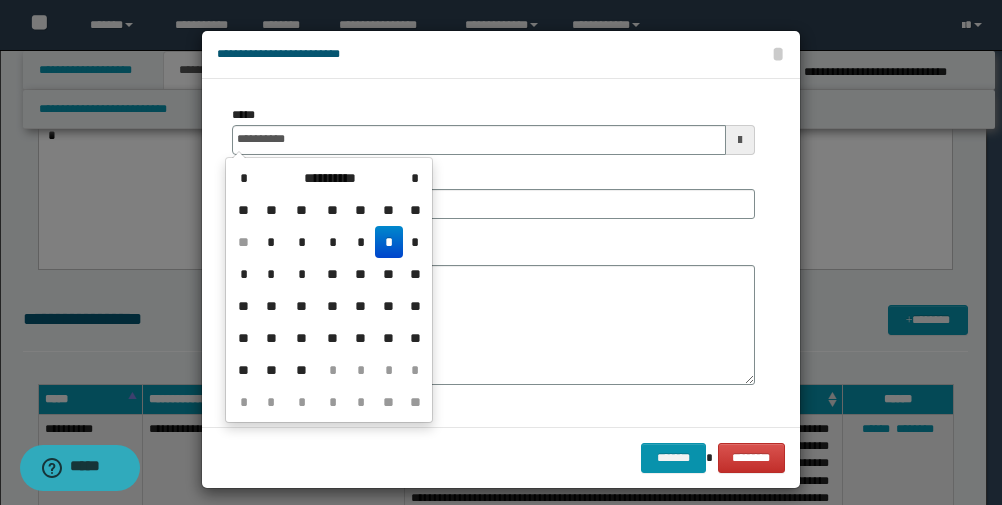 click on "**********" at bounding box center [501, 253] 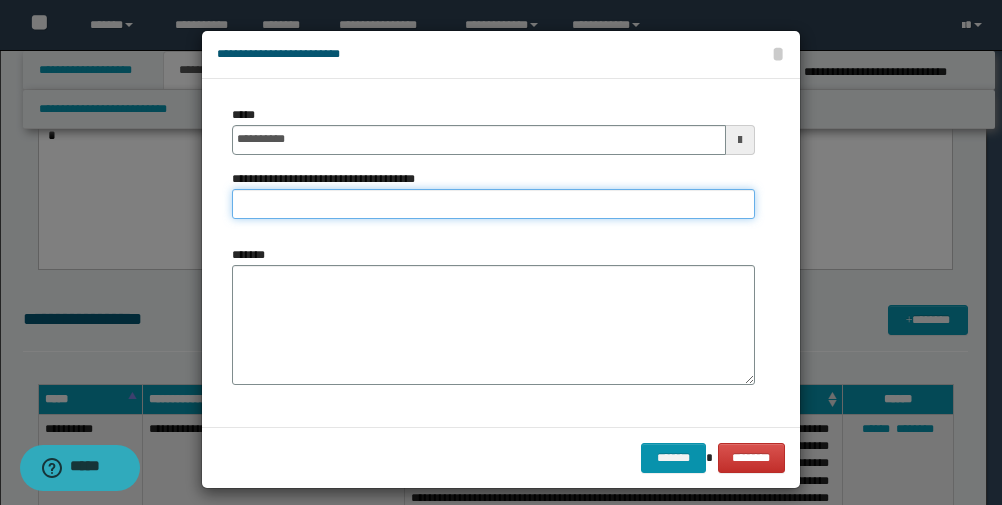 click on "**********" at bounding box center [493, 204] 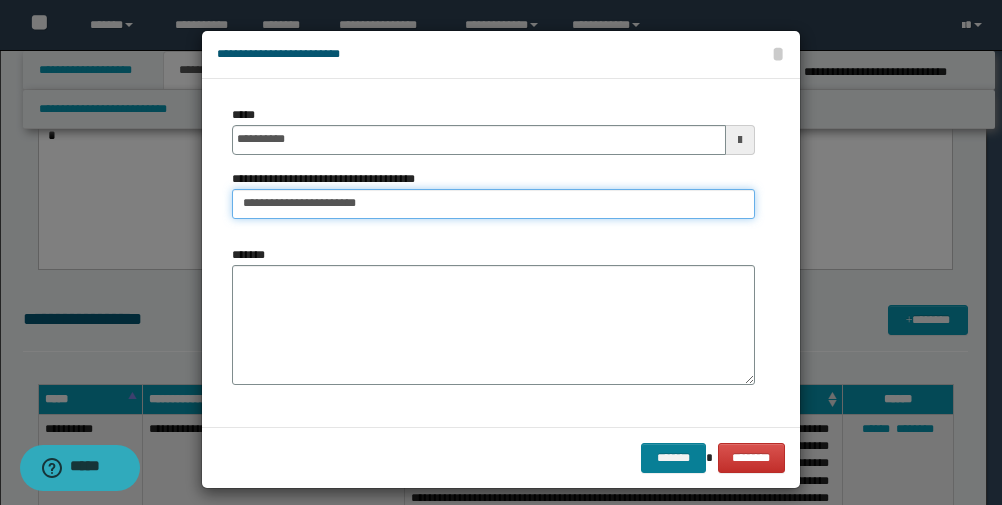 type on "**********" 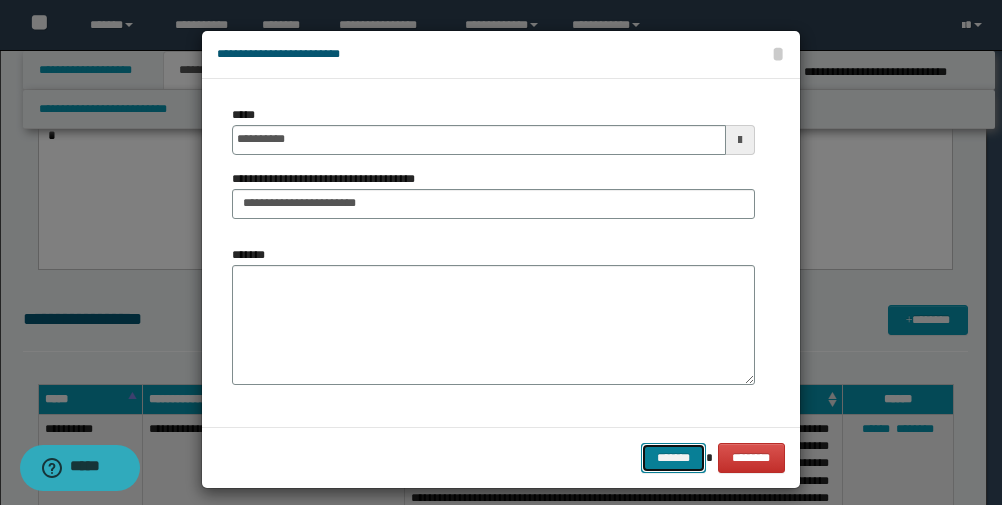 click on "*******" at bounding box center (673, 458) 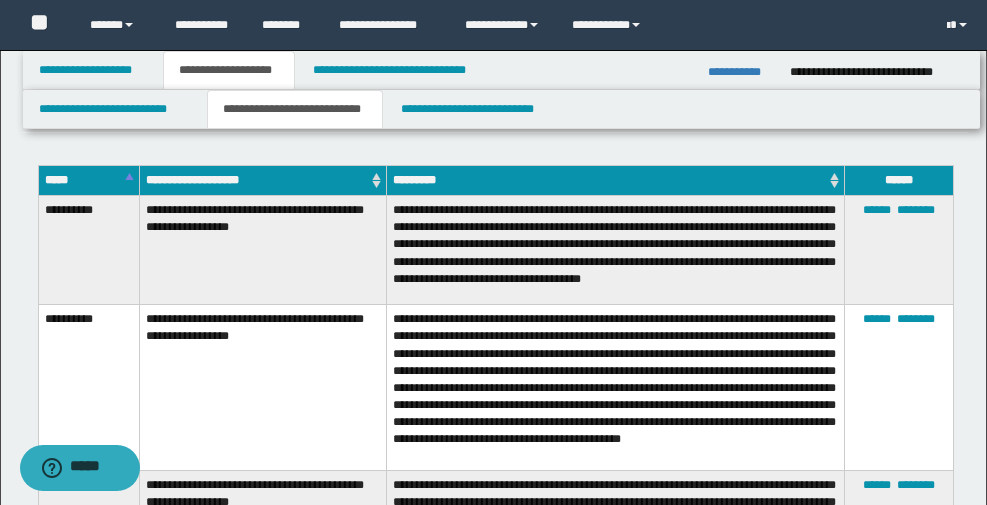 scroll, scrollTop: 6100, scrollLeft: 0, axis: vertical 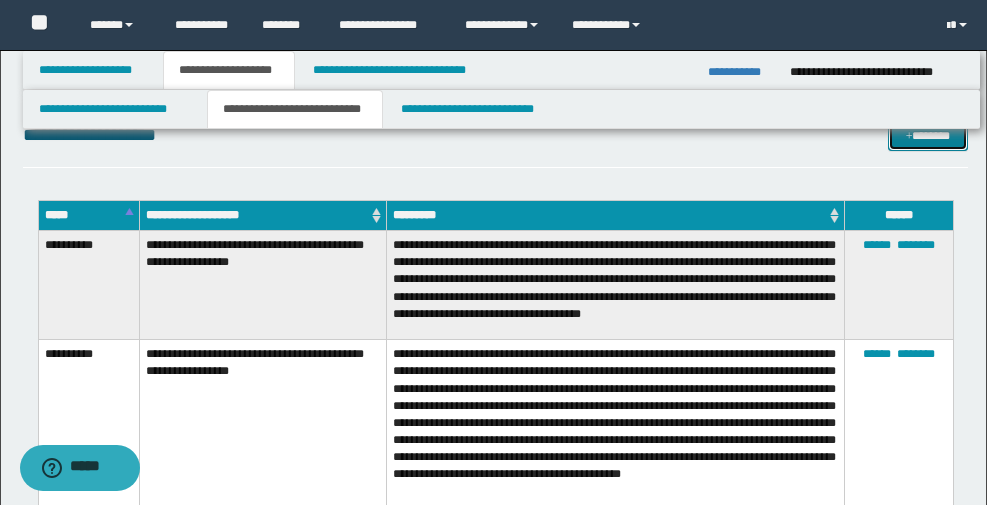 click on "*******" at bounding box center (928, 136) 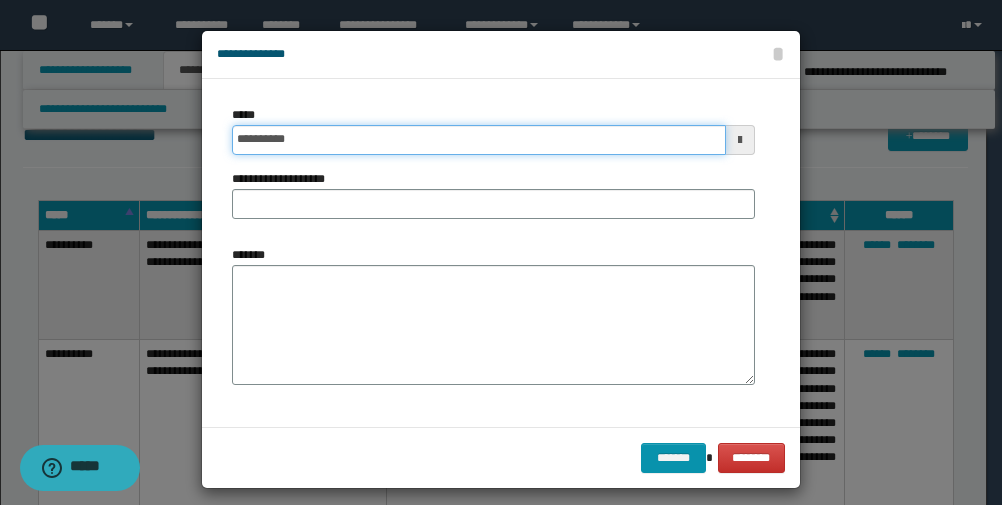 click on "**********" at bounding box center (479, 140) 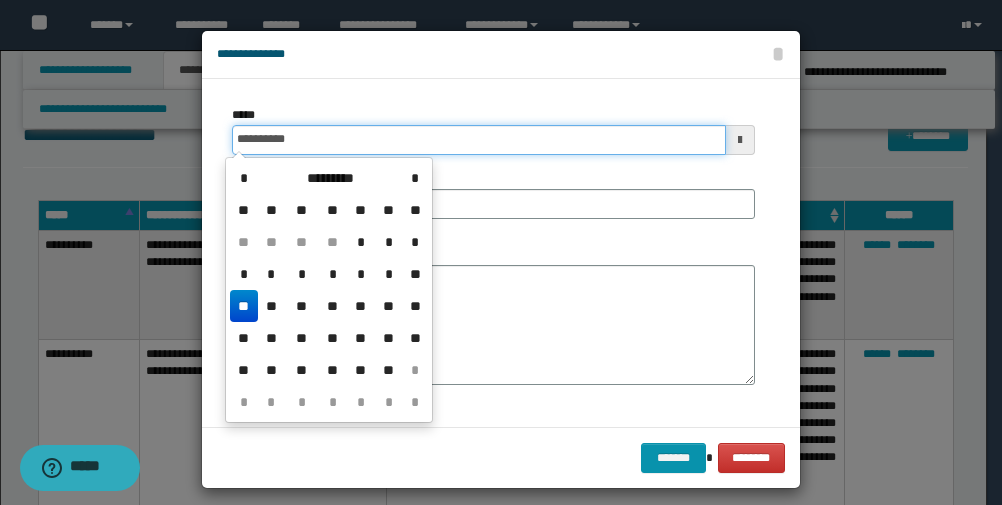 type on "**********" 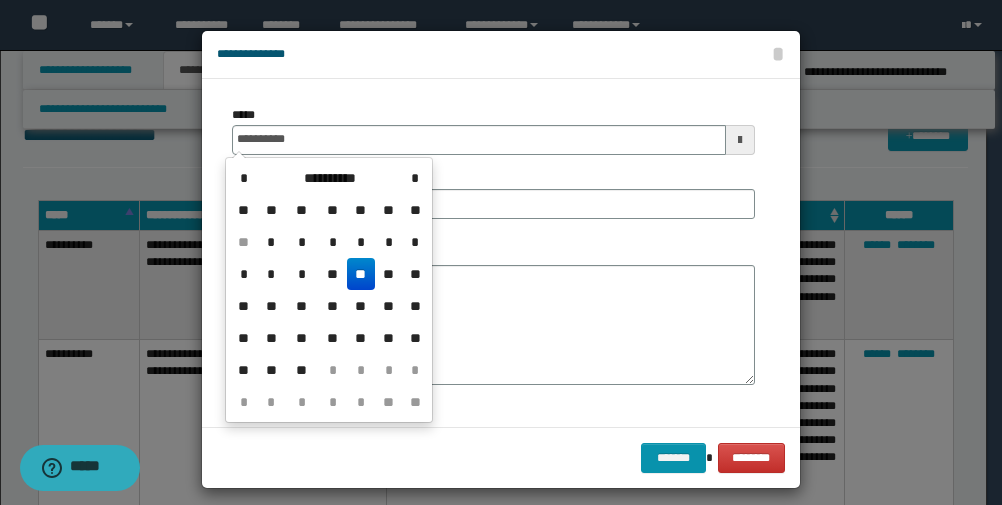 click on "**********" at bounding box center (493, 130) 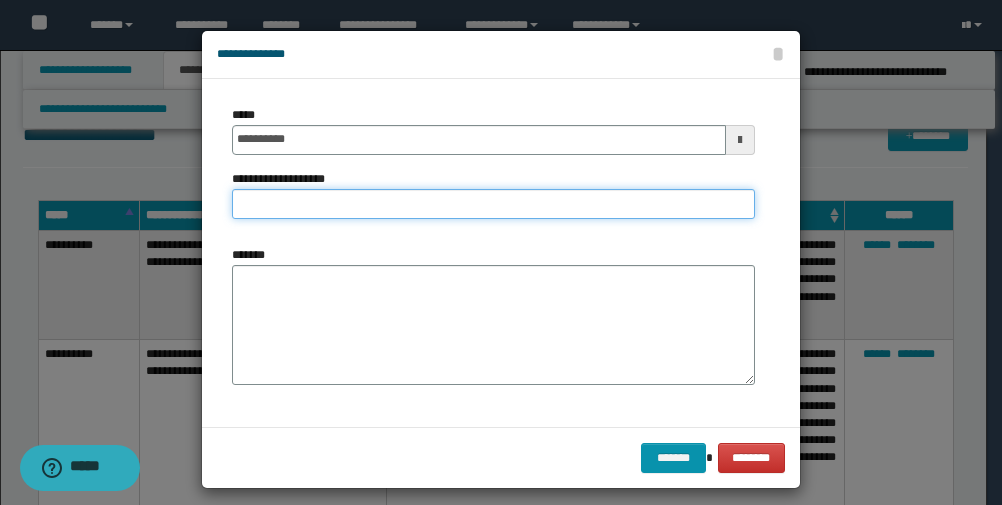 click on "**********" at bounding box center (493, 204) 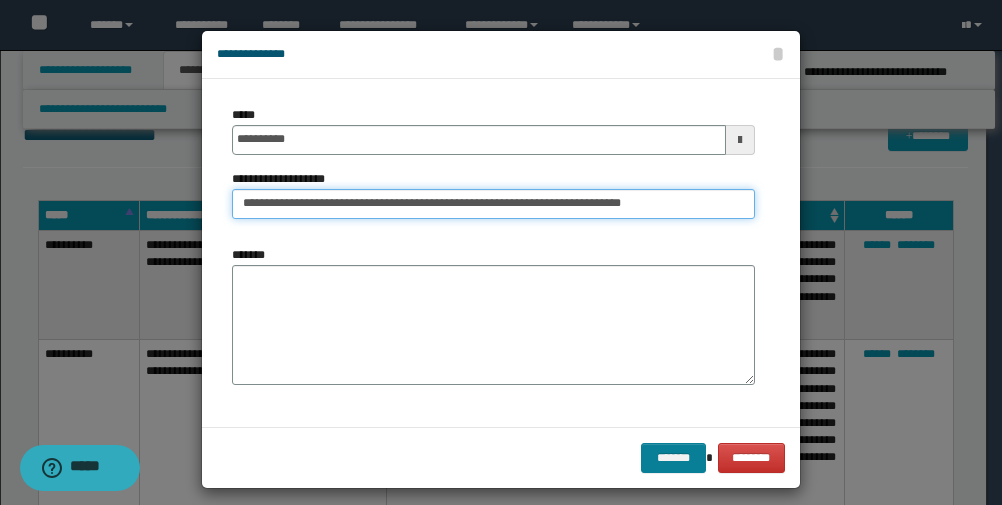 type on "**********" 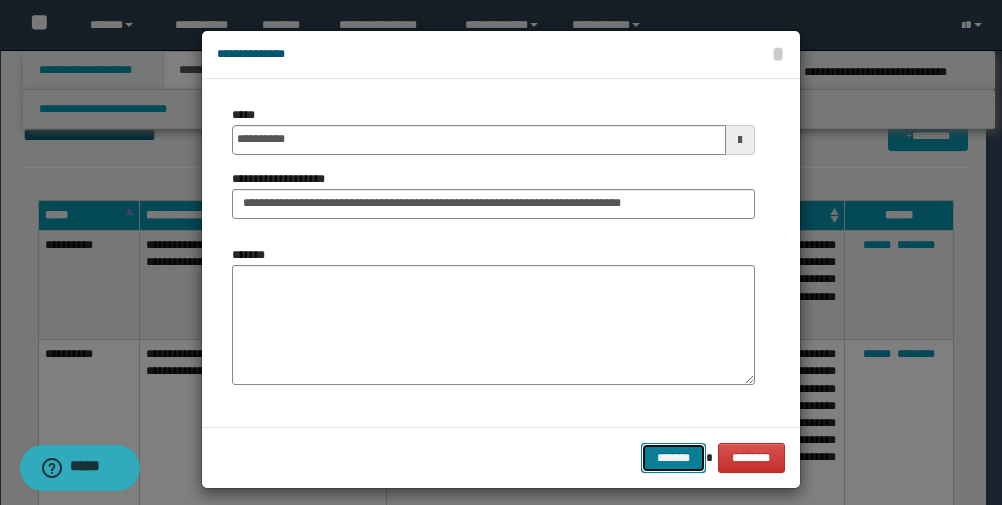 click on "*******" at bounding box center (673, 458) 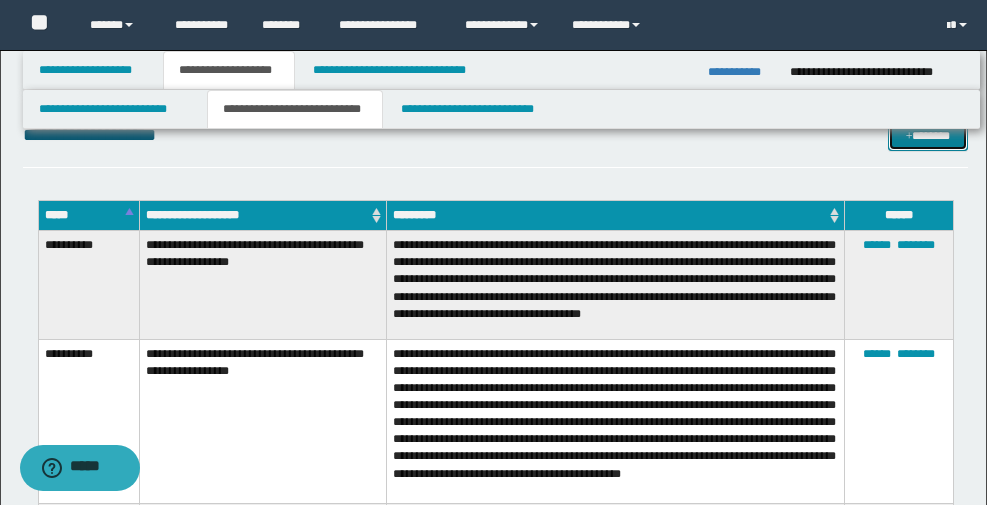 click at bounding box center (909, 137) 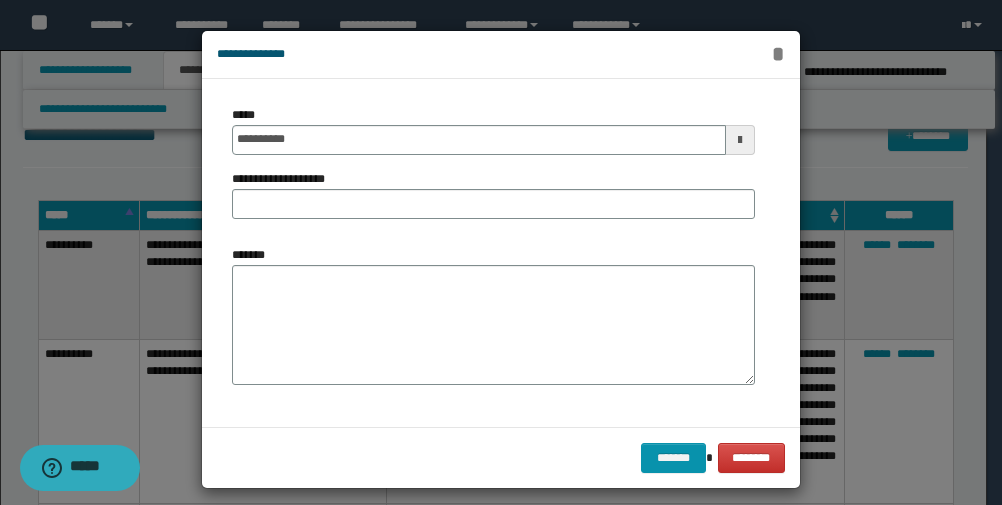 click on "*" at bounding box center (777, 54) 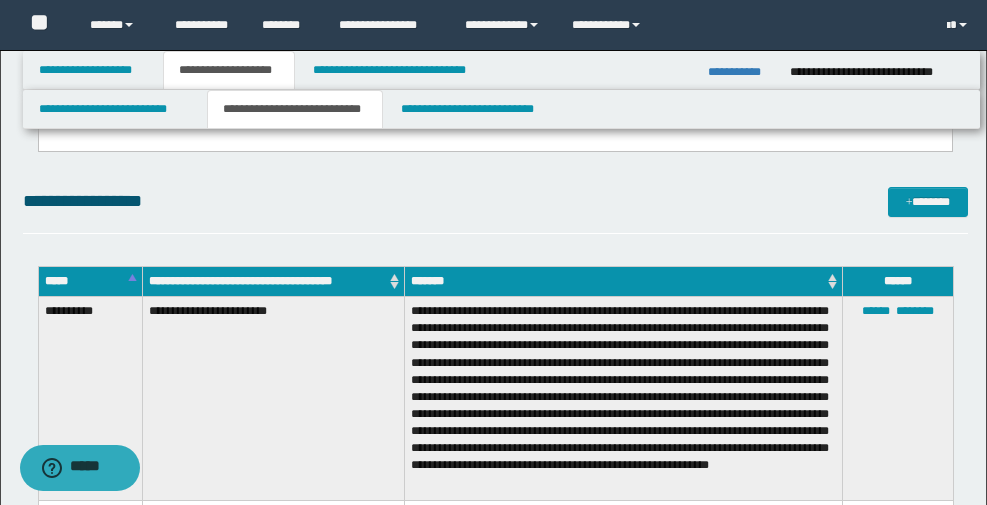 scroll, scrollTop: 700, scrollLeft: 0, axis: vertical 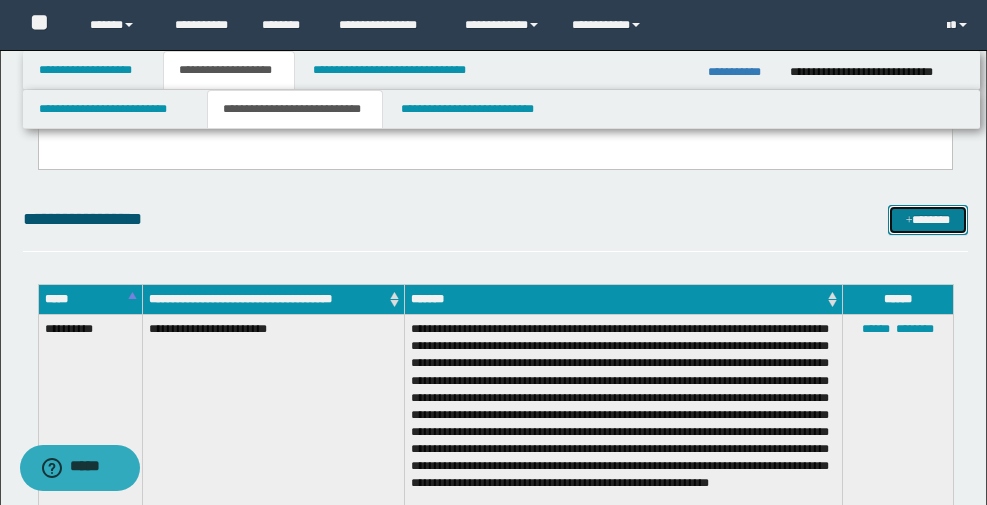 click at bounding box center [909, 221] 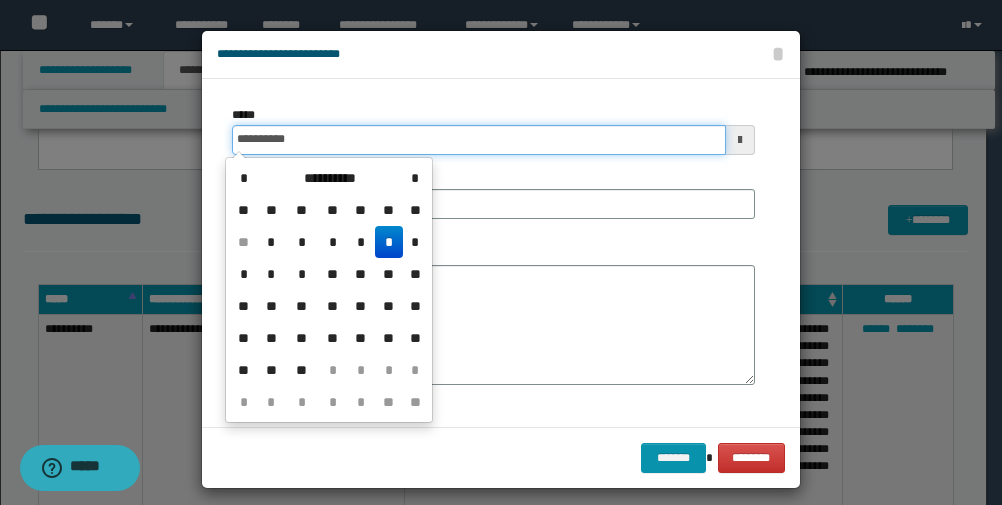 drag, startPoint x: 224, startPoint y: 139, endPoint x: 398, endPoint y: 153, distance: 174.56232 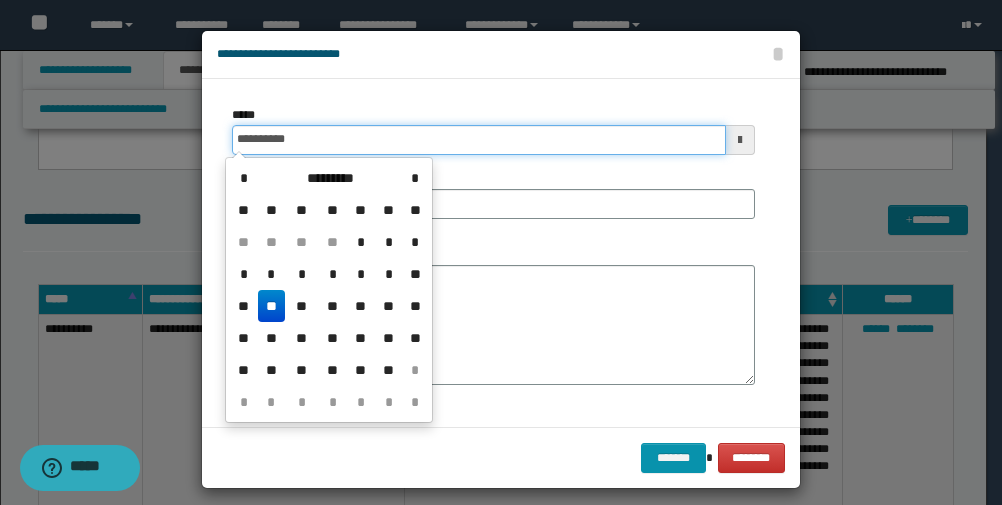type on "**********" 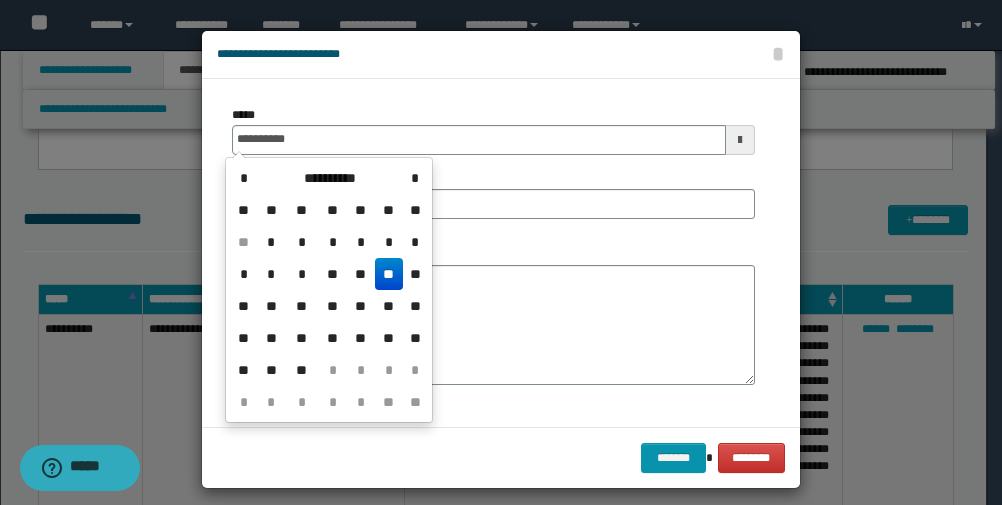 click on "**********" at bounding box center [493, 130] 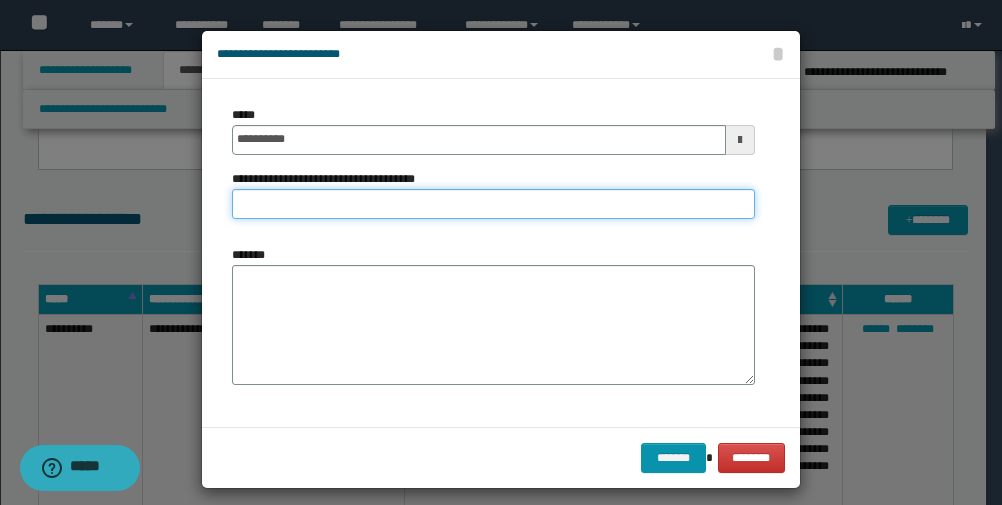 click on "**********" at bounding box center [493, 204] 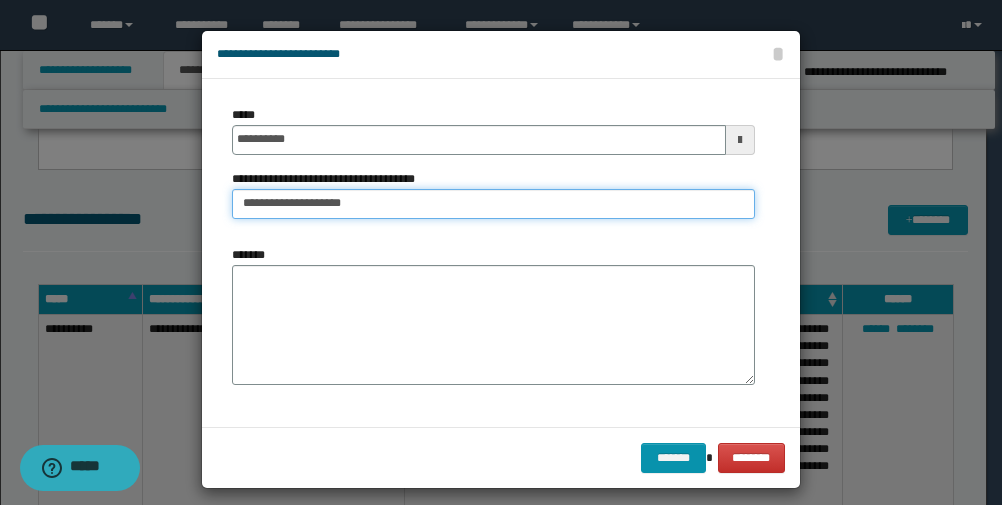 click on "**********" at bounding box center [493, 204] 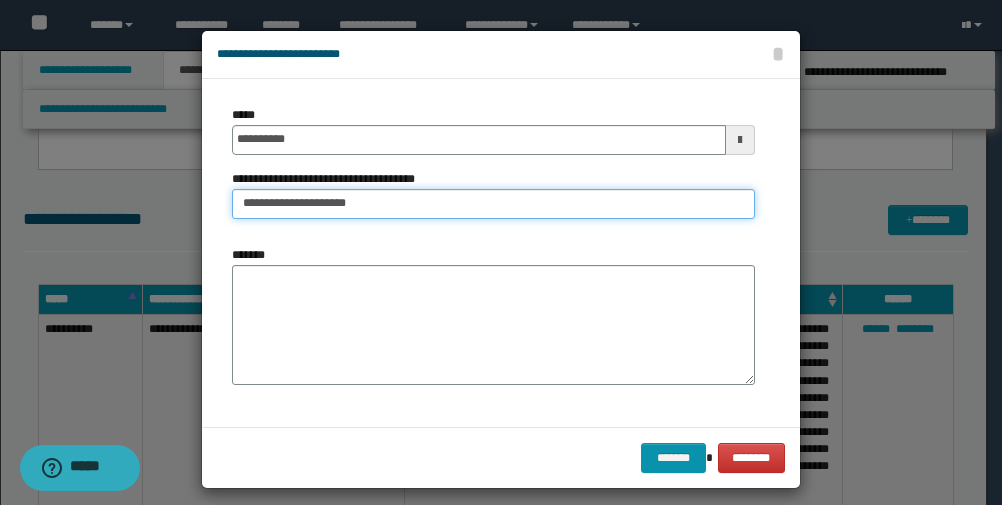 type on "**********" 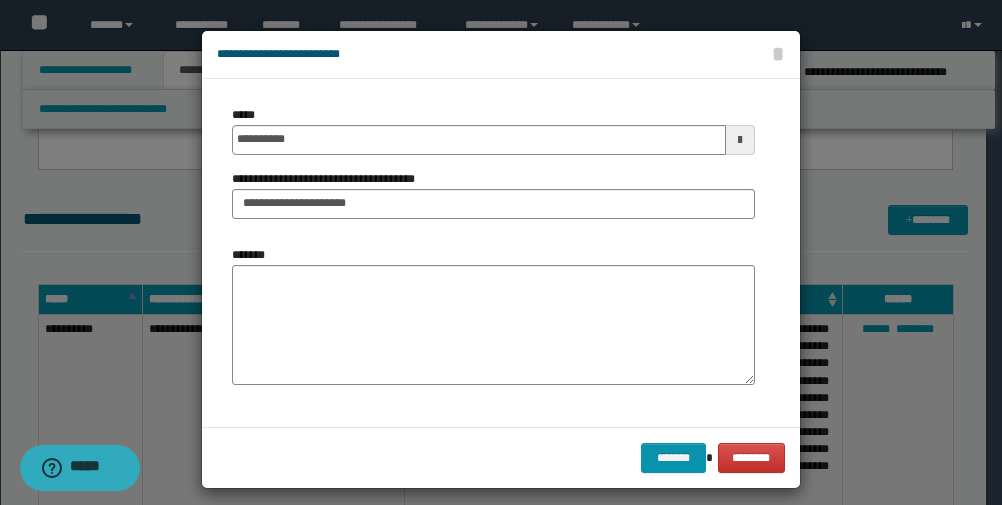 click on "**********" at bounding box center (493, 253) 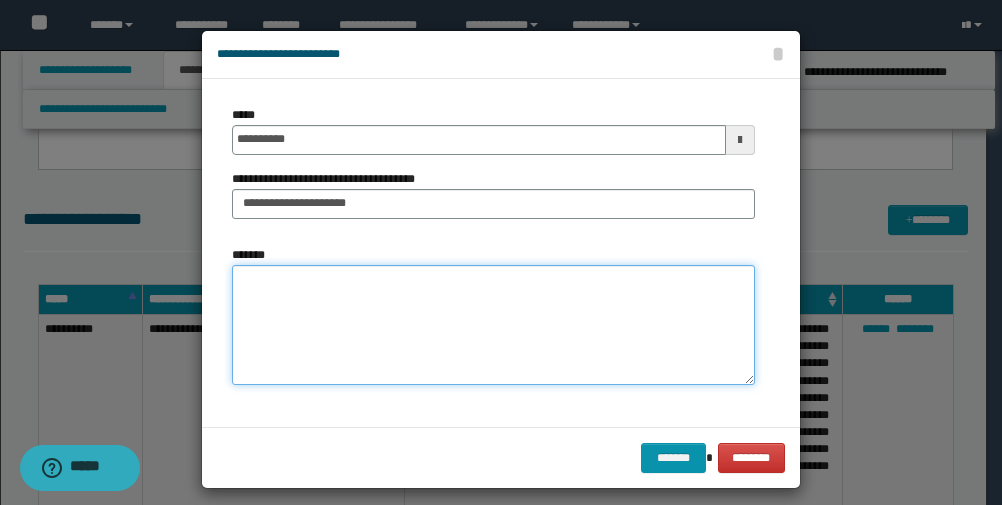 click on "*******" at bounding box center (493, 325) 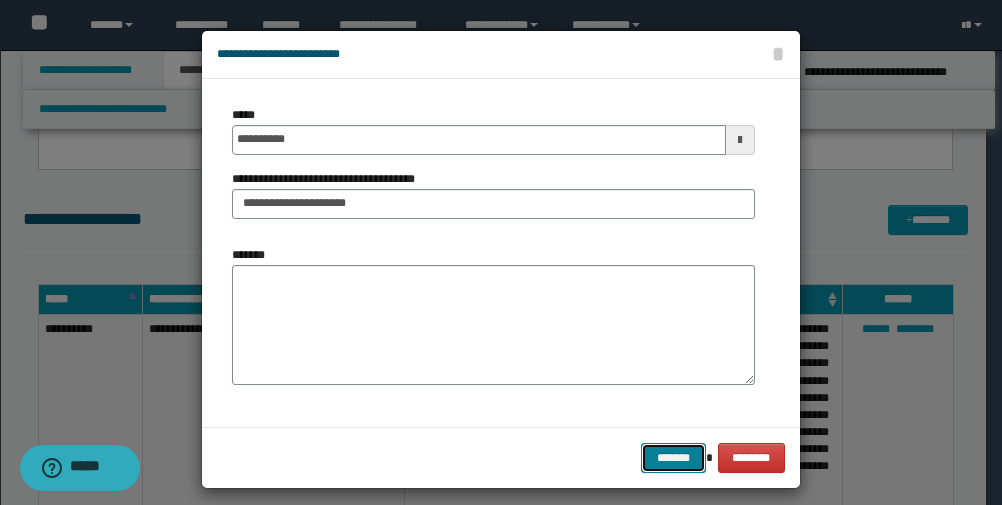 click on "*******" at bounding box center [673, 458] 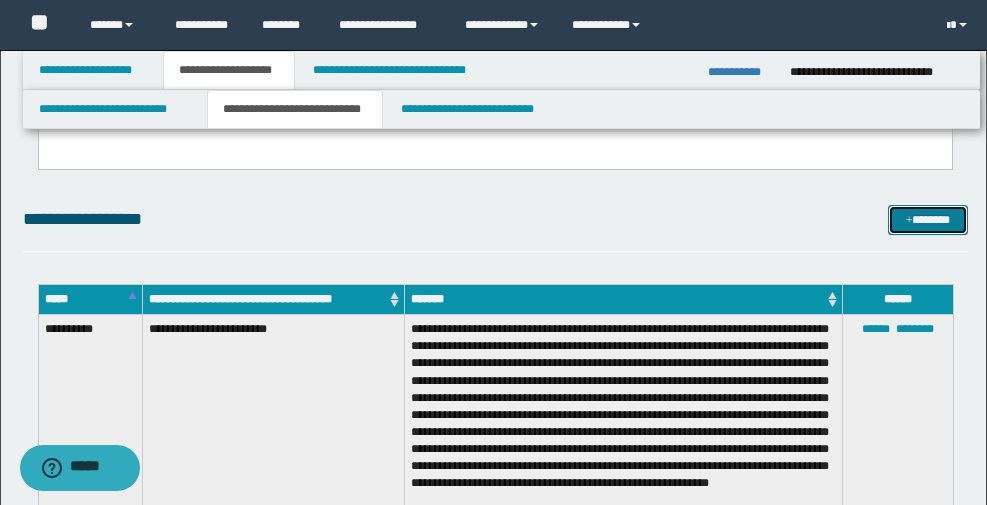 click on "*******" at bounding box center (928, 220) 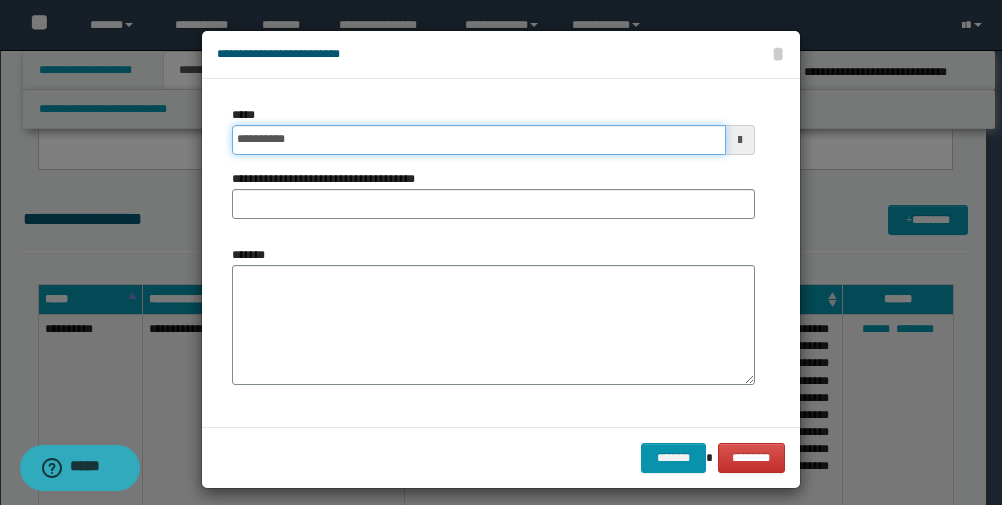 click on "**********" at bounding box center [479, 140] 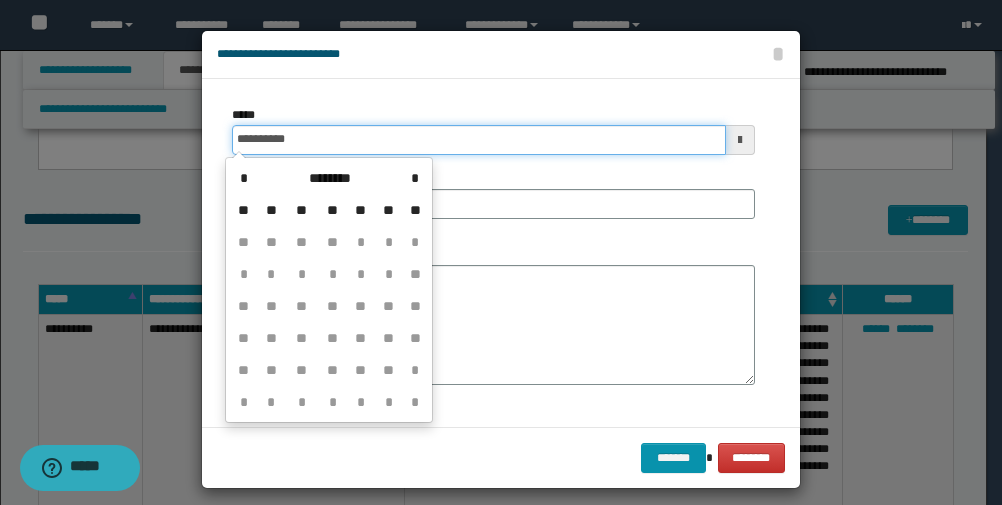 type on "**********" 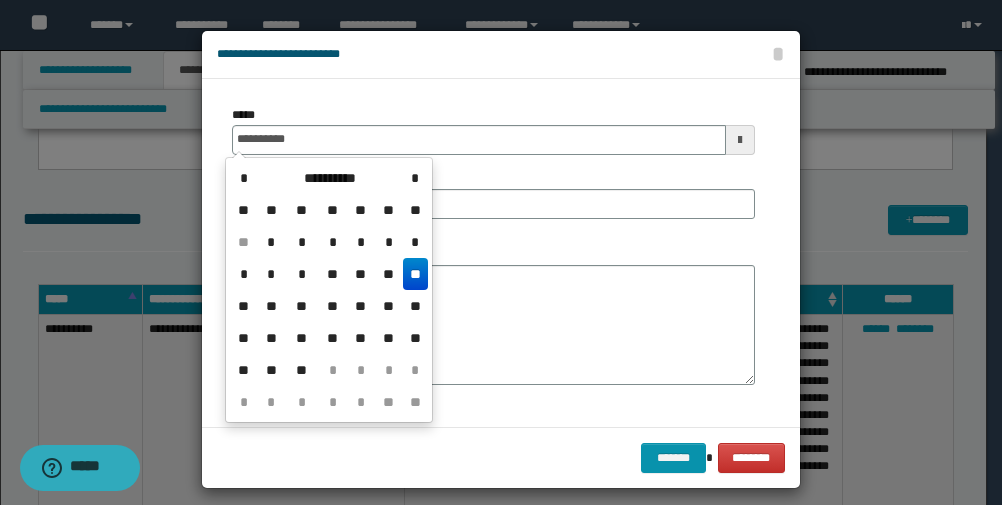click on "**********" at bounding box center (493, 130) 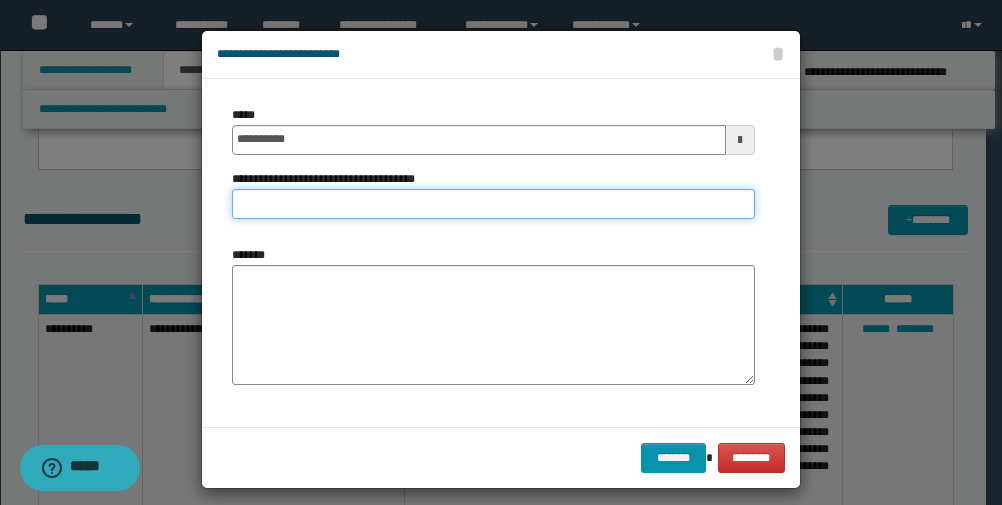 click on "**********" at bounding box center [493, 204] 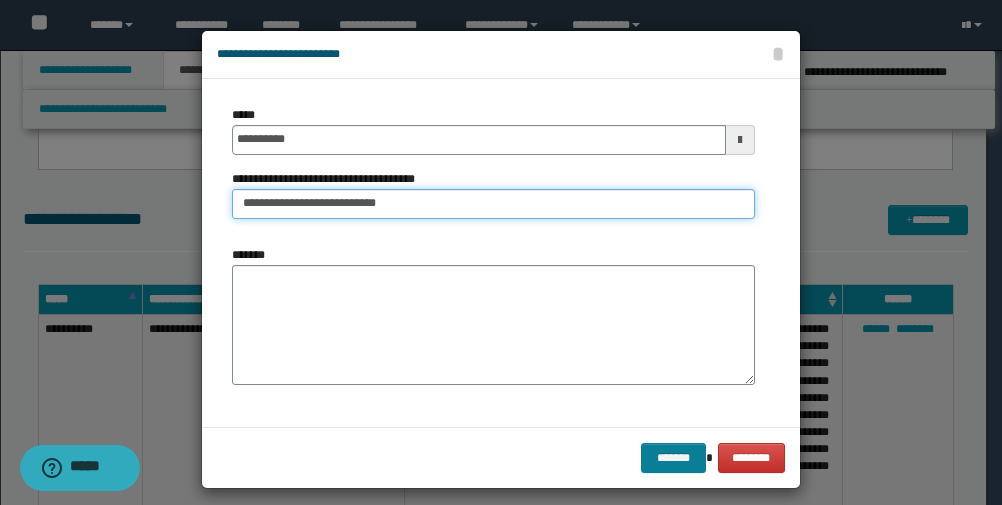type on "**********" 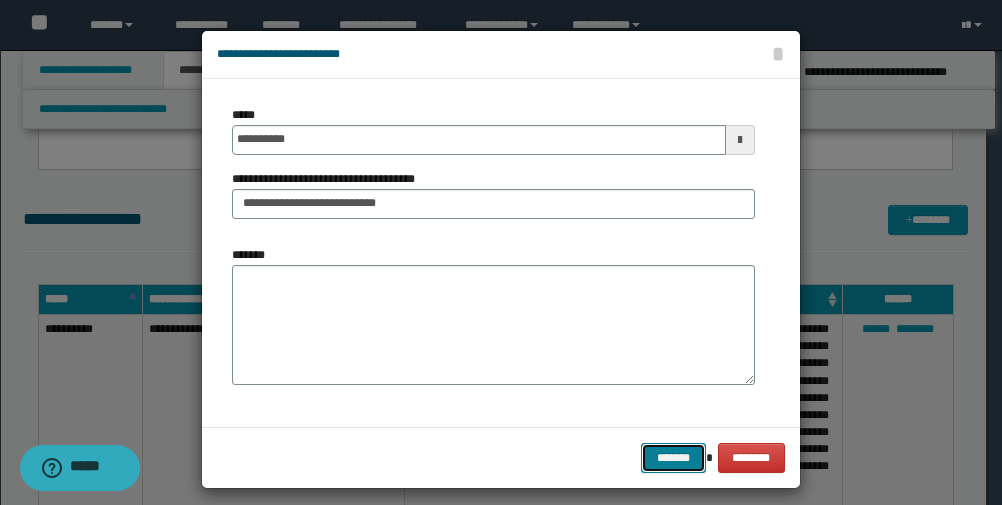 click on "*******" at bounding box center (673, 458) 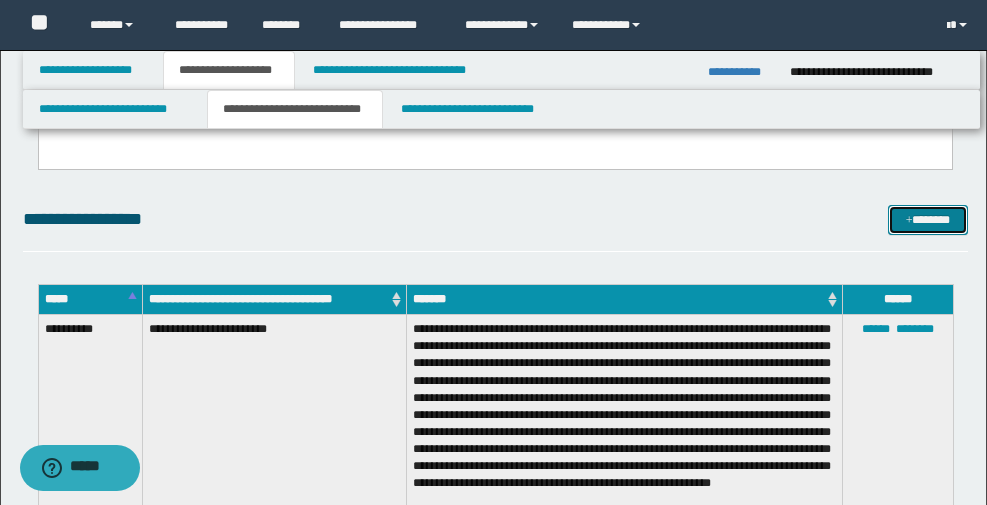 click on "*******" at bounding box center [928, 220] 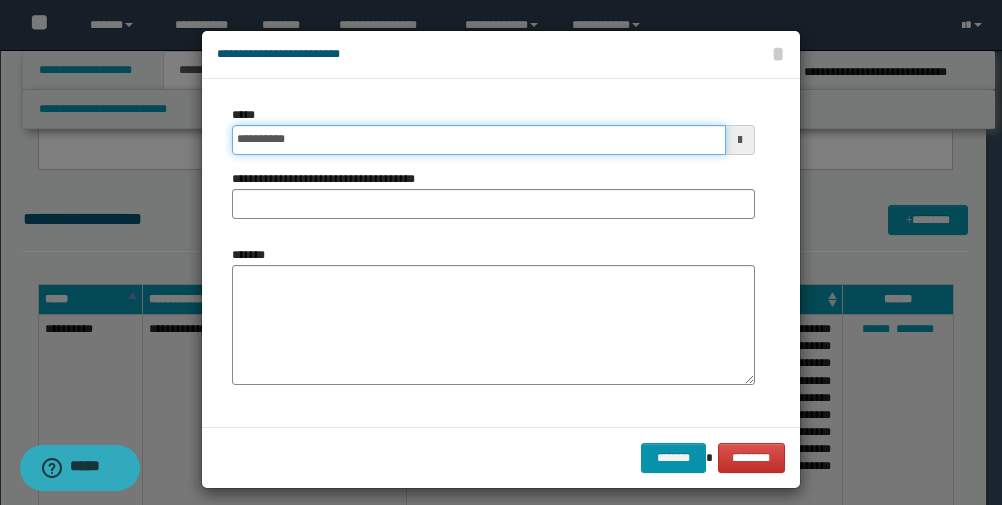 click on "**********" at bounding box center (479, 140) 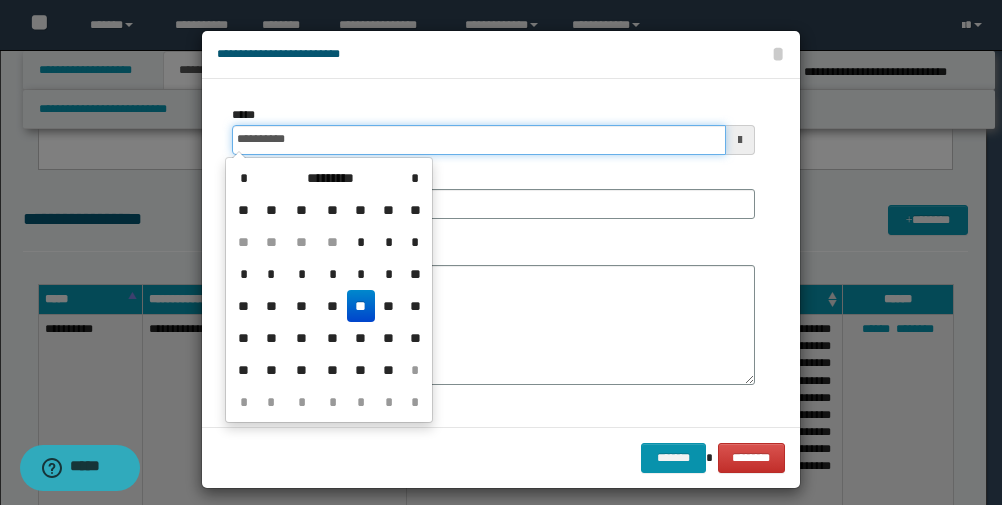 type on "**********" 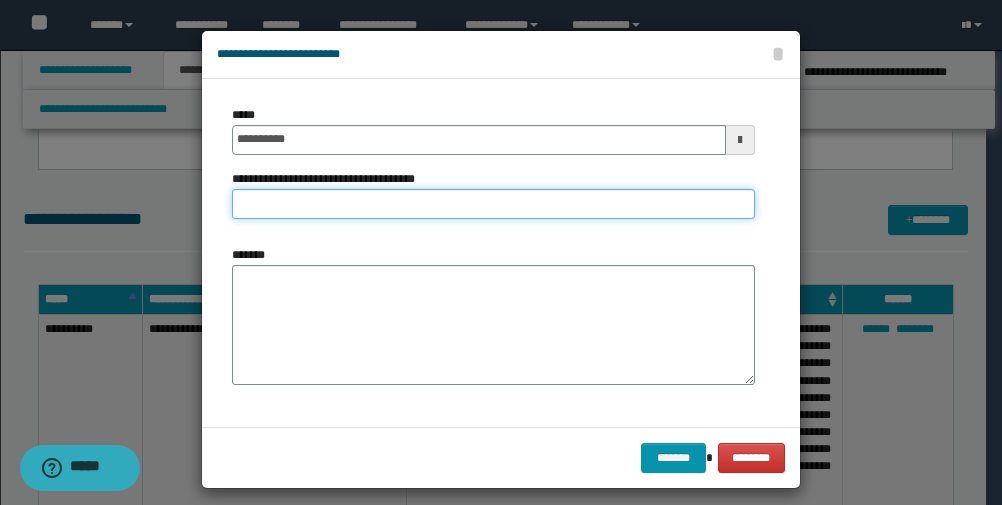 click on "**********" at bounding box center [493, 204] 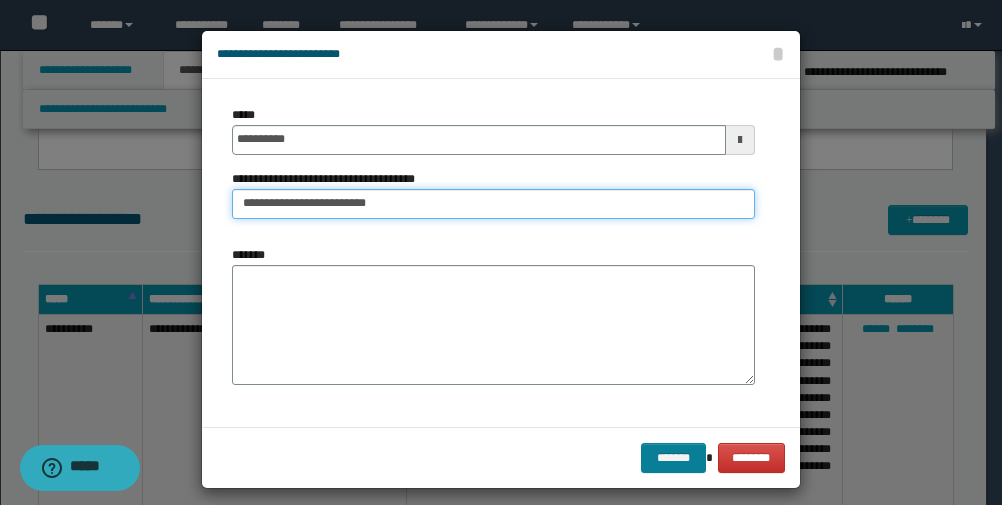 type on "**********" 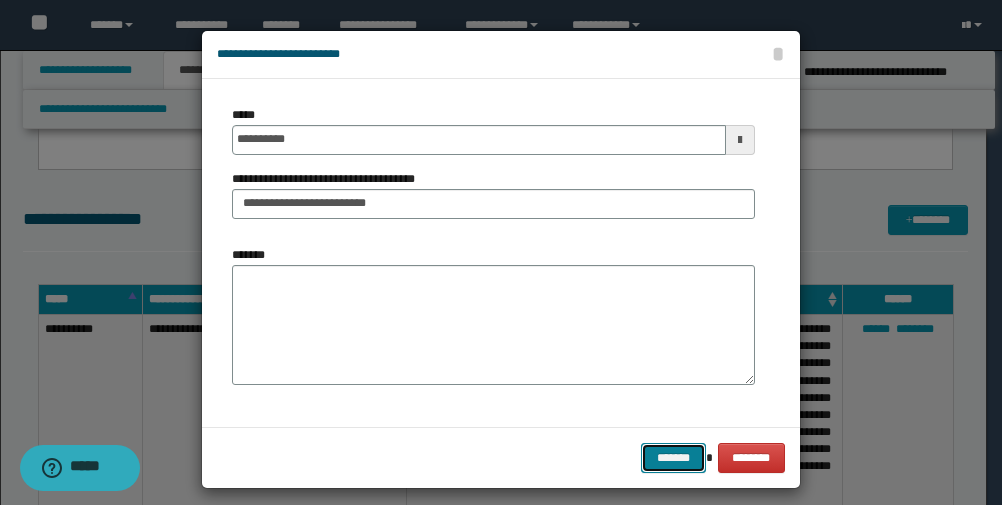 click on "*******" at bounding box center (673, 458) 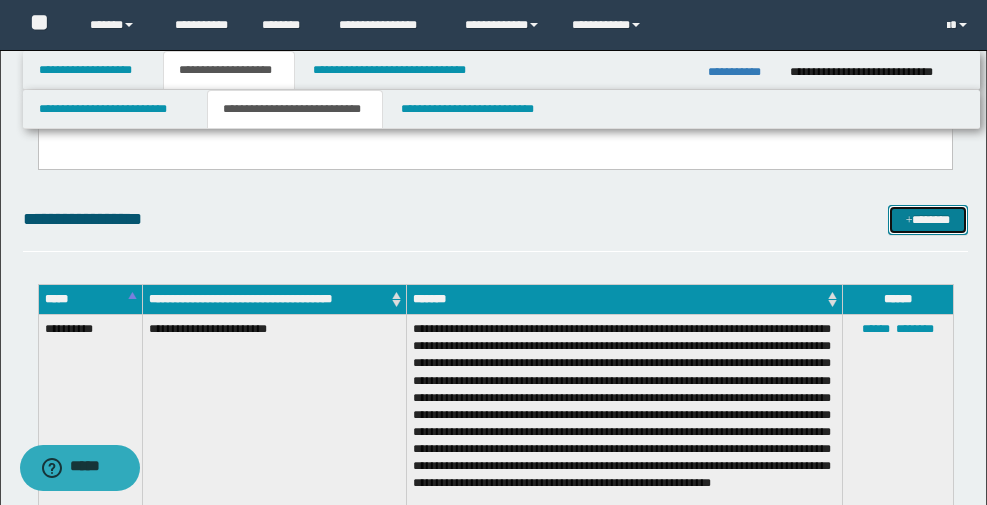 click on "*******" at bounding box center [928, 220] 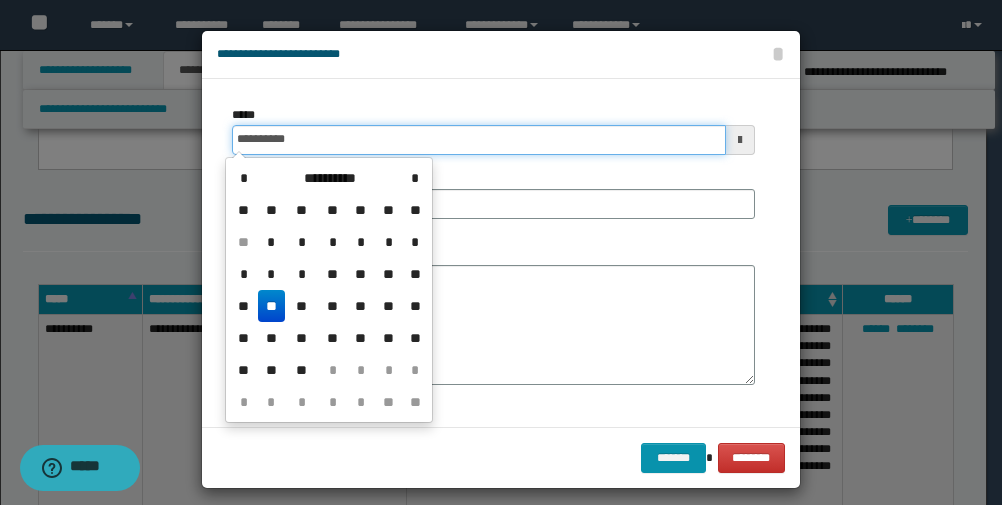 click on "**********" at bounding box center (479, 140) 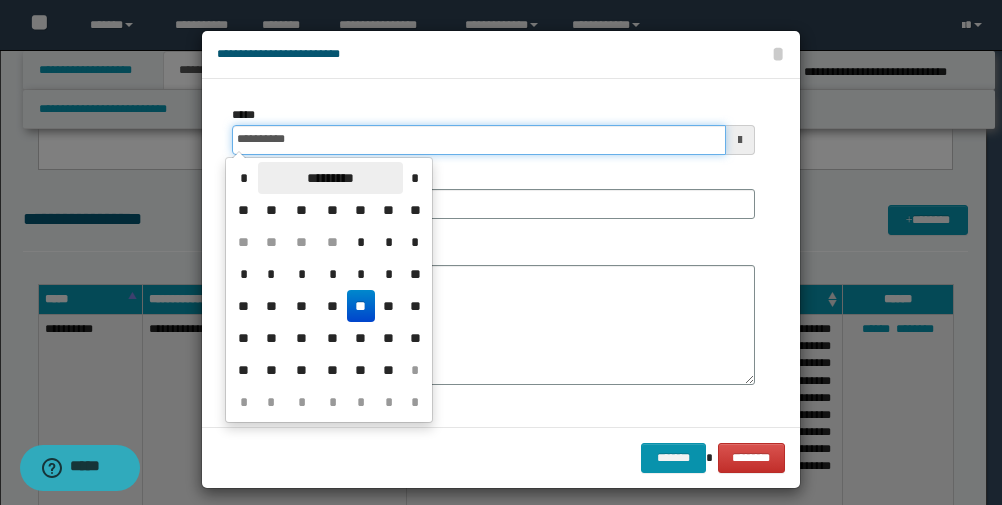 type on "**********" 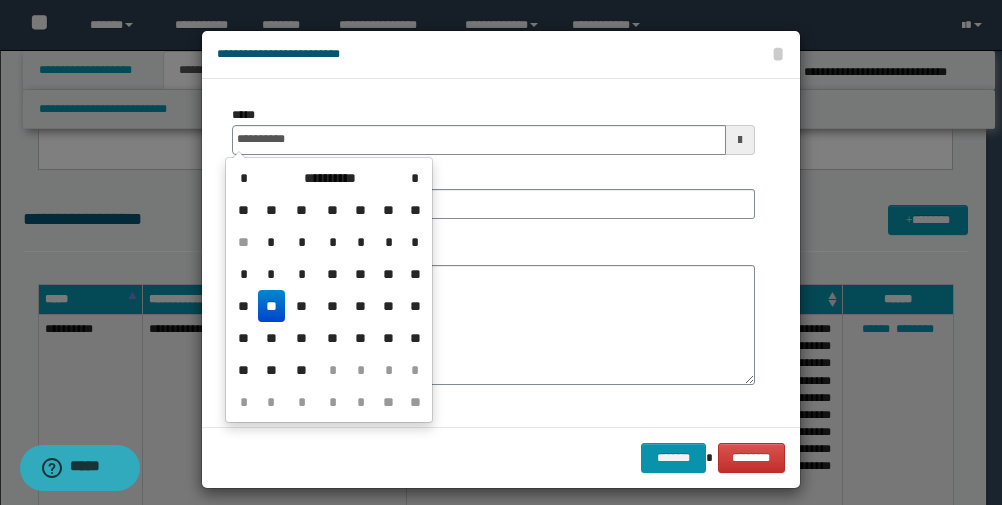 click on "**********" at bounding box center (493, 253) 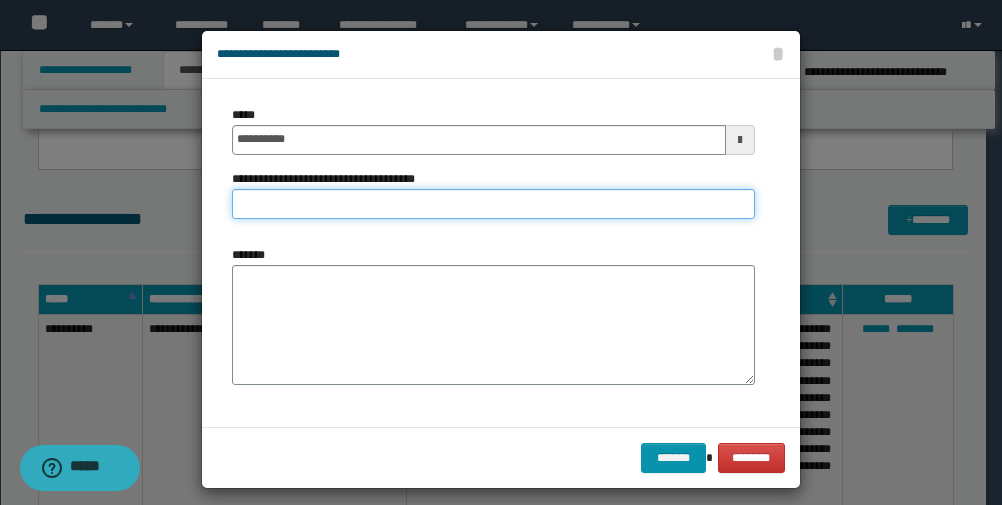 click on "**********" at bounding box center (493, 204) 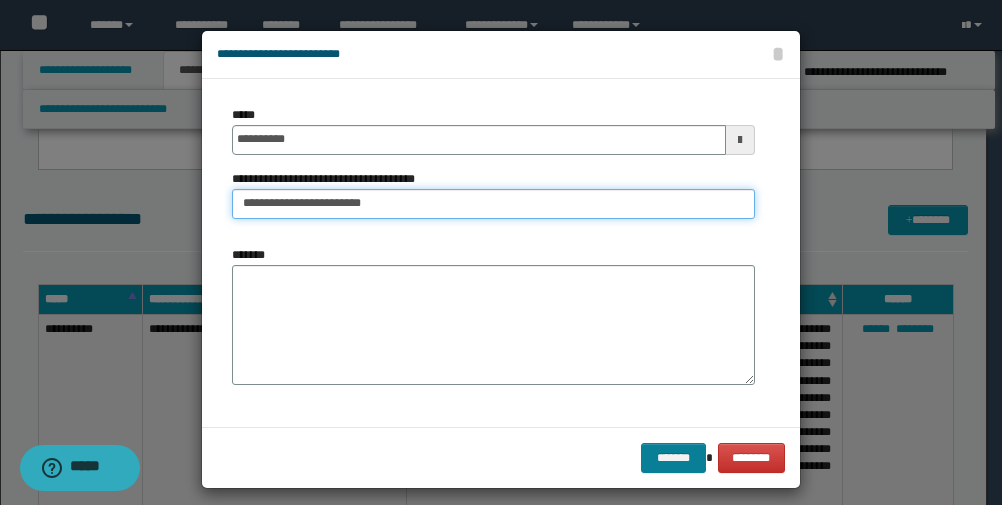 type on "**********" 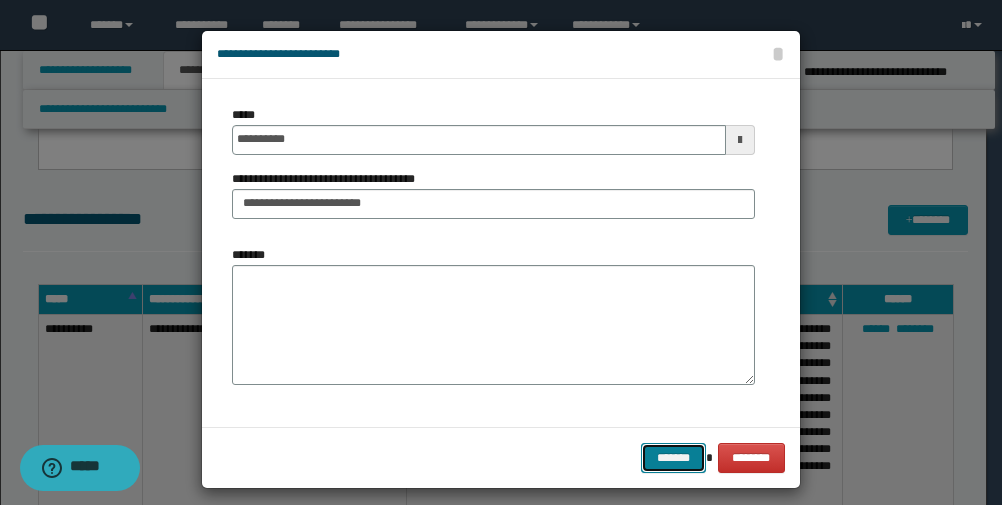 click on "*******" at bounding box center [673, 458] 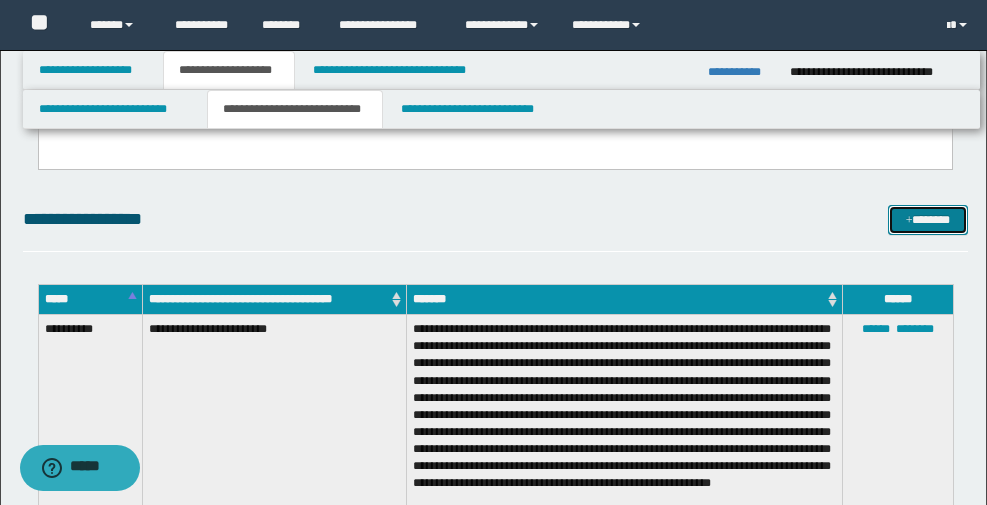 click on "*******" at bounding box center (928, 220) 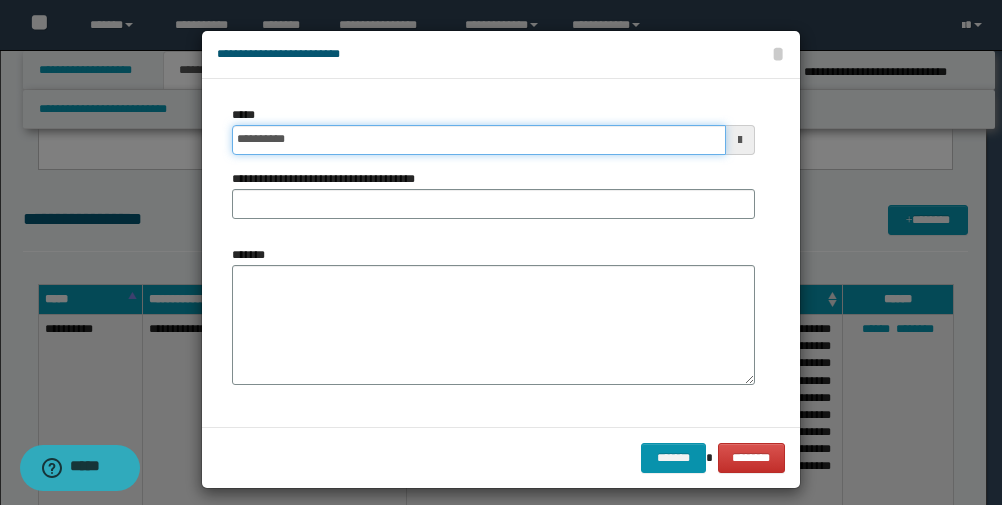 click on "**********" at bounding box center [479, 140] 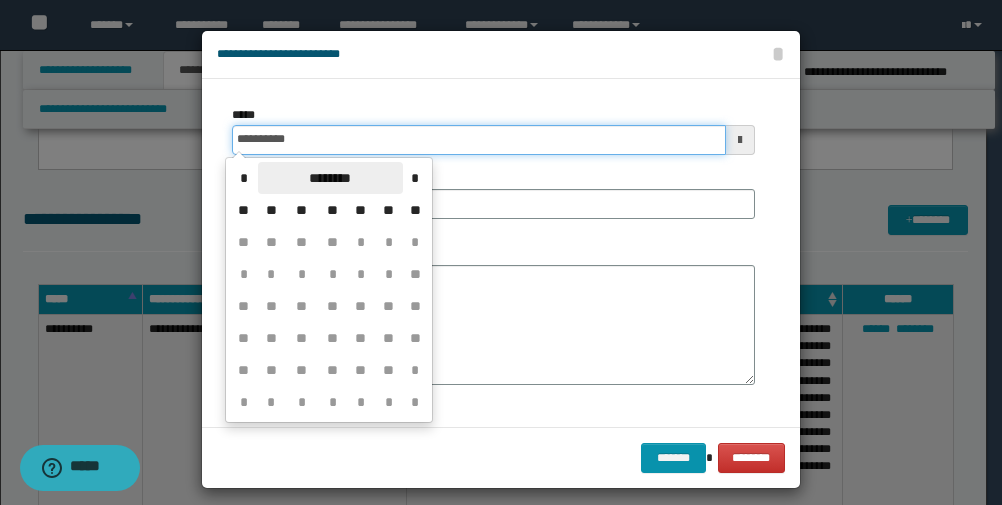 type on "**********" 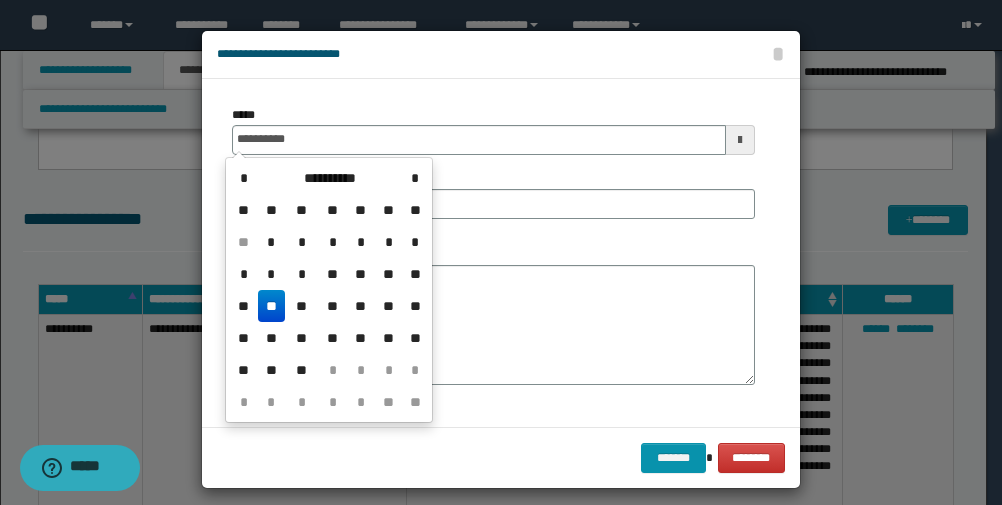 drag, startPoint x: 364, startPoint y: 95, endPoint x: 345, endPoint y: 116, distance: 28.319605 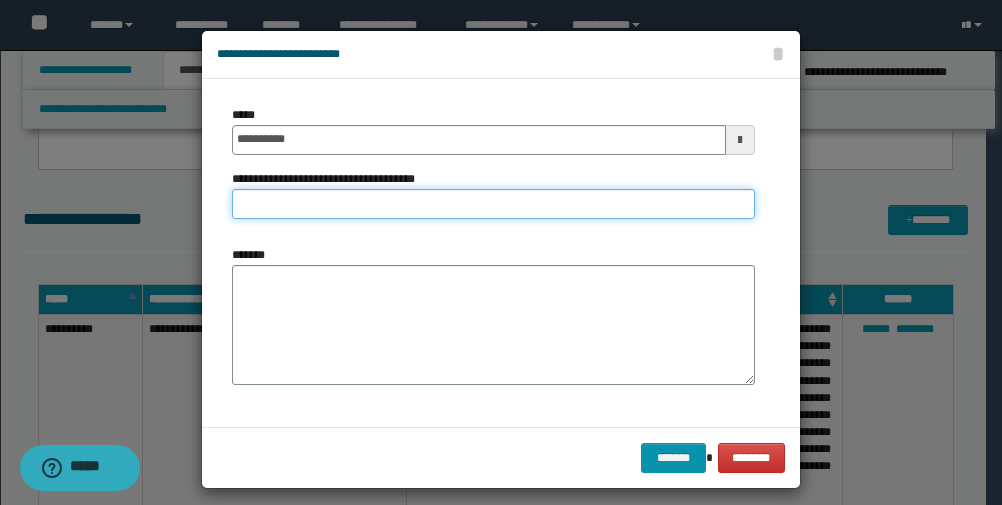 drag, startPoint x: 293, startPoint y: 194, endPoint x: 284, endPoint y: 205, distance: 14.21267 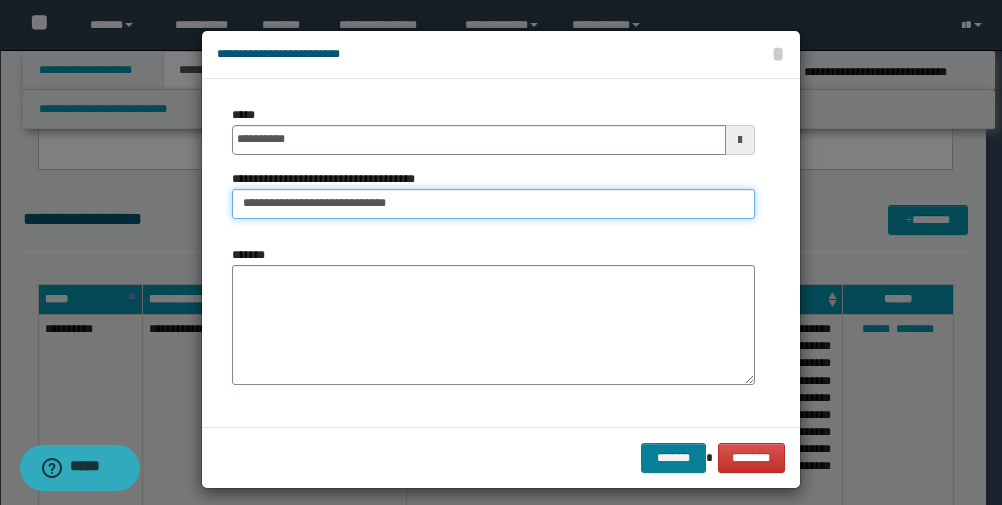 type on "**********" 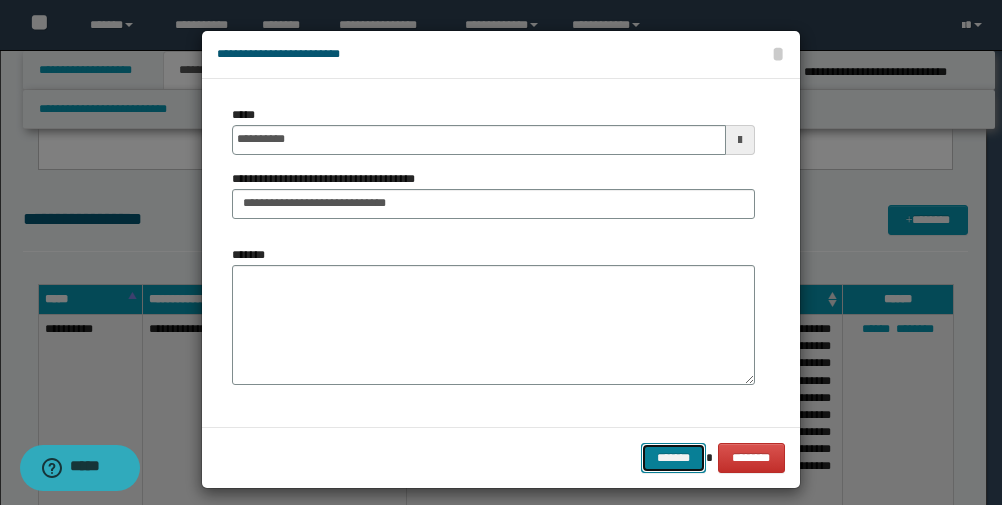 click on "*******" at bounding box center (673, 458) 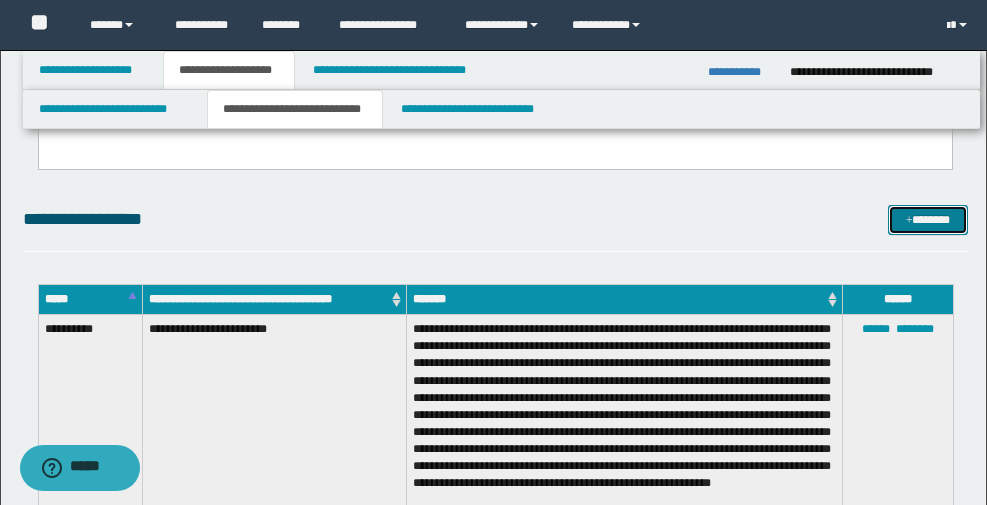 drag, startPoint x: 909, startPoint y: 218, endPoint x: 773, endPoint y: 229, distance: 136.44412 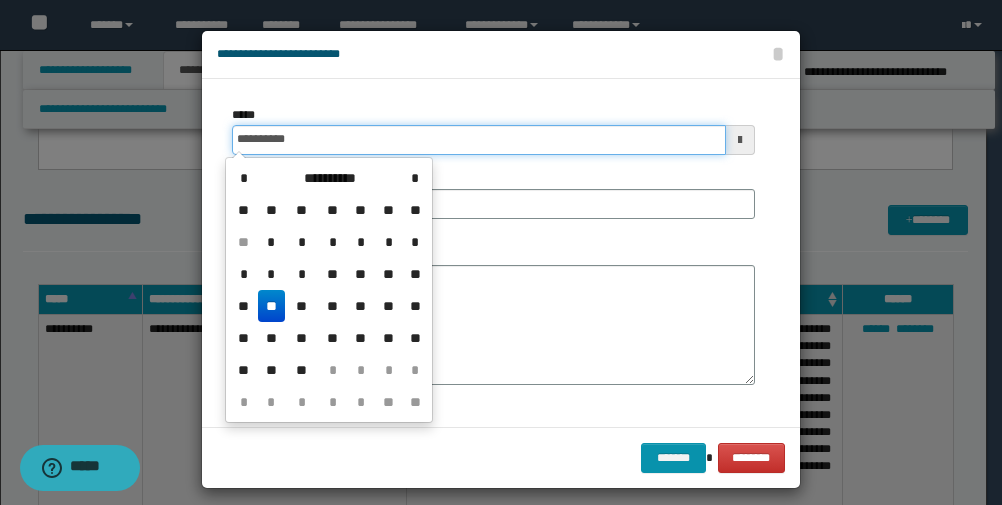click on "**********" at bounding box center [479, 140] 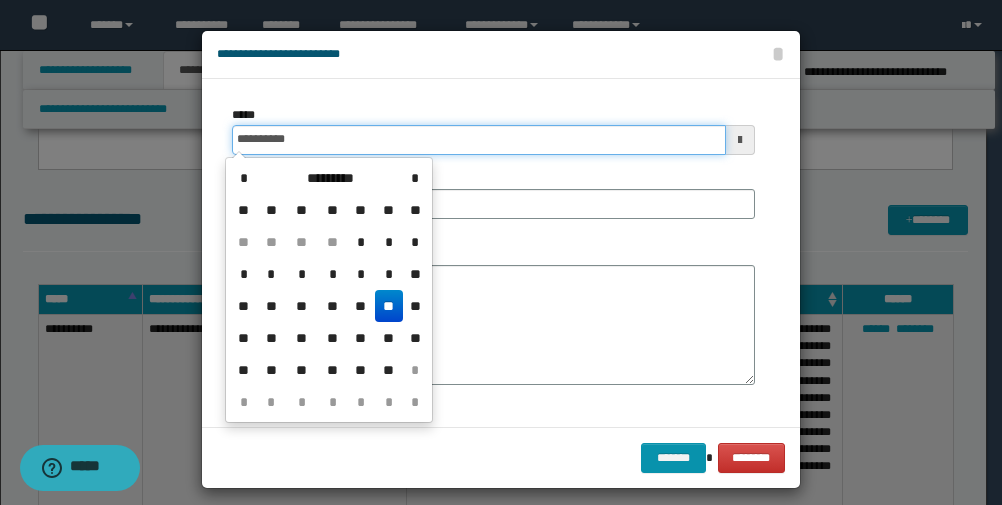 type on "**********" 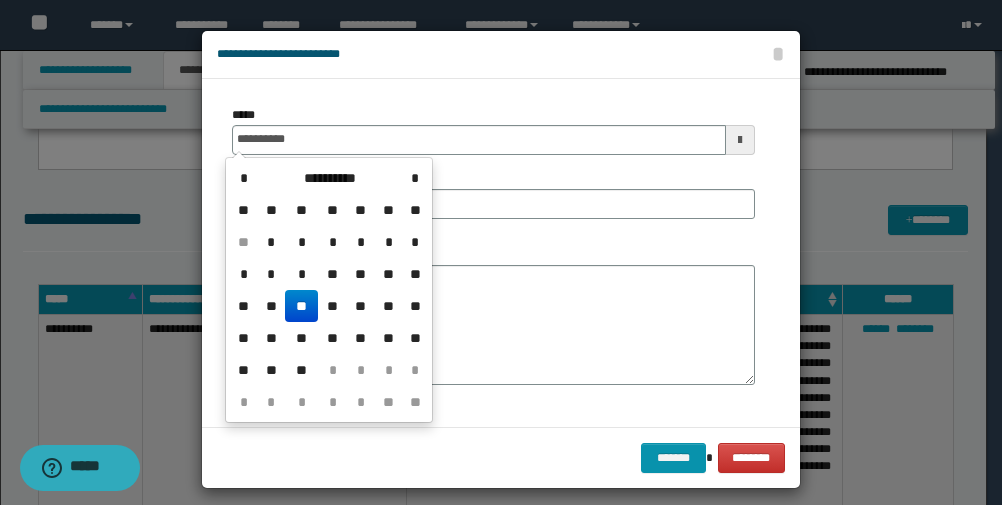 click on "**********" at bounding box center [493, 130] 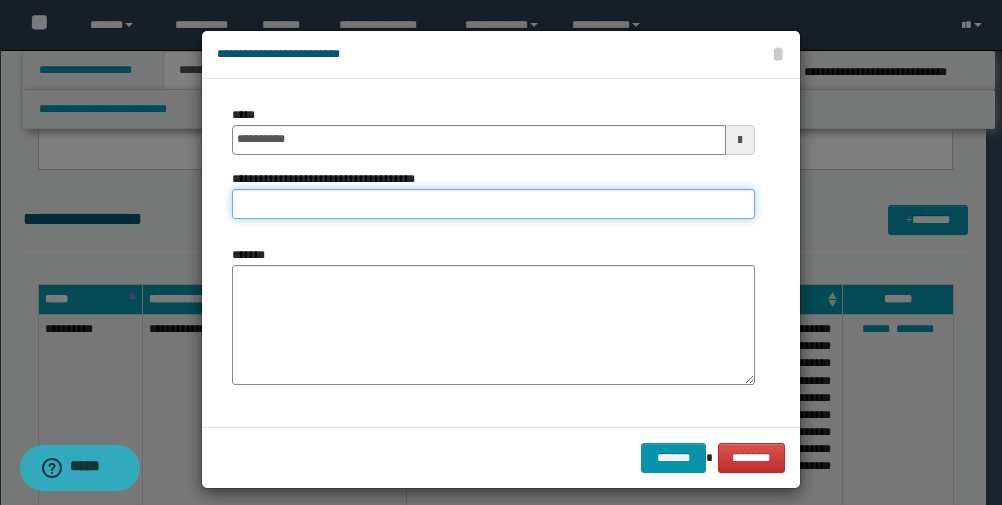 click on "**********" at bounding box center (493, 204) 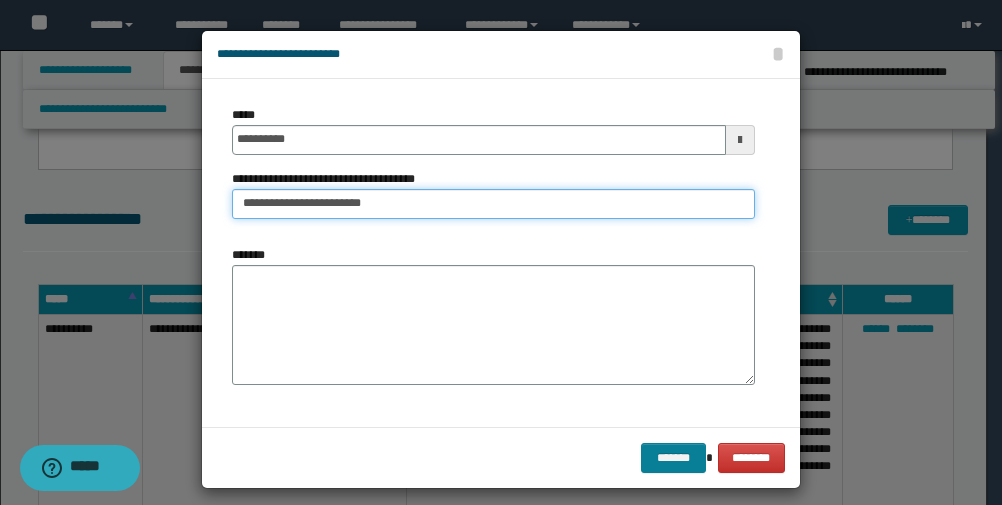 type on "**********" 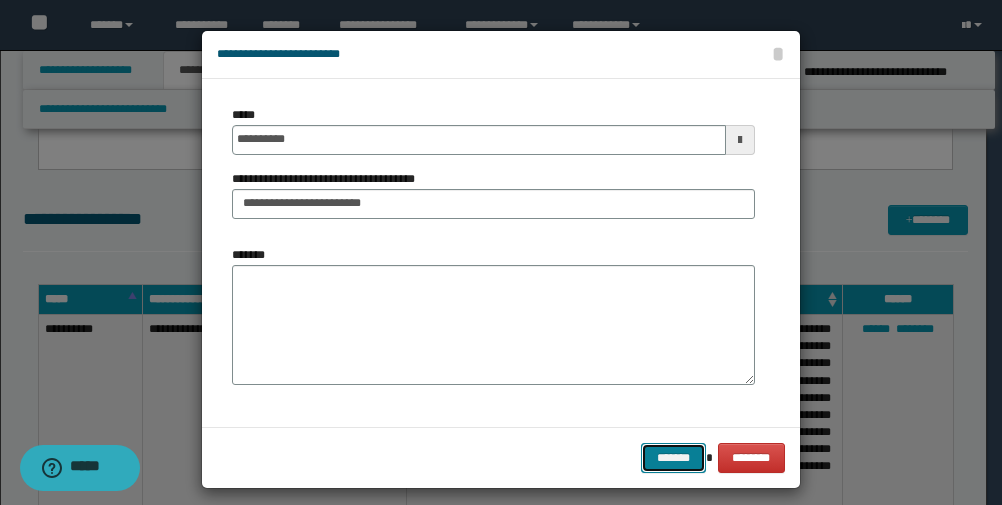 click on "*******" at bounding box center (673, 458) 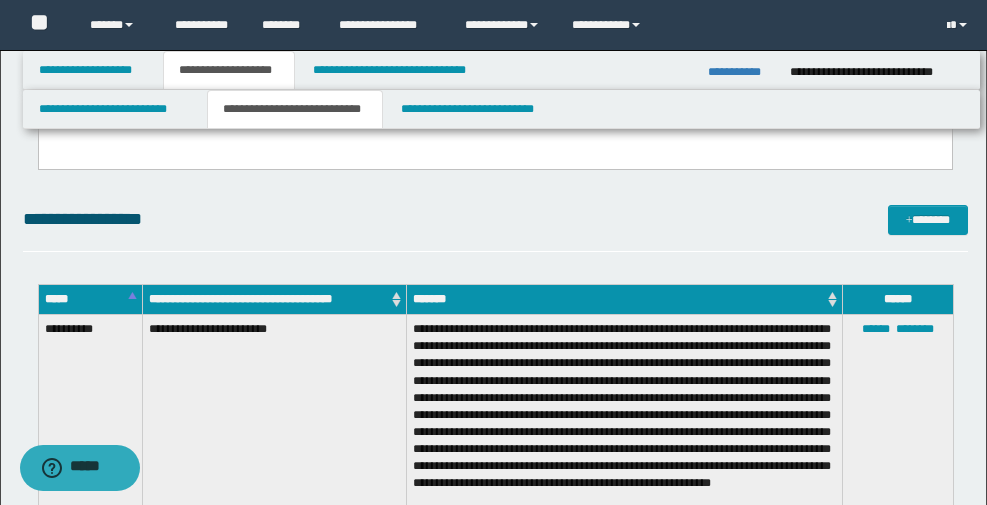 click on "**********" at bounding box center (495, 219) 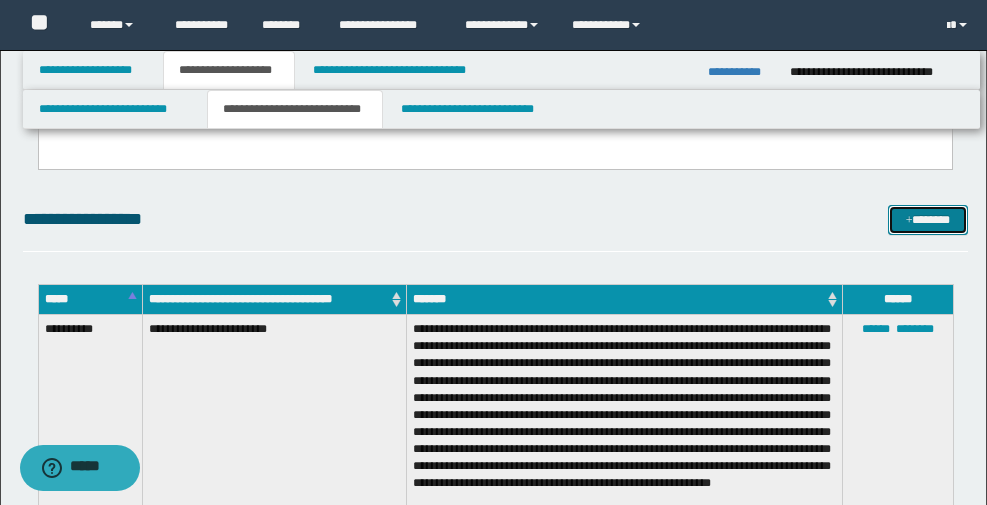 click at bounding box center [909, 221] 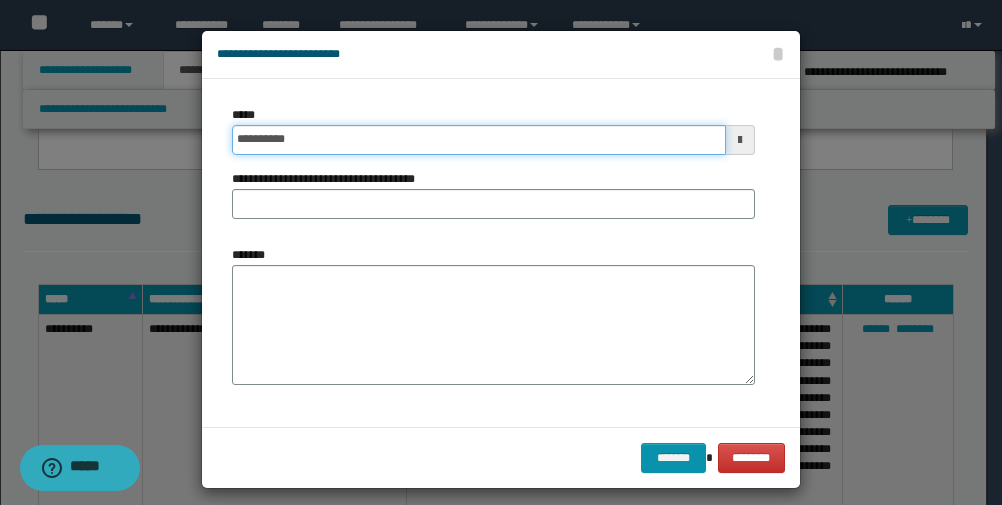 click on "**********" at bounding box center [479, 140] 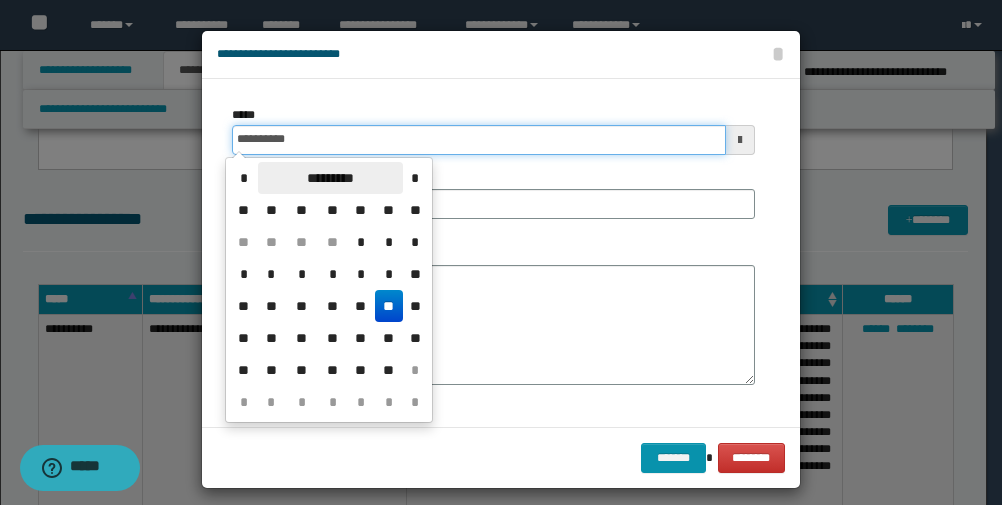 type on "**********" 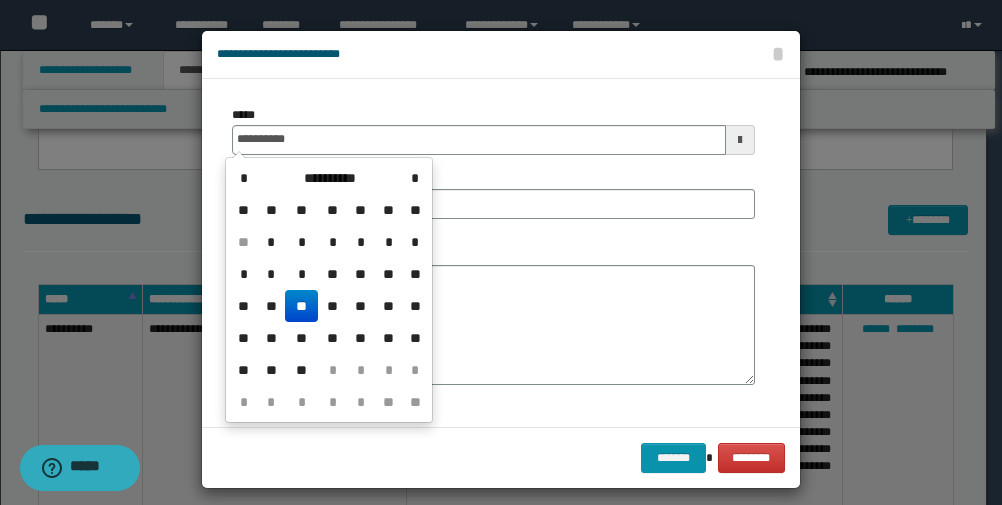 click on "**********" at bounding box center (493, 253) 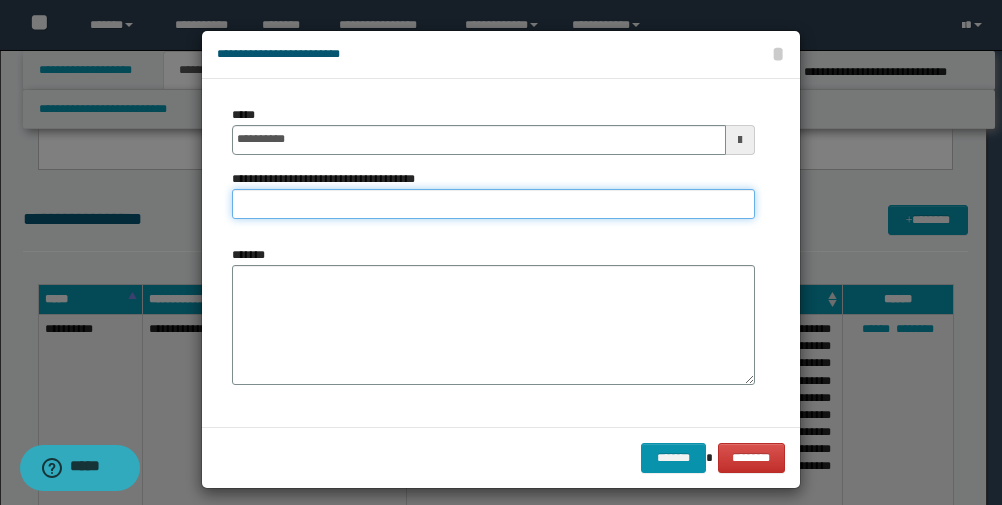 click on "**********" at bounding box center (493, 204) 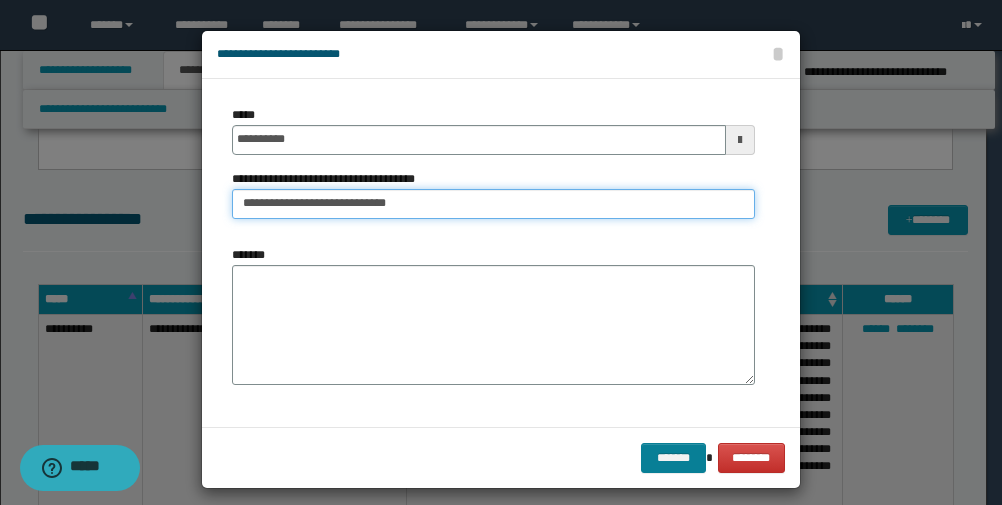 type on "**********" 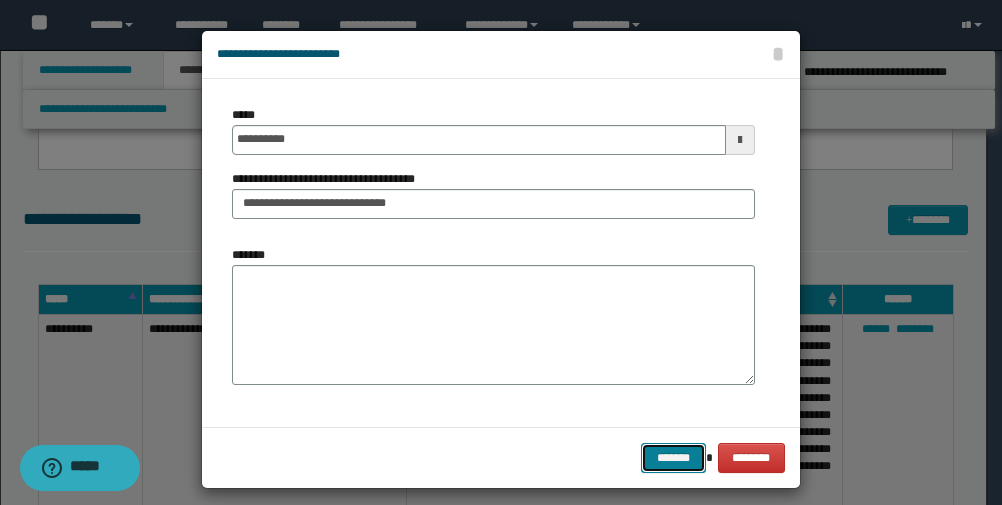 click on "*******" at bounding box center [673, 458] 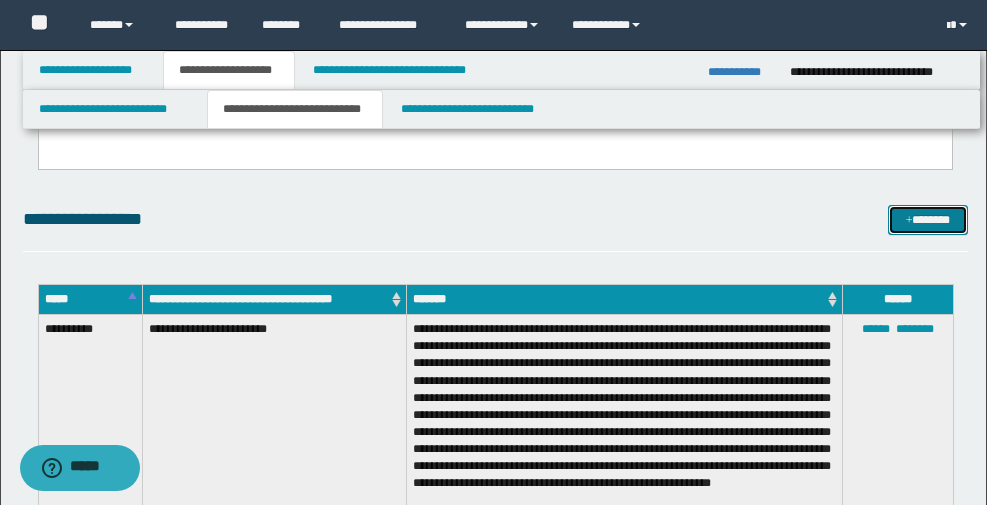 click on "*******" at bounding box center [928, 220] 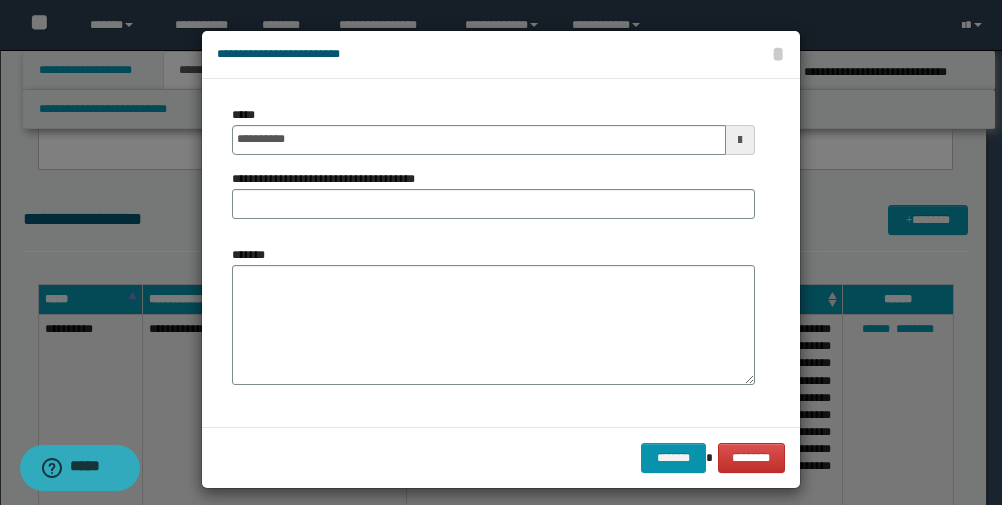 click on "**********" at bounding box center (493, 130) 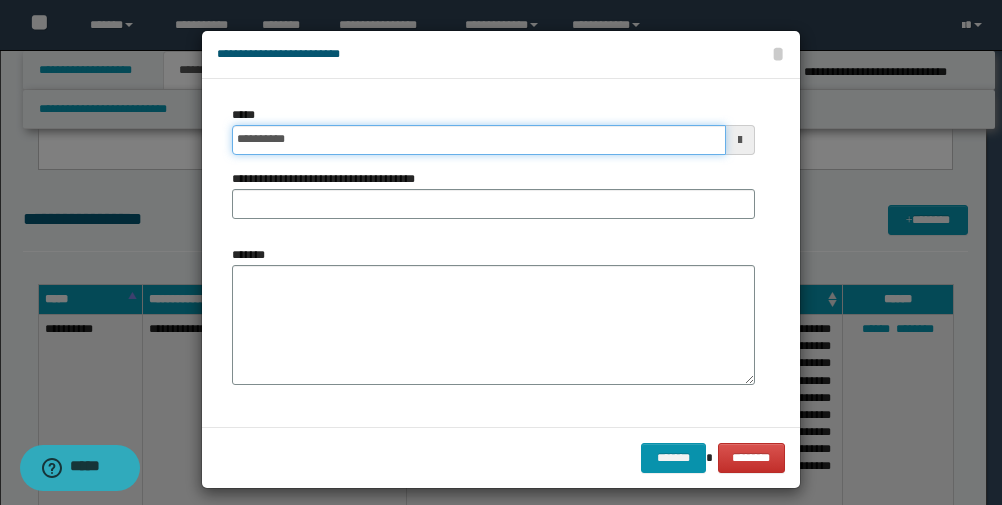 drag, startPoint x: 237, startPoint y: 137, endPoint x: 299, endPoint y: 150, distance: 63.348244 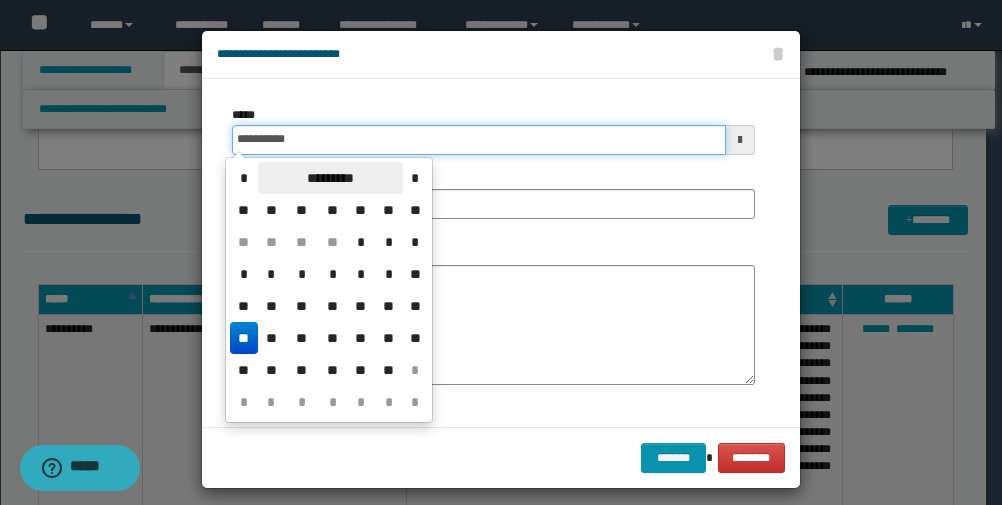 type on "**********" 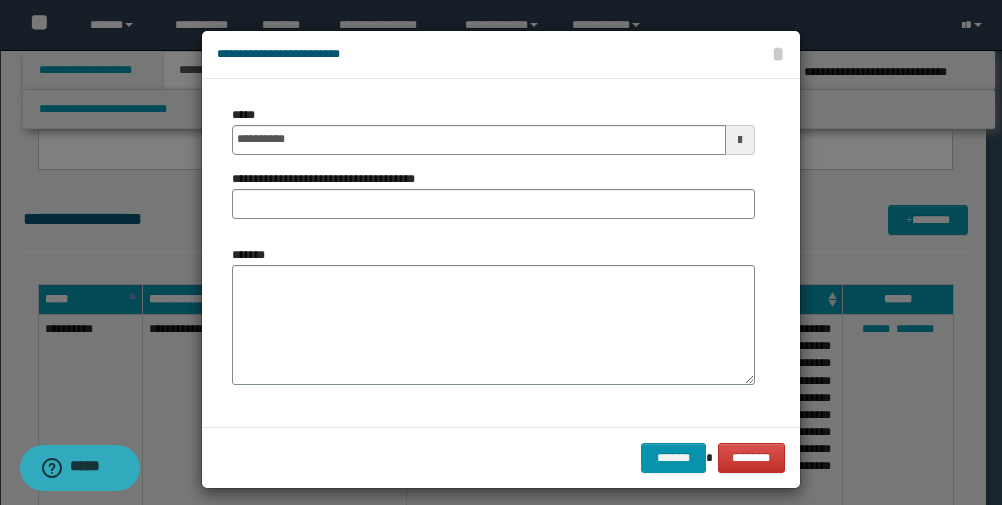 click on "**********" at bounding box center (501, 253) 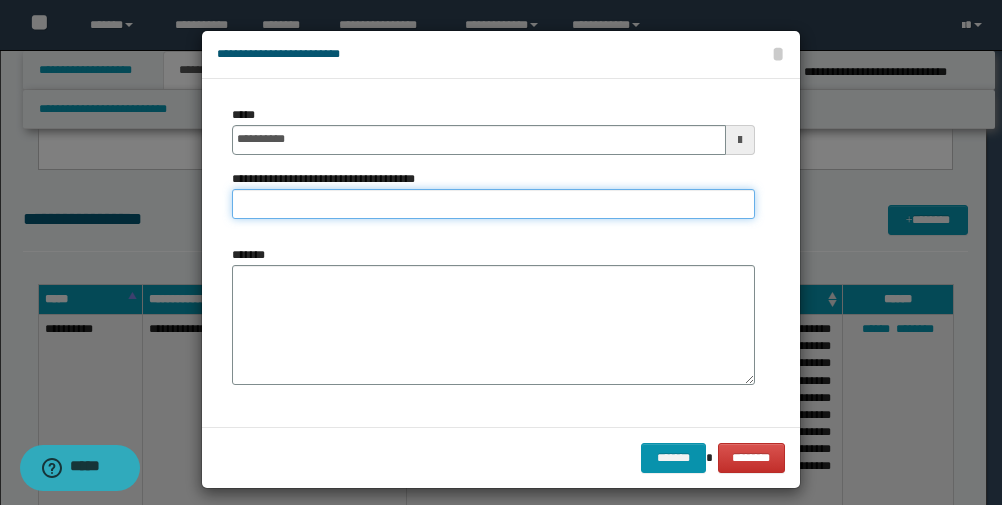 click on "**********" at bounding box center [493, 204] 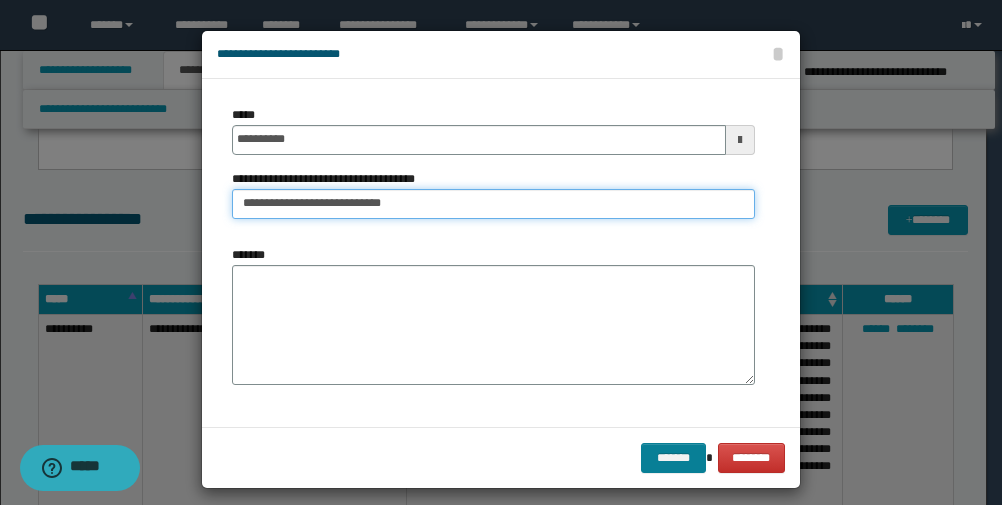type on "**********" 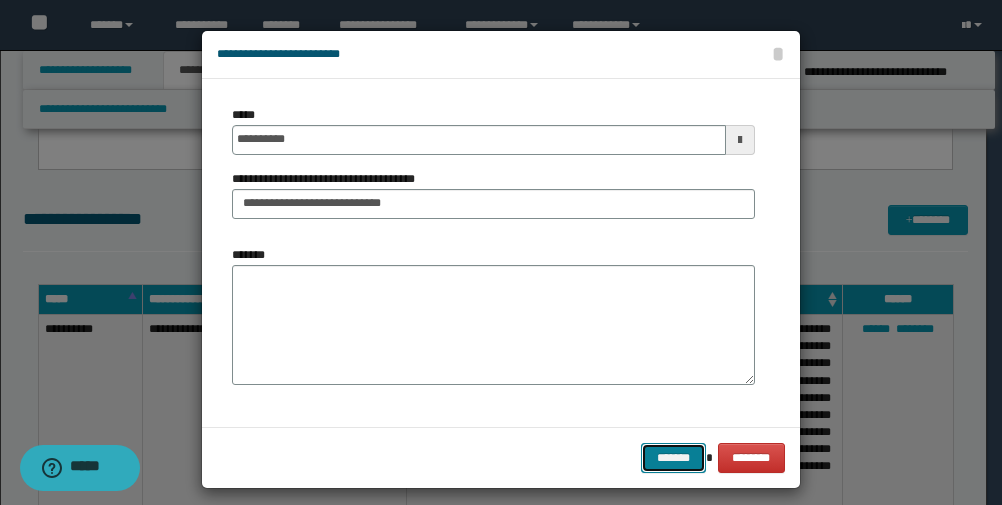 click on "*******" at bounding box center [673, 458] 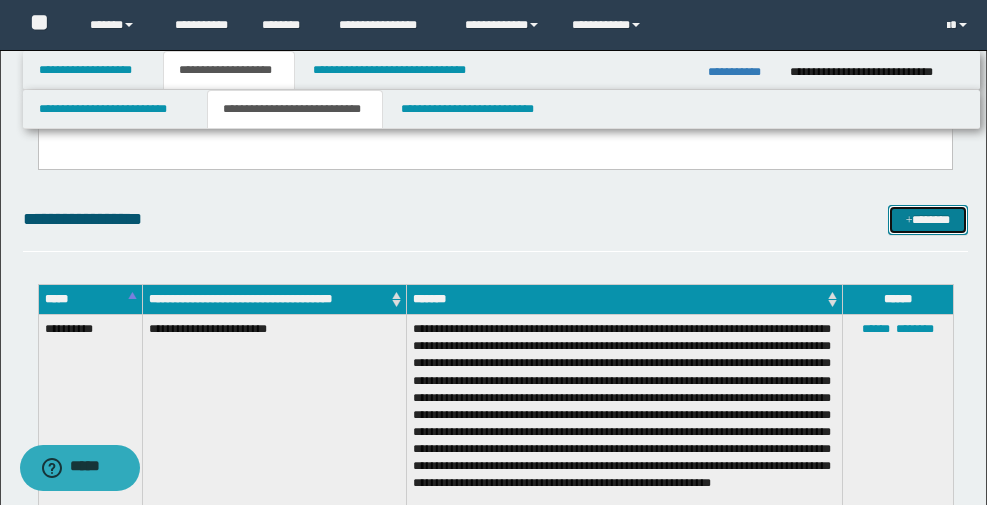 drag, startPoint x: 915, startPoint y: 225, endPoint x: 479, endPoint y: 225, distance: 436 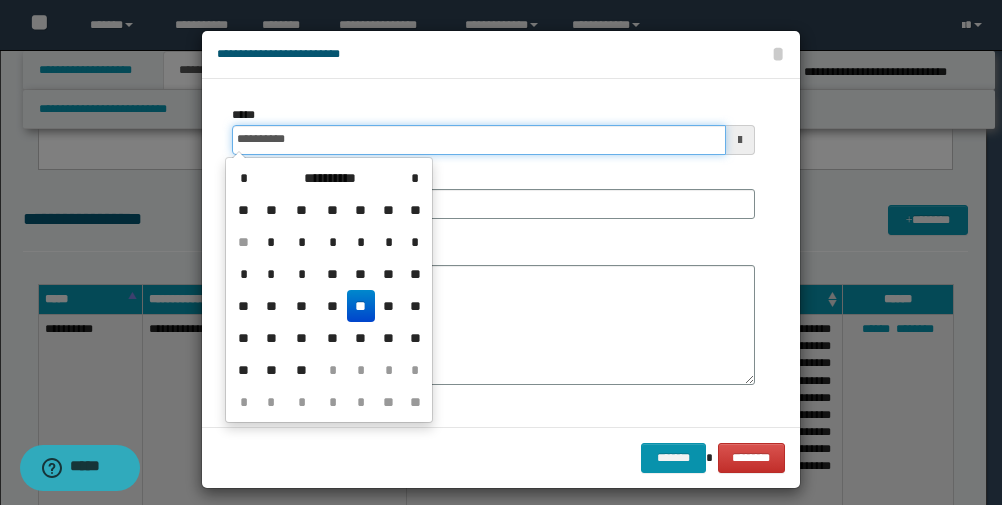 click on "**********" at bounding box center (479, 140) 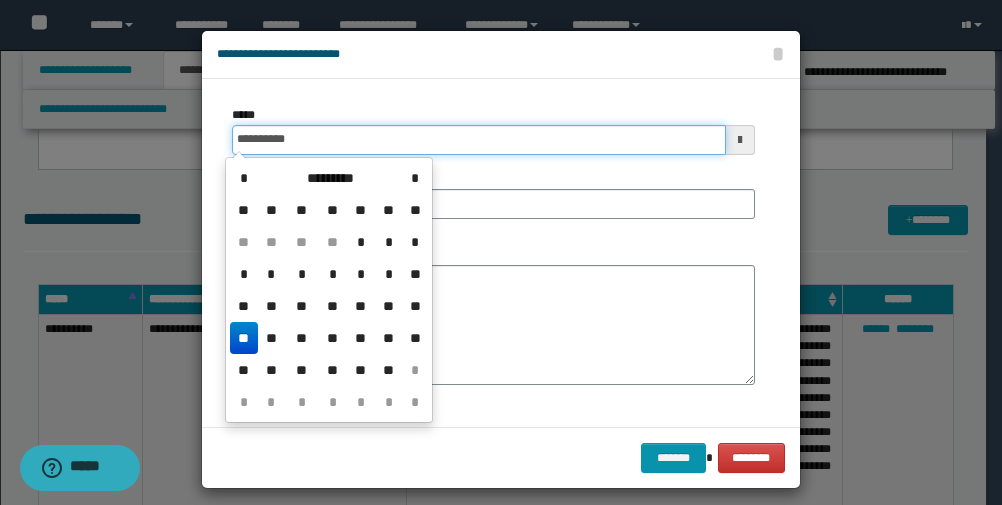 type on "**********" 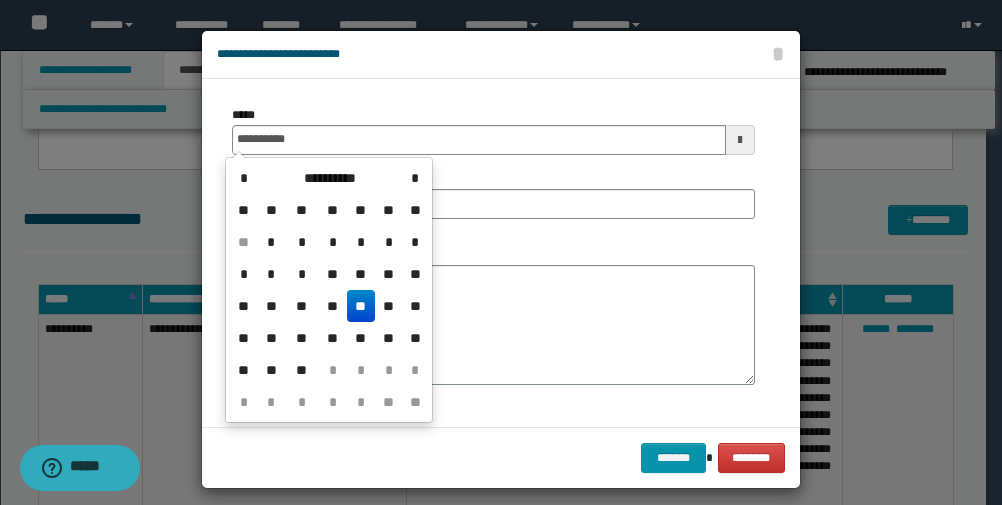 click on "**********" at bounding box center (501, 253) 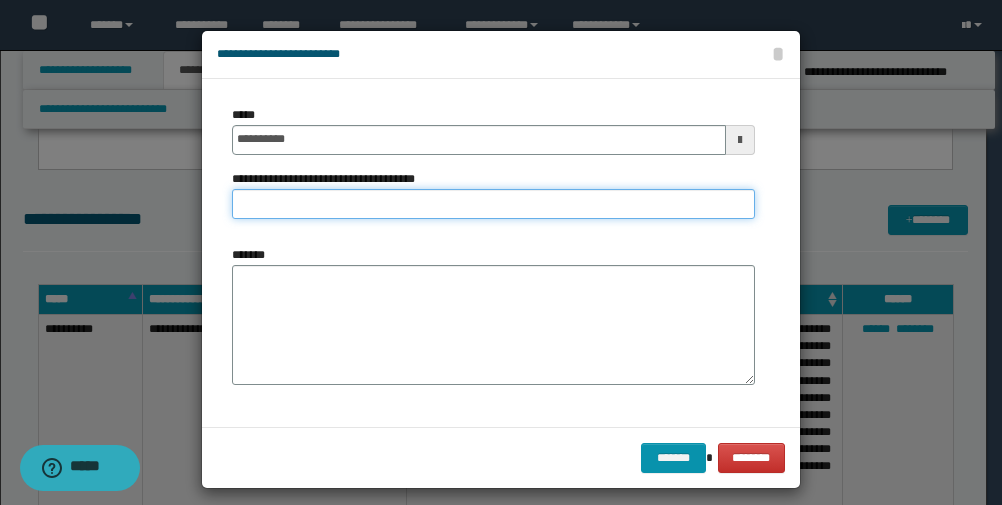 drag, startPoint x: 288, startPoint y: 200, endPoint x: 279, endPoint y: 209, distance: 12.727922 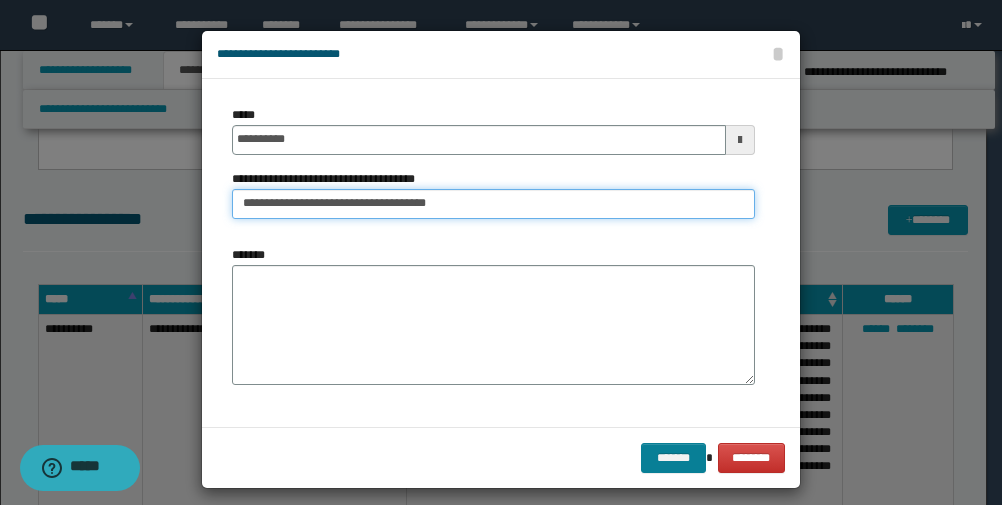 type on "**********" 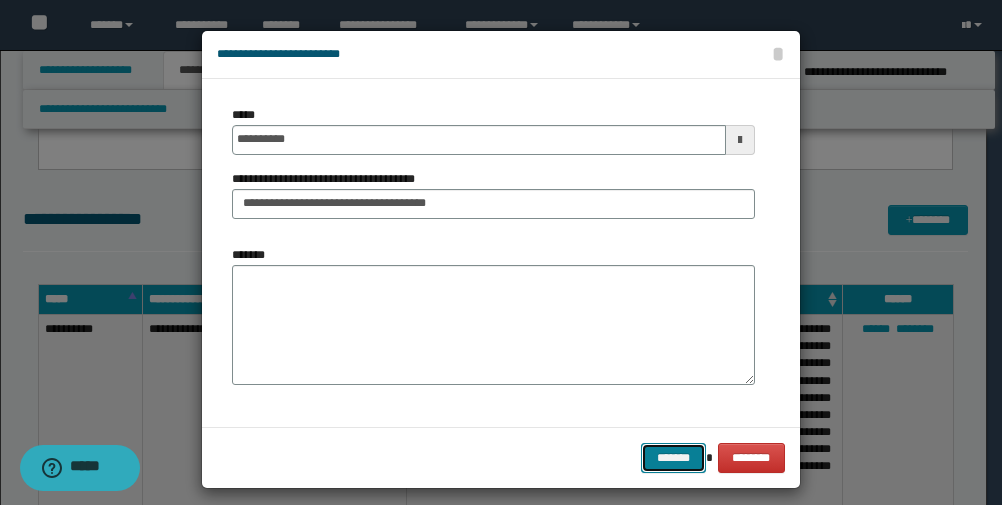 click on "*******" at bounding box center [673, 458] 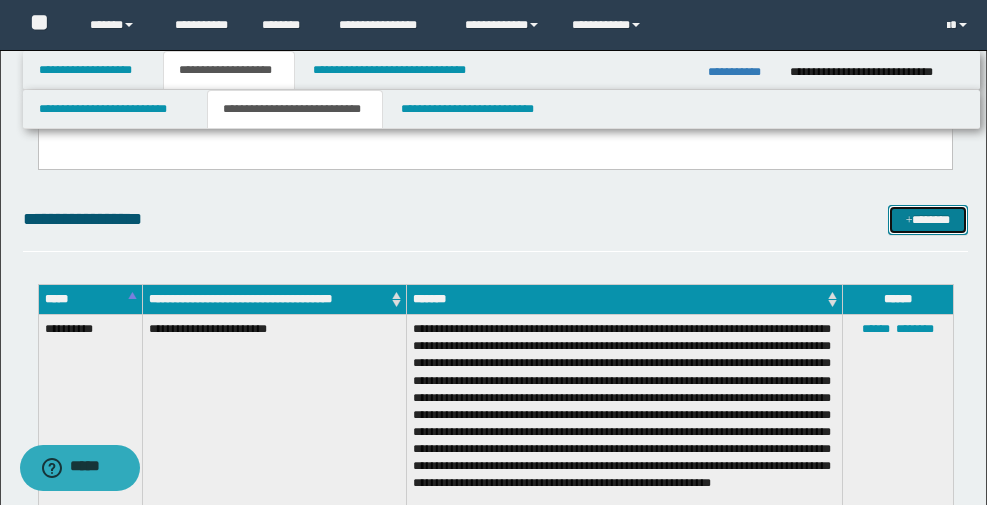 click at bounding box center [909, 221] 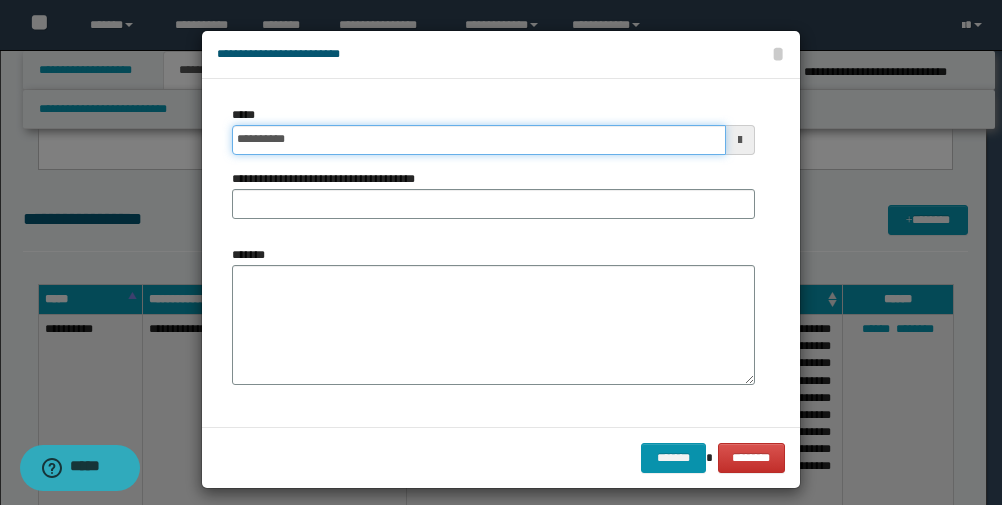 click on "**********" at bounding box center [479, 140] 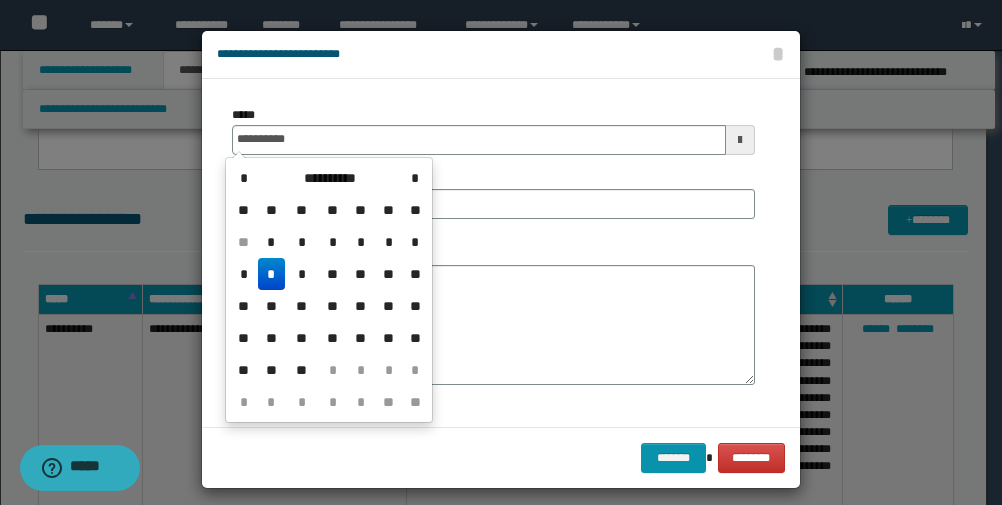 click on "**********" at bounding box center [501, 253] 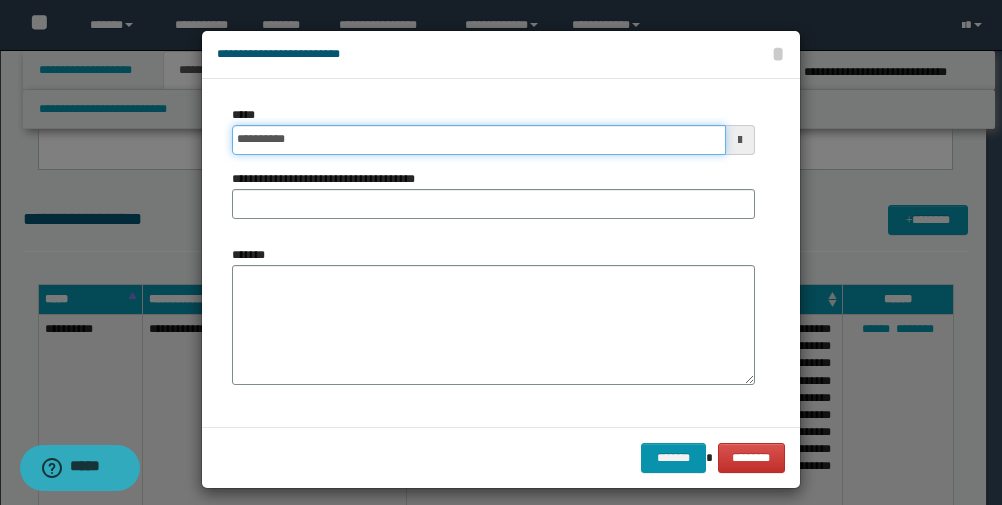 click on "**********" at bounding box center [479, 140] 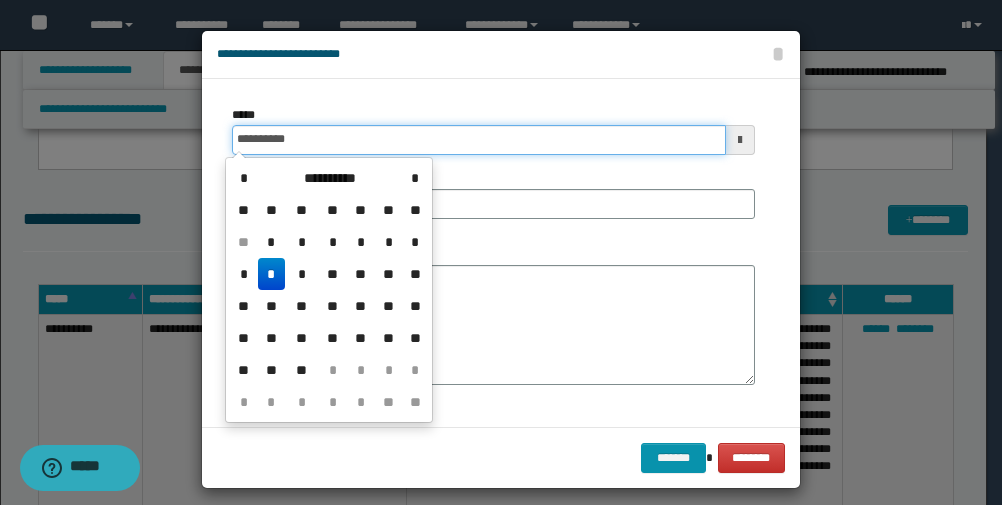 type on "**********" 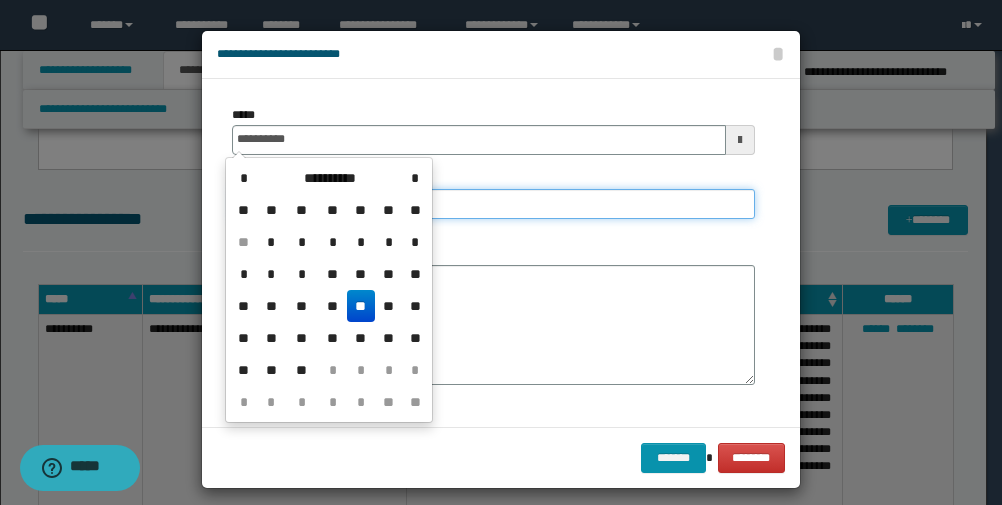 drag, startPoint x: 513, startPoint y: 212, endPoint x: 468, endPoint y: 211, distance: 45.01111 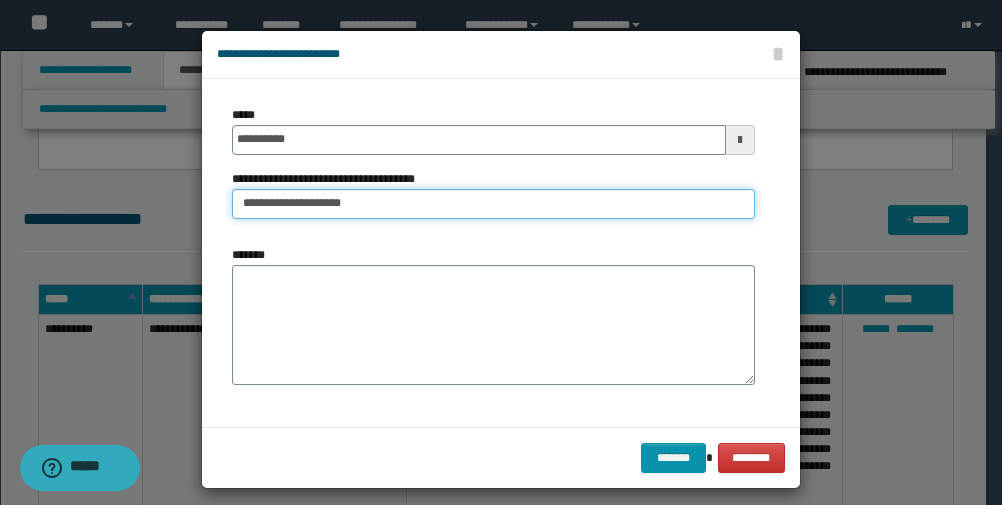 click on "**********" at bounding box center (493, 204) 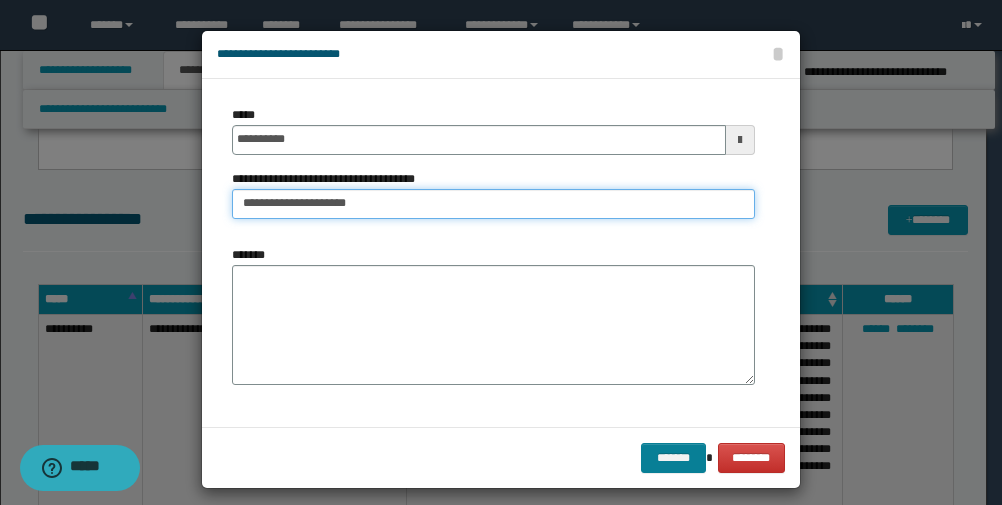 type on "**********" 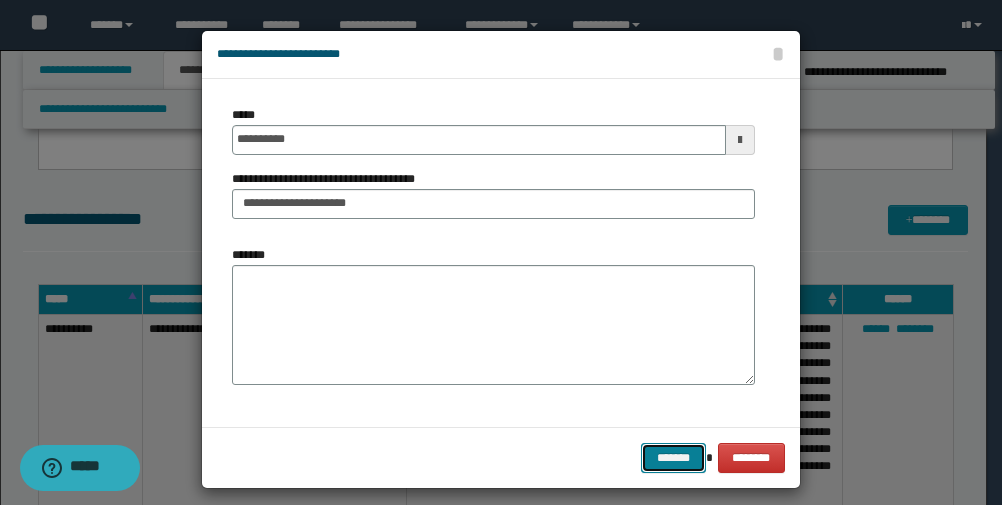 click on "*******" at bounding box center [673, 458] 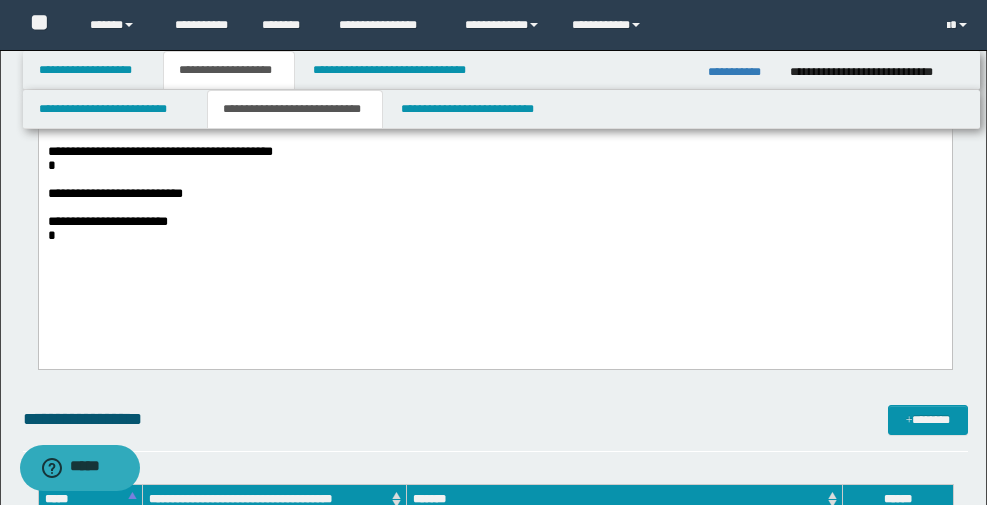 scroll, scrollTop: 700, scrollLeft: 0, axis: vertical 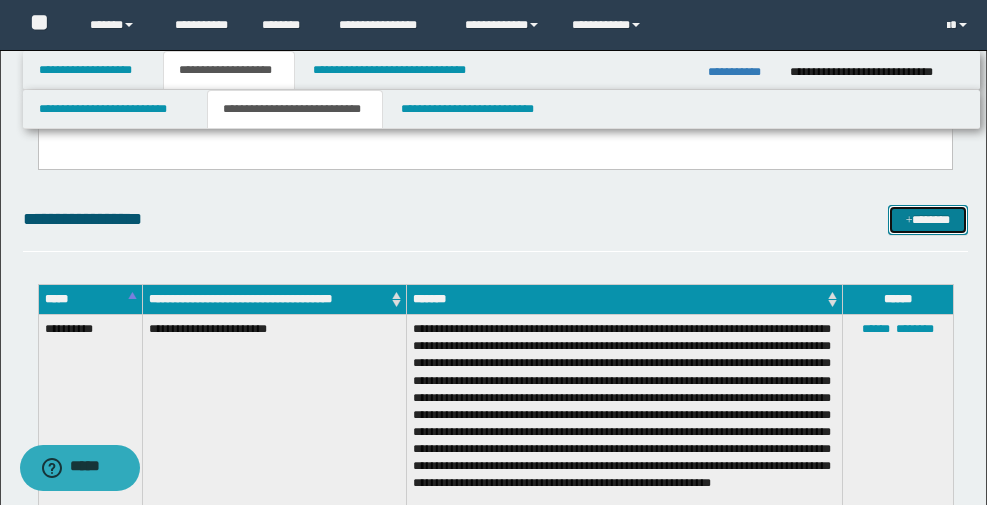 click on "*******" at bounding box center (928, 220) 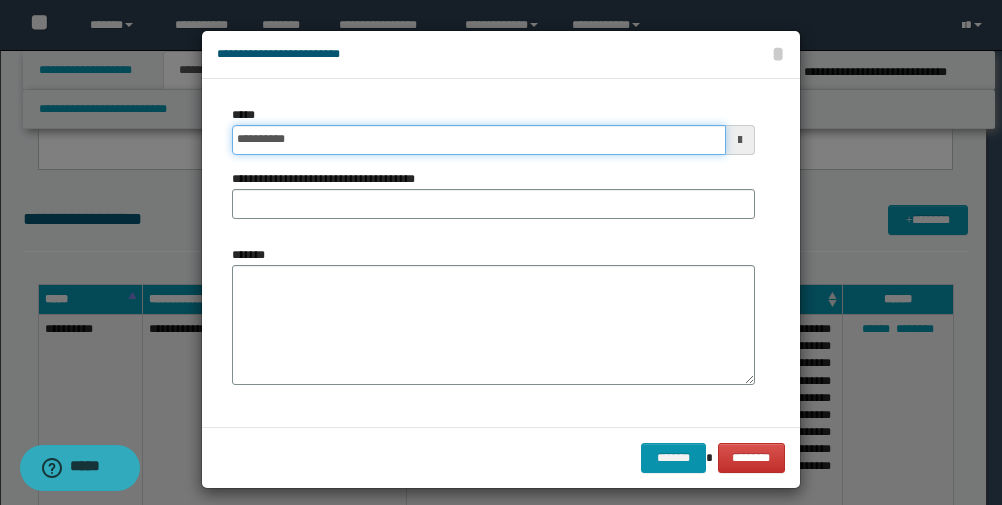 click on "**********" at bounding box center (479, 140) 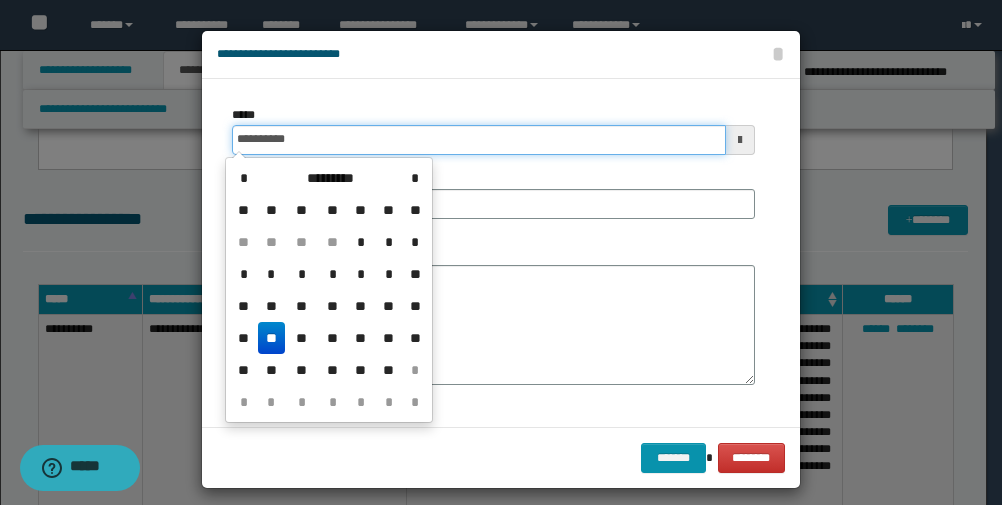type on "**********" 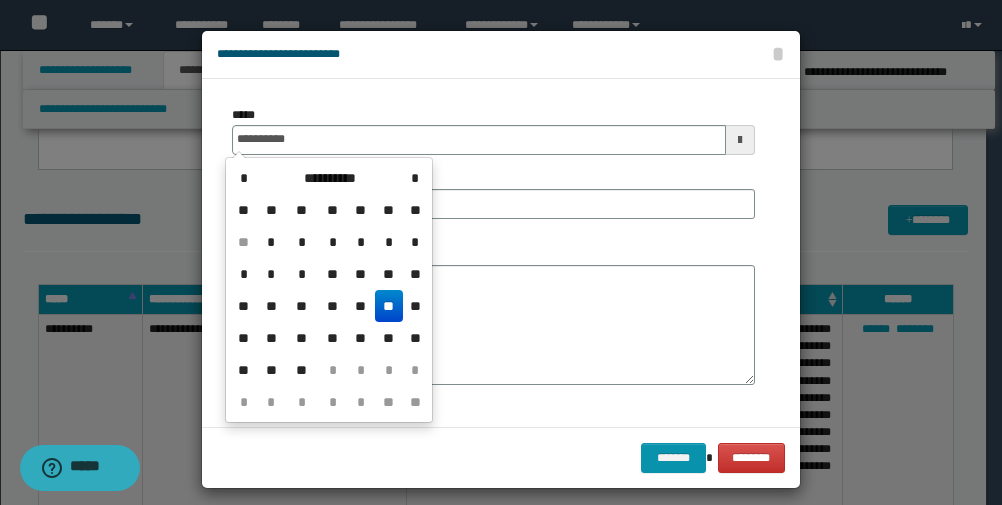 click on "**********" at bounding box center (493, 253) 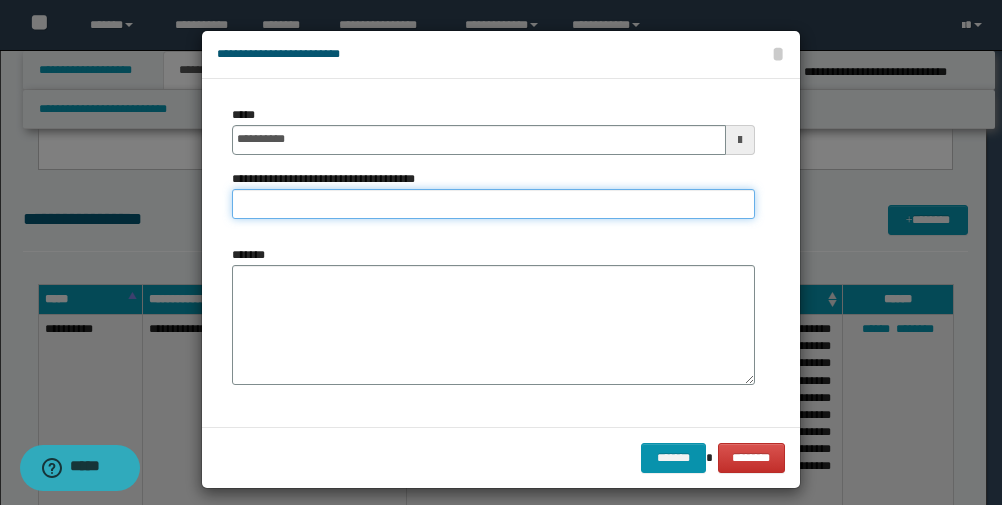 click on "**********" at bounding box center (493, 204) 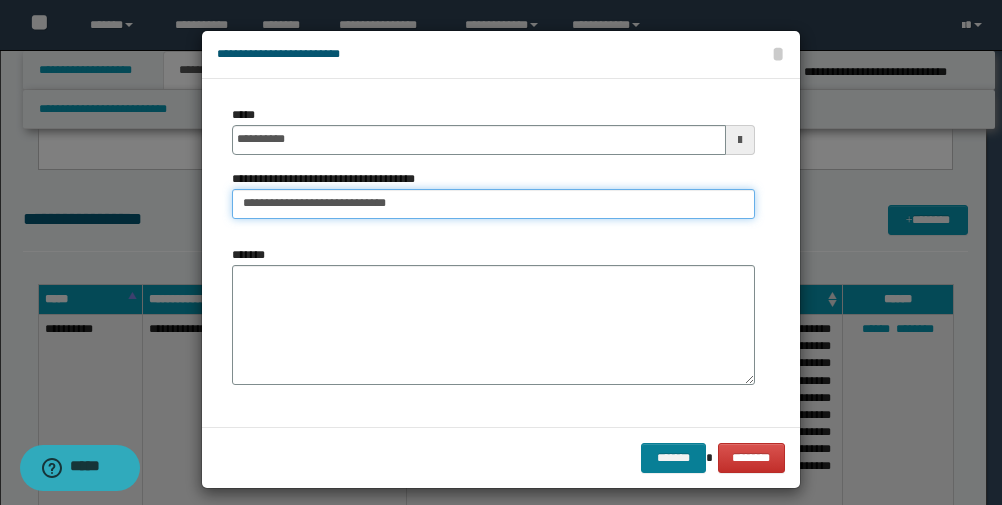 type on "**********" 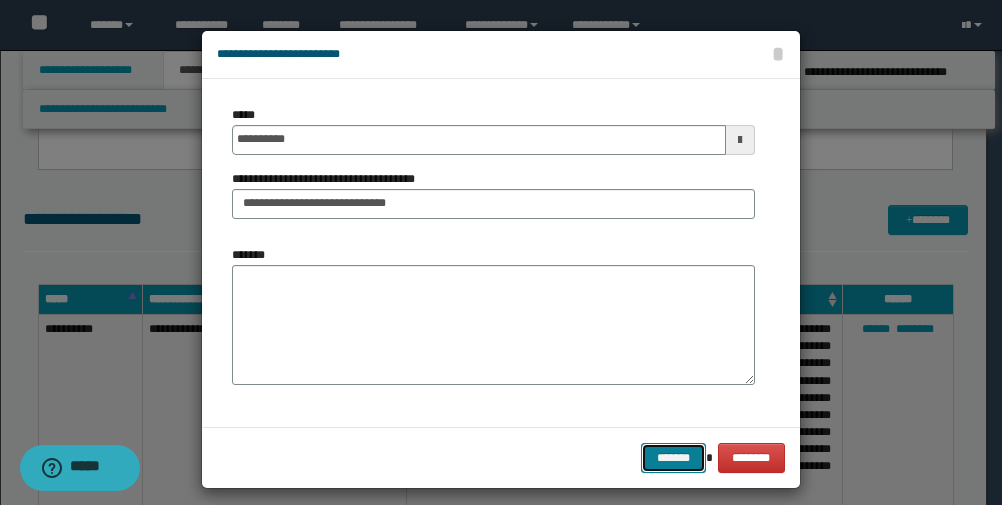 click on "*******" at bounding box center [673, 458] 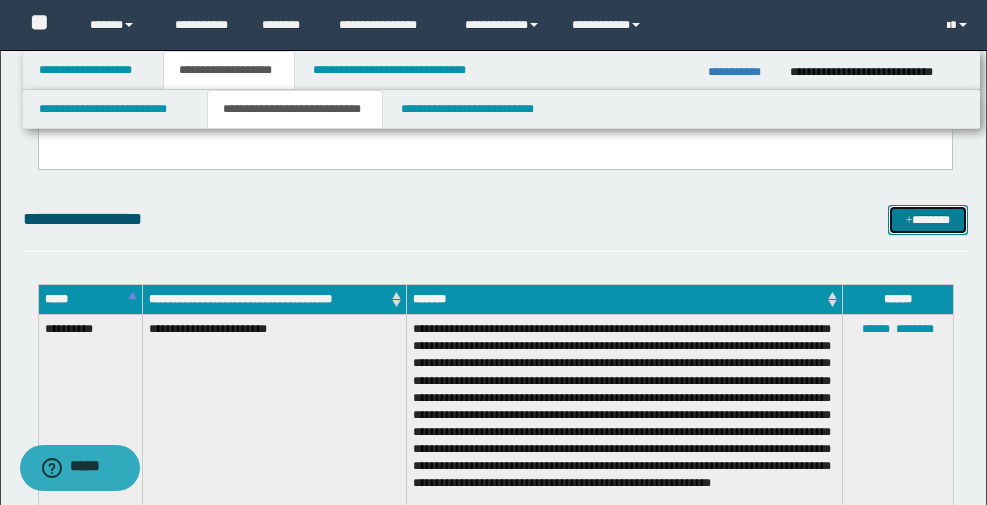 click on "*******" at bounding box center [928, 220] 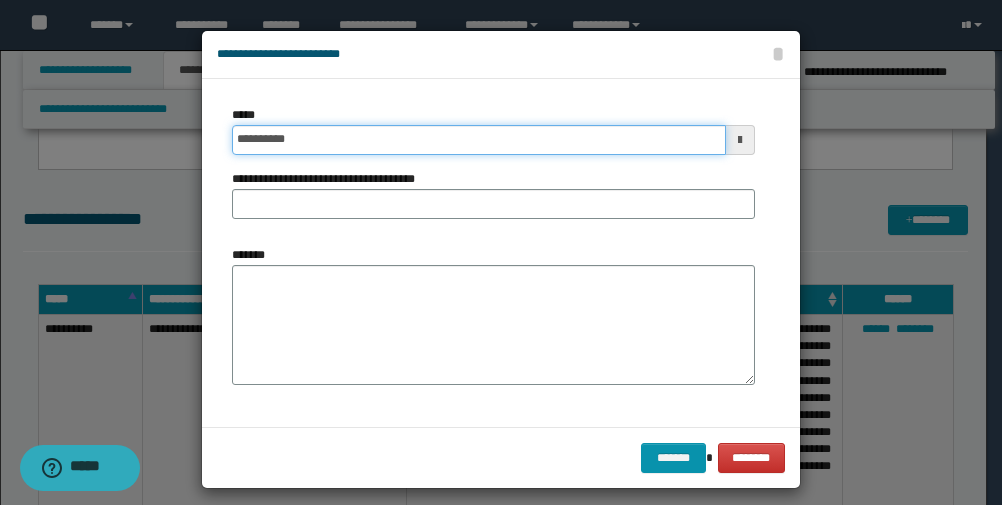 click on "**********" at bounding box center [479, 140] 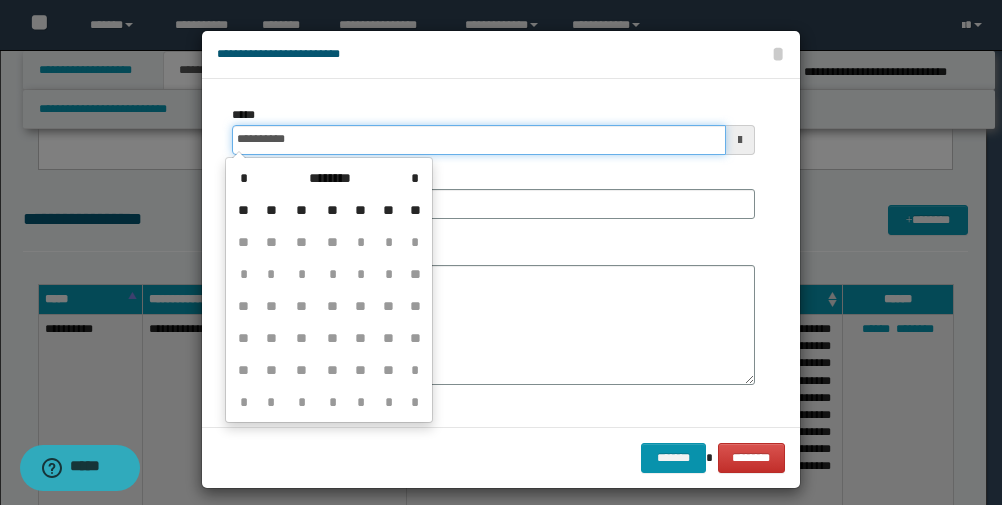 type on "**********" 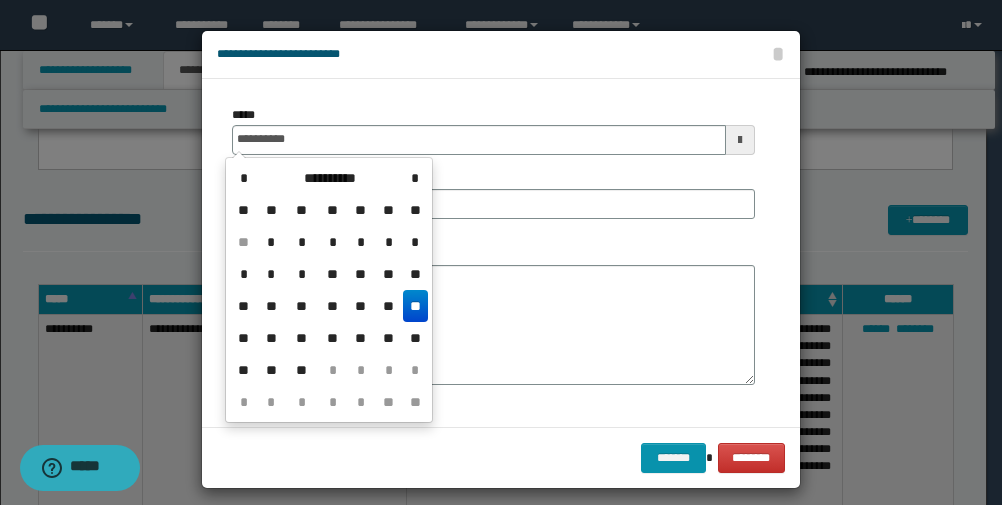 click on "**********" at bounding box center (493, 130) 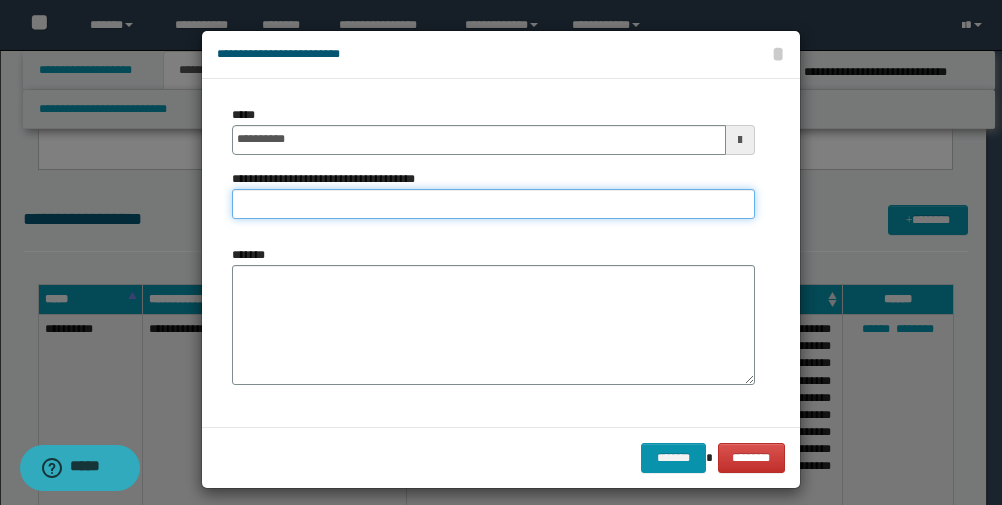 click on "**********" at bounding box center [493, 204] 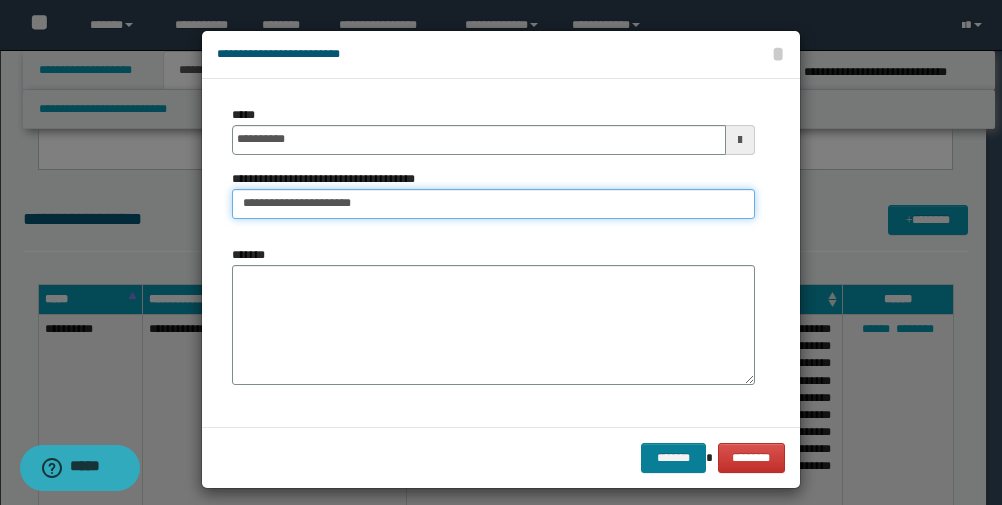 type on "**********" 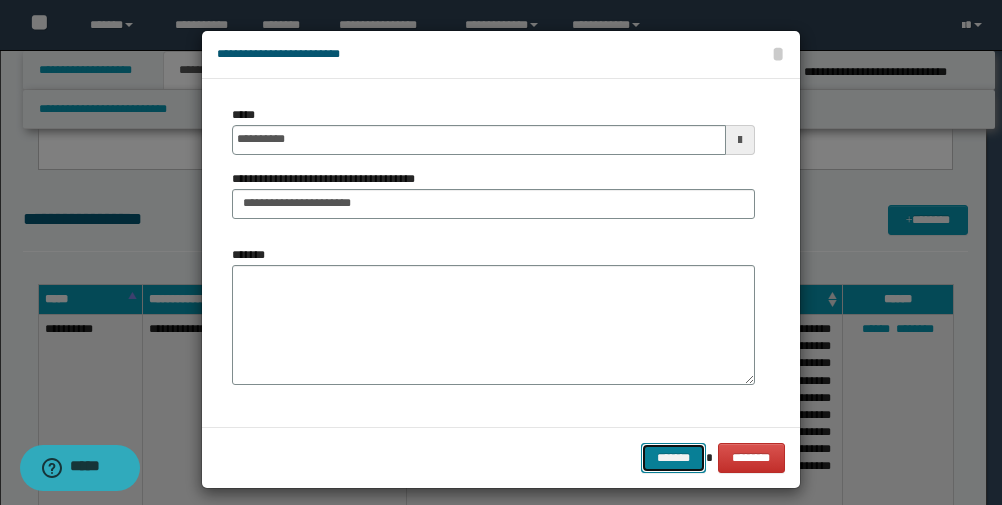 click on "*******" at bounding box center [673, 458] 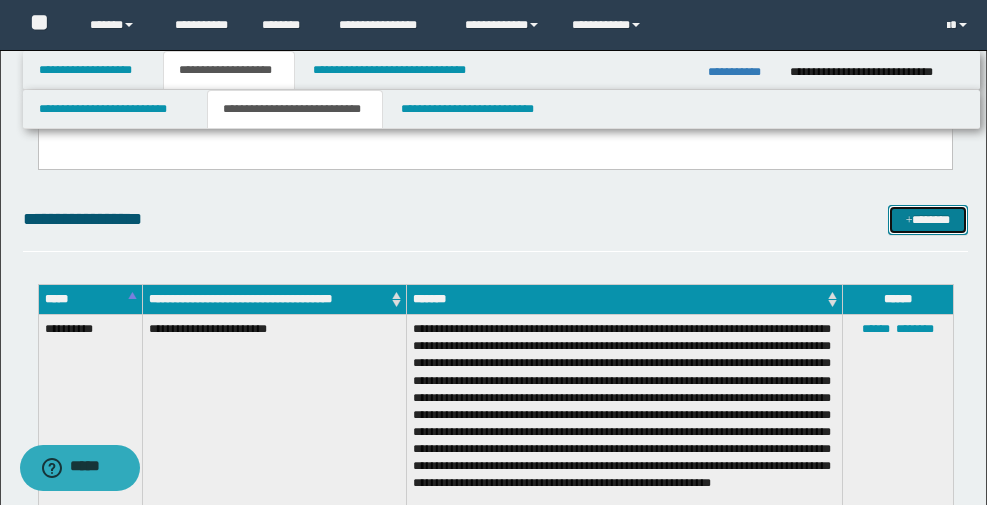 click on "*******" at bounding box center (928, 220) 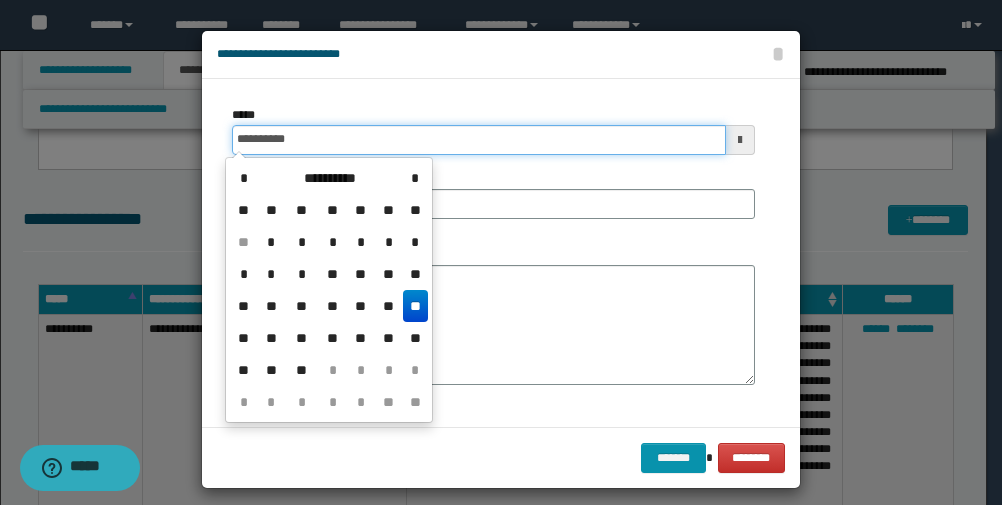 click on "**********" at bounding box center (479, 140) 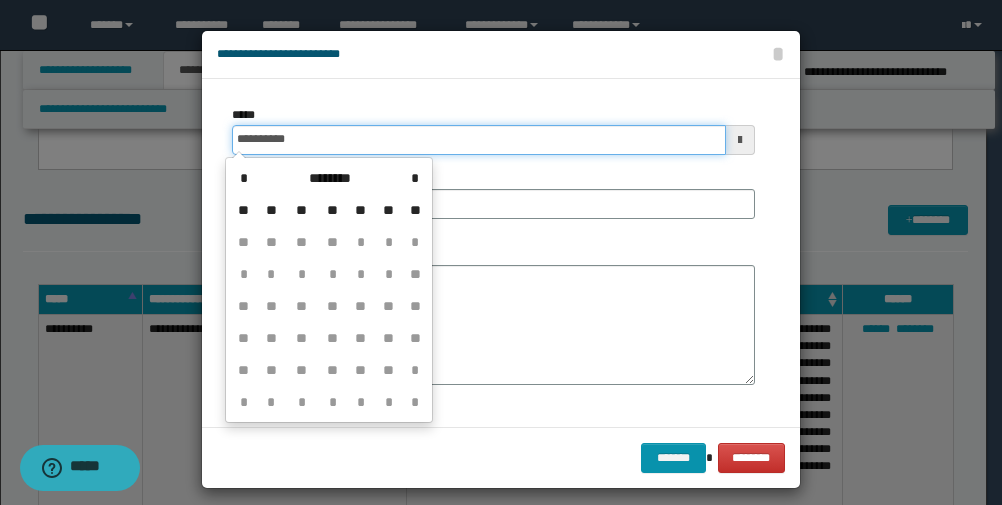 type on "**********" 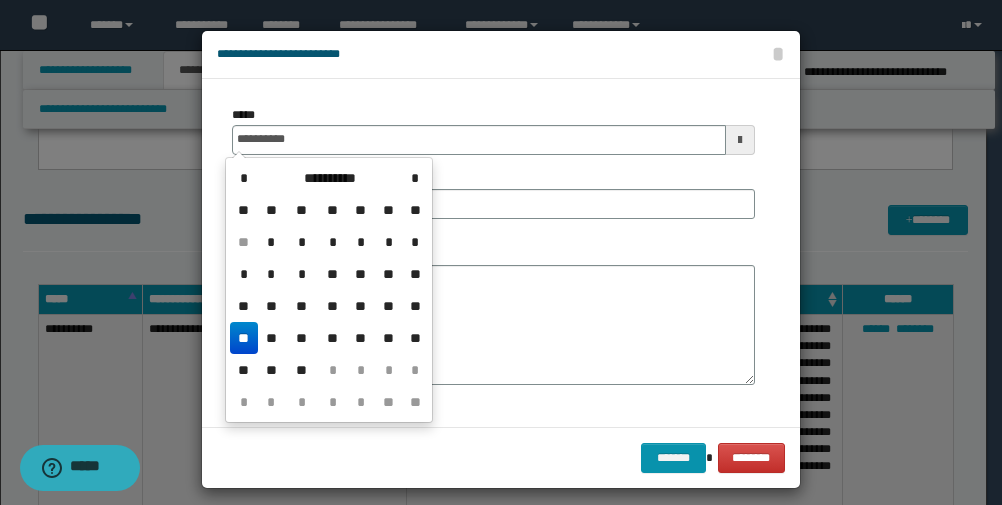 click on "**********" at bounding box center [493, 253] 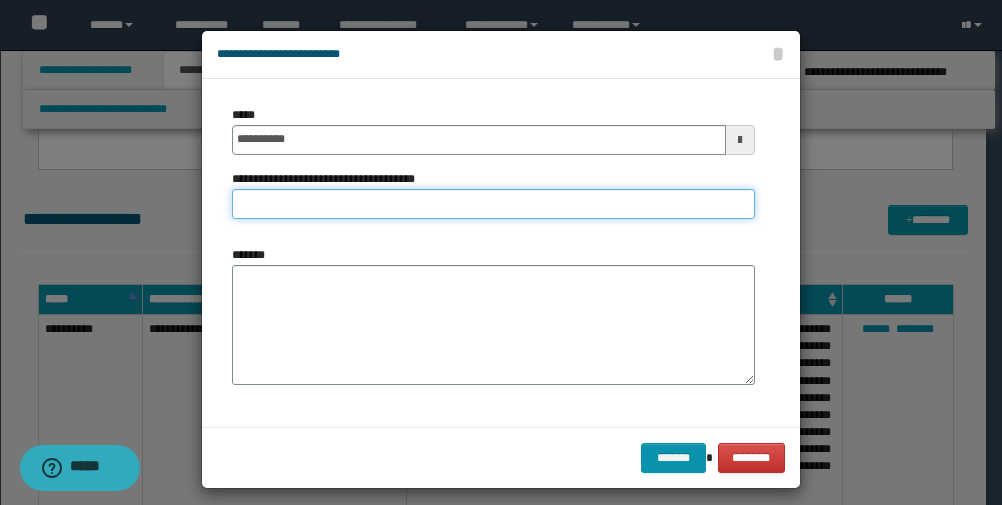 click on "**********" at bounding box center (493, 204) 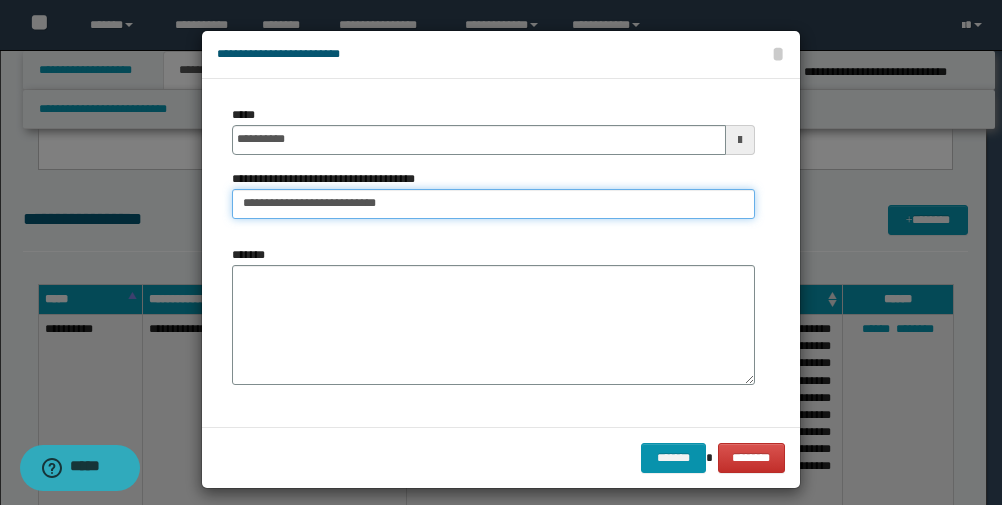click on "**********" at bounding box center (493, 204) 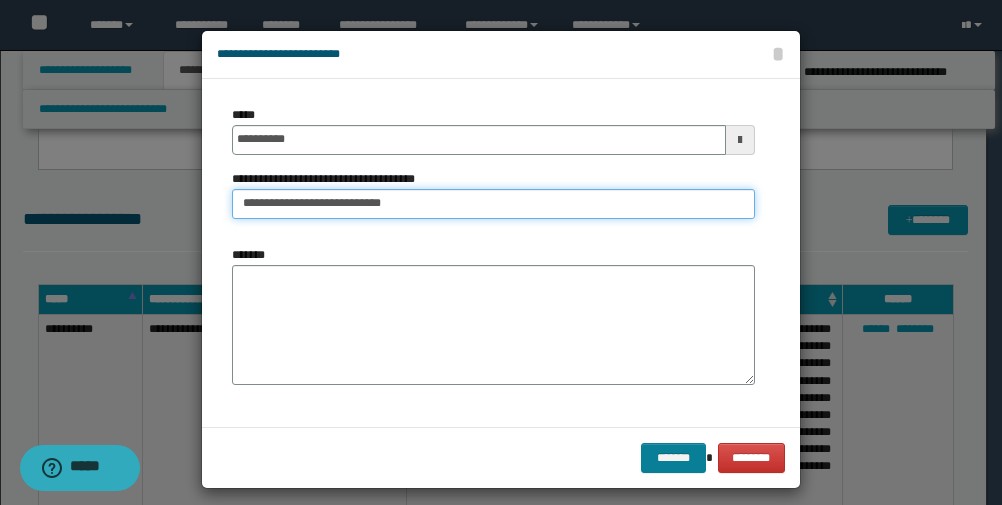 type on "**********" 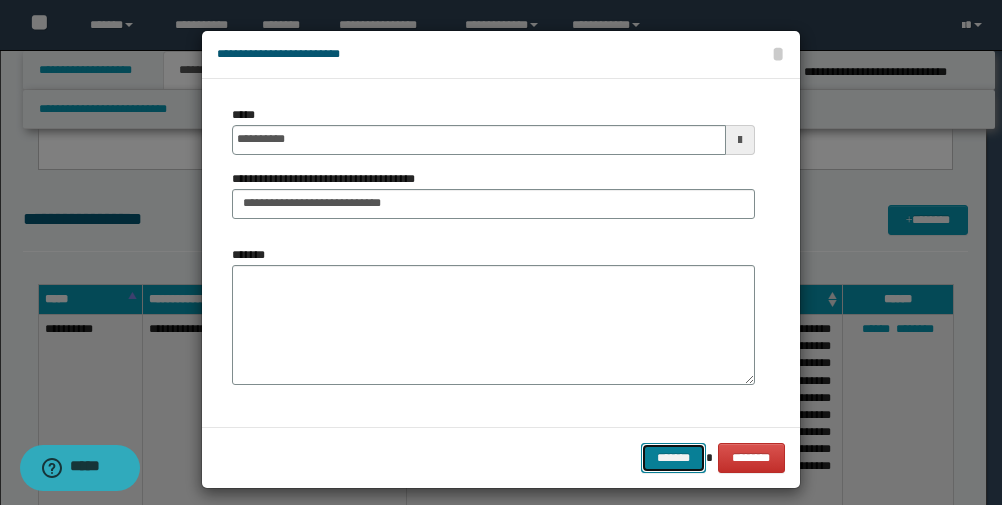 click on "*******" at bounding box center (673, 458) 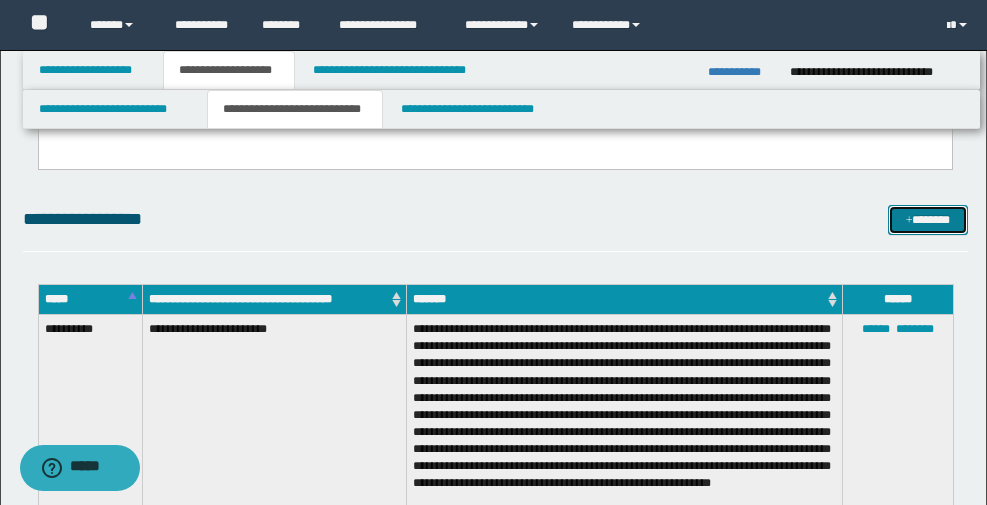 click at bounding box center [909, 221] 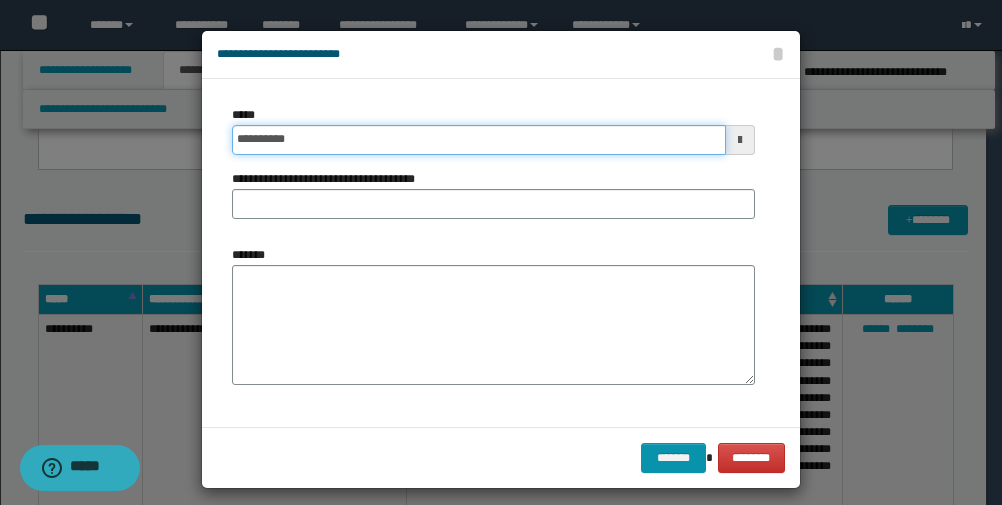 click on "**********" at bounding box center [479, 140] 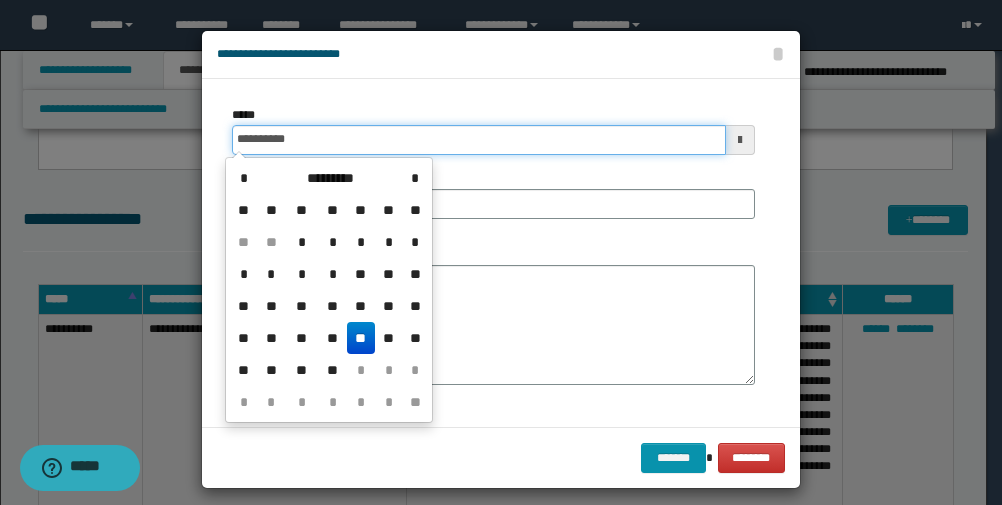 type on "**********" 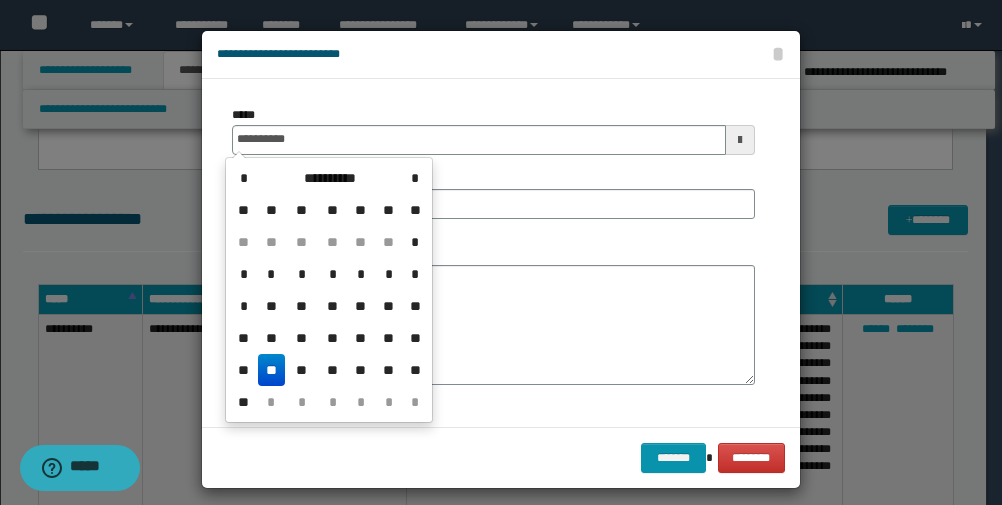 click on "**********" at bounding box center (493, 253) 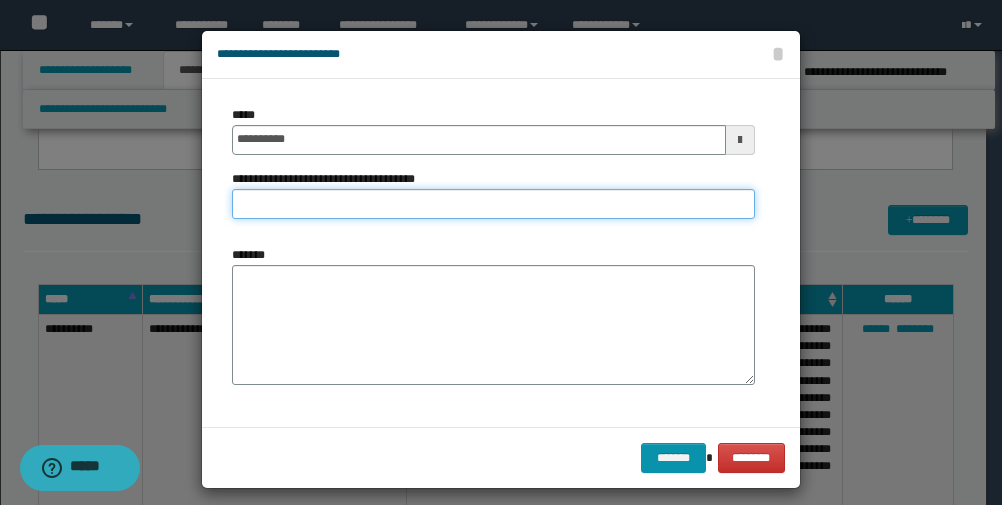 click on "**********" at bounding box center (493, 204) 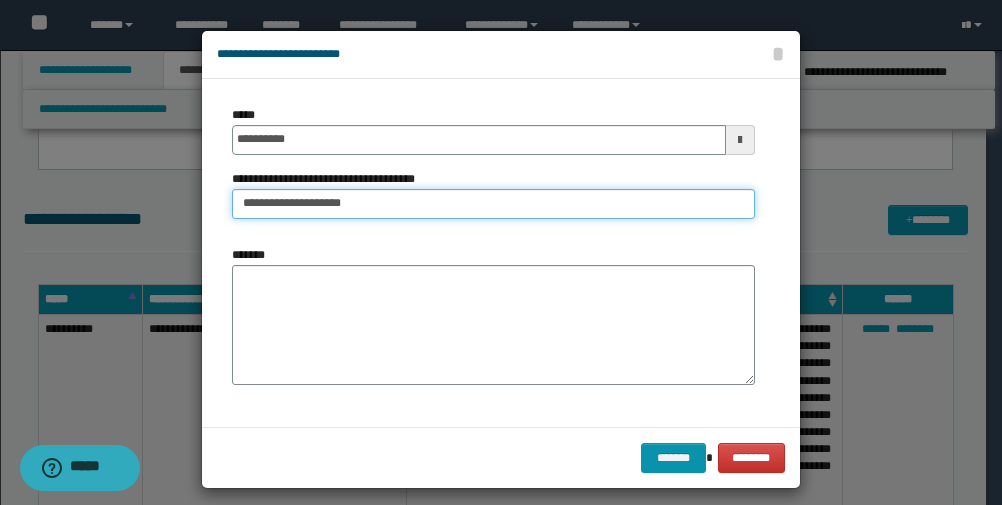 click on "**********" at bounding box center [493, 204] 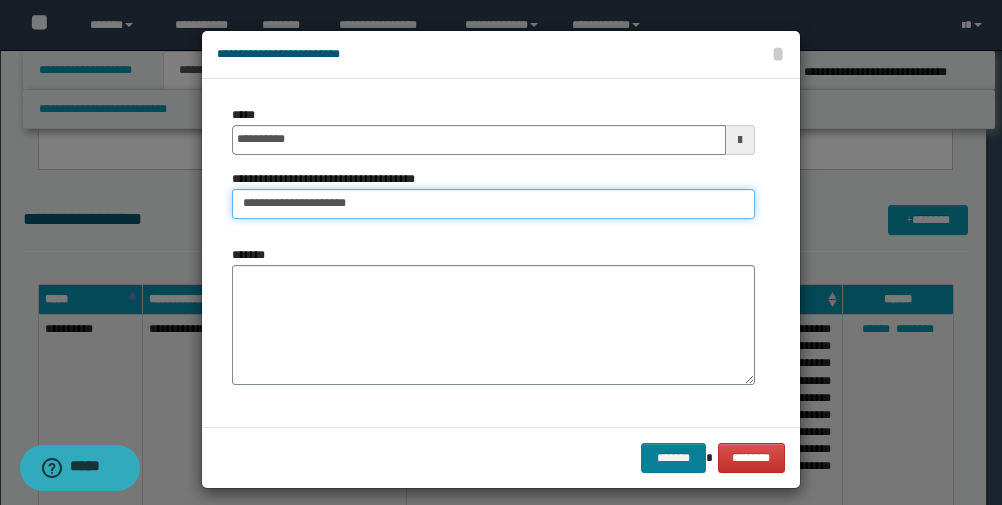 type on "**********" 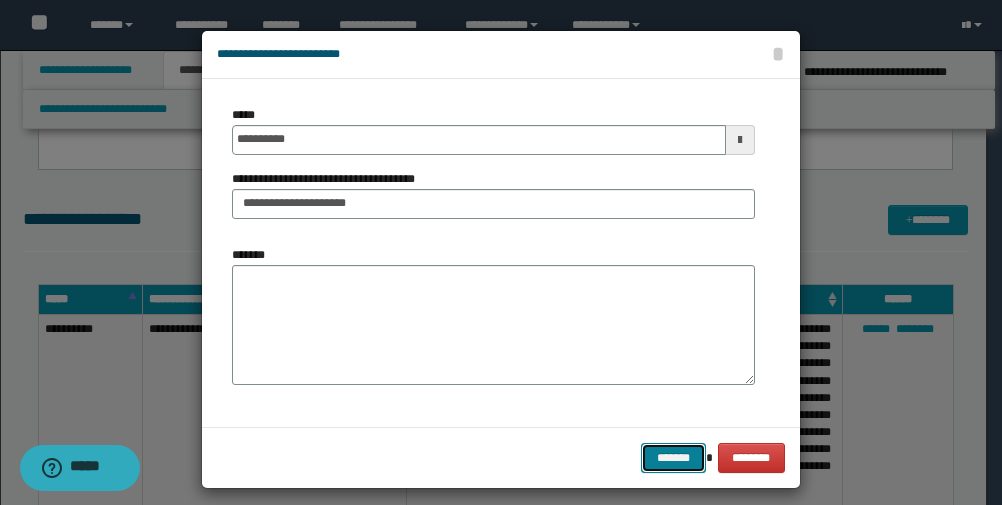 click on "*******" at bounding box center (673, 458) 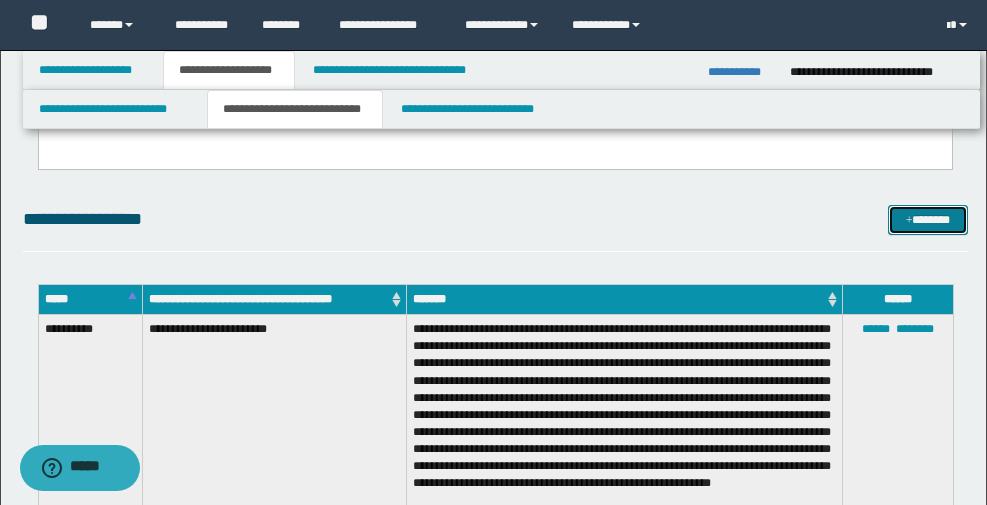 click at bounding box center (909, 221) 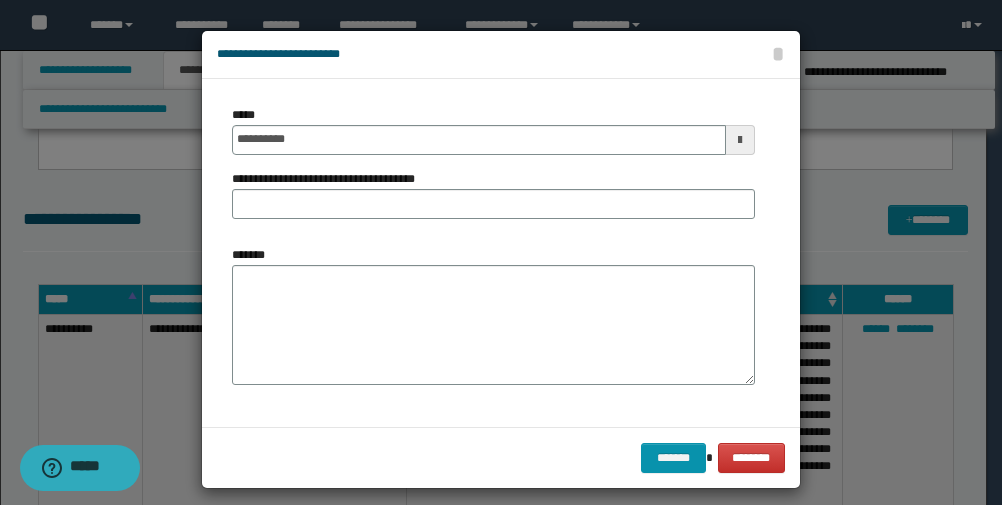 click on "**********" at bounding box center (493, 130) 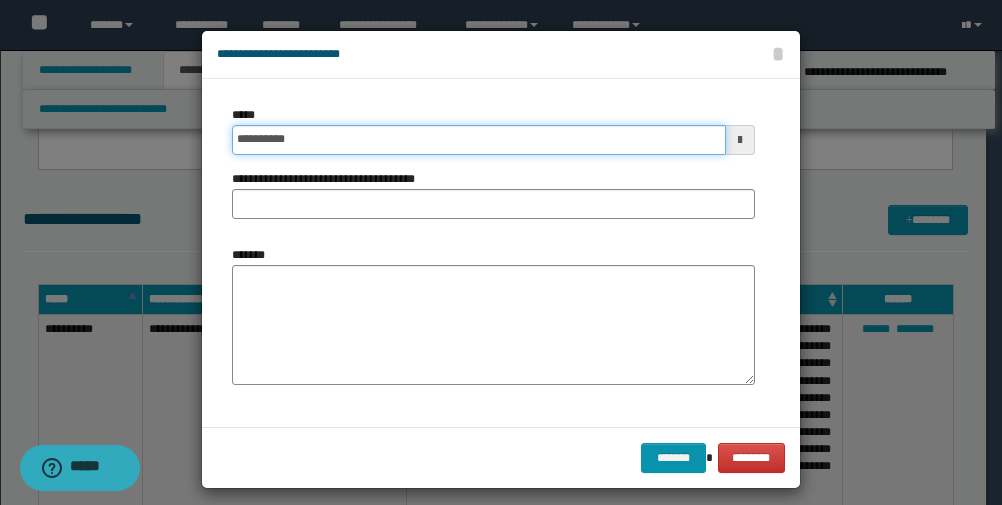 click on "**********" at bounding box center [479, 140] 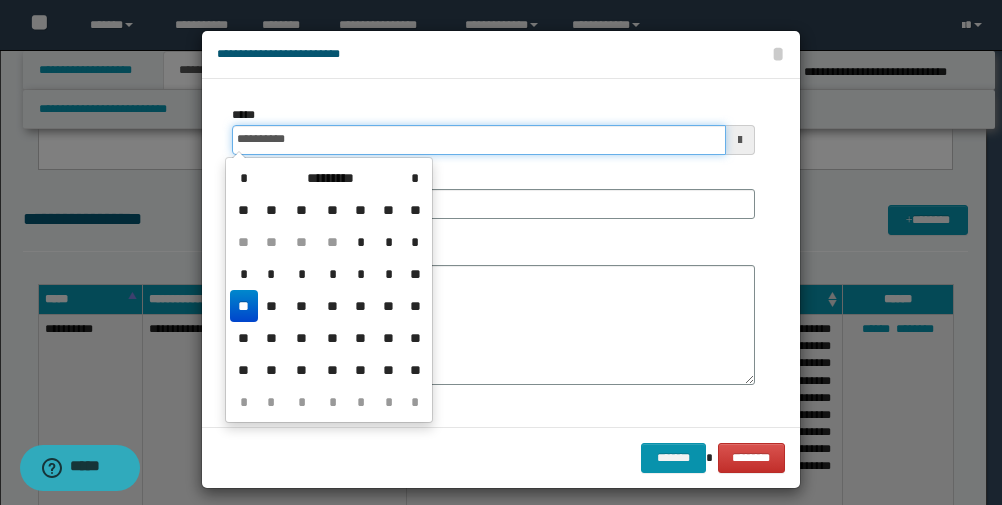 type on "**********" 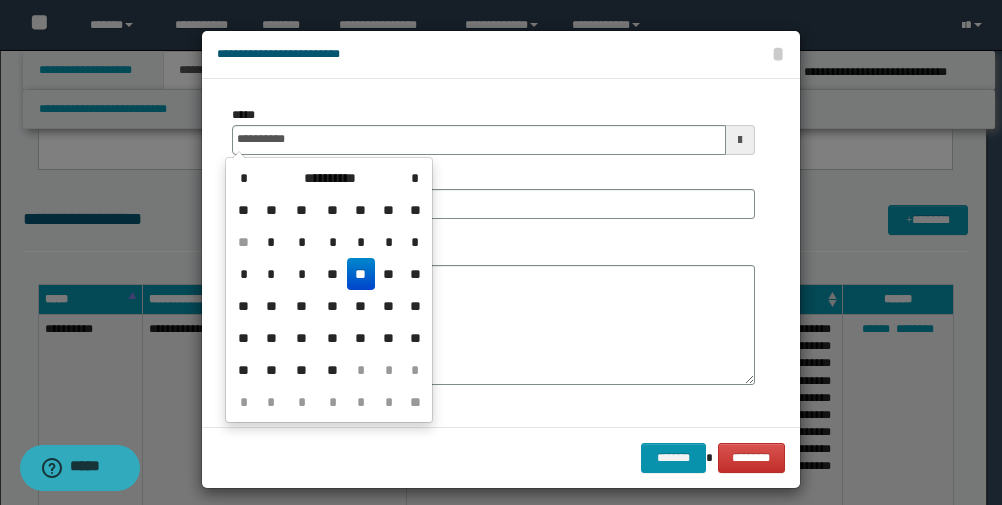 click on "**********" at bounding box center [493, 130] 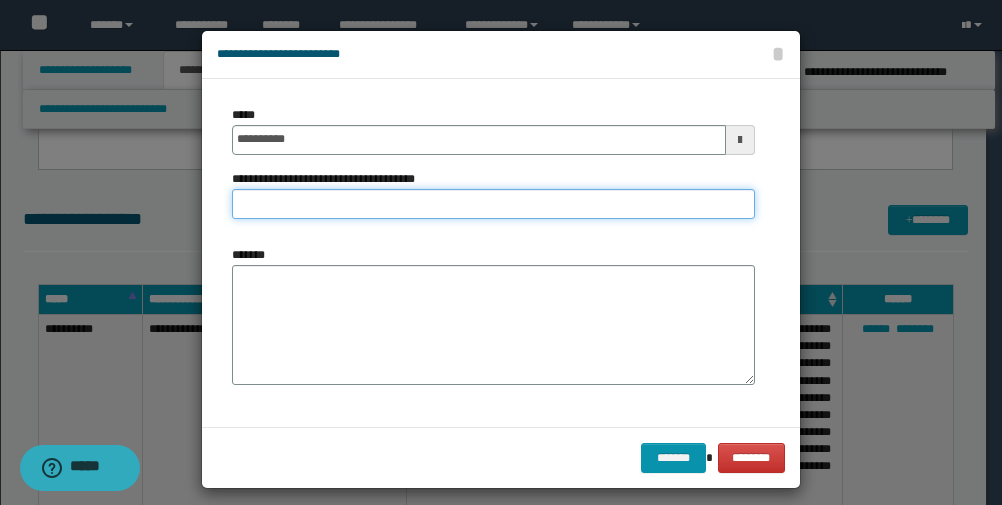 click on "**********" at bounding box center (493, 204) 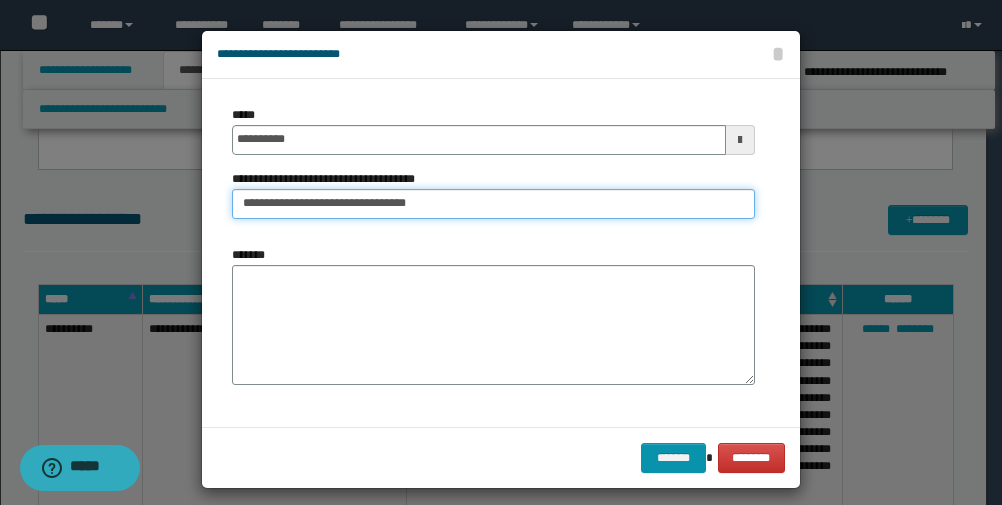 click on "**********" at bounding box center (493, 204) 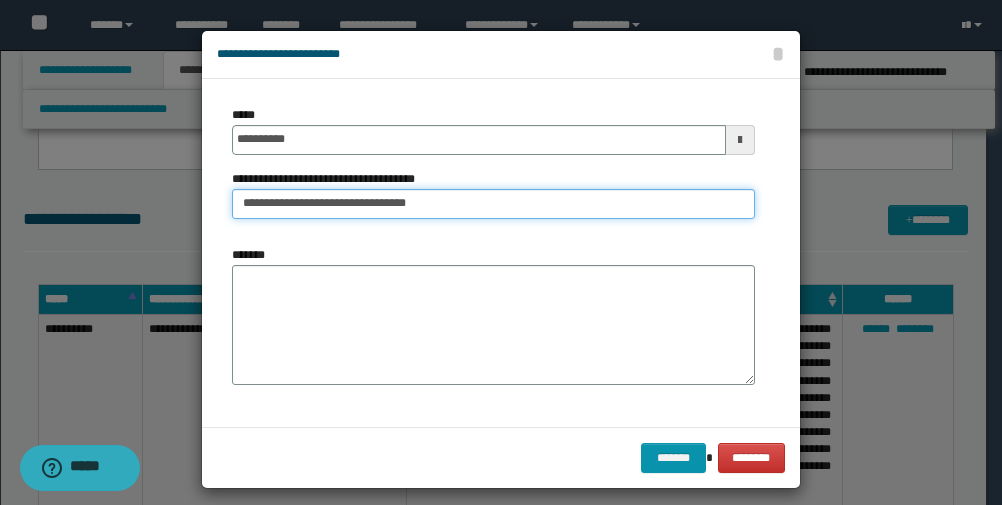 type on "**********" 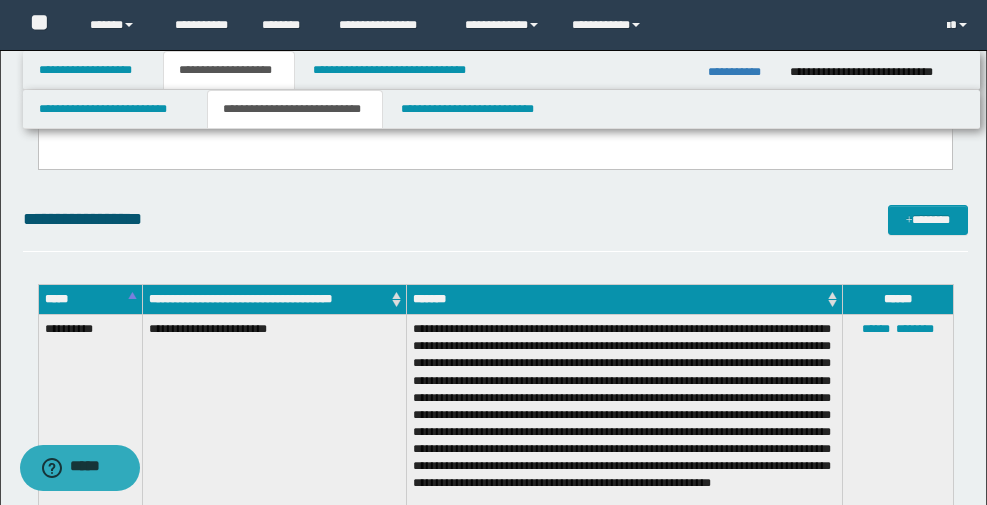 click on "**********" at bounding box center (495, 219) 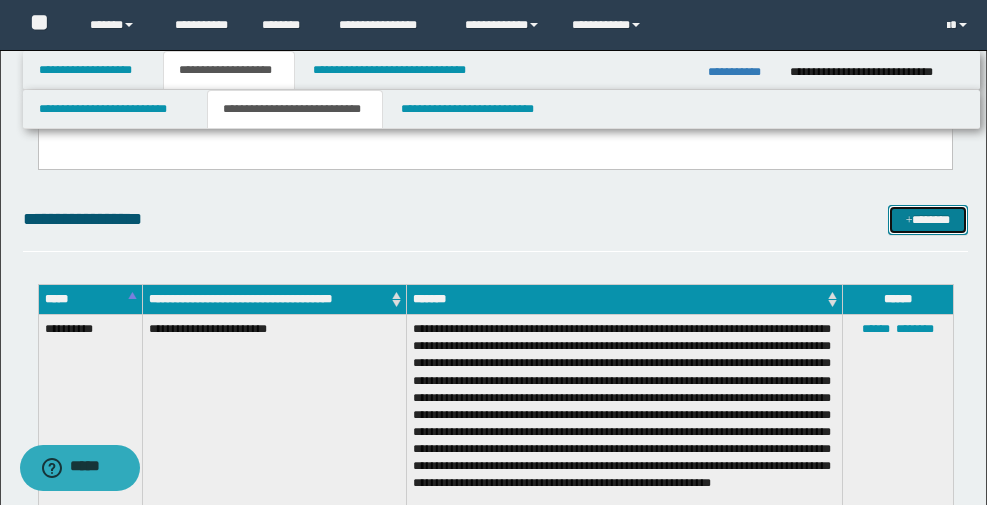 click on "*******" at bounding box center (928, 220) 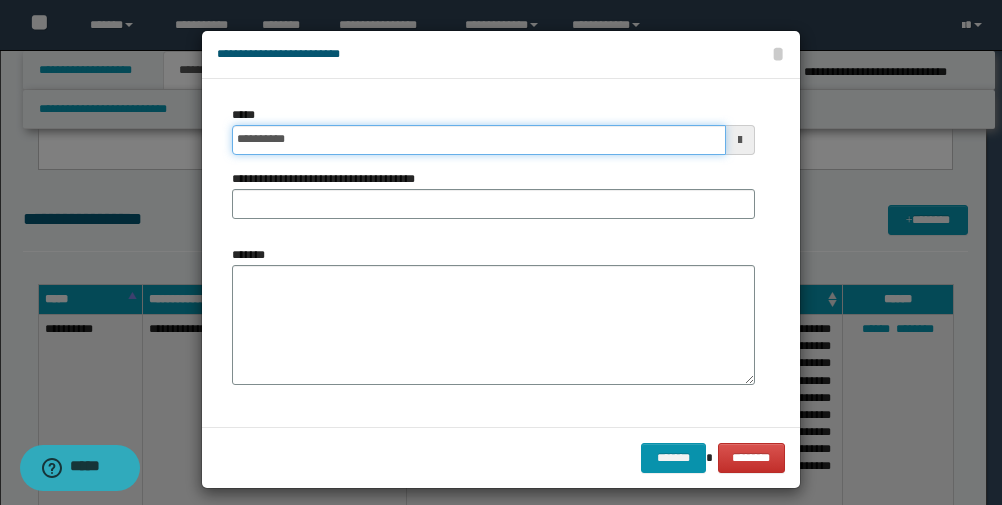 click on "**********" at bounding box center (479, 140) 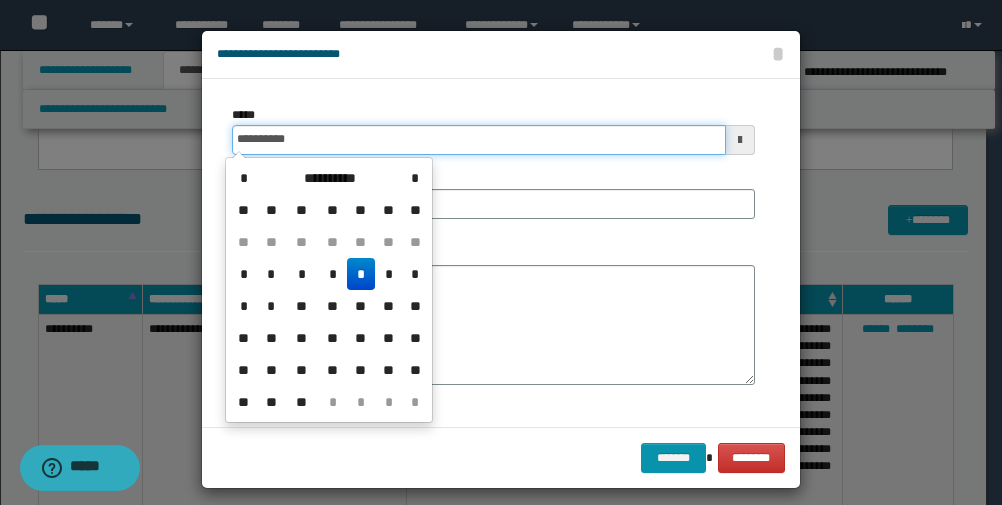 type on "**********" 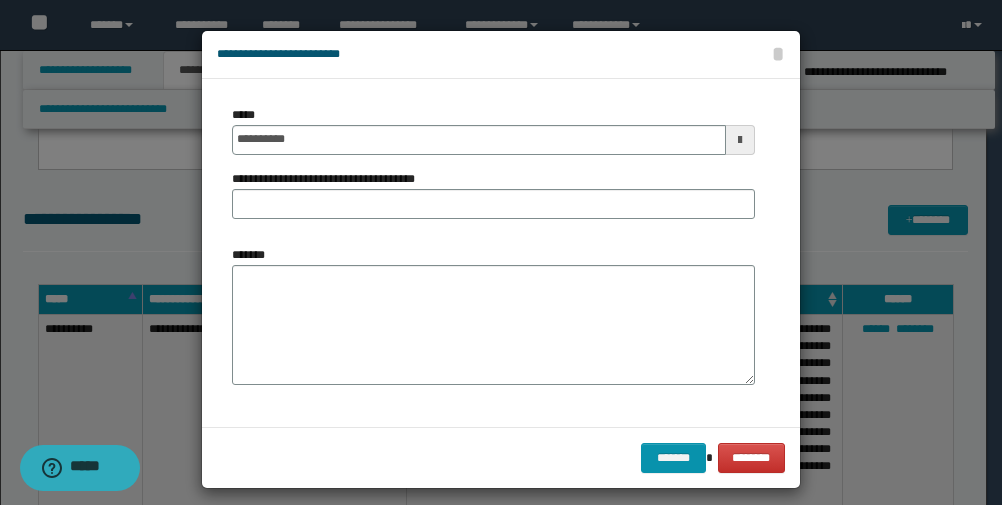 click on "**********" at bounding box center [501, 253] 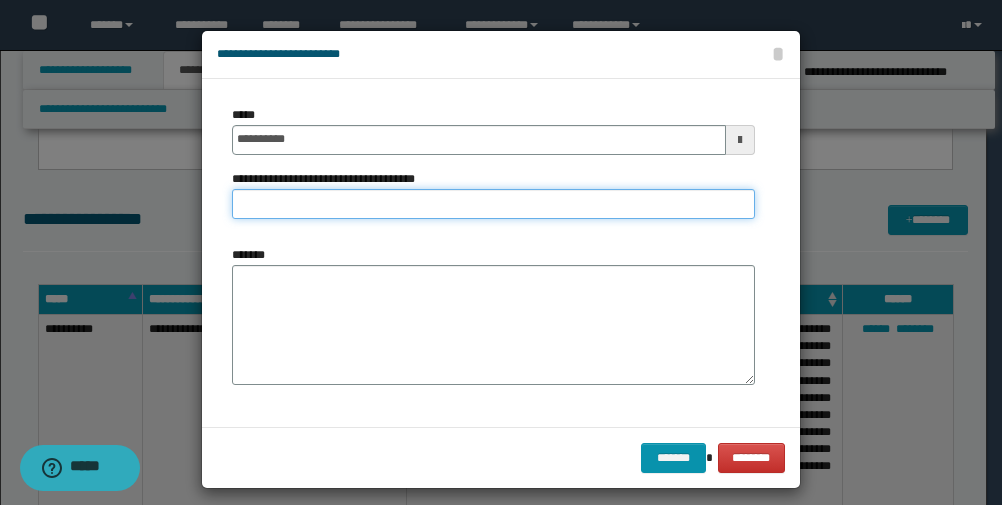 click on "**********" at bounding box center [493, 204] 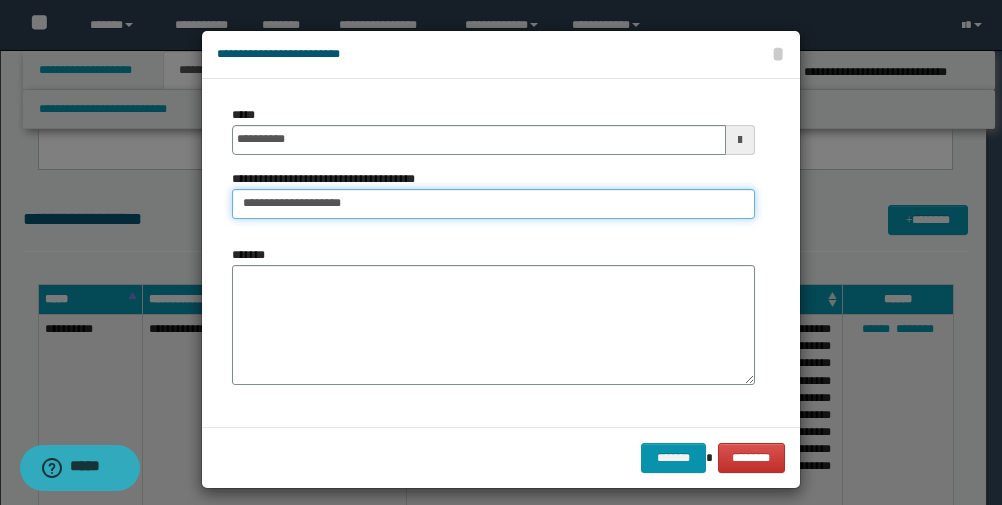 drag, startPoint x: 338, startPoint y: 205, endPoint x: 414, endPoint y: 271, distance: 100.65784 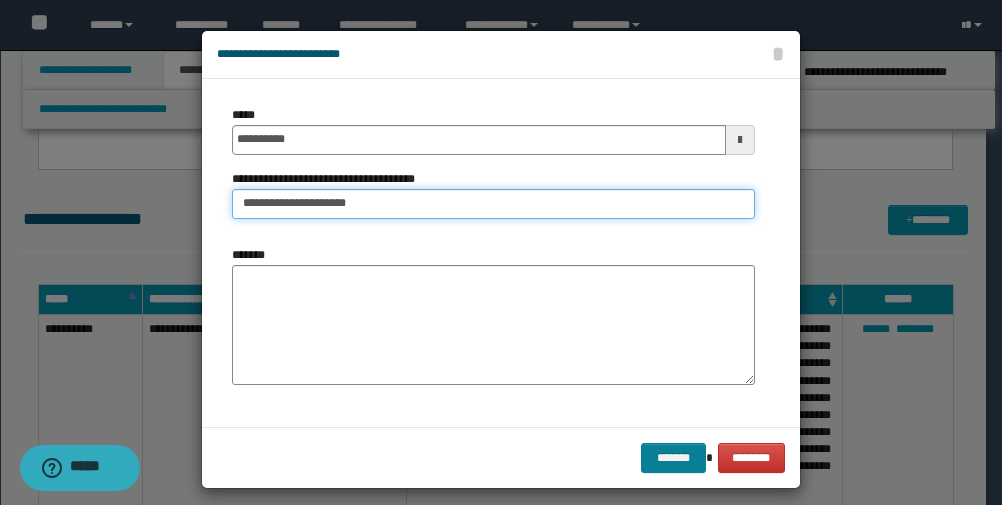 type on "**********" 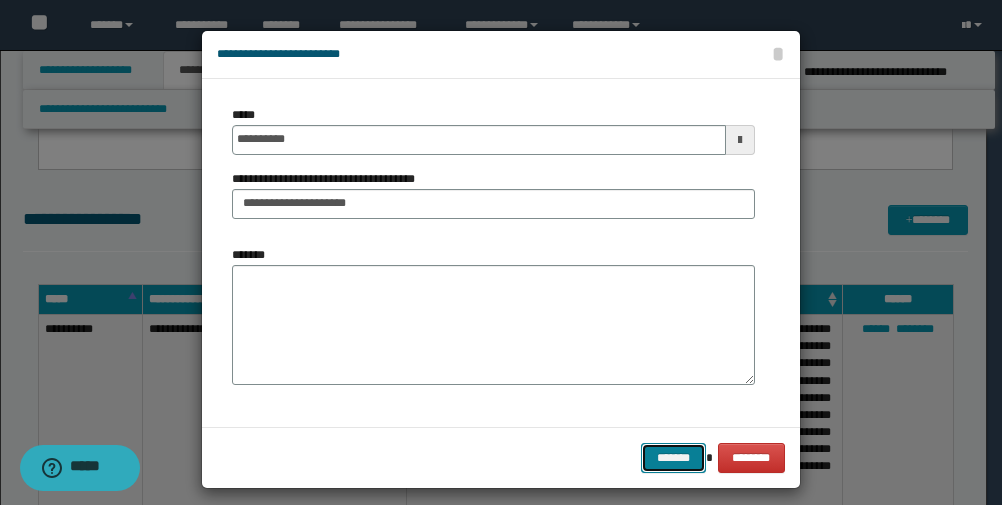 click on "*******" at bounding box center [673, 458] 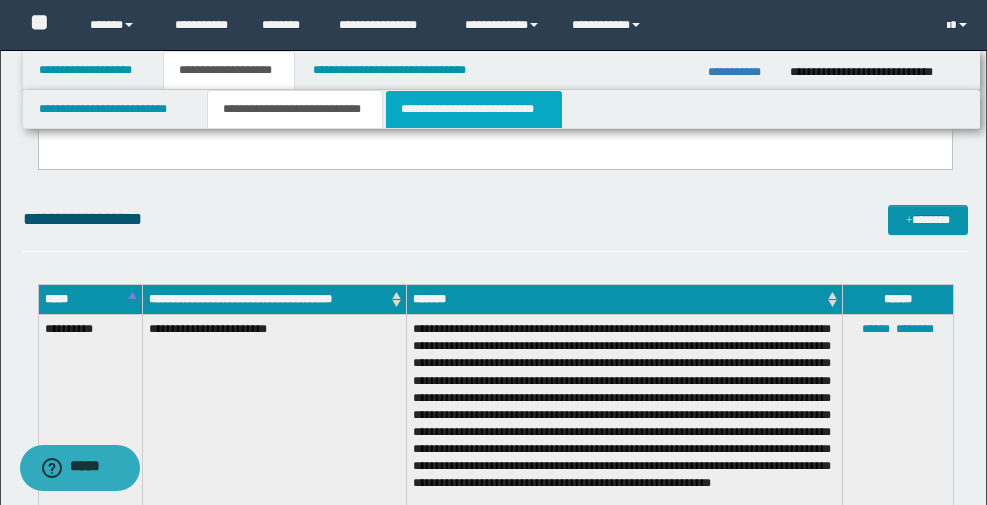 click on "**********" at bounding box center [474, 109] 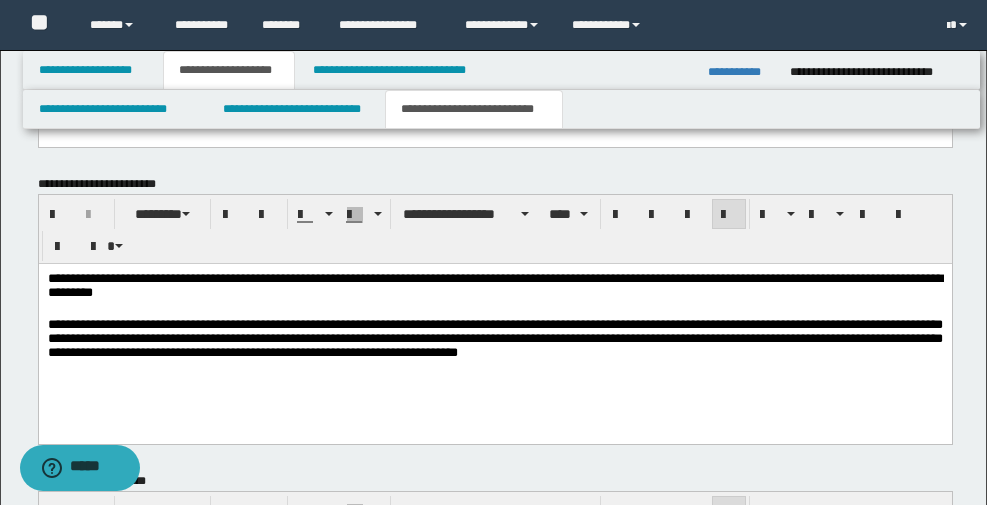scroll, scrollTop: 700, scrollLeft: 0, axis: vertical 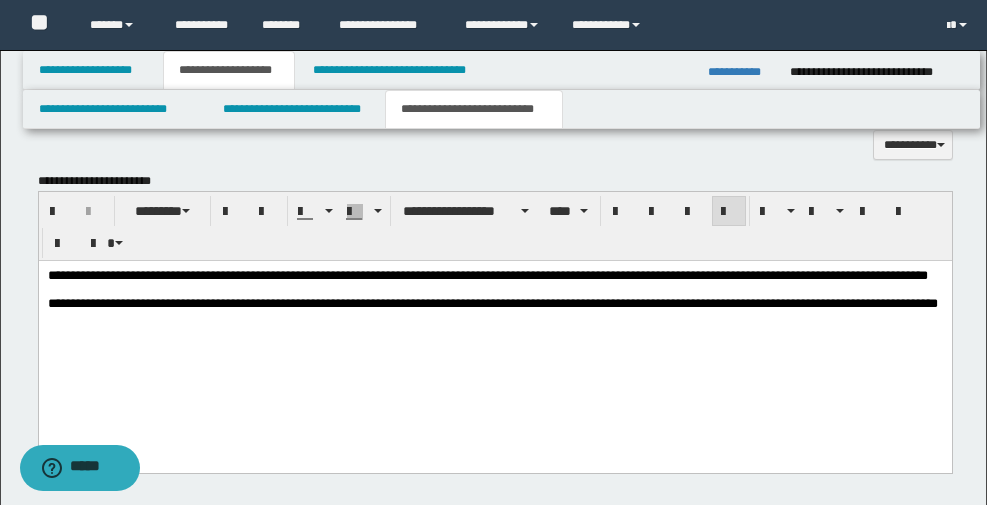 click on "**********" at bounding box center (494, 275) 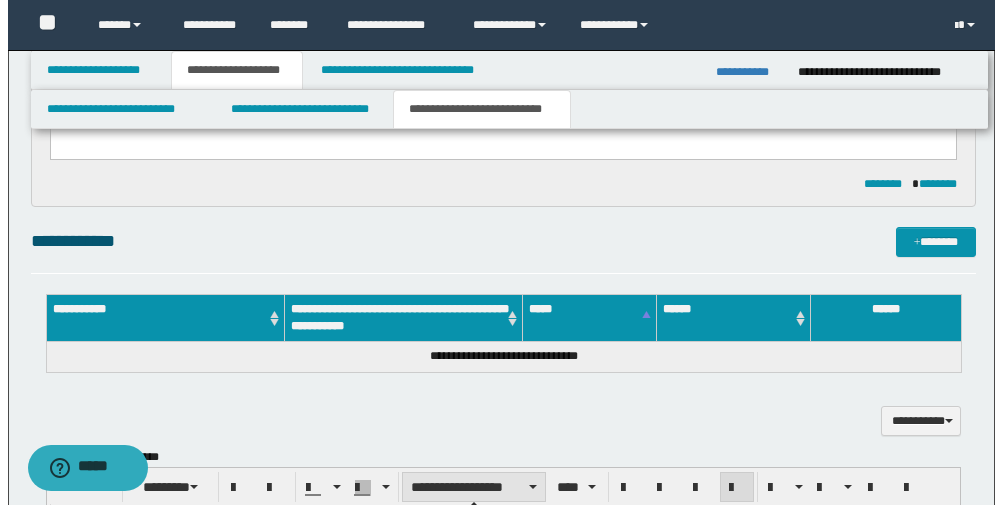scroll, scrollTop: 390, scrollLeft: 0, axis: vertical 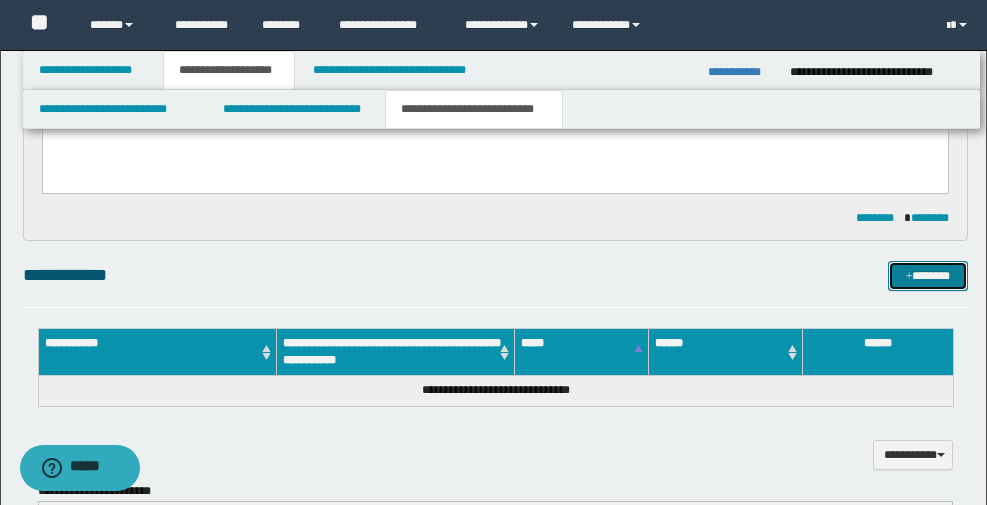 click on "*******" at bounding box center (928, 276) 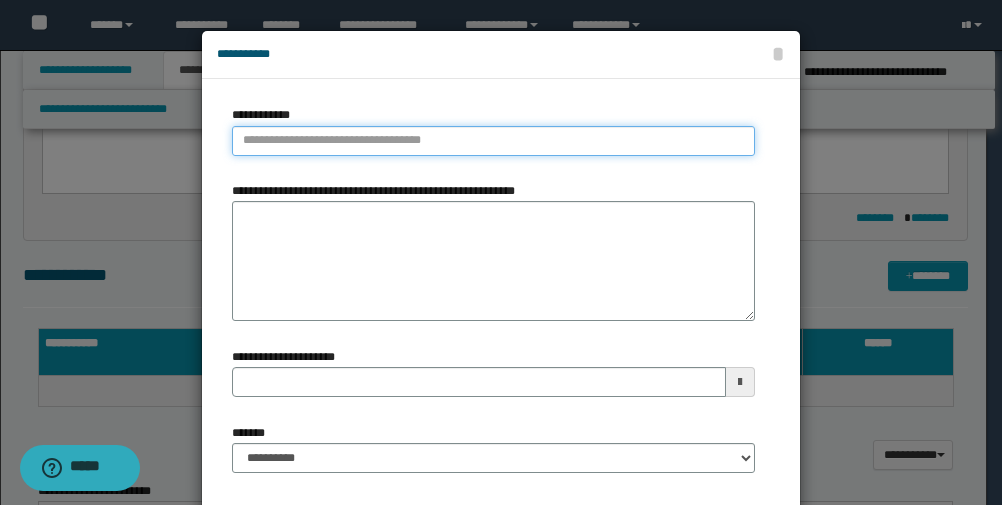 click on "**********" at bounding box center [493, 141] 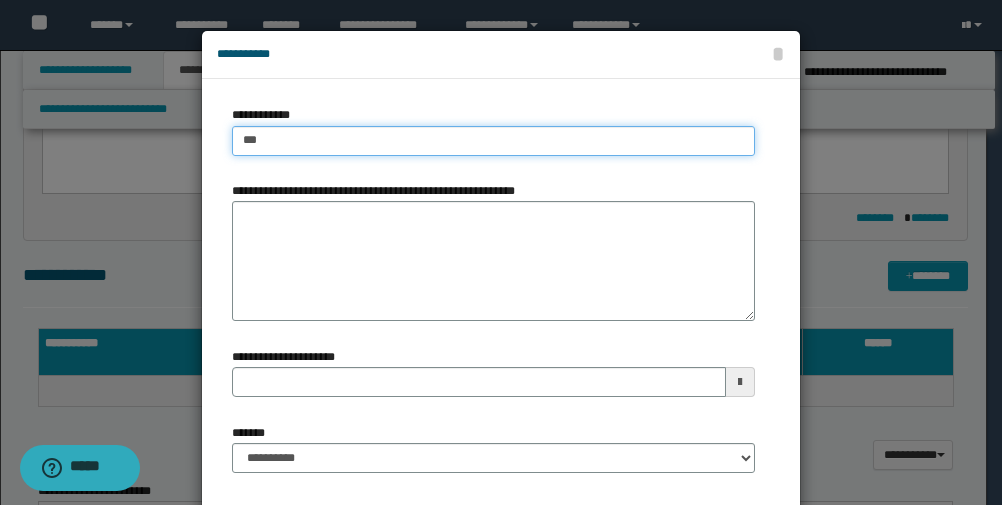 type on "****" 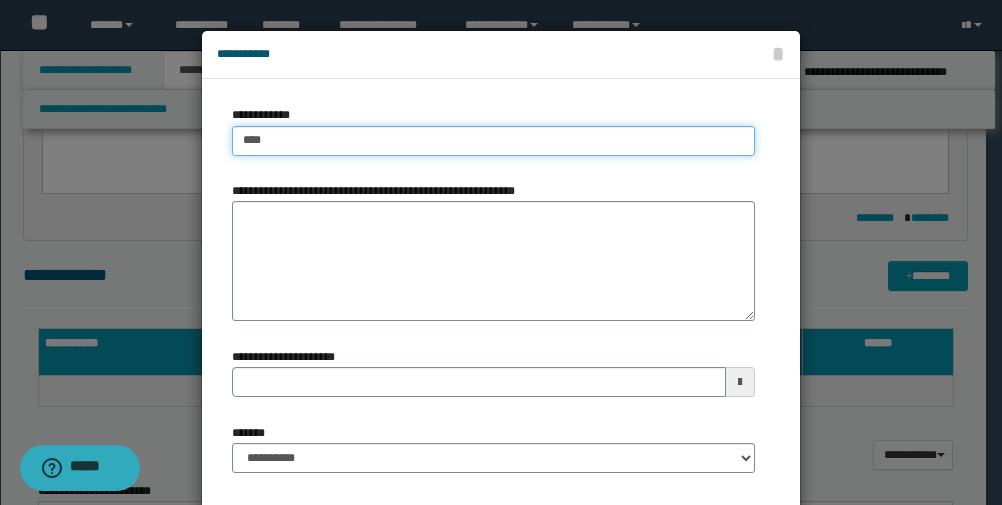 type on "****" 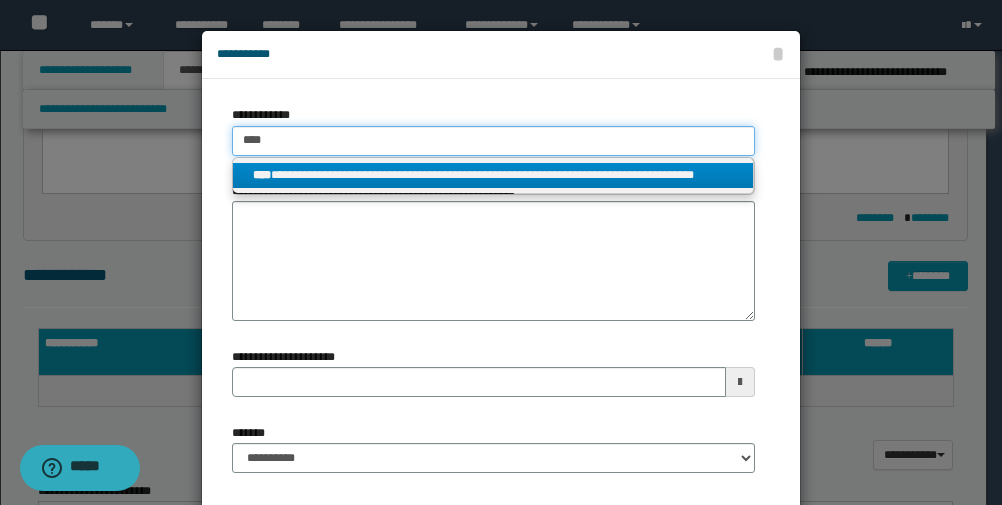 type on "****" 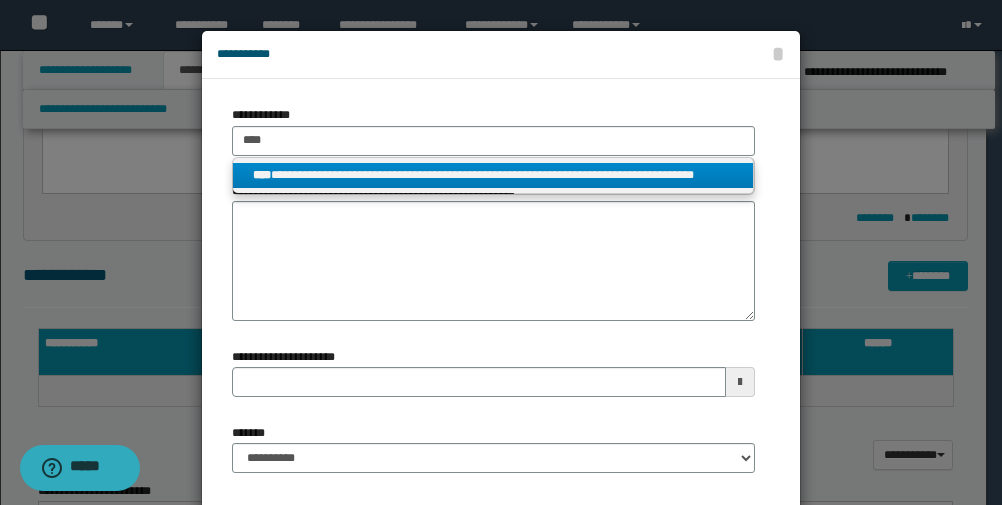 click on "**********" at bounding box center [493, 176] 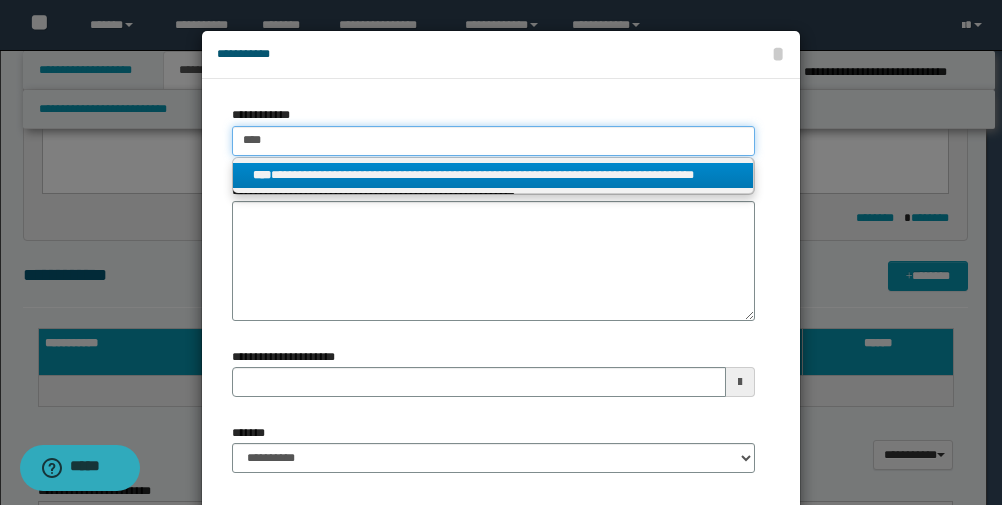 type 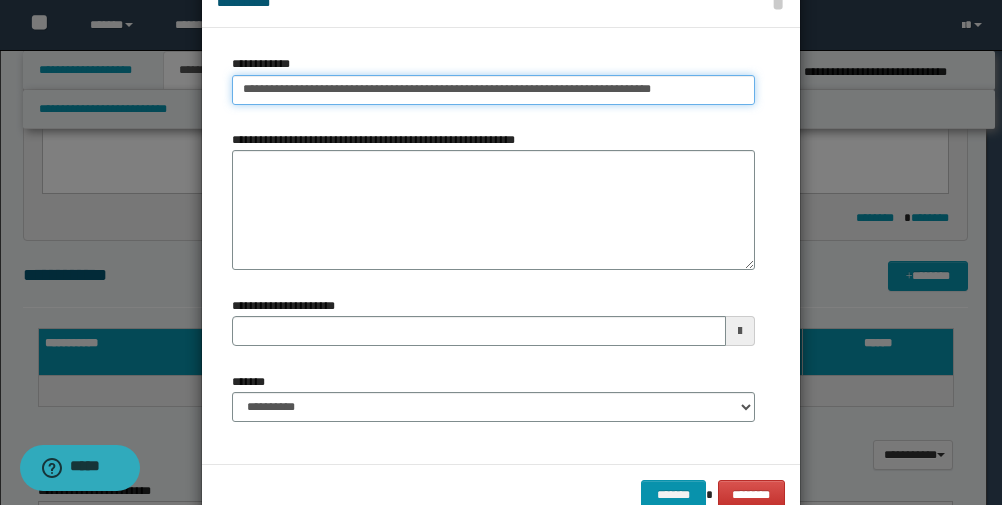 scroll, scrollTop: 100, scrollLeft: 0, axis: vertical 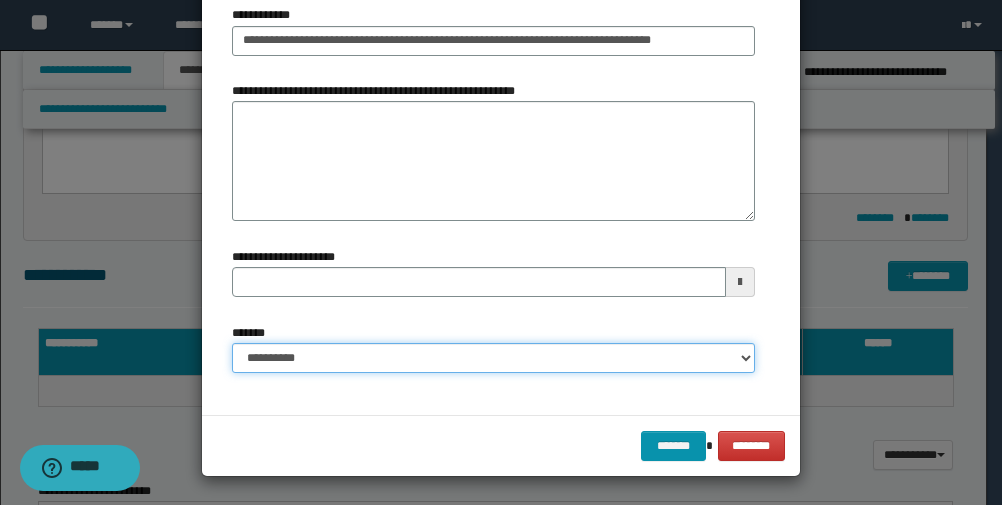 click on "**********" at bounding box center (493, 358) 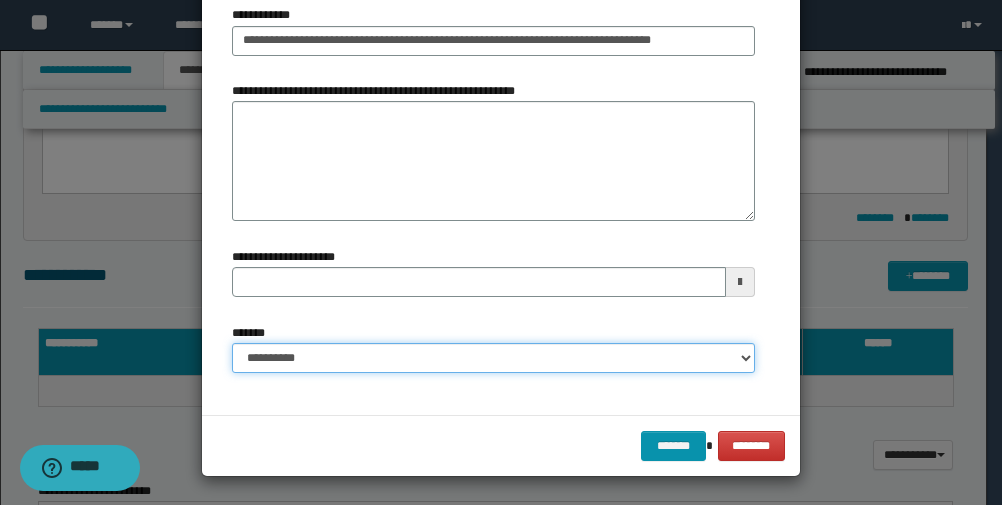 select on "*" 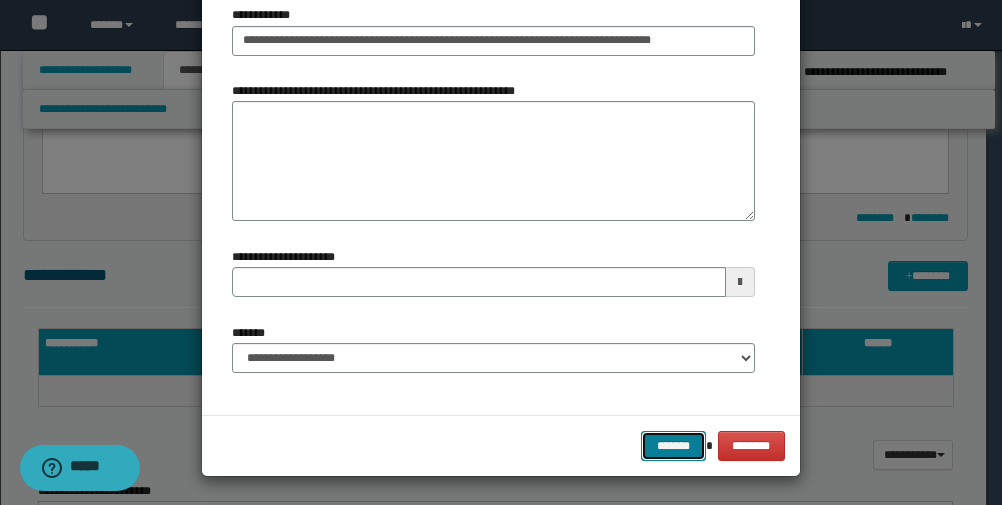 click on "*******" at bounding box center [673, 446] 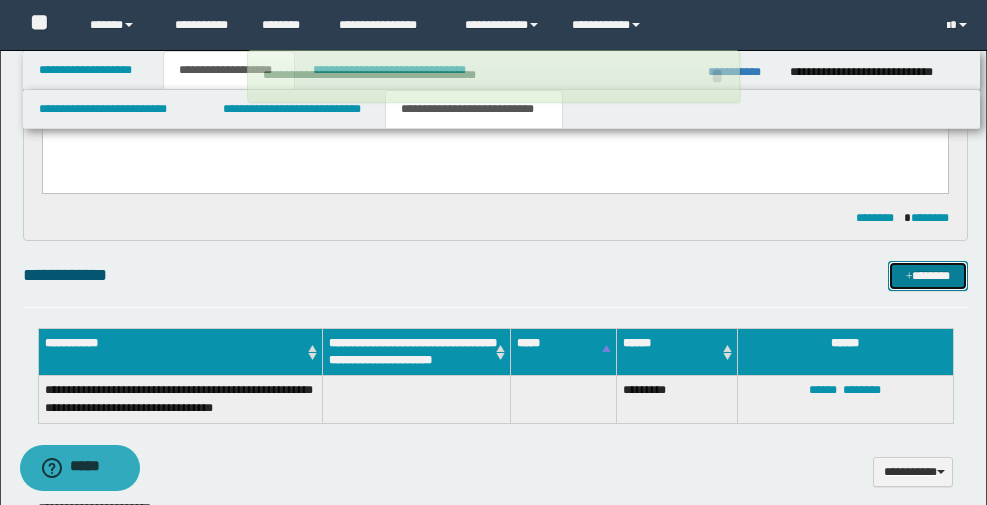 click at bounding box center (909, 277) 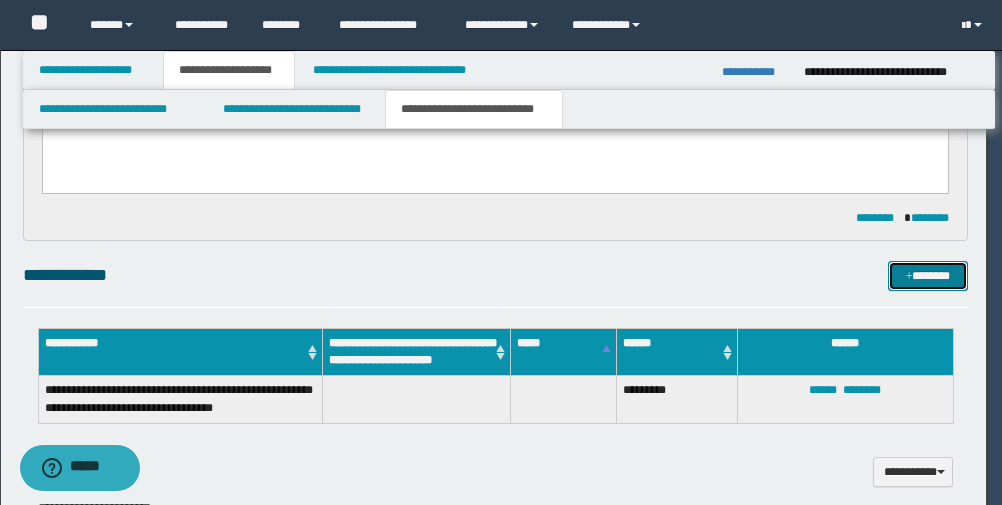 scroll, scrollTop: 0, scrollLeft: 0, axis: both 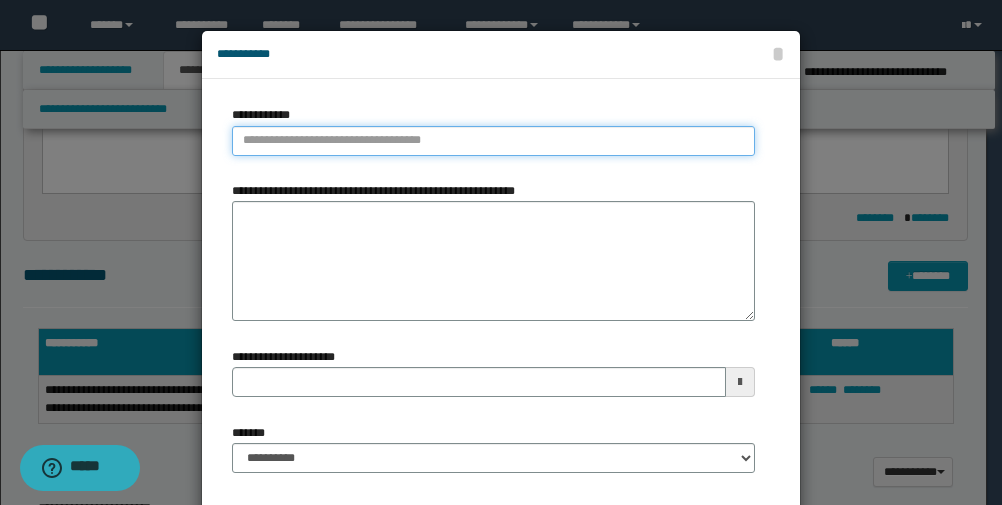 type on "**********" 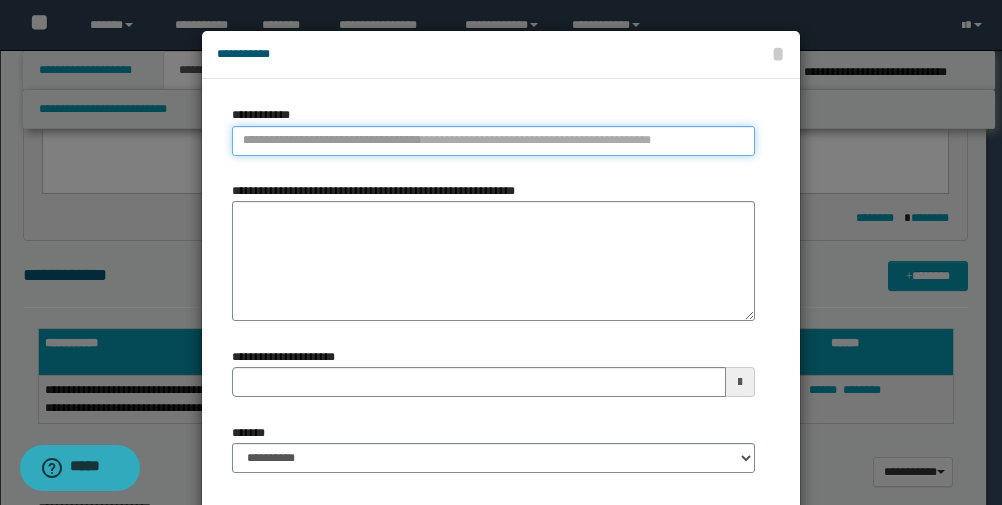 click on "**********" at bounding box center (493, 141) 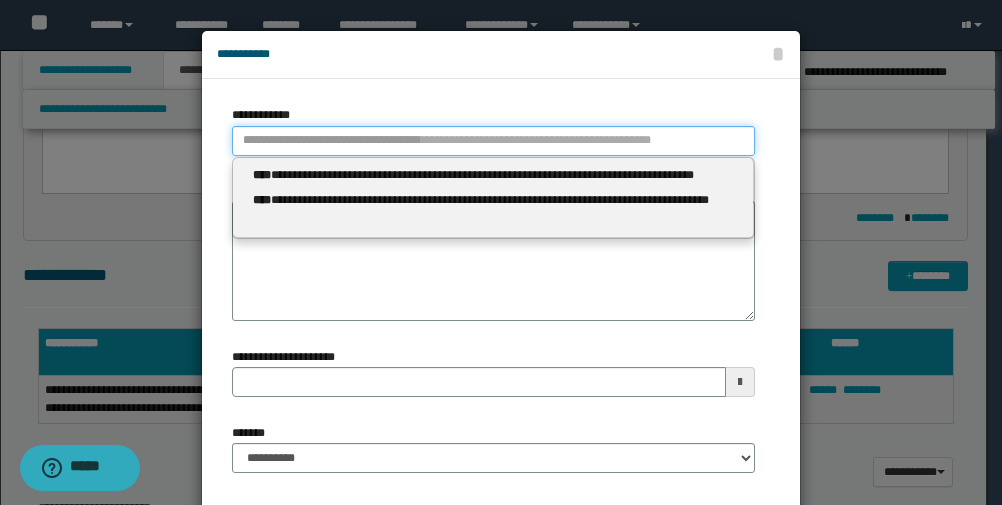 type 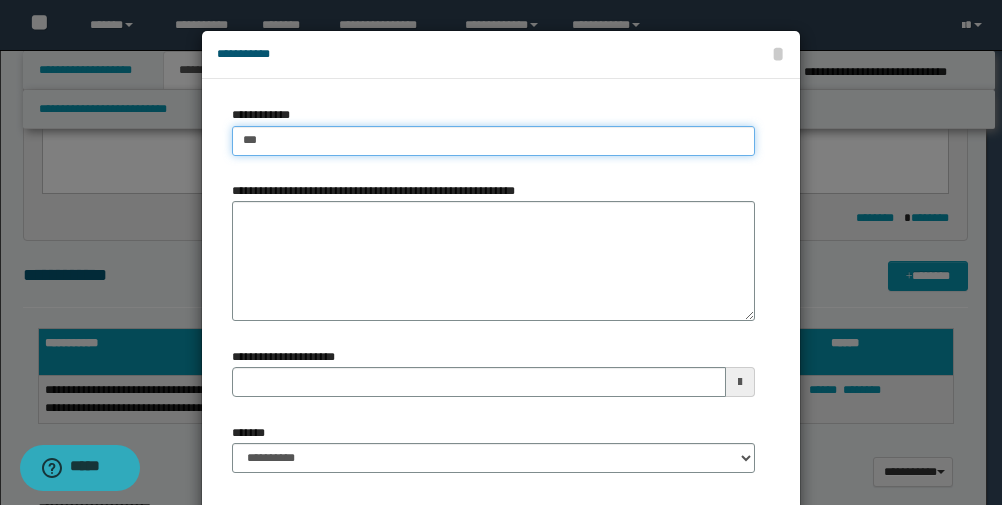 type on "****" 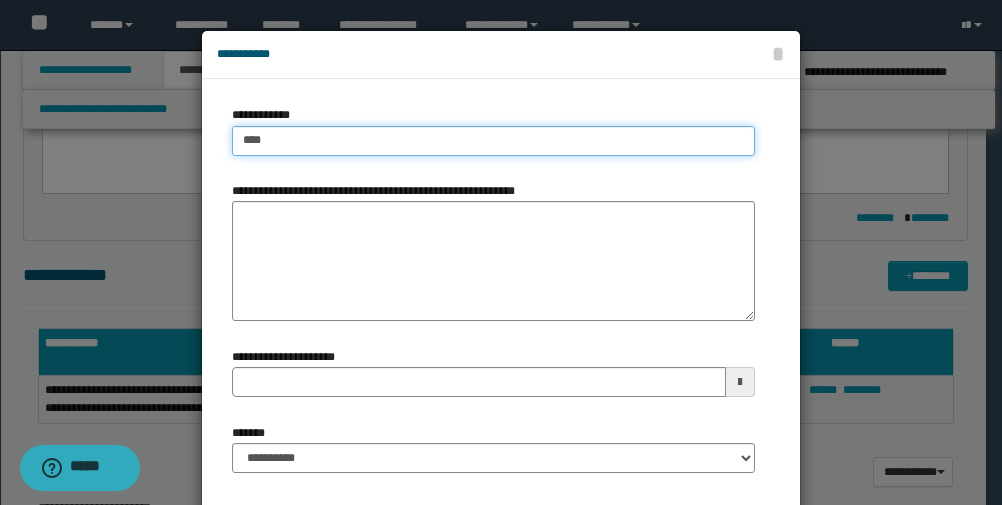 type on "****" 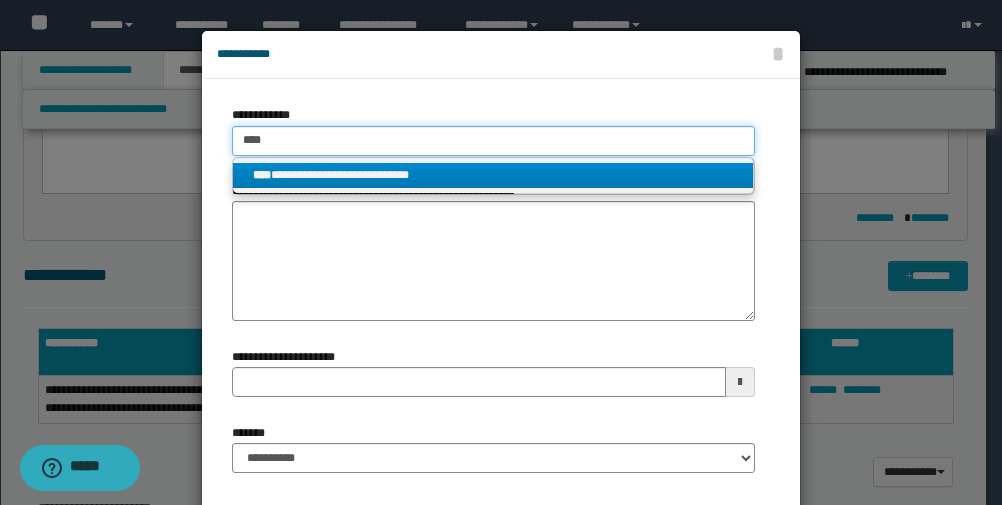 type on "****" 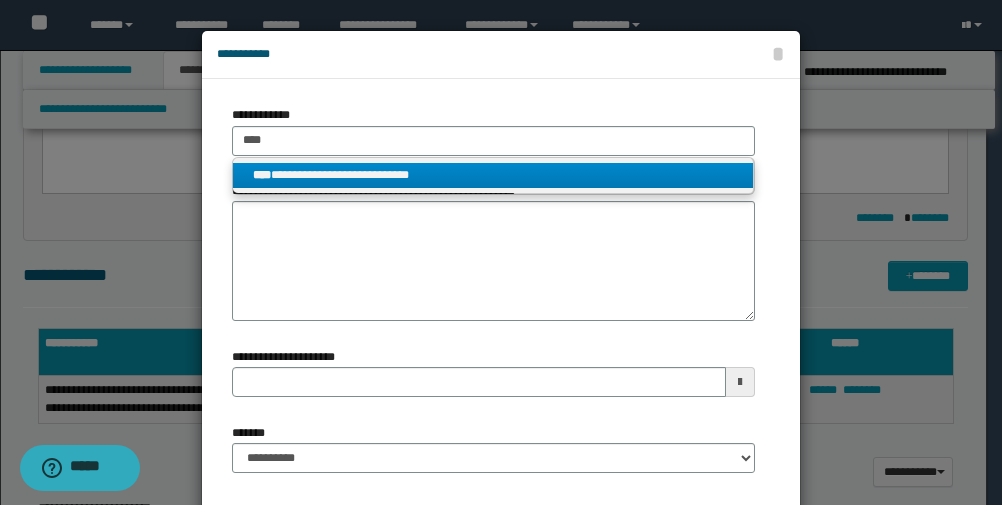 click on "**********" at bounding box center [493, 175] 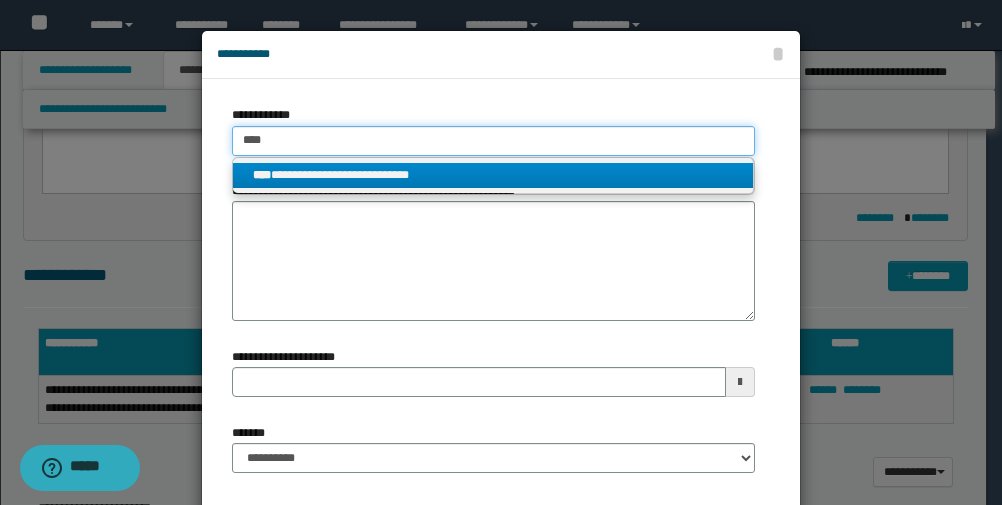 type 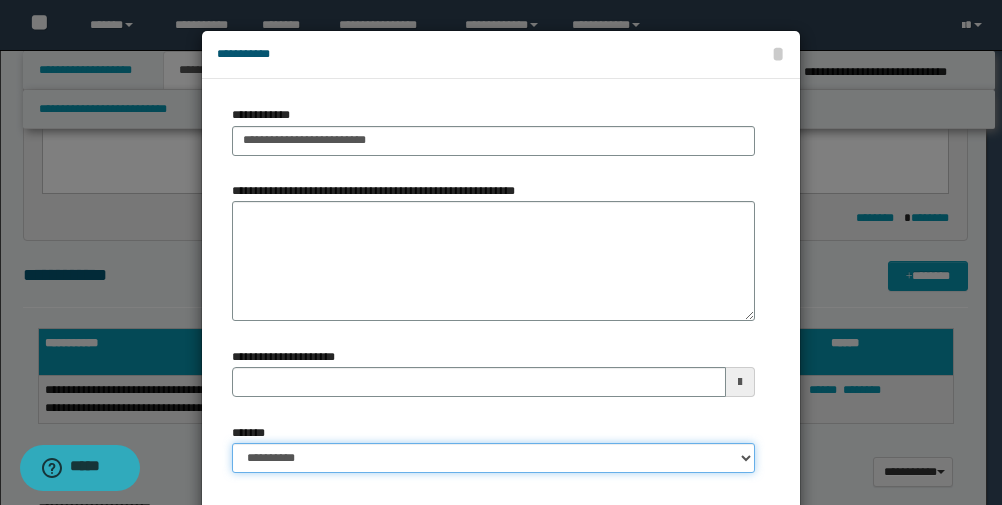 click on "**********" at bounding box center [493, 458] 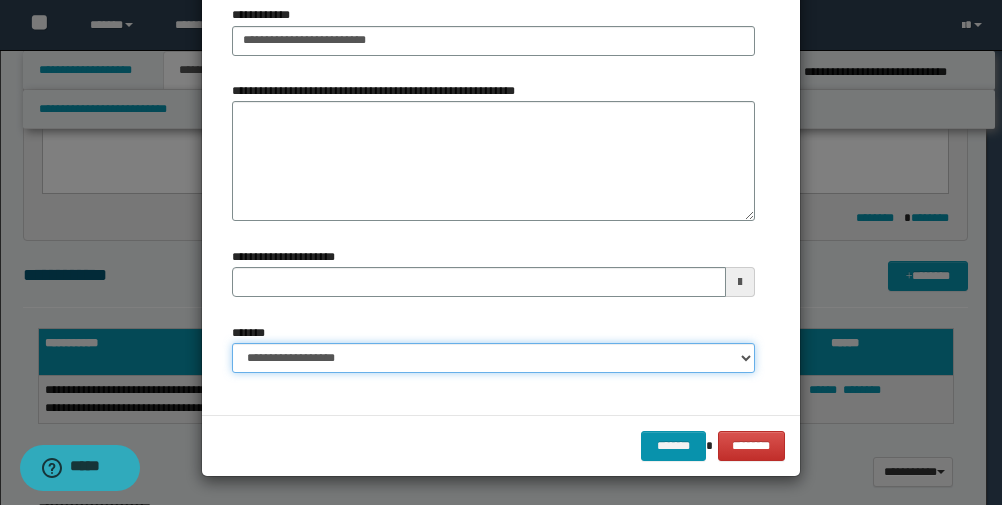 scroll, scrollTop: 102, scrollLeft: 0, axis: vertical 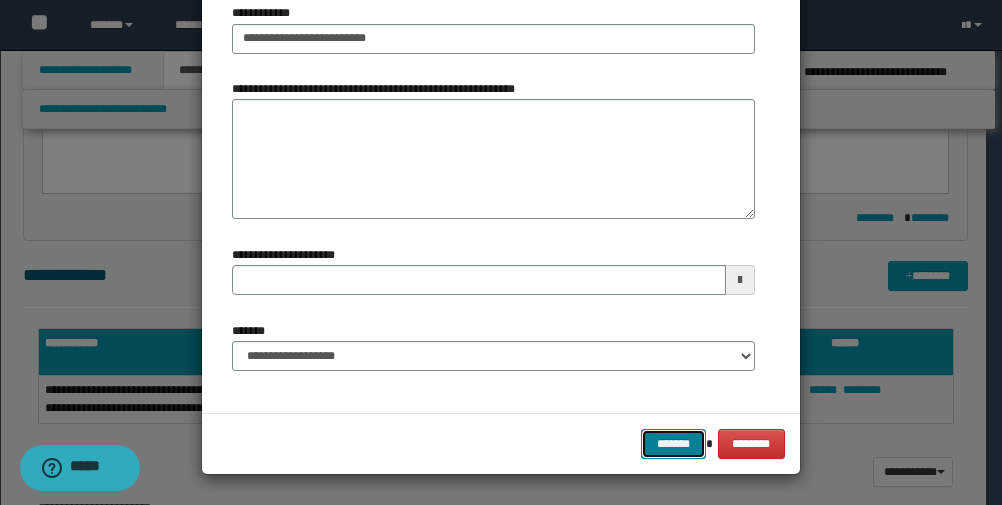 click on "*******" at bounding box center [673, 444] 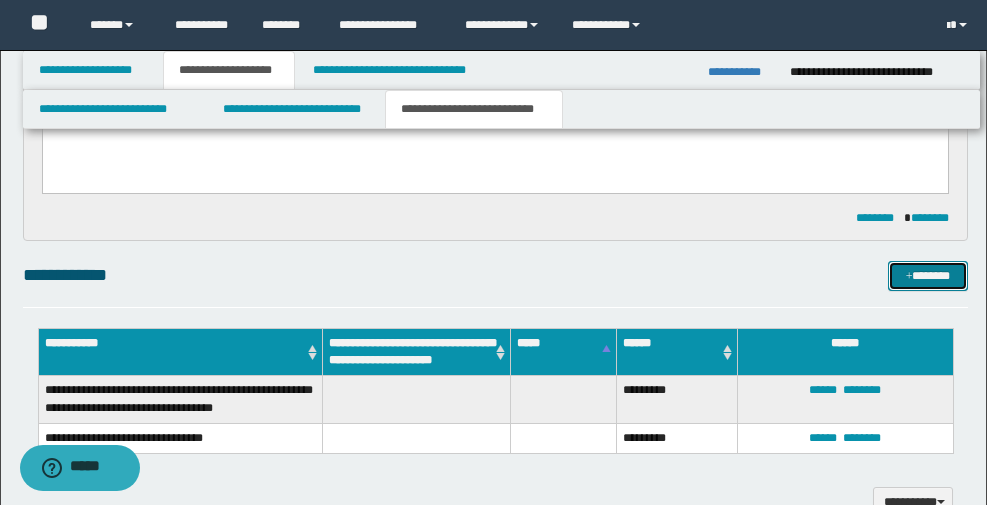 drag, startPoint x: 905, startPoint y: 270, endPoint x: 423, endPoint y: 248, distance: 482.5018 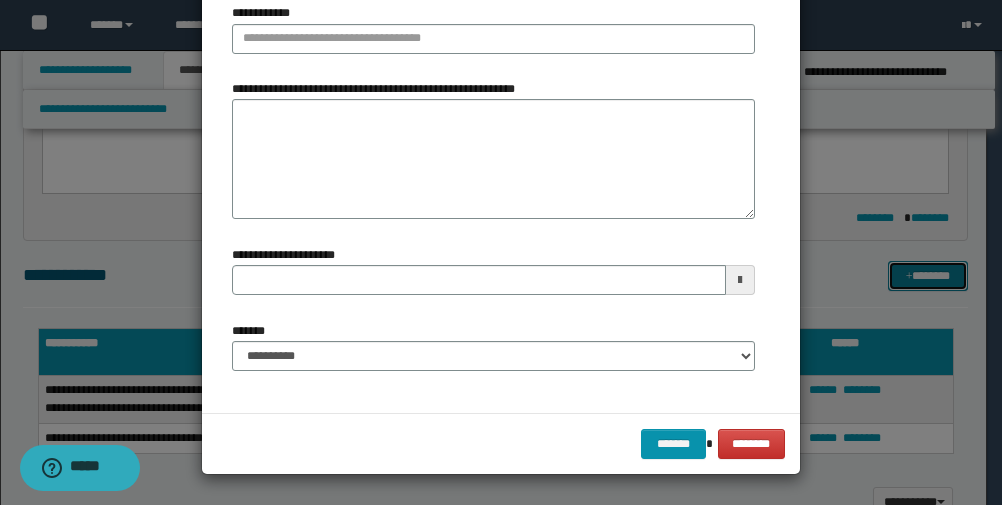 scroll, scrollTop: 0, scrollLeft: 0, axis: both 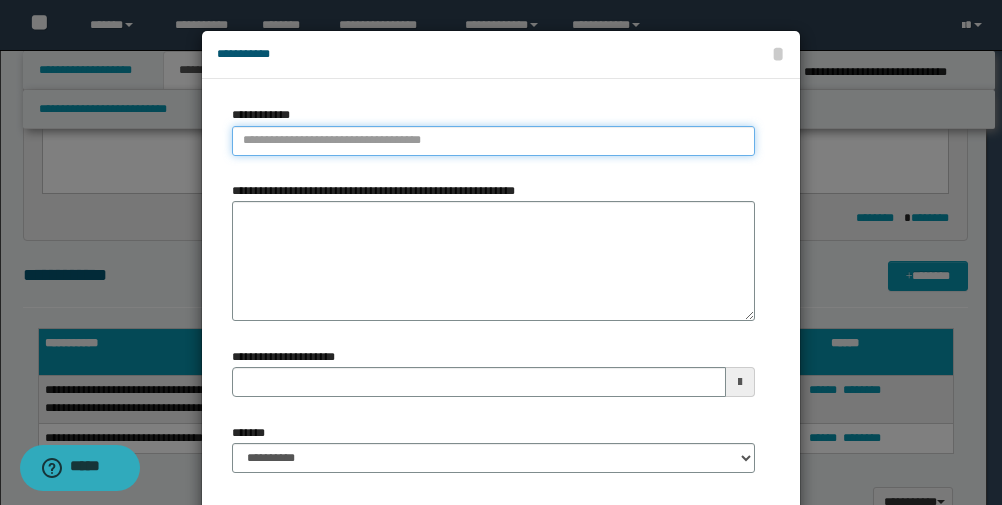 type on "**********" 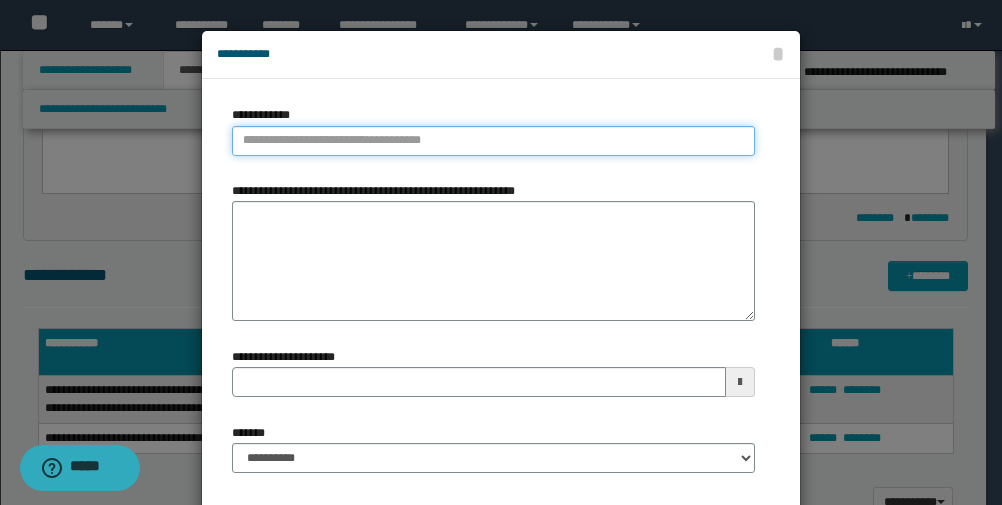 click on "**********" at bounding box center (493, 141) 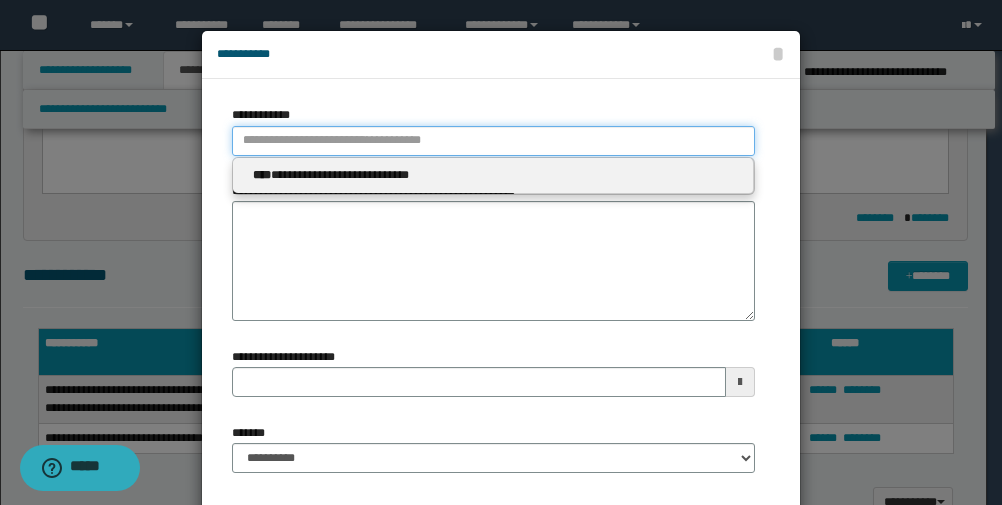 type 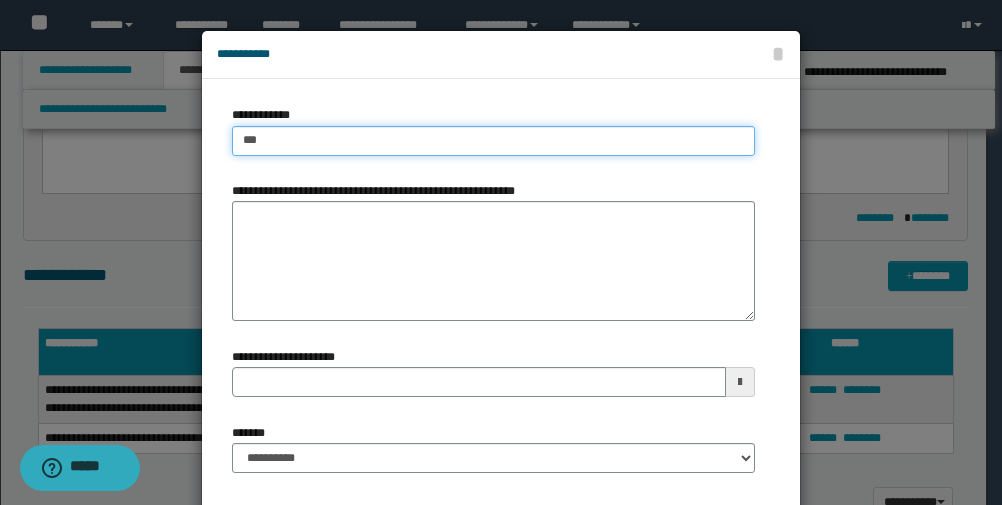 type on "****" 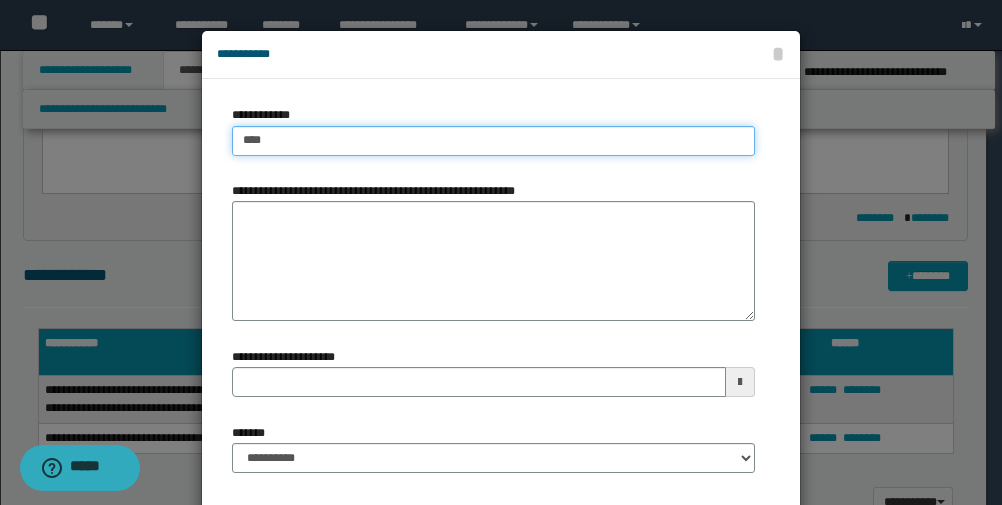 type on "****" 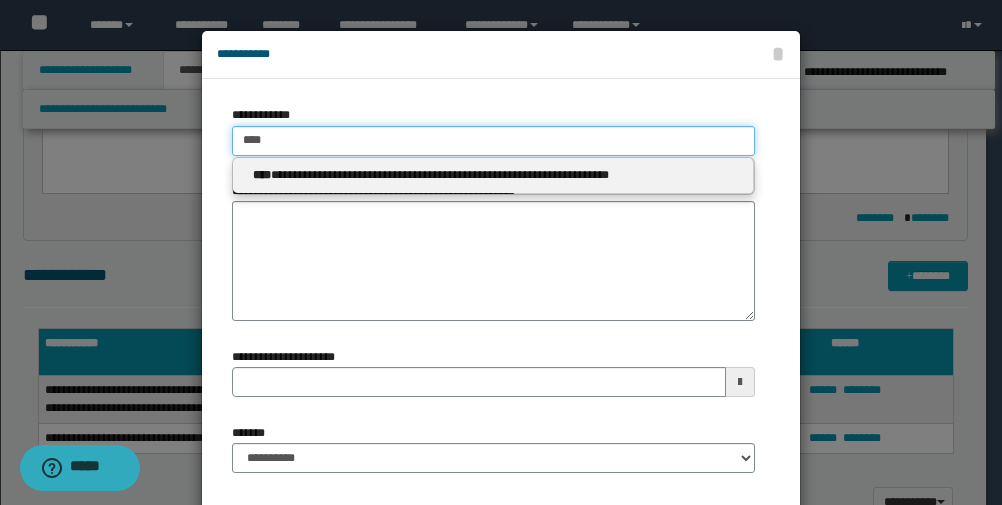 type on "****" 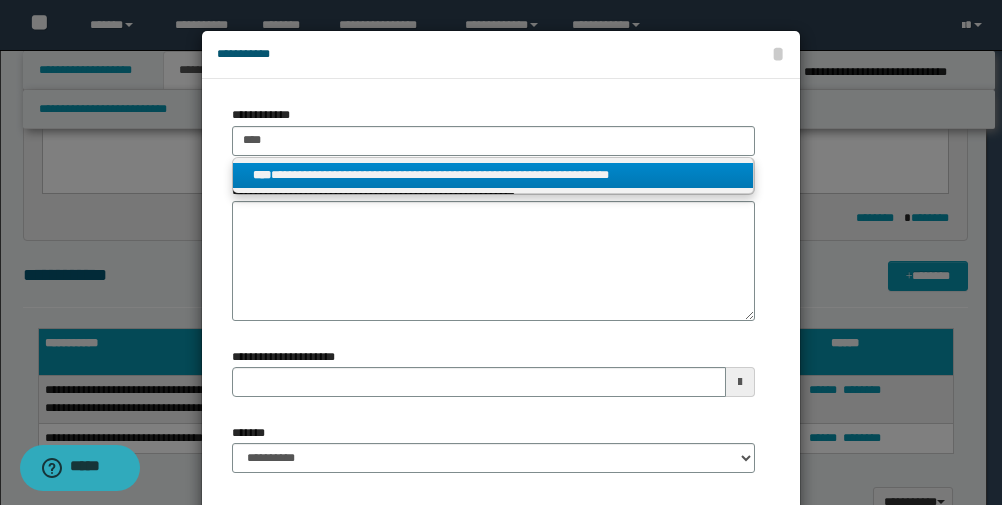 click on "**********" at bounding box center [493, 175] 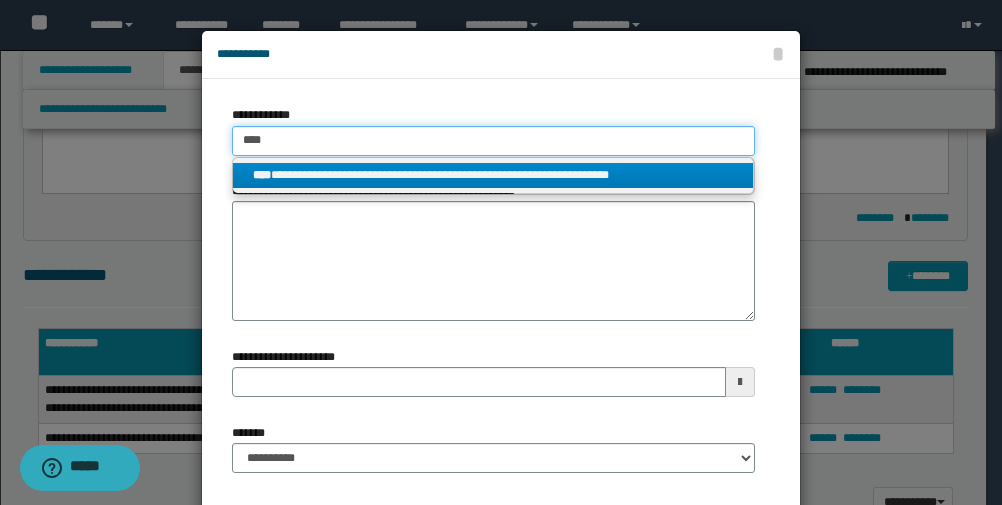 type 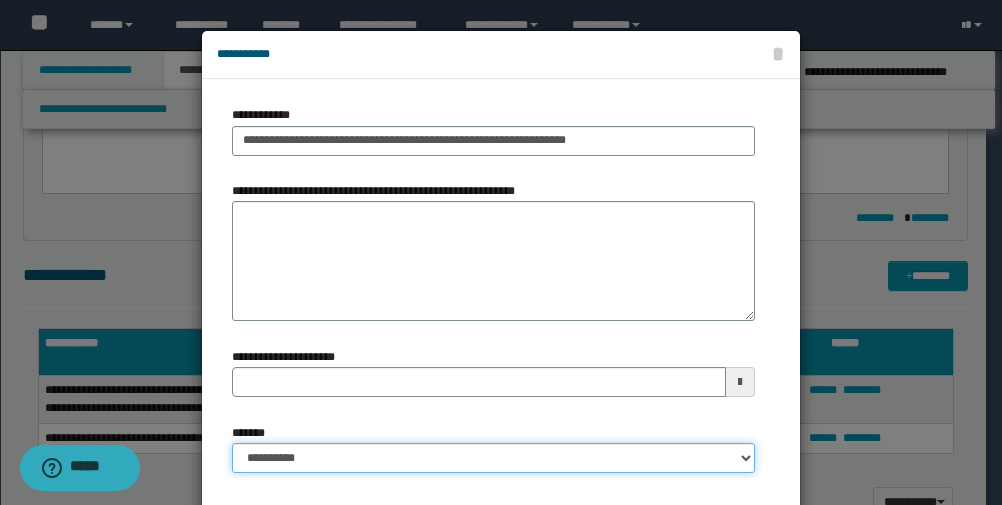 drag, startPoint x: 269, startPoint y: 459, endPoint x: 284, endPoint y: 468, distance: 17.492855 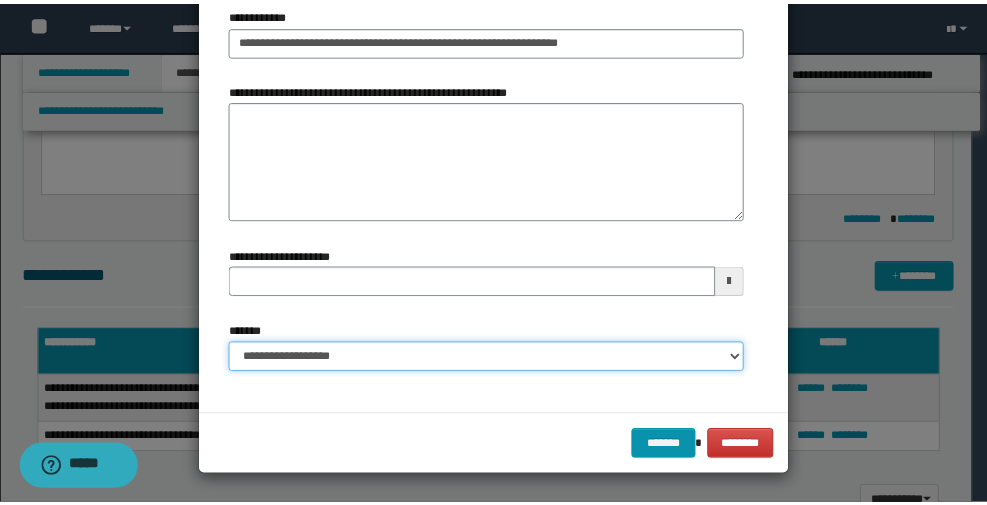 scroll, scrollTop: 102, scrollLeft: 0, axis: vertical 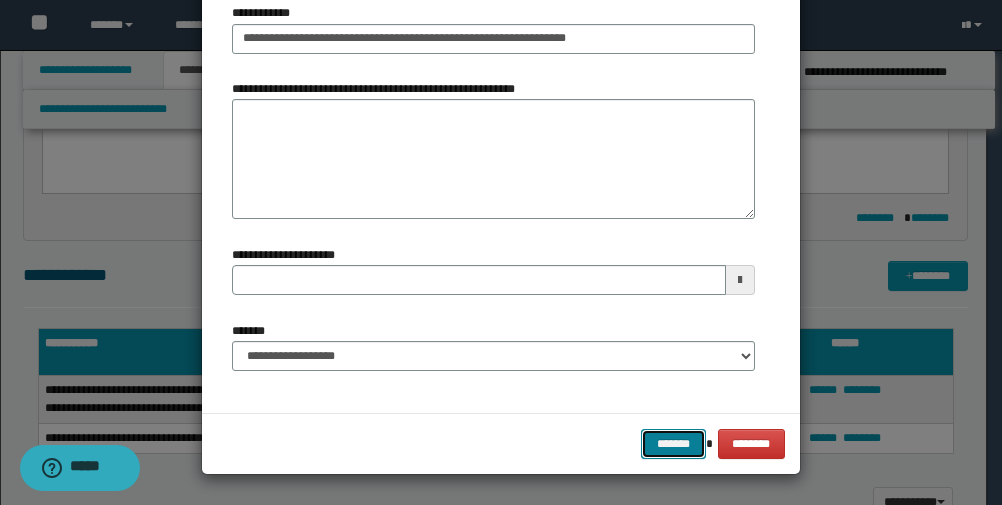 click on "*******" at bounding box center [673, 444] 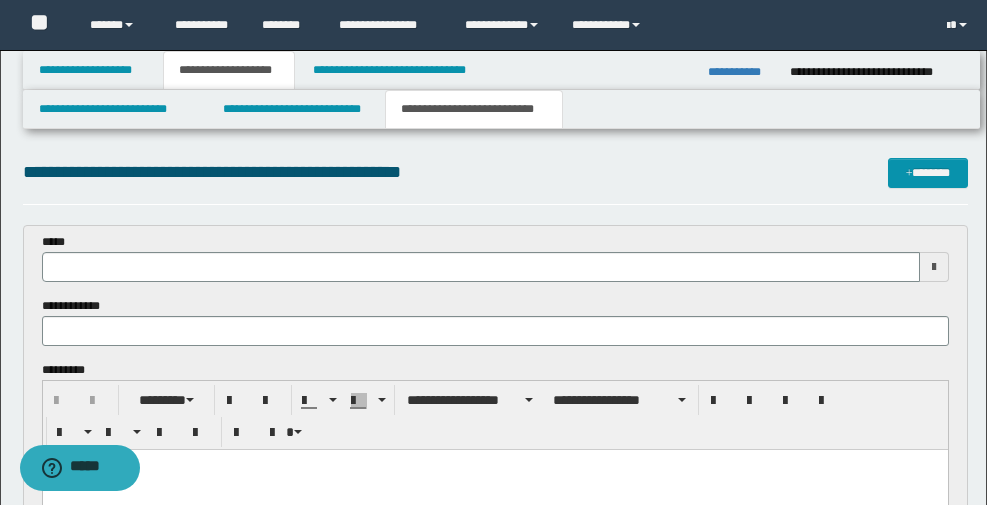 scroll, scrollTop: 0, scrollLeft: 0, axis: both 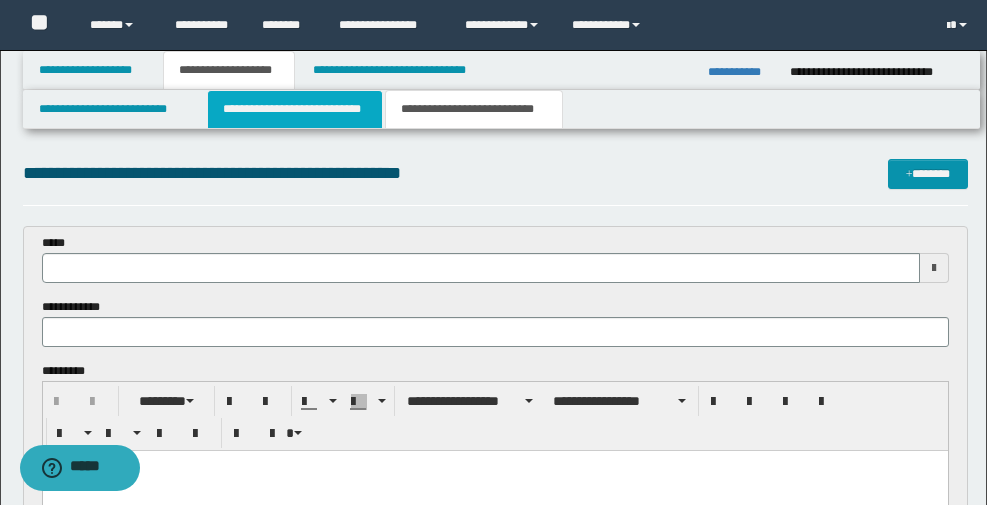 click on "**********" at bounding box center [295, 109] 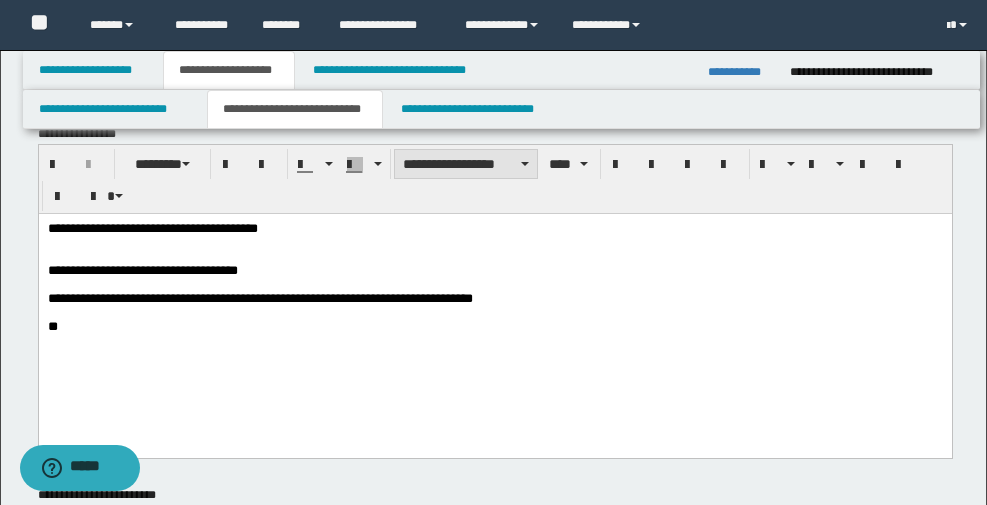 scroll, scrollTop: 0, scrollLeft: 0, axis: both 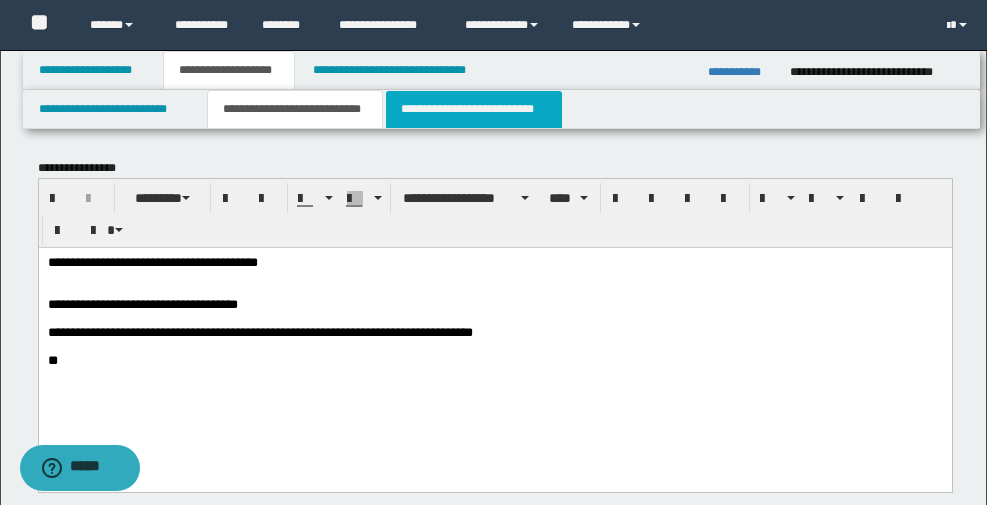 click on "**********" at bounding box center [474, 109] 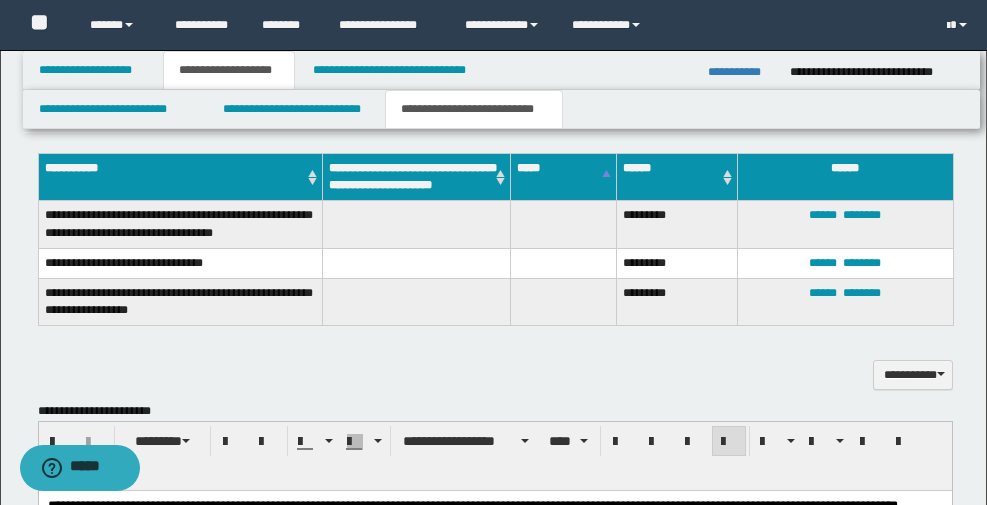 scroll, scrollTop: 600, scrollLeft: 0, axis: vertical 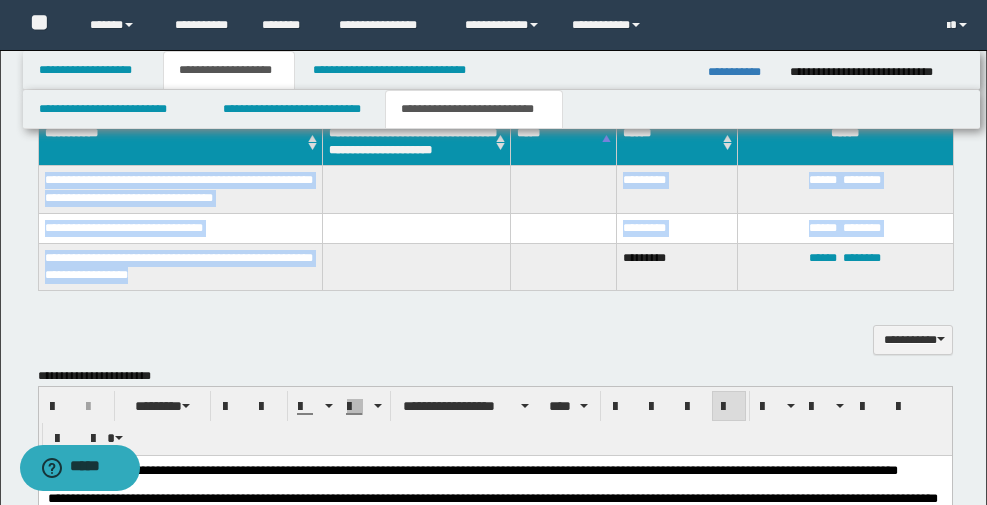 drag, startPoint x: 45, startPoint y: 179, endPoint x: 241, endPoint y: 275, distance: 218.24756 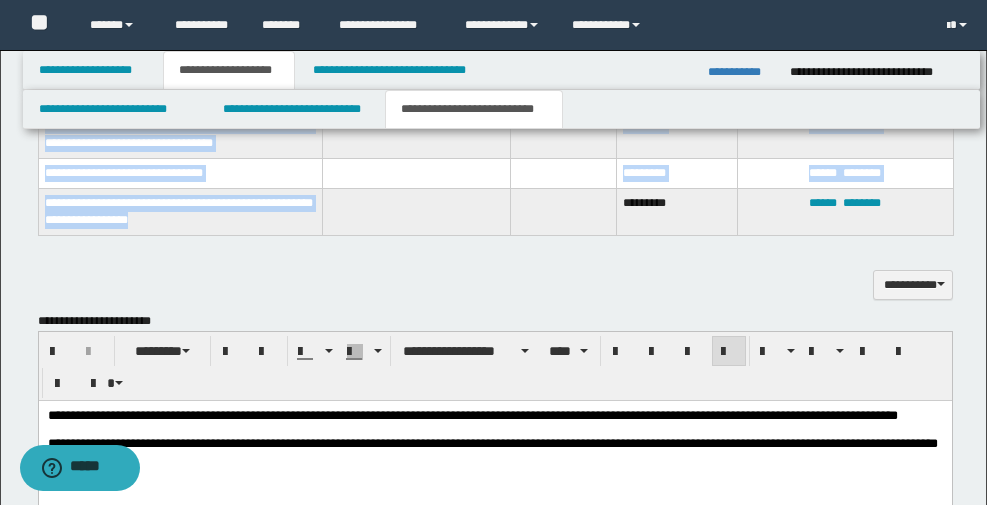 scroll, scrollTop: 800, scrollLeft: 0, axis: vertical 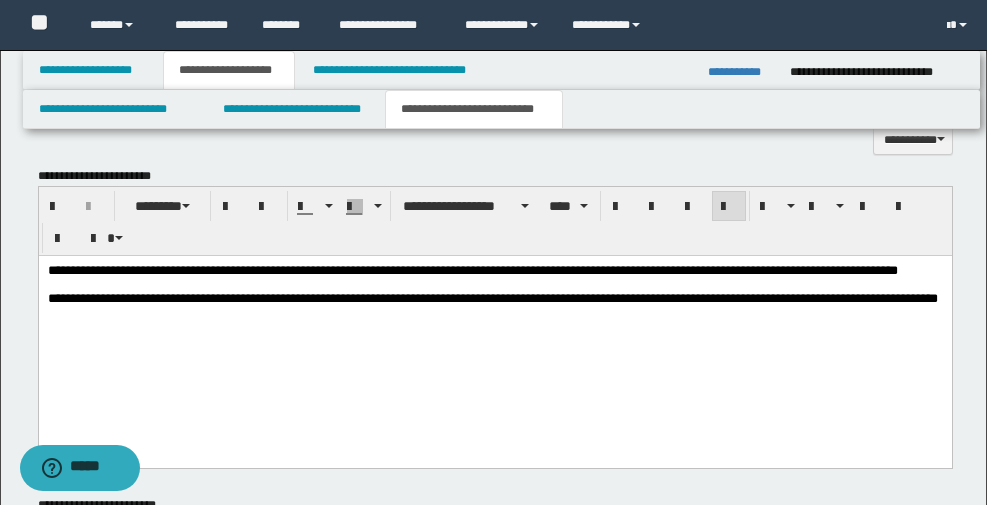 drag, startPoint x: 204, startPoint y: 286, endPoint x: 273, endPoint y: 295, distance: 69.58448 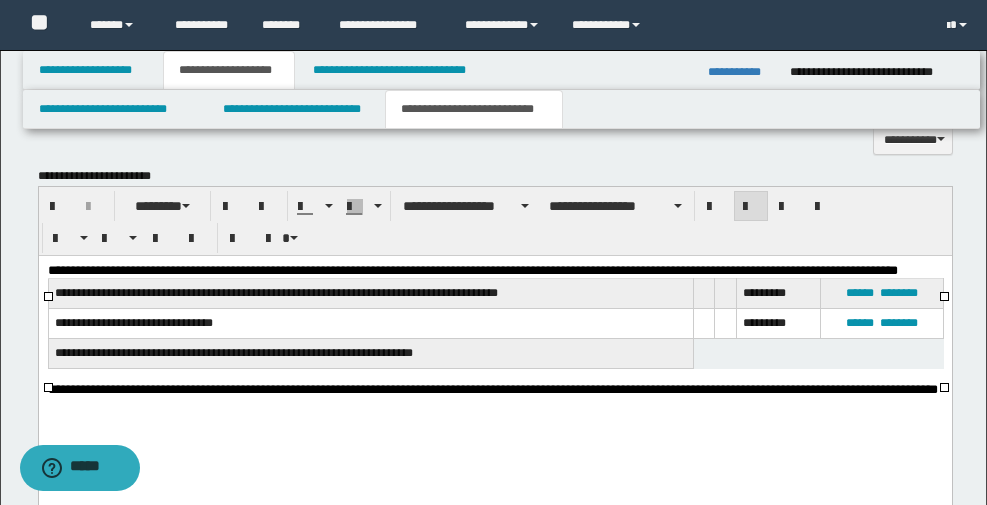 click on "**********" at bounding box center (370, 293) 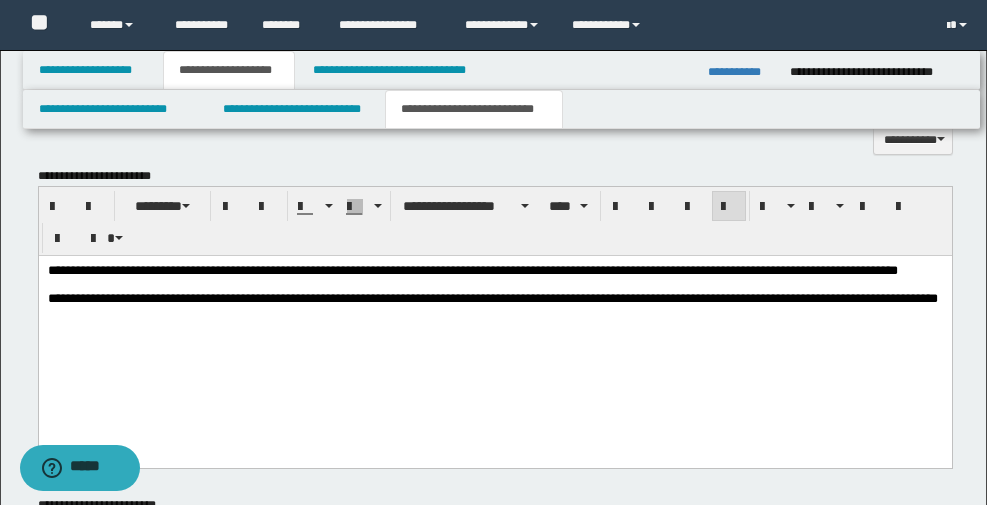 click on "**********" at bounding box center (494, 270) 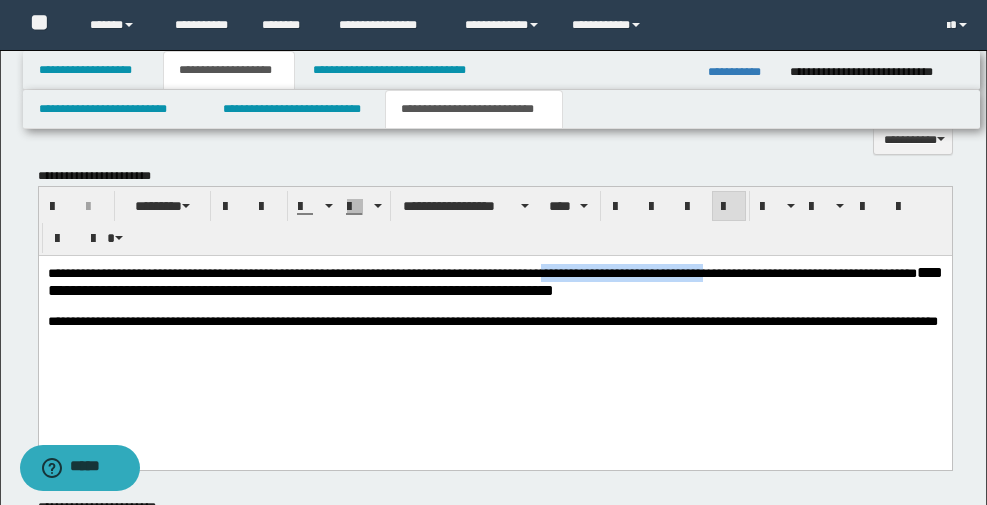 drag, startPoint x: 825, startPoint y: 275, endPoint x: 619, endPoint y: 271, distance: 206.03883 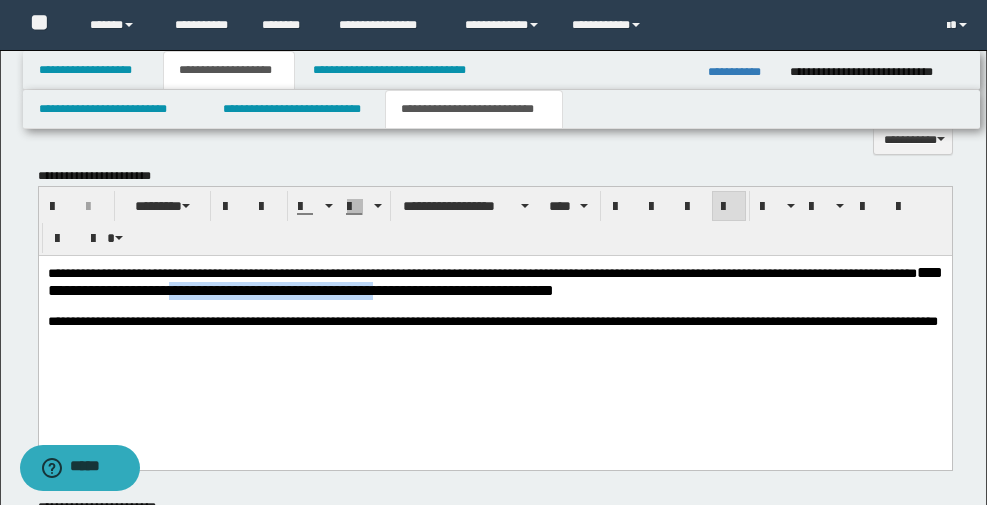 drag, startPoint x: 374, startPoint y: 285, endPoint x: 624, endPoint y: 293, distance: 250.12796 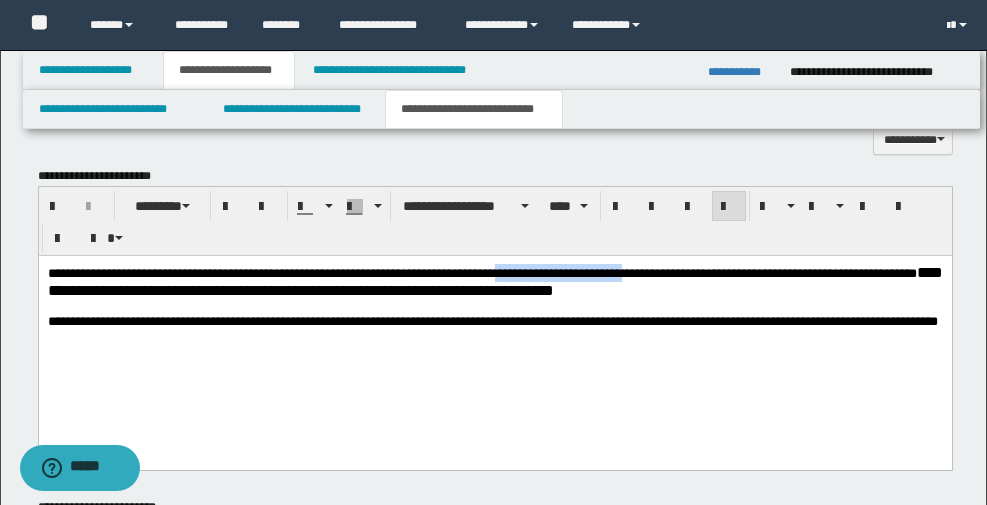 drag, startPoint x: 724, startPoint y: 272, endPoint x: 572, endPoint y: 270, distance: 152.01315 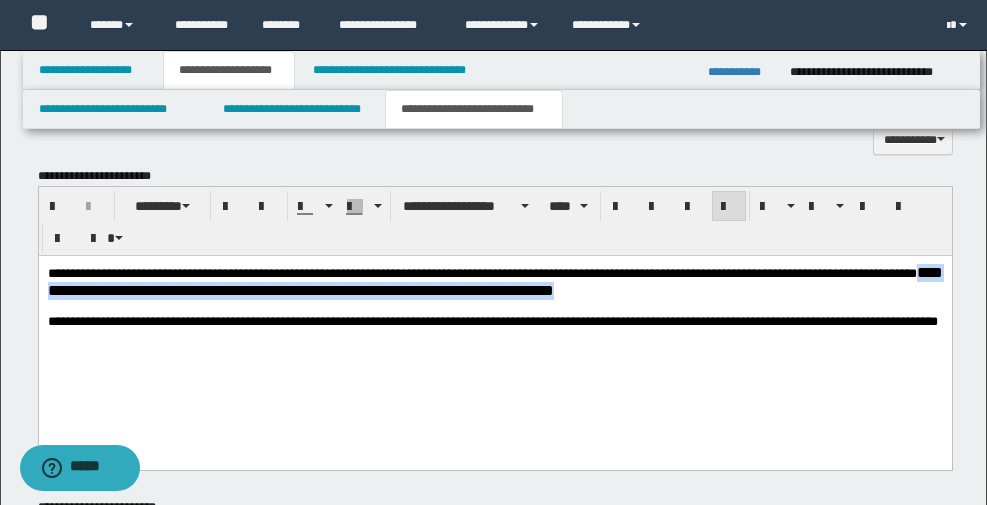 drag, startPoint x: 826, startPoint y: 293, endPoint x: 227, endPoint y: 285, distance: 599.0534 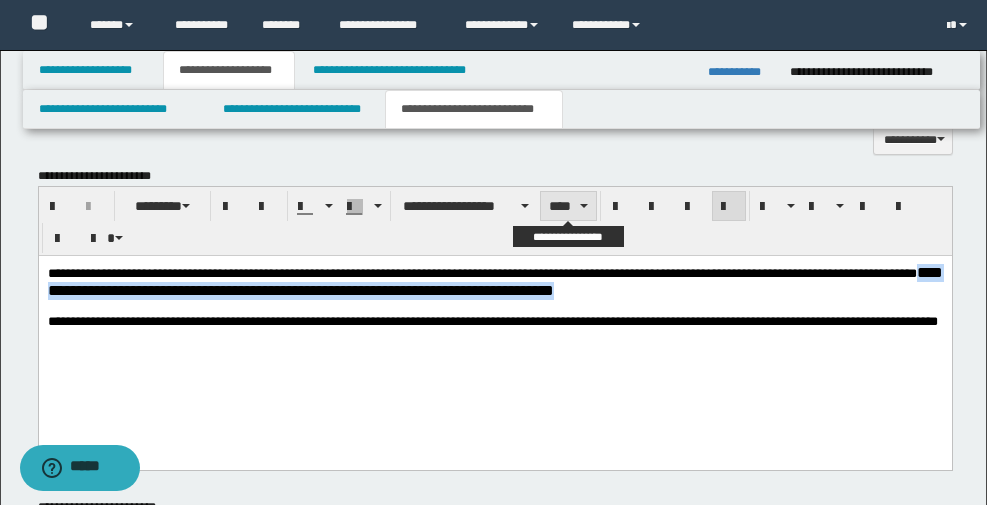 click on "****" at bounding box center (568, 206) 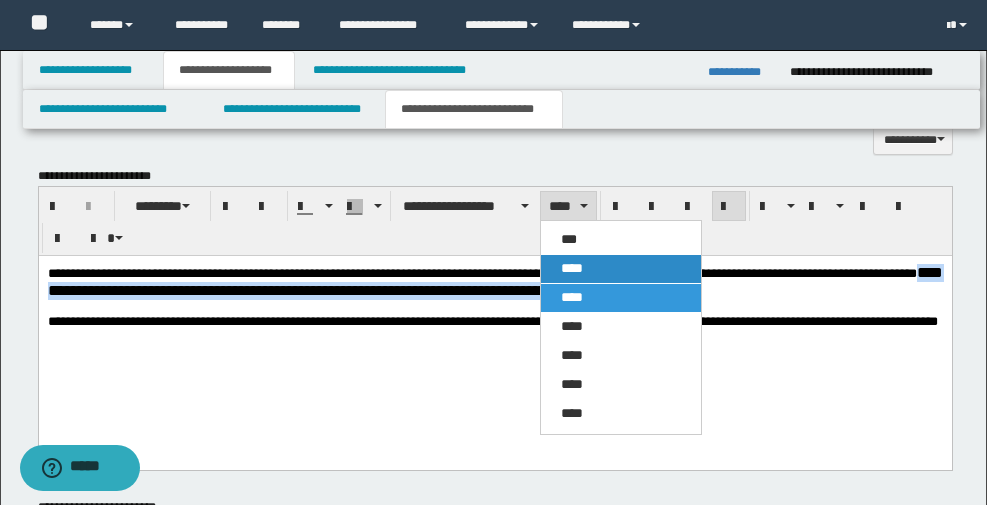 click on "****" at bounding box center [572, 268] 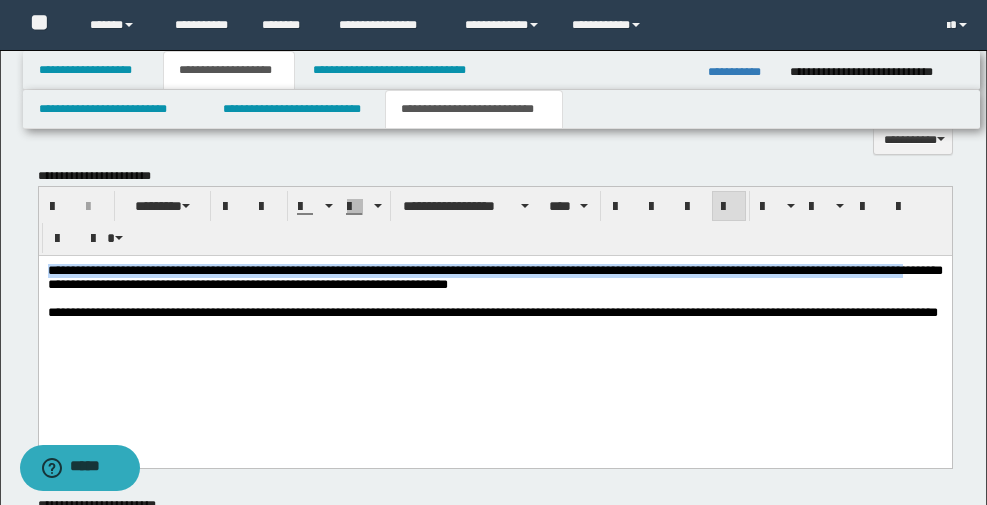 click on "**********" at bounding box center (494, 277) 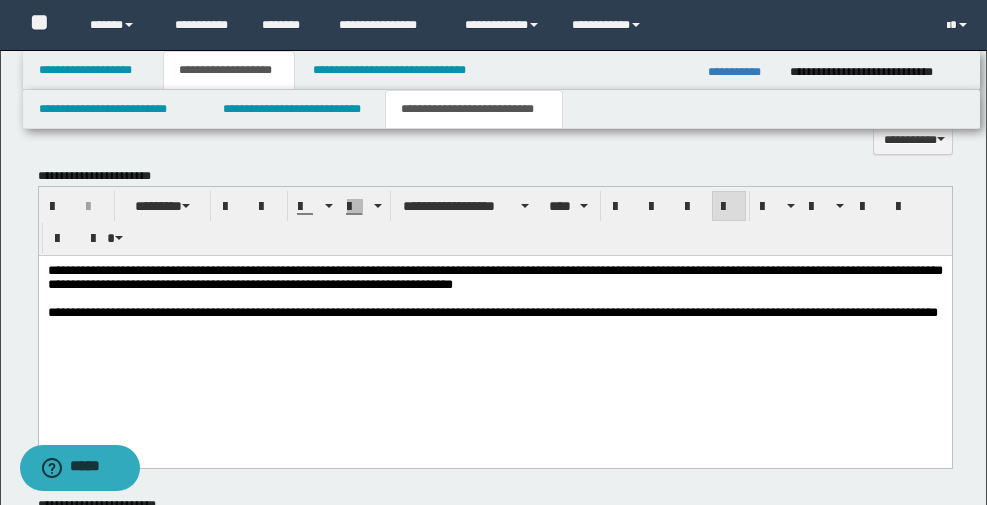 click on "**********" at bounding box center (494, 277) 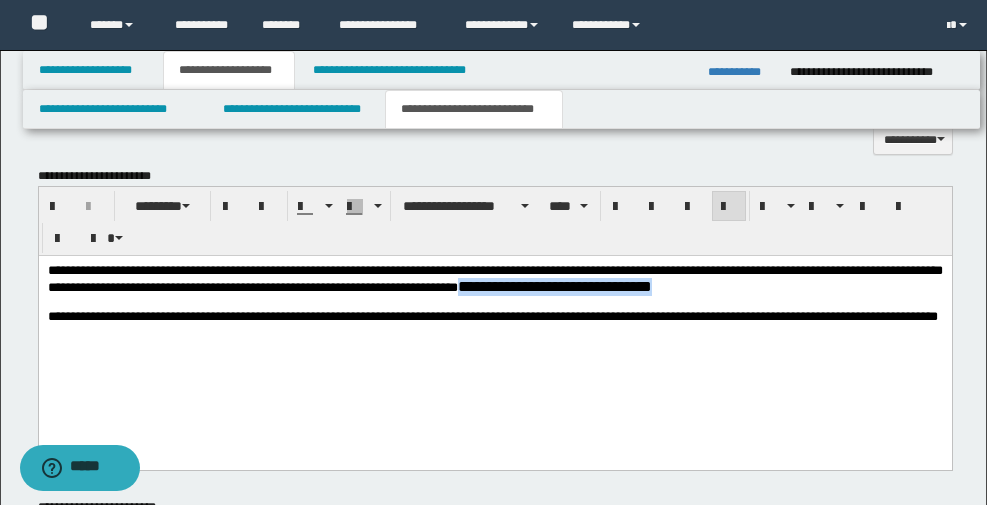 drag, startPoint x: 685, startPoint y: 284, endPoint x: 941, endPoint y: 291, distance: 256.09567 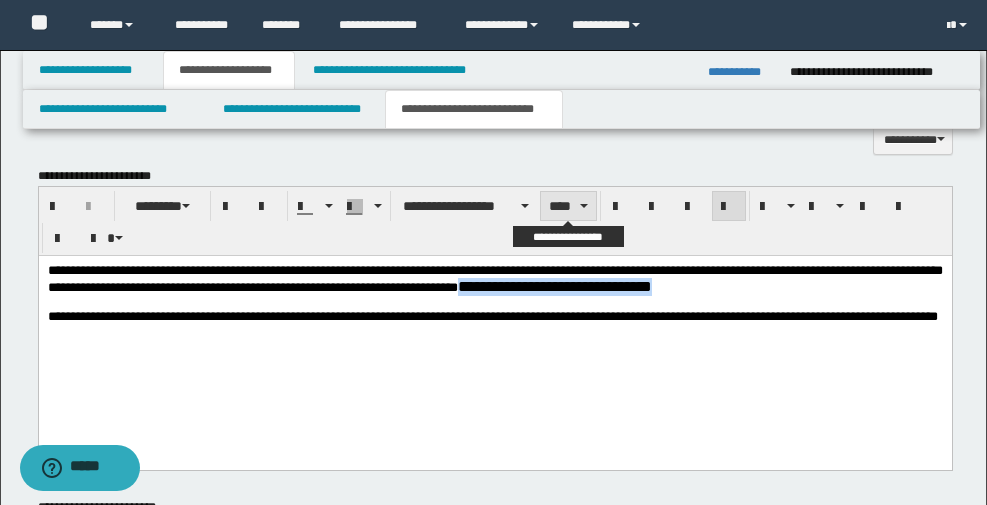click on "****" at bounding box center [568, 206] 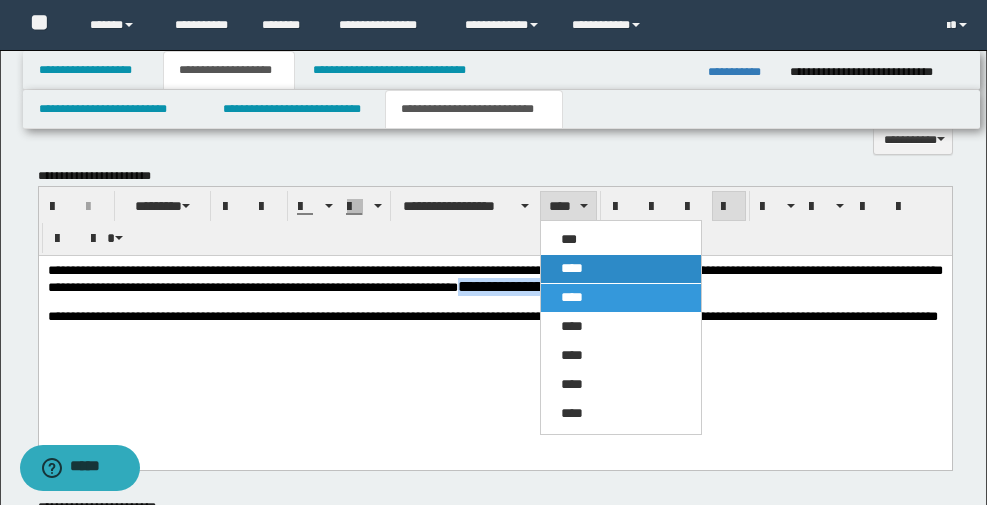 click on "****" at bounding box center (572, 268) 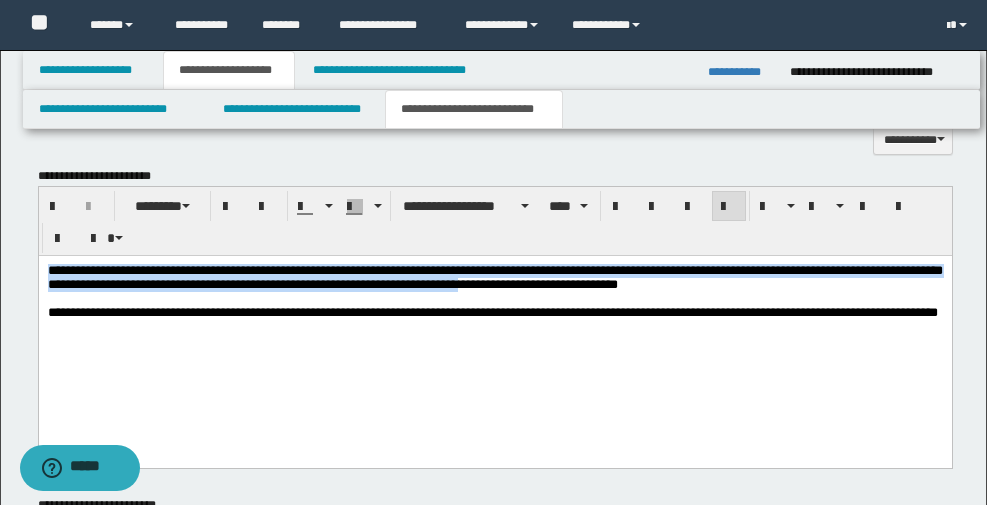 click on "**********" at bounding box center (494, 277) 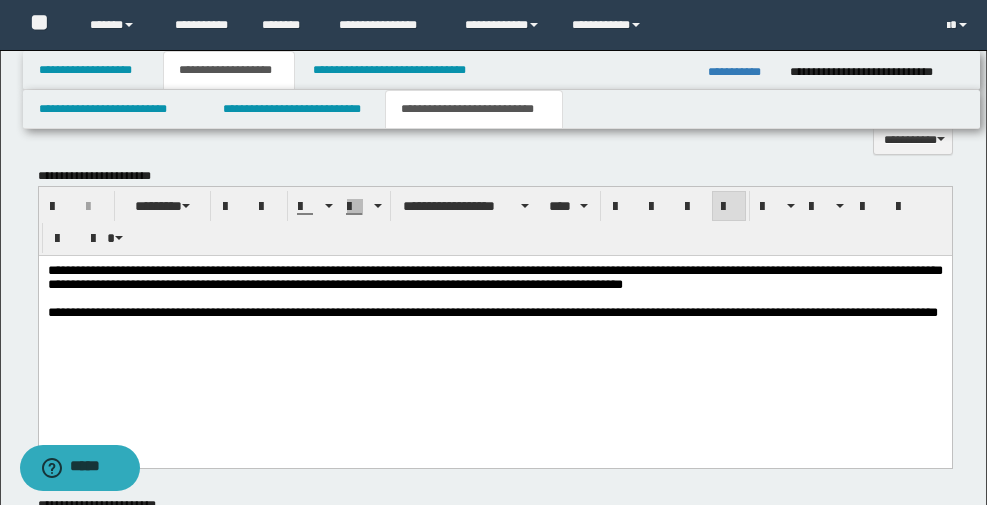 click on "**********" at bounding box center (494, 276) 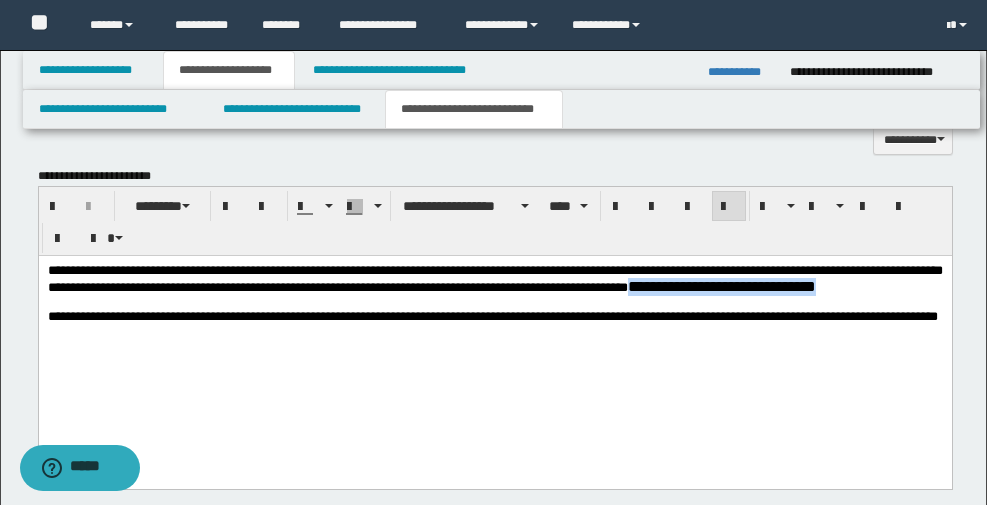 drag, startPoint x: 891, startPoint y: 285, endPoint x: 915, endPoint y: 304, distance: 30.610456 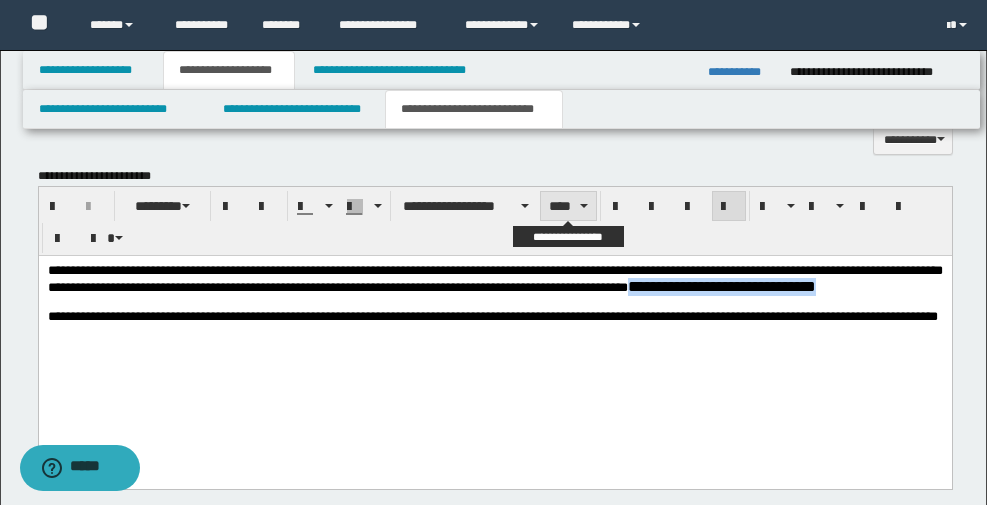 click on "****" at bounding box center [568, 206] 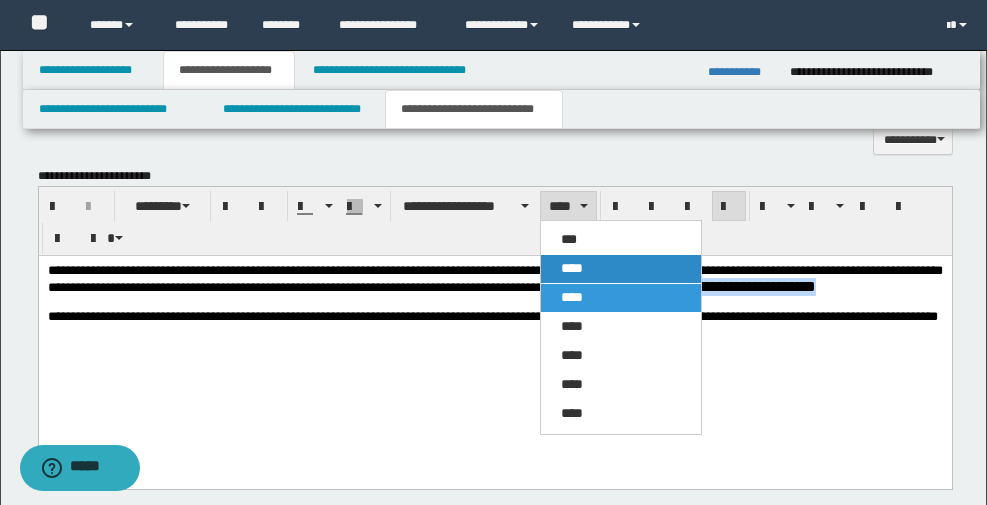 drag, startPoint x: 586, startPoint y: 266, endPoint x: 563, endPoint y: 26, distance: 241.09956 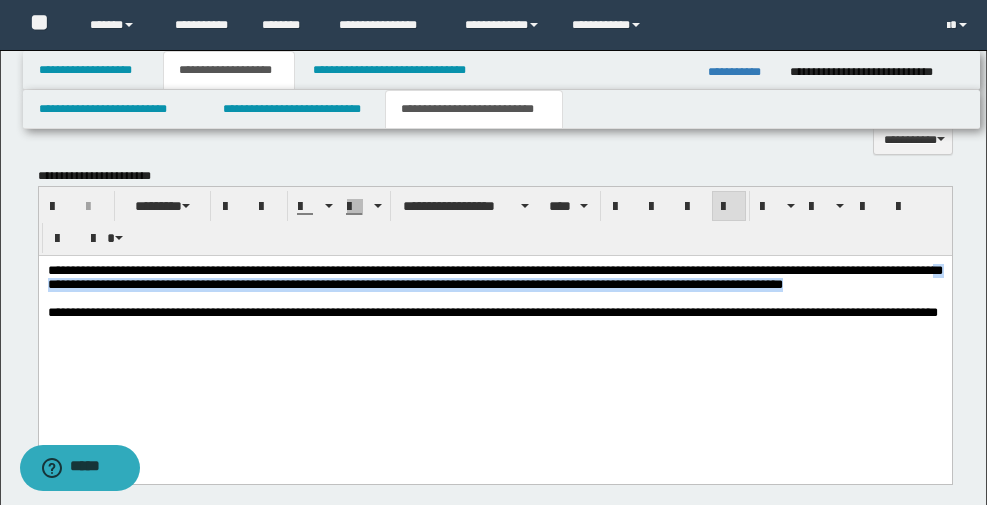 drag, startPoint x: 236, startPoint y: 284, endPoint x: 277, endPoint y: 307, distance: 47.010635 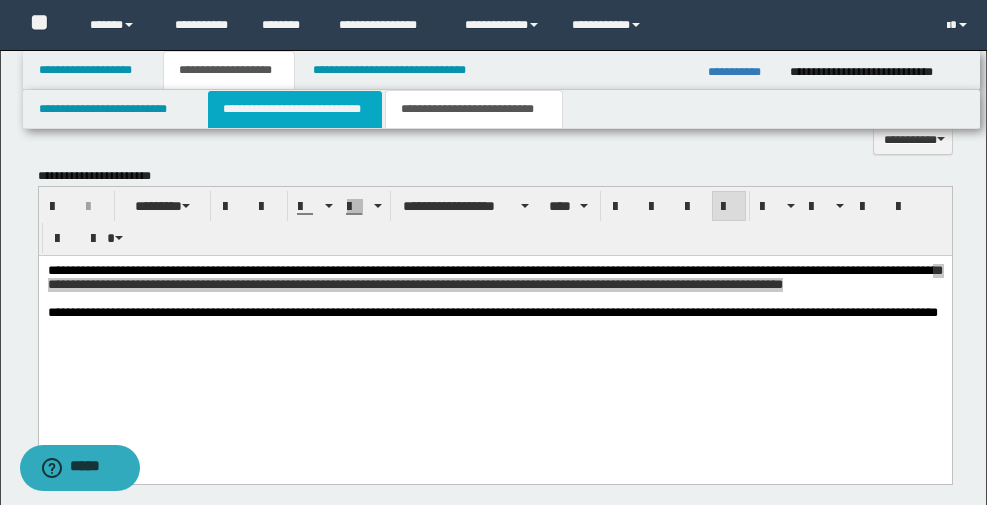 click on "**********" at bounding box center [295, 109] 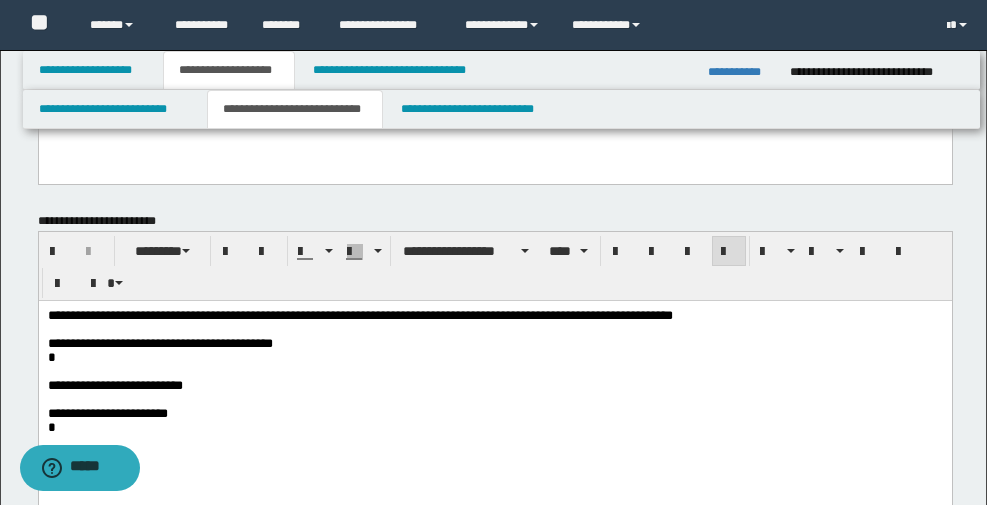 scroll, scrollTop: 300, scrollLeft: 0, axis: vertical 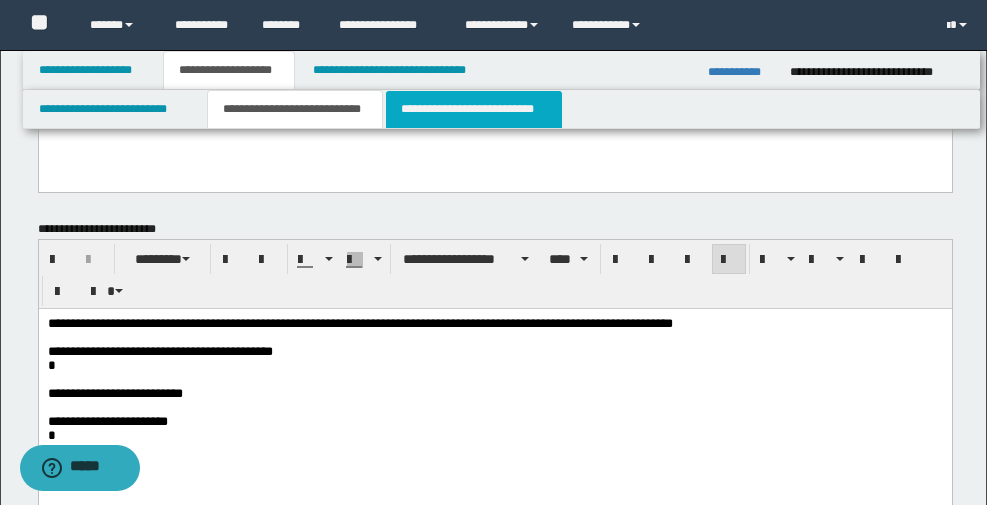 click on "**********" at bounding box center [474, 109] 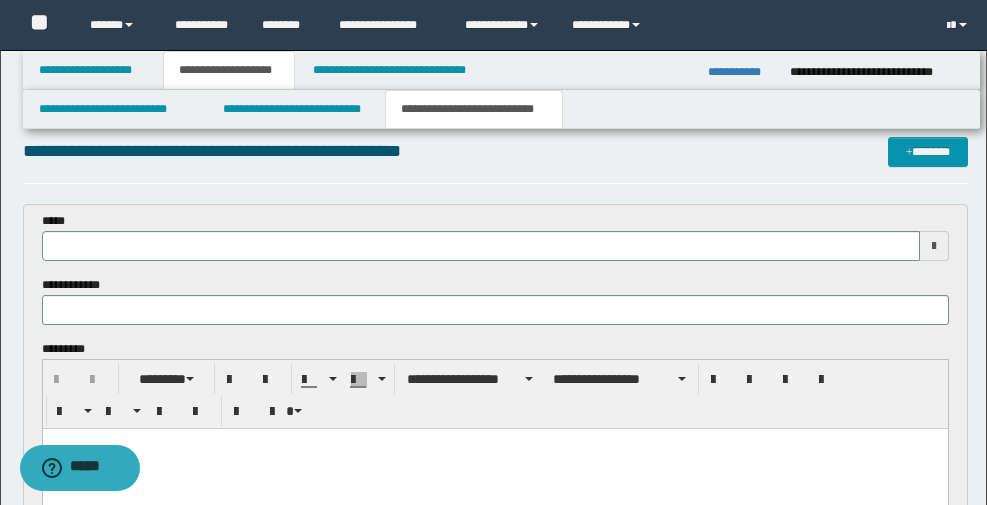 scroll, scrollTop: 0, scrollLeft: 0, axis: both 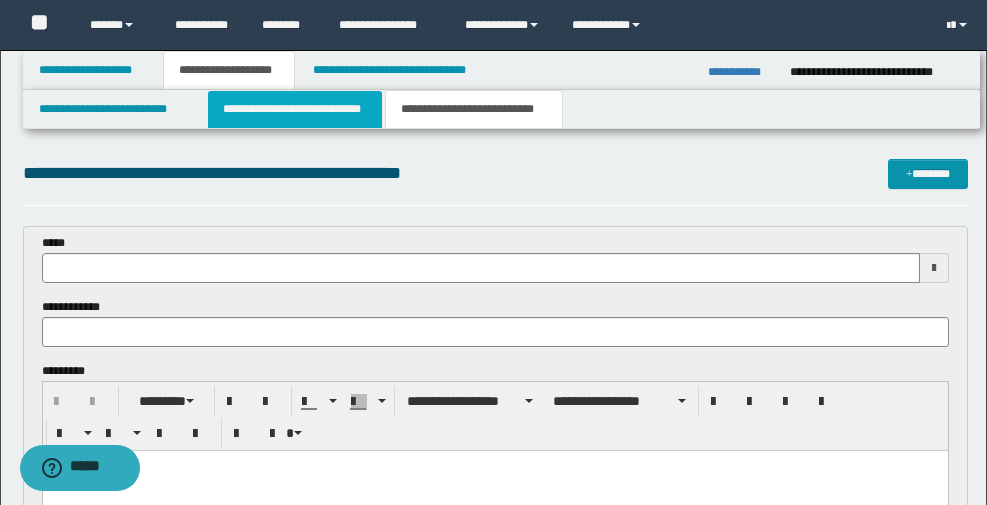 click on "**********" at bounding box center (295, 109) 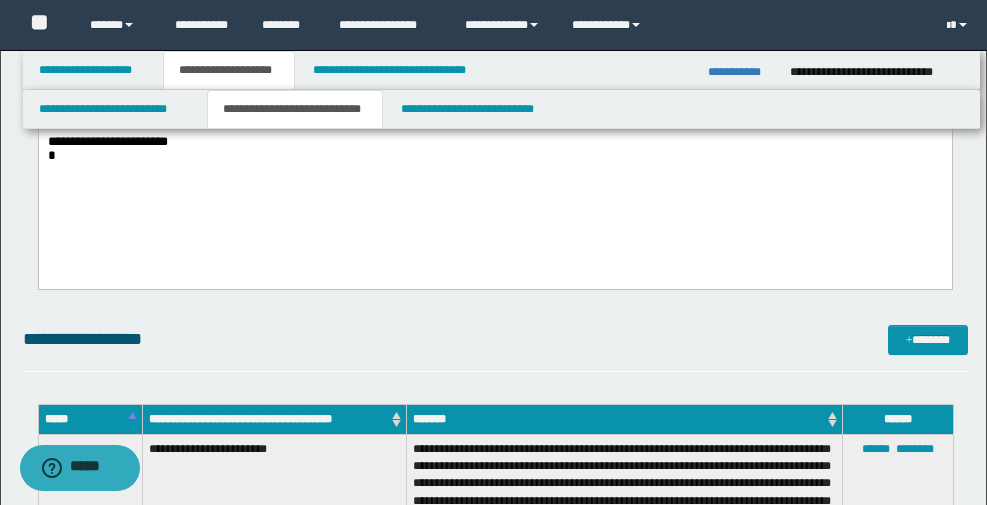 scroll, scrollTop: 700, scrollLeft: 0, axis: vertical 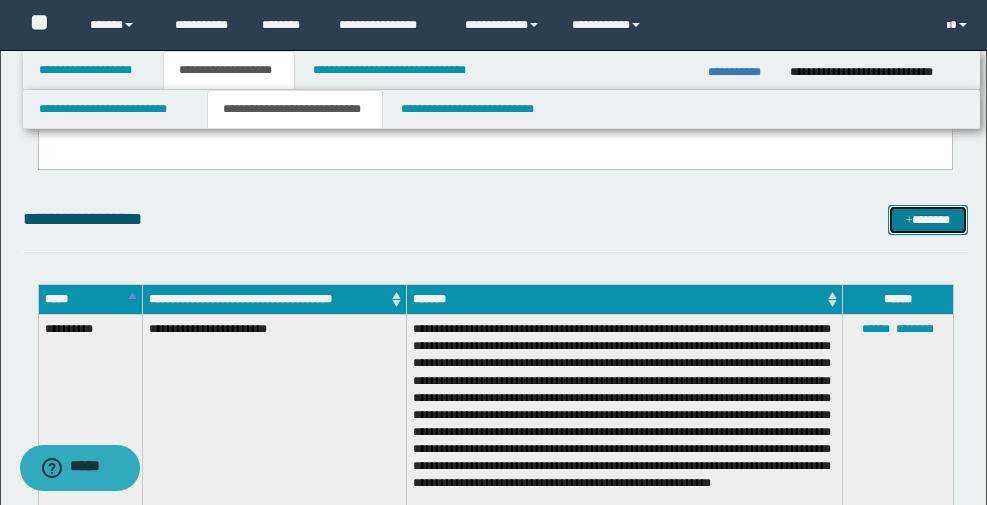 click on "*******" at bounding box center (928, 220) 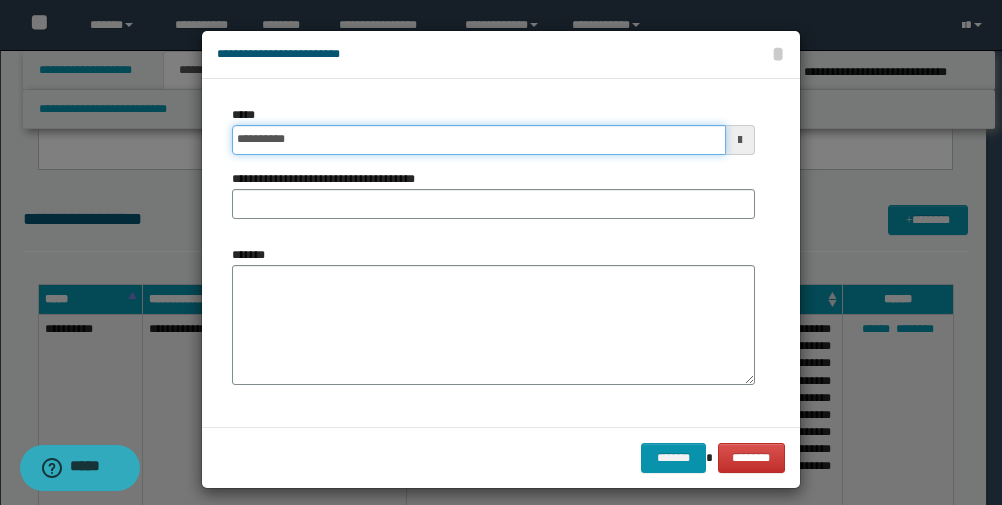 click on "**********" at bounding box center [479, 140] 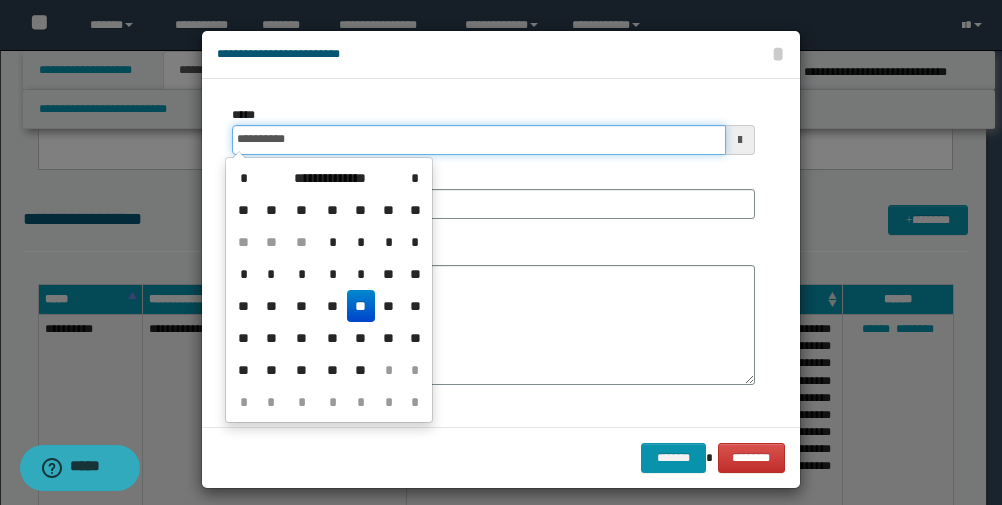 type on "**********" 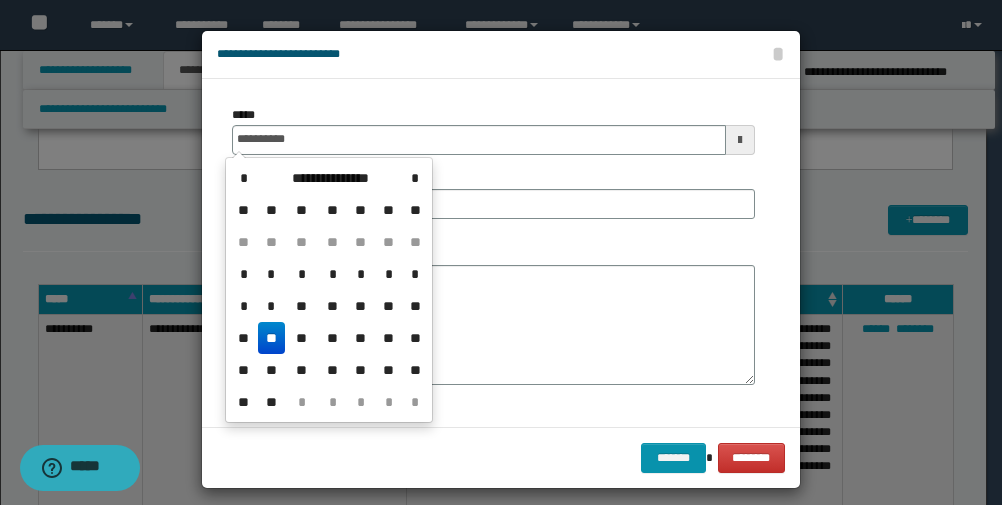 click on "**********" at bounding box center (493, 253) 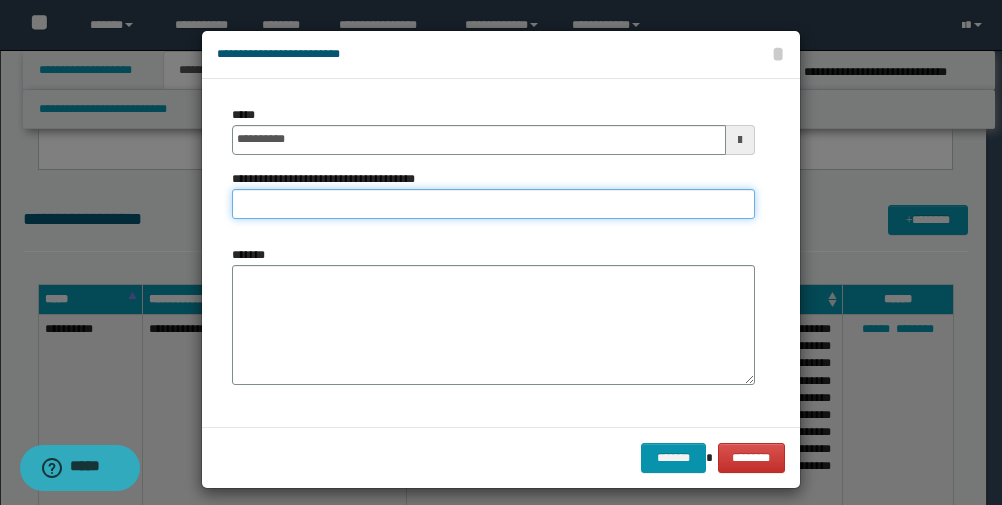 click on "**********" at bounding box center [493, 204] 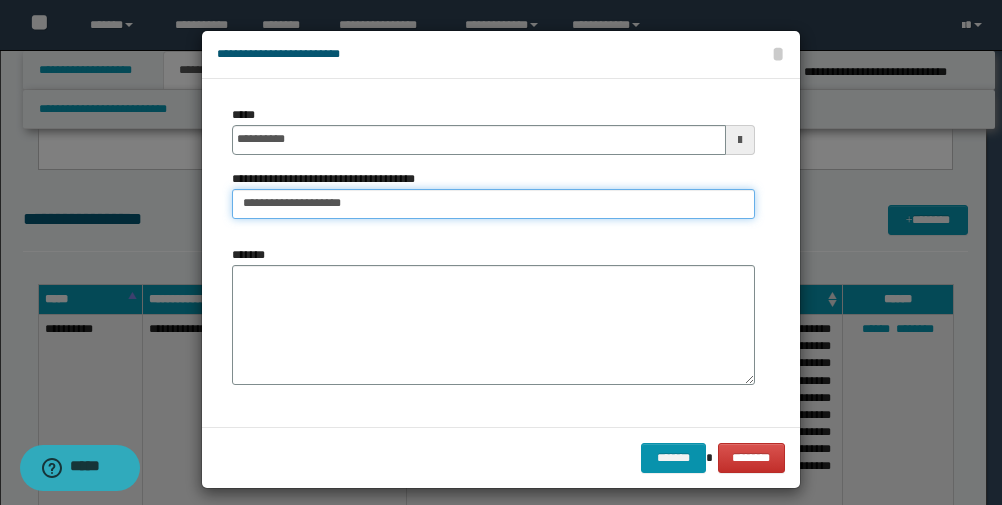 drag, startPoint x: 334, startPoint y: 195, endPoint x: 645, endPoint y: 270, distance: 319.91562 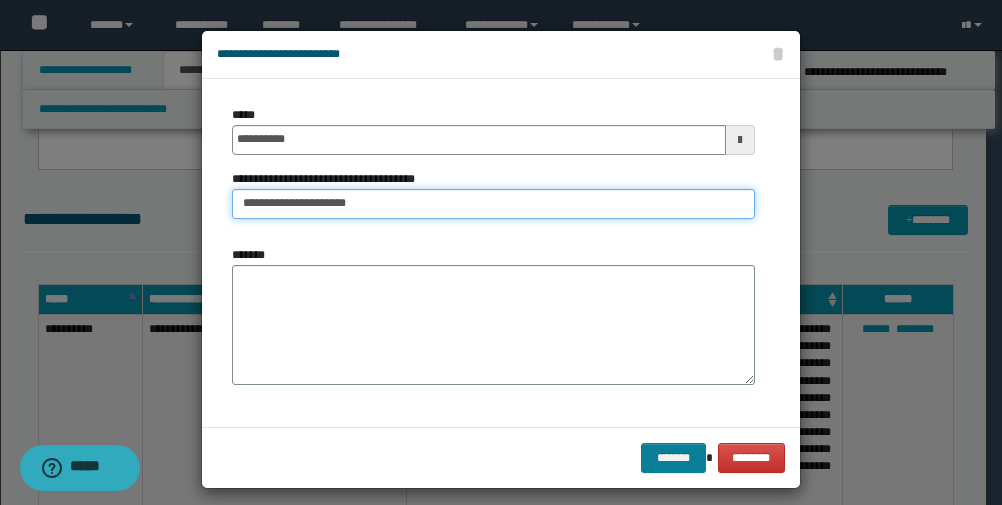 type on "**********" 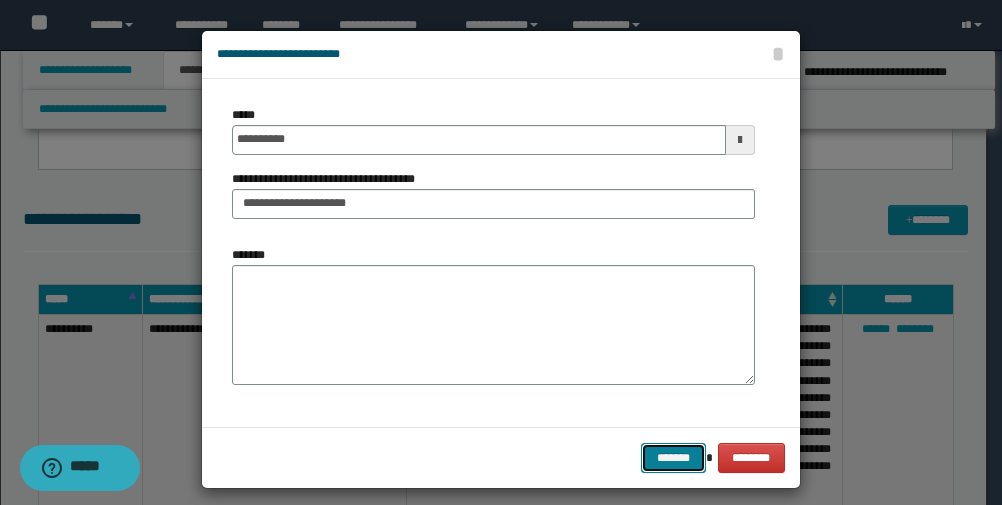click on "*******" at bounding box center [673, 458] 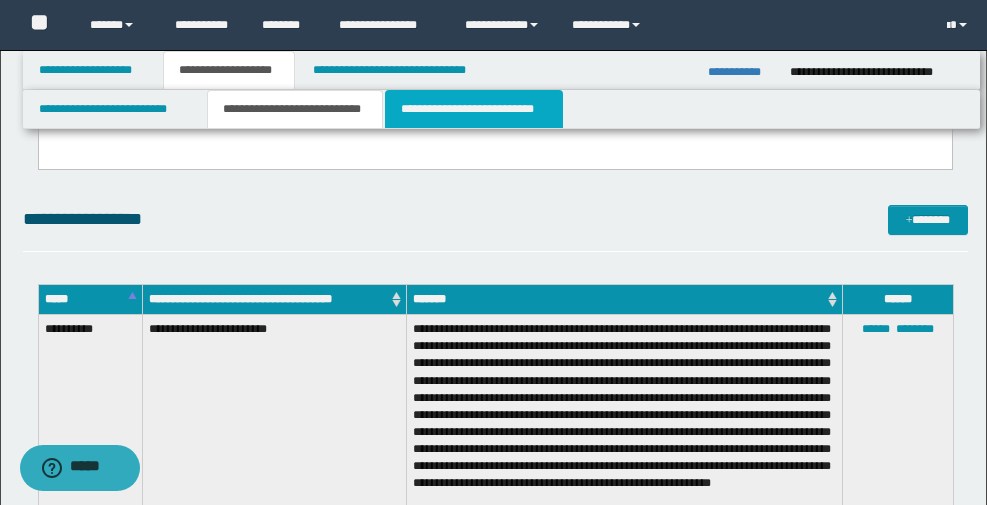 drag, startPoint x: 470, startPoint y: 113, endPoint x: 430, endPoint y: 130, distance: 43.462627 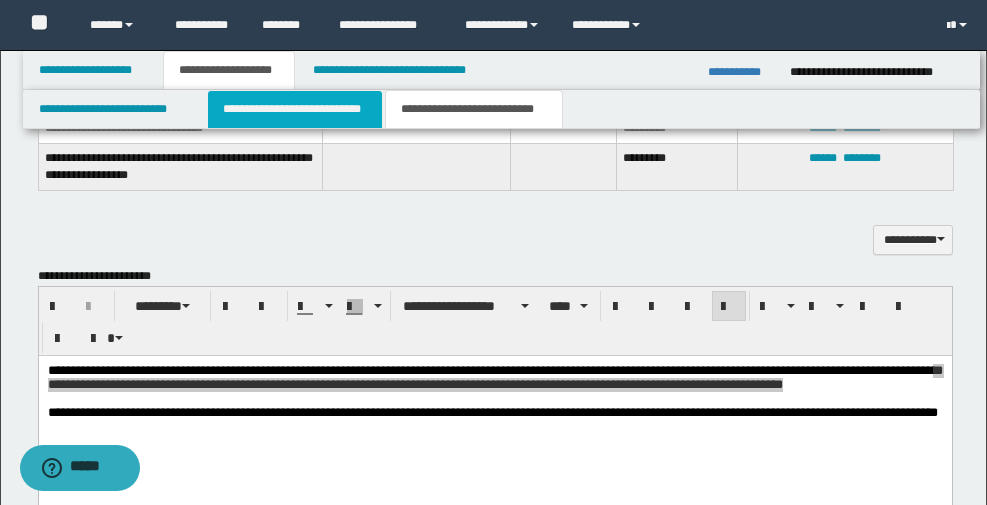 click on "**********" at bounding box center (295, 109) 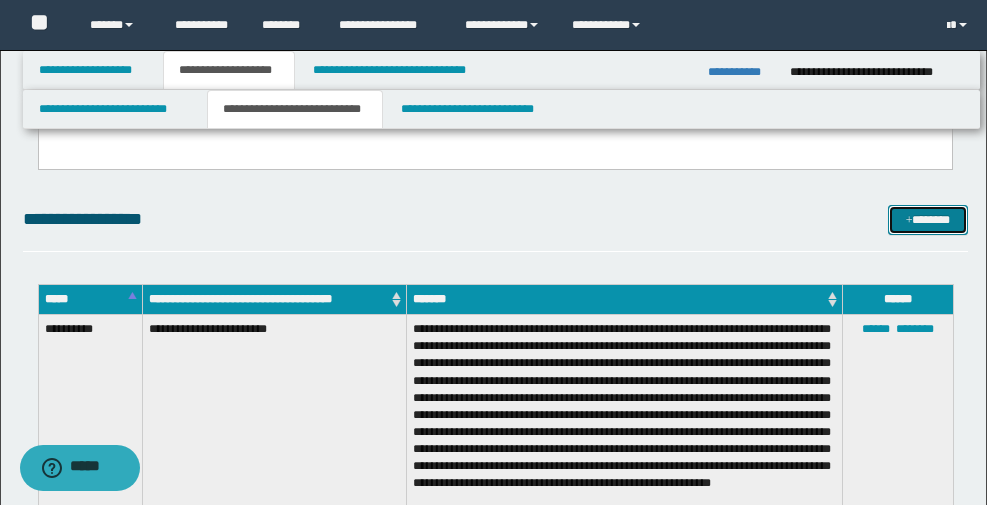 click on "*******" at bounding box center (928, 220) 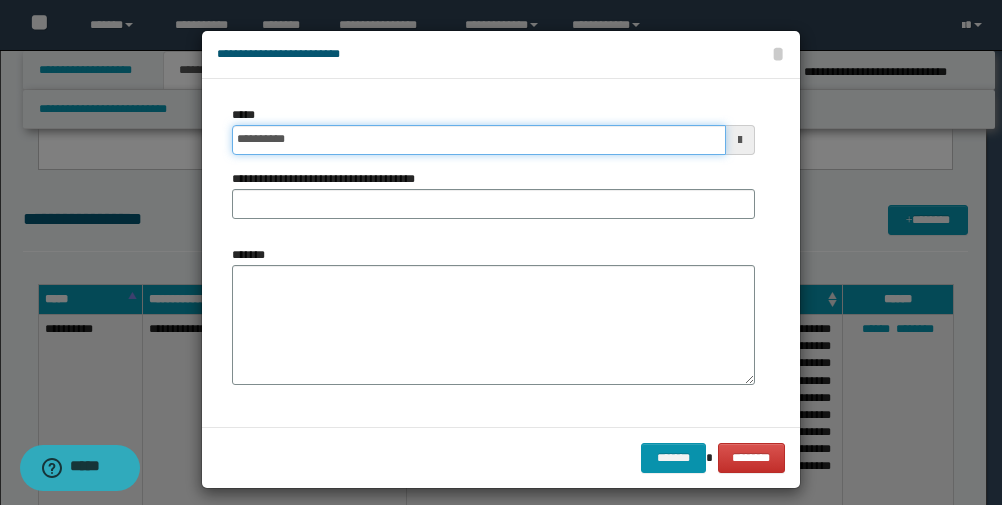 click on "**********" at bounding box center (479, 140) 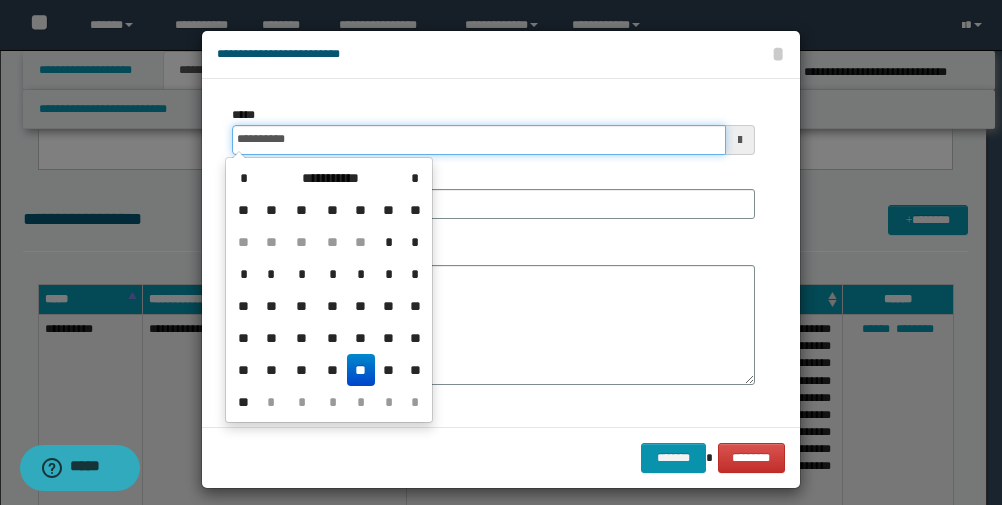 type on "**********" 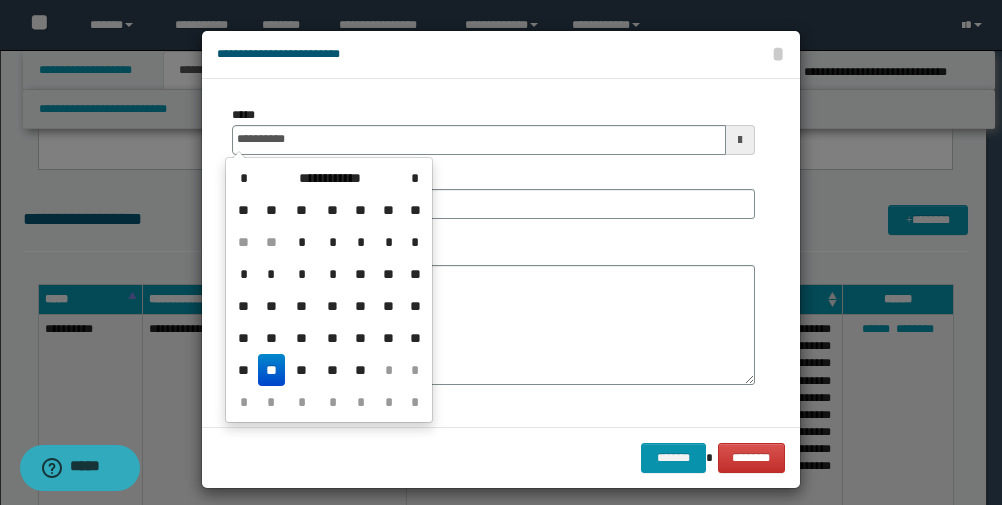 click on "**********" at bounding box center [501, 55] 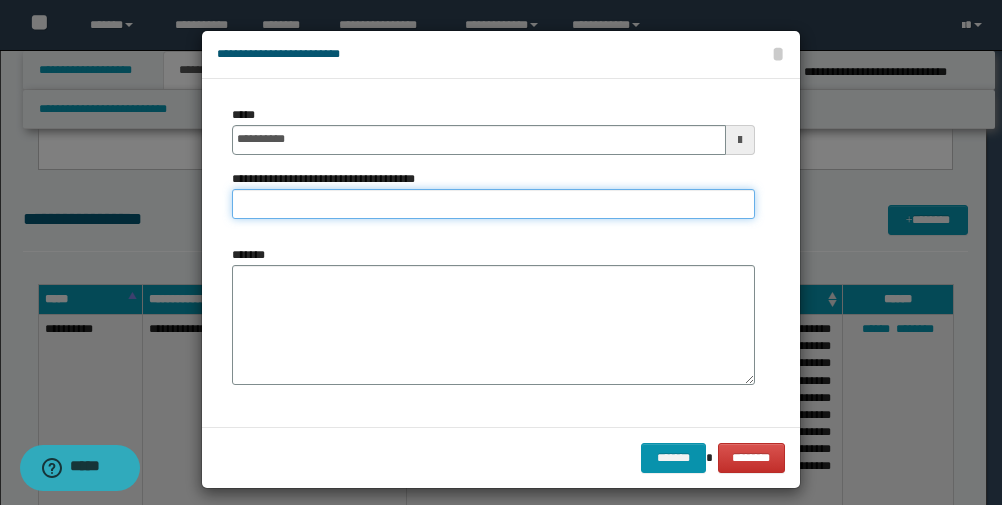 click on "**********" at bounding box center [493, 204] 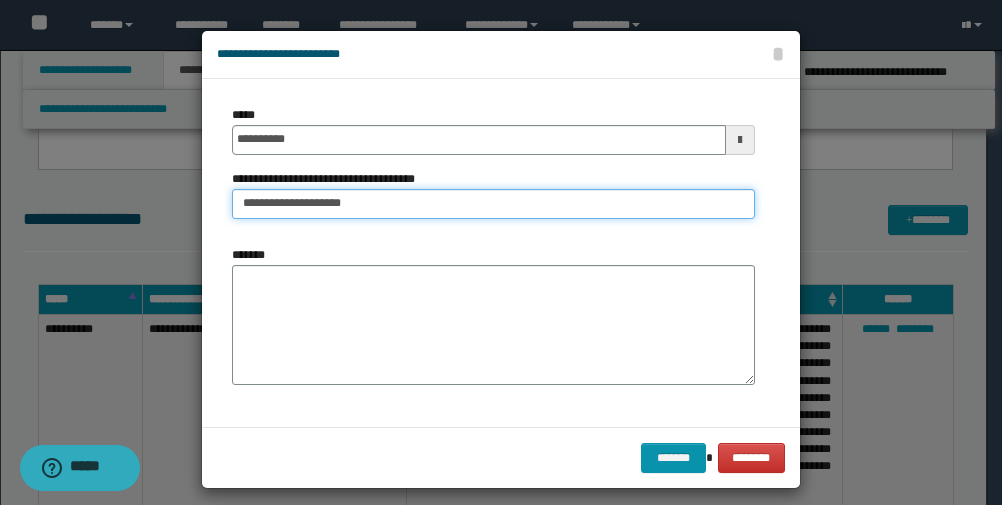 click on "**********" at bounding box center (493, 204) 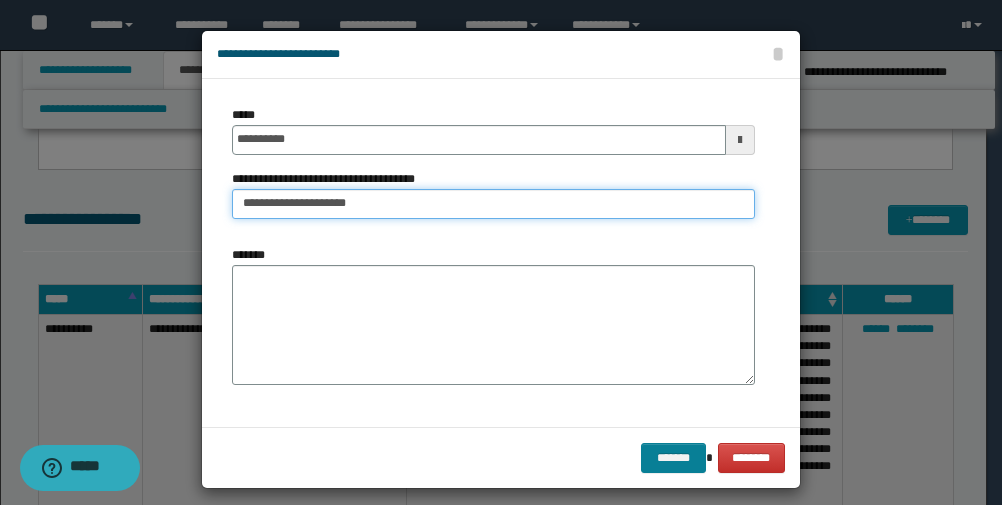 type on "**********" 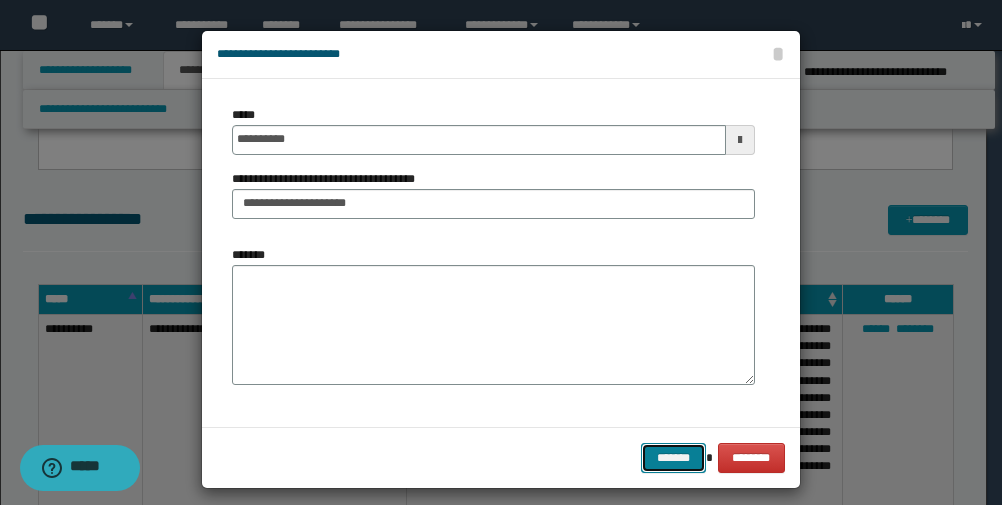 click on "*******" at bounding box center (673, 458) 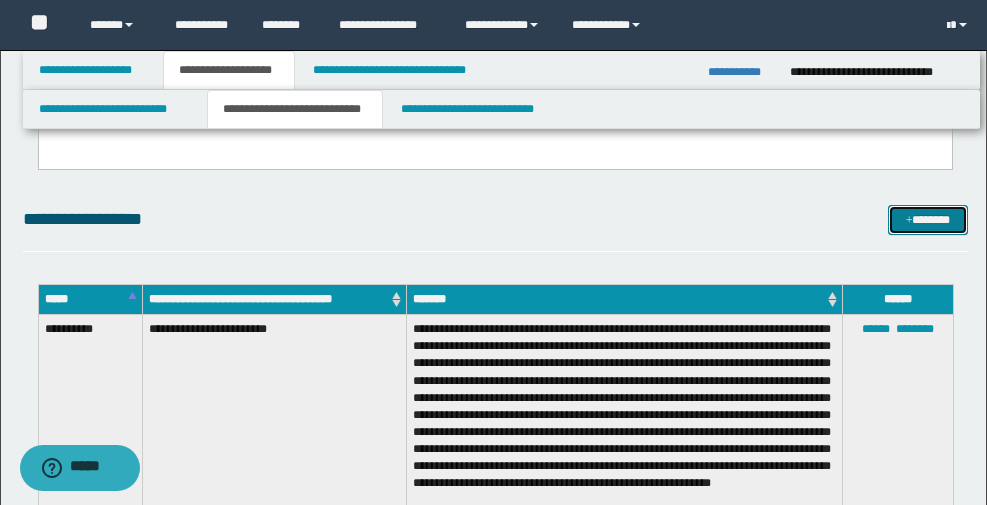 click on "*******" at bounding box center (928, 220) 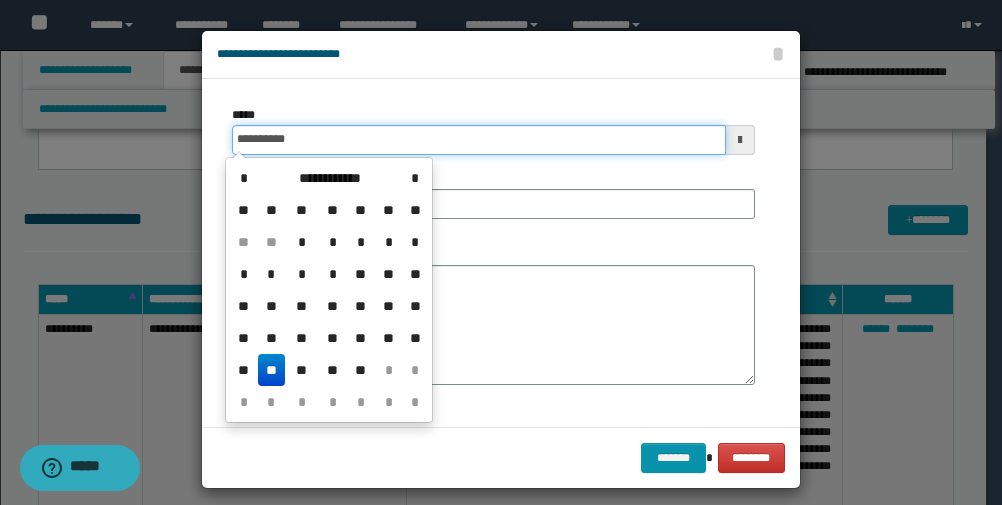 click on "**********" at bounding box center (479, 140) 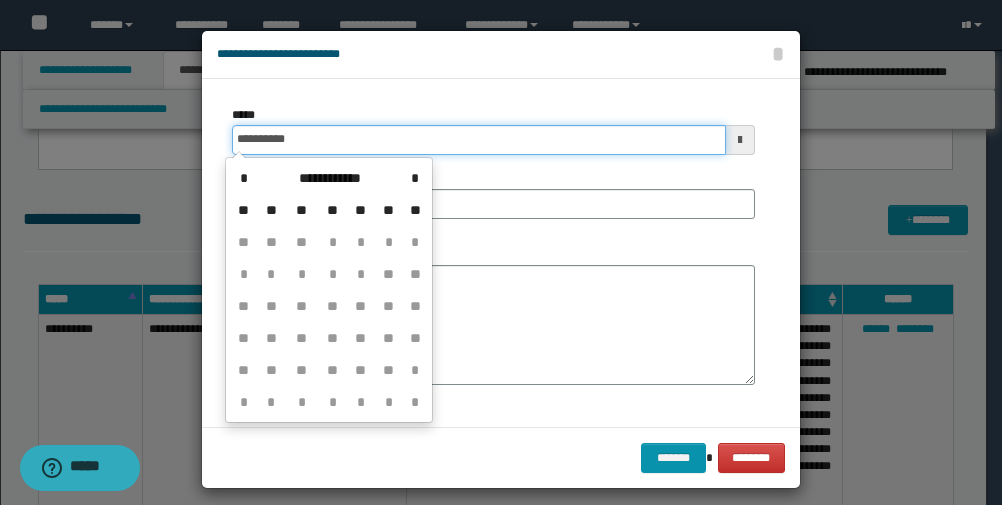 type on "**********" 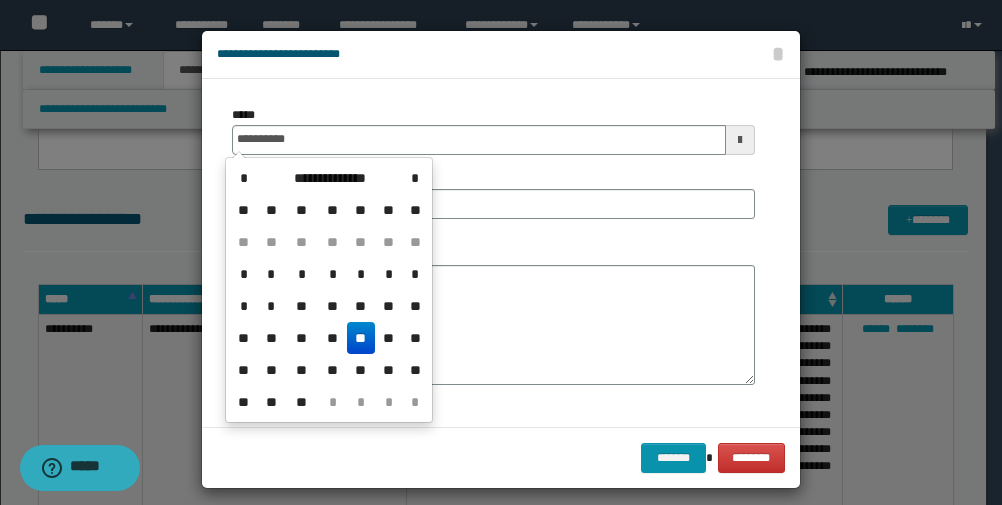 click on "**********" at bounding box center [493, 253] 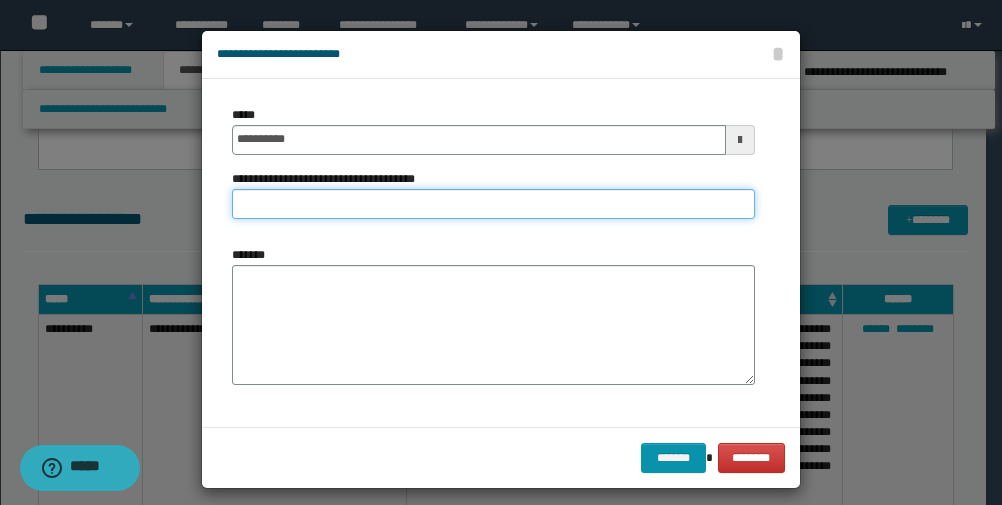 click on "**********" at bounding box center [493, 204] 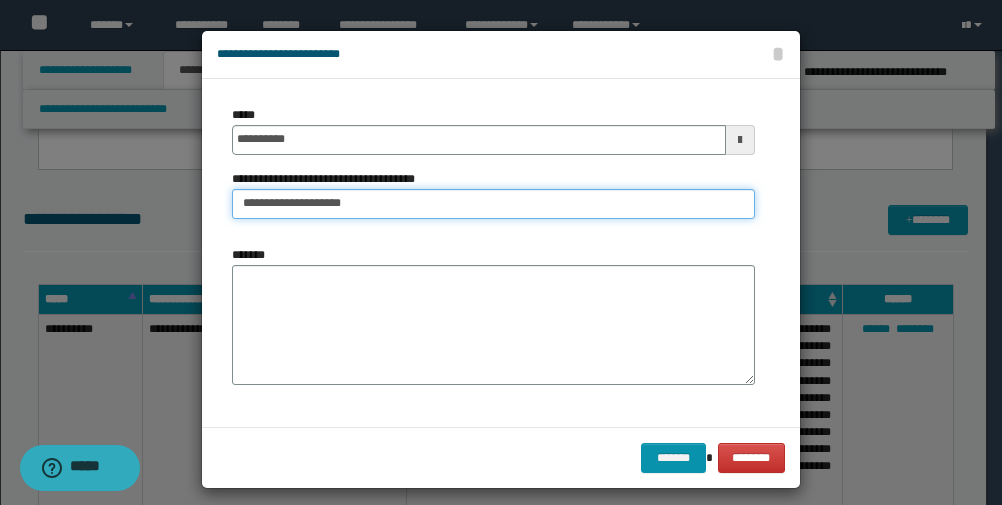click on "**********" at bounding box center [493, 204] 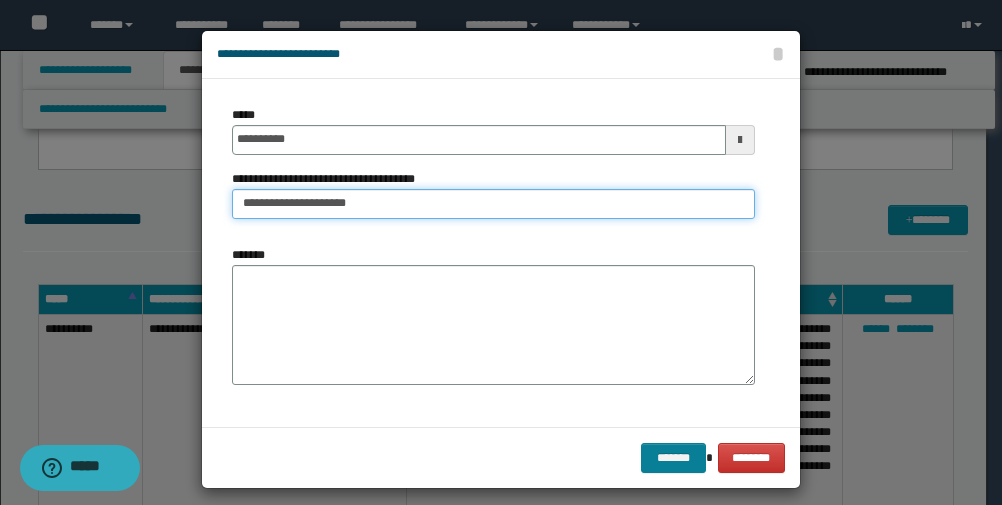 type on "**********" 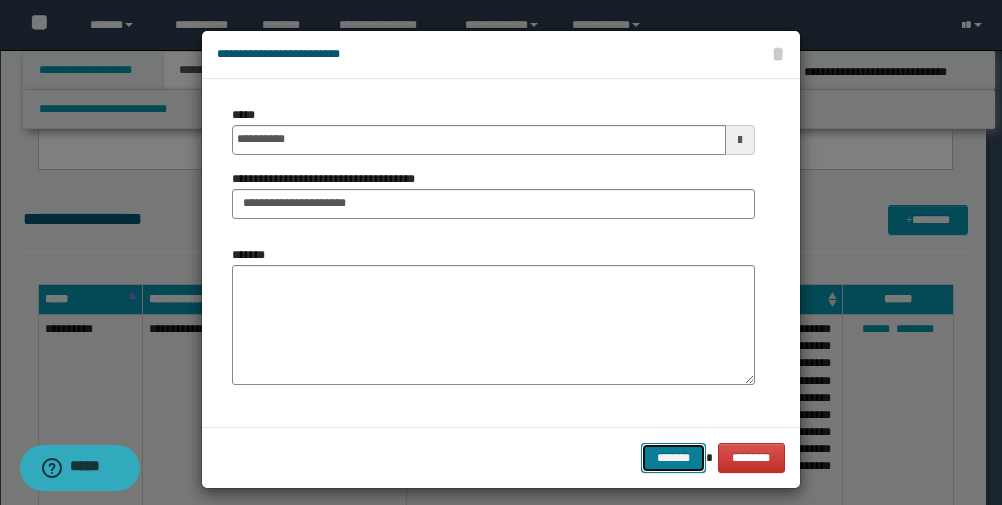 click on "*******" at bounding box center [673, 458] 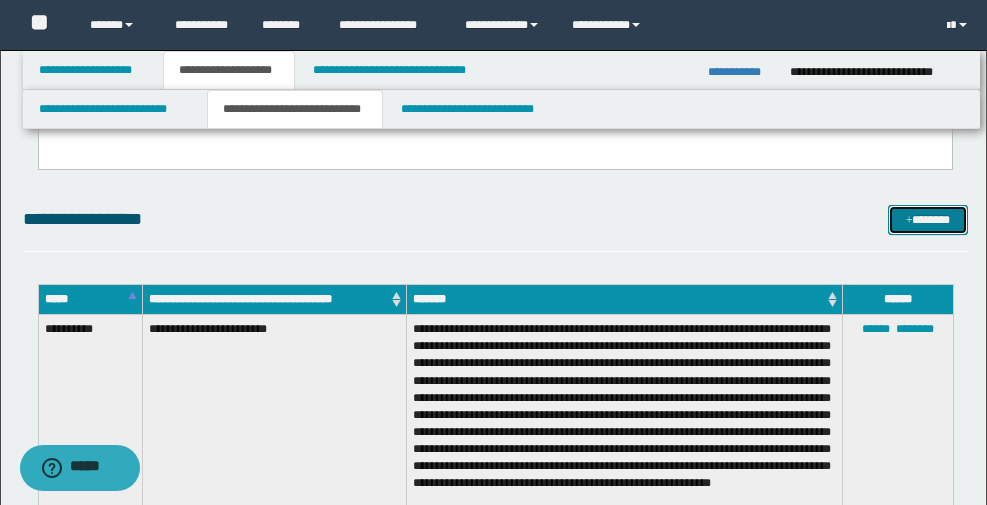 drag, startPoint x: 908, startPoint y: 216, endPoint x: 639, endPoint y: 220, distance: 269.02972 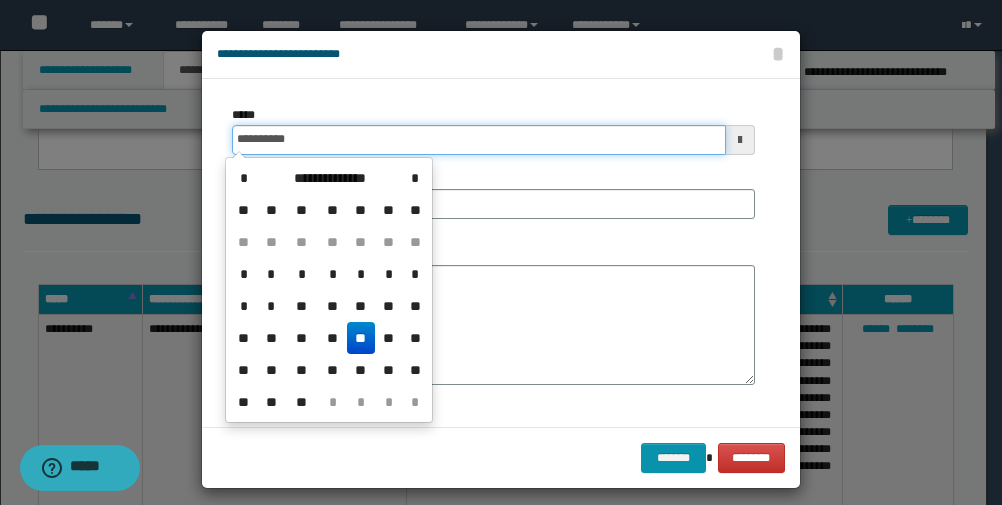click on "**********" at bounding box center (479, 140) 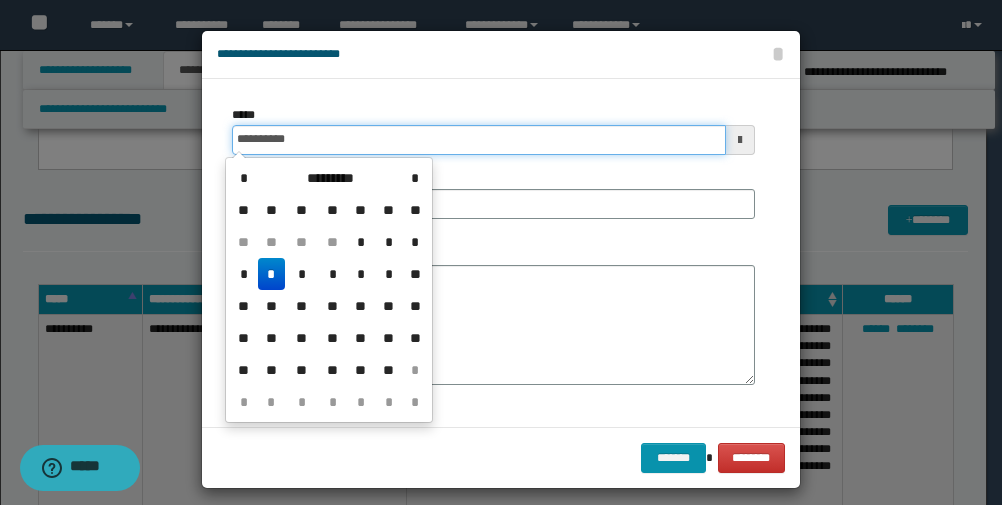 type on "**********" 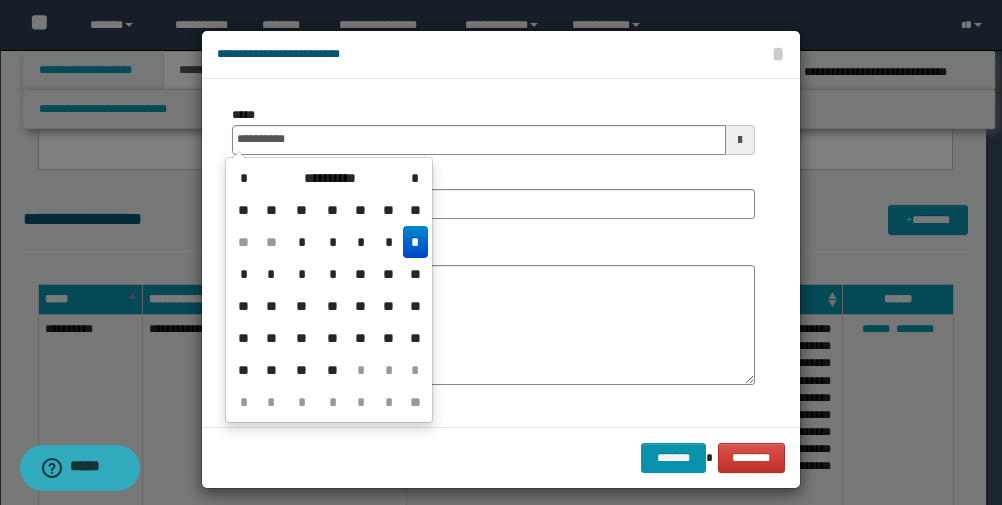 click on "**********" at bounding box center [493, 130] 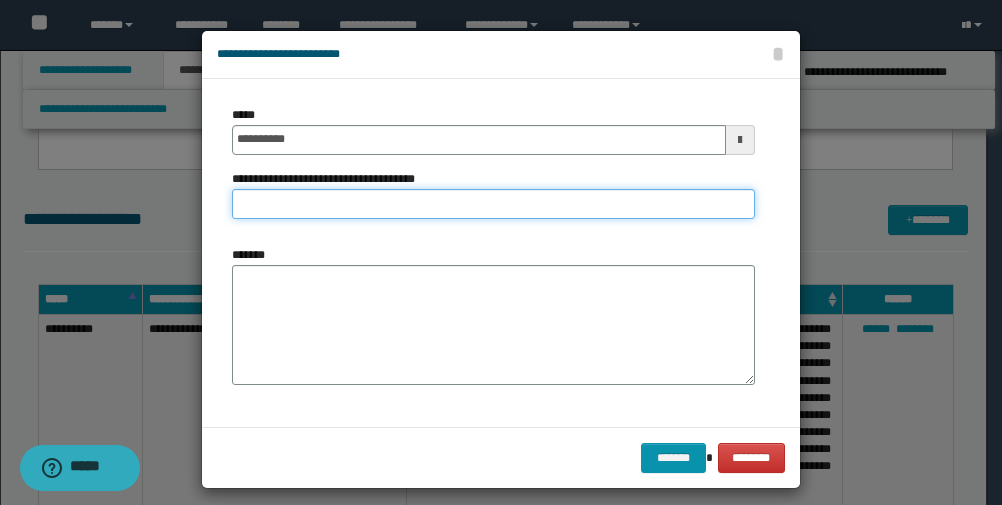 click on "**********" at bounding box center (493, 204) 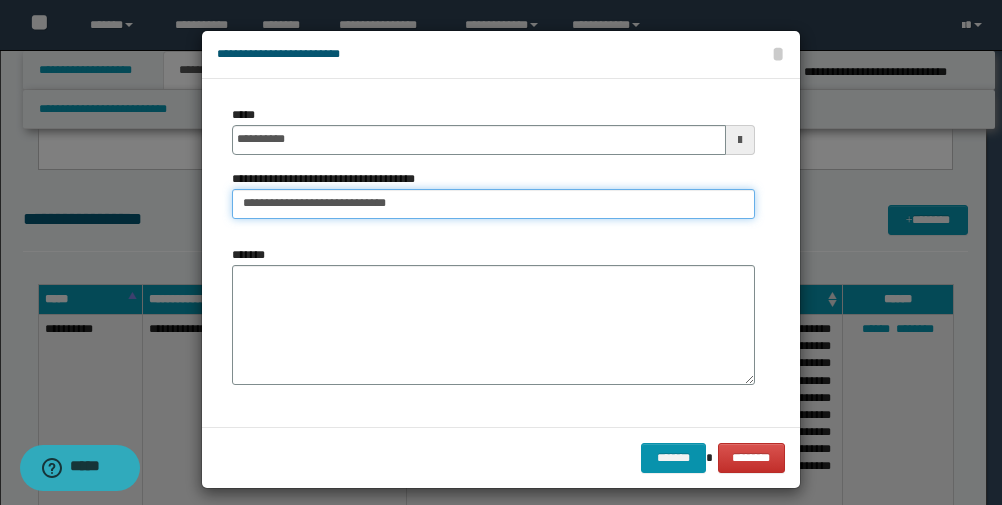 drag, startPoint x: 383, startPoint y: 202, endPoint x: 415, endPoint y: 219, distance: 36.23534 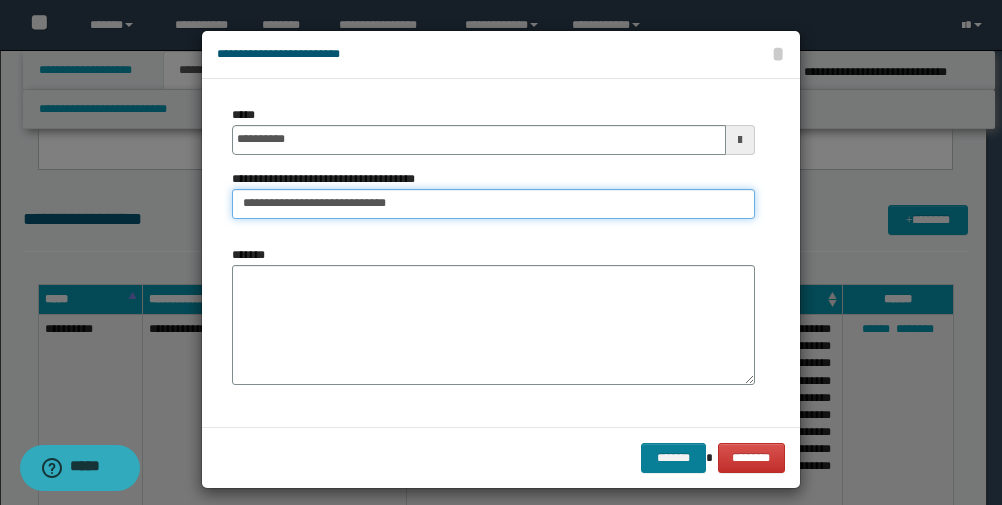 type on "**********" 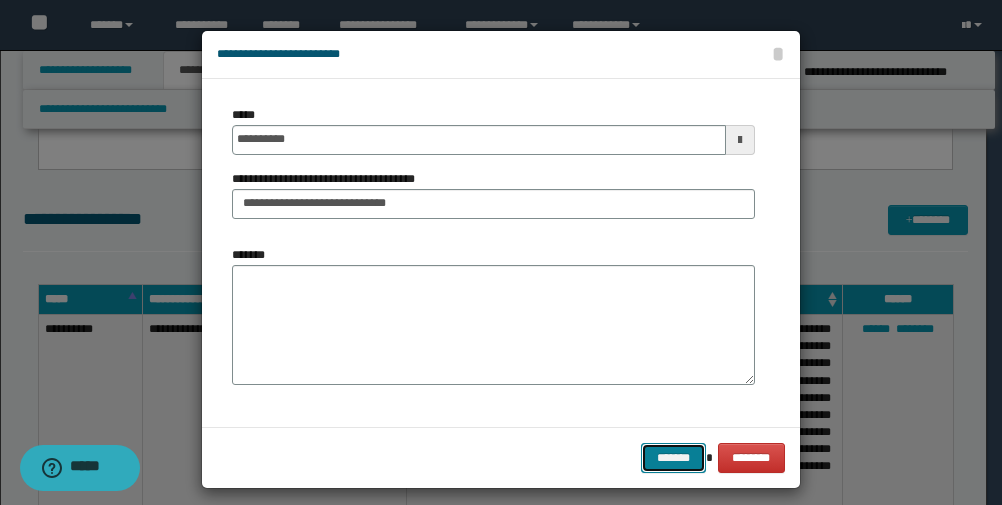 click on "*******" at bounding box center [673, 458] 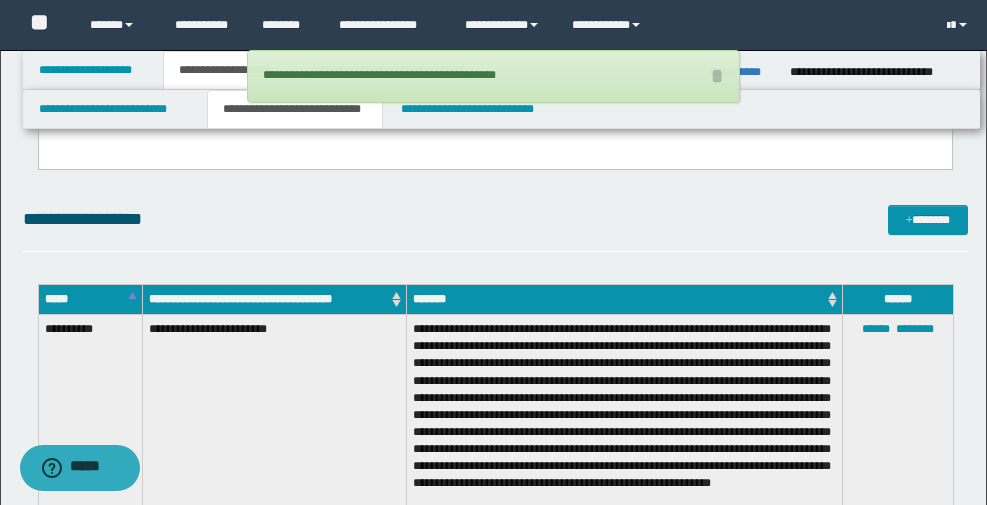 click on "**********" at bounding box center (495, 3521) 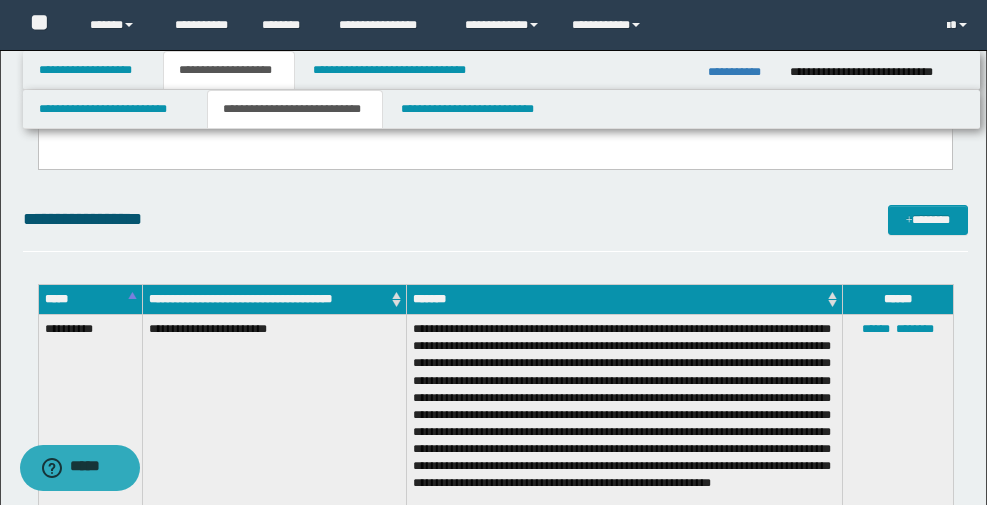 click on "**********" at bounding box center [495, 219] 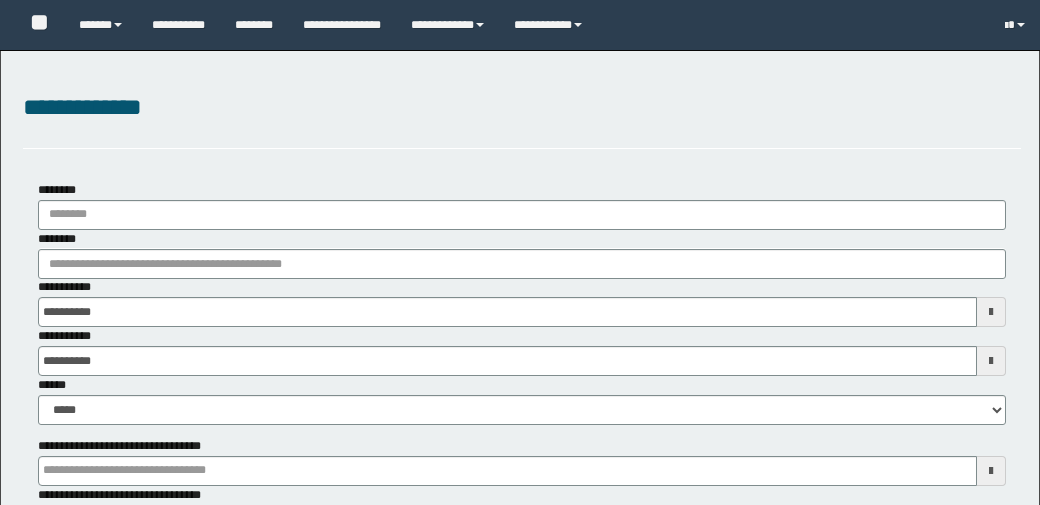 scroll, scrollTop: 100, scrollLeft: 0, axis: vertical 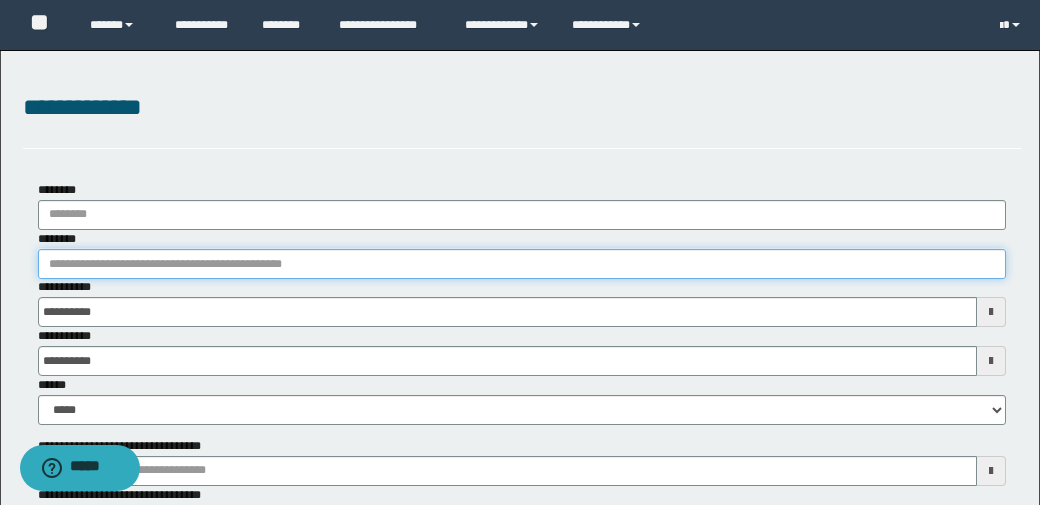 click on "********" at bounding box center [522, 264] 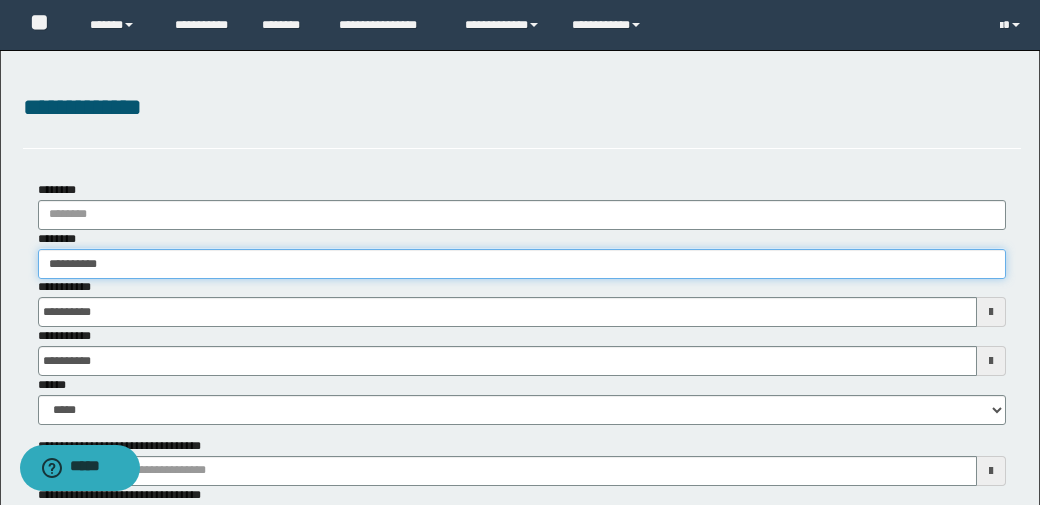 type on "**********" 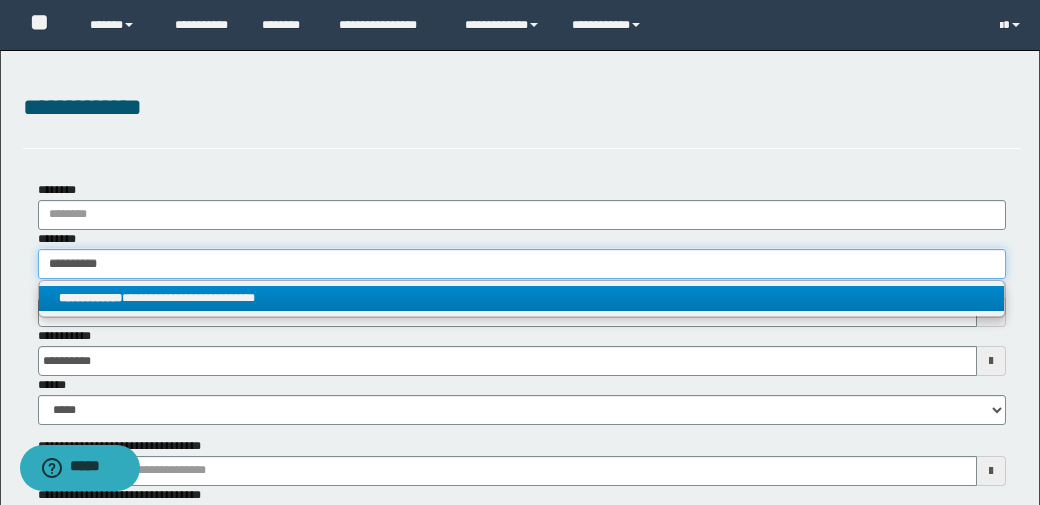 type on "**********" 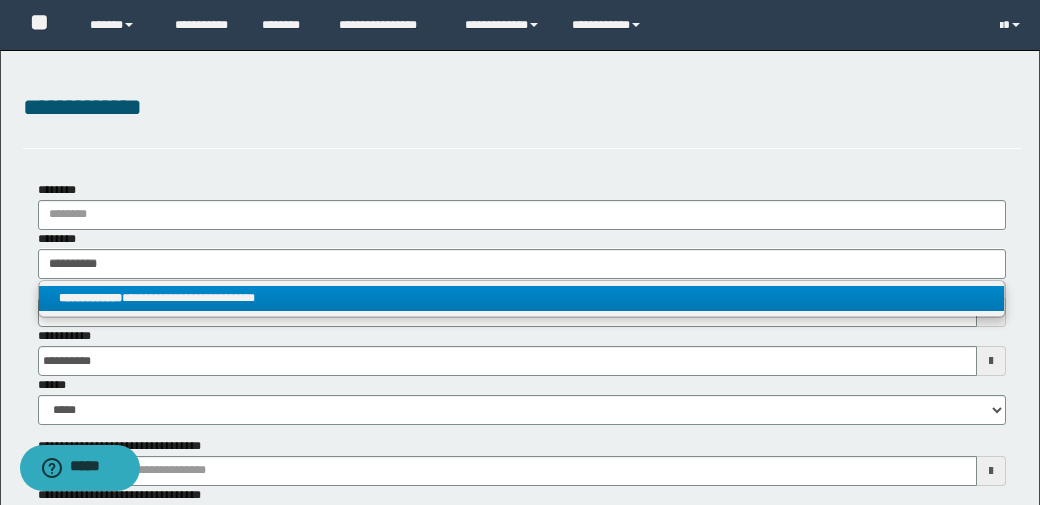 click on "**********" at bounding box center (521, 298) 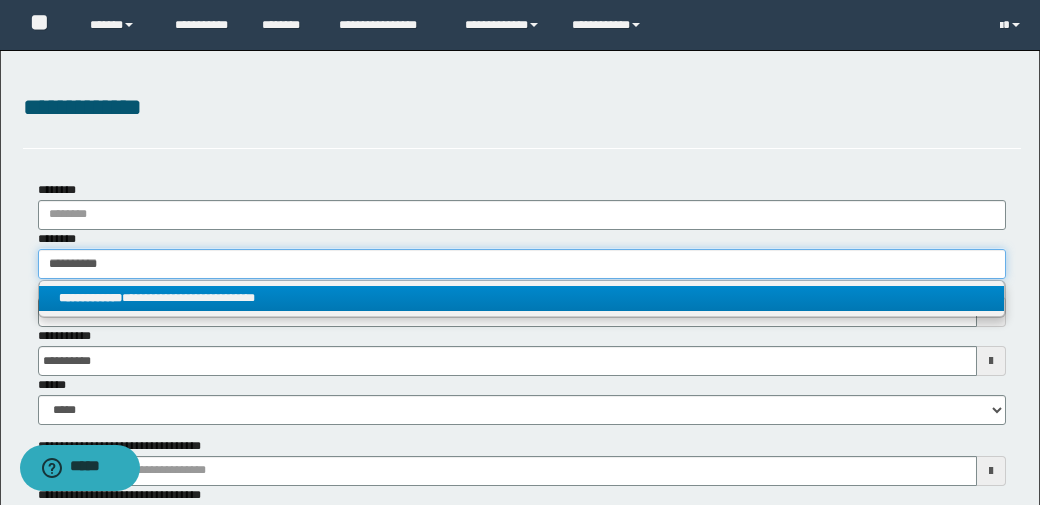 type 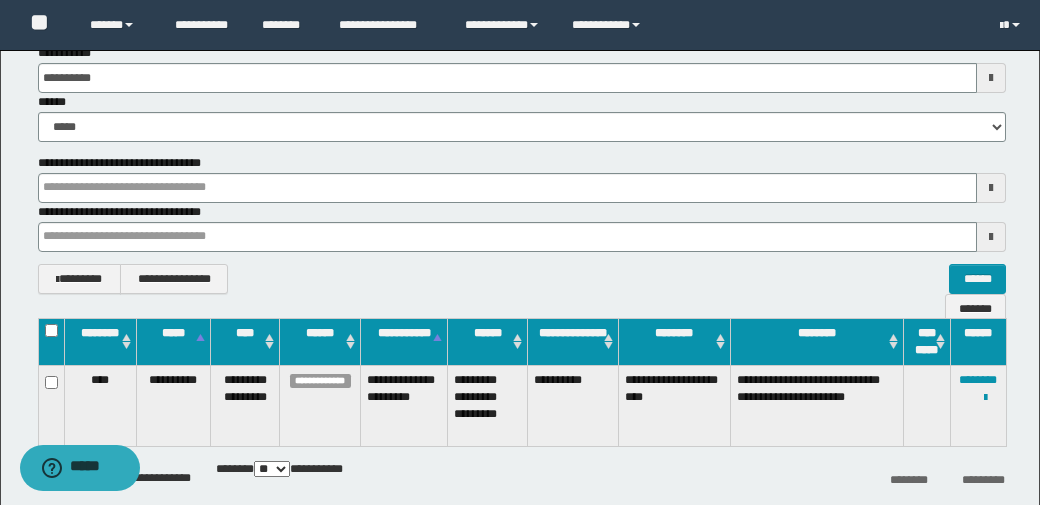 scroll, scrollTop: 384, scrollLeft: 0, axis: vertical 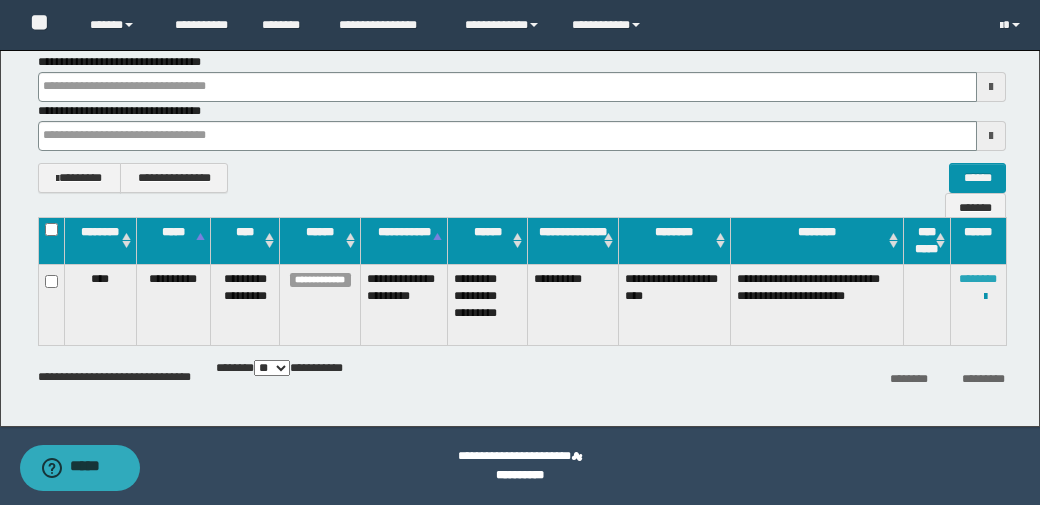 click on "********" at bounding box center (978, 279) 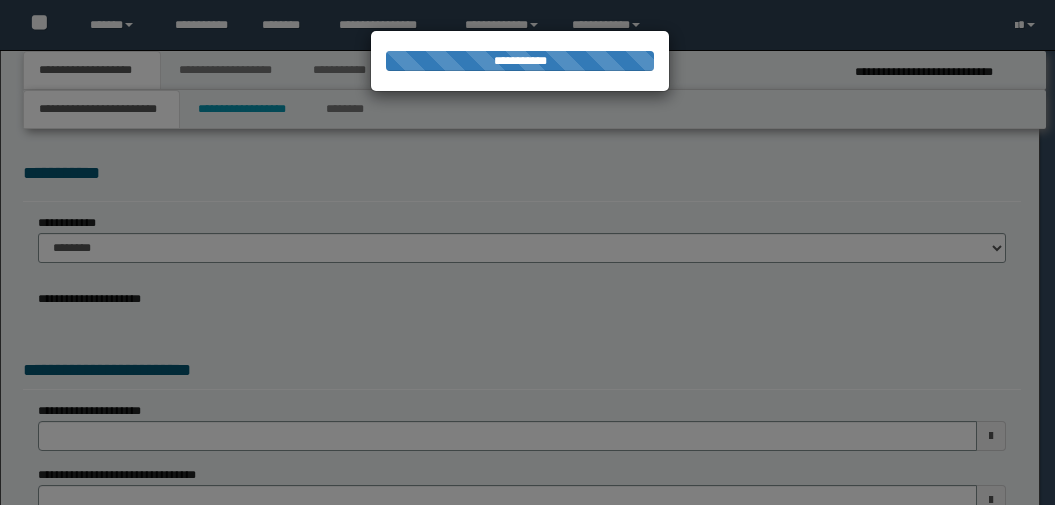 scroll, scrollTop: 0, scrollLeft: 0, axis: both 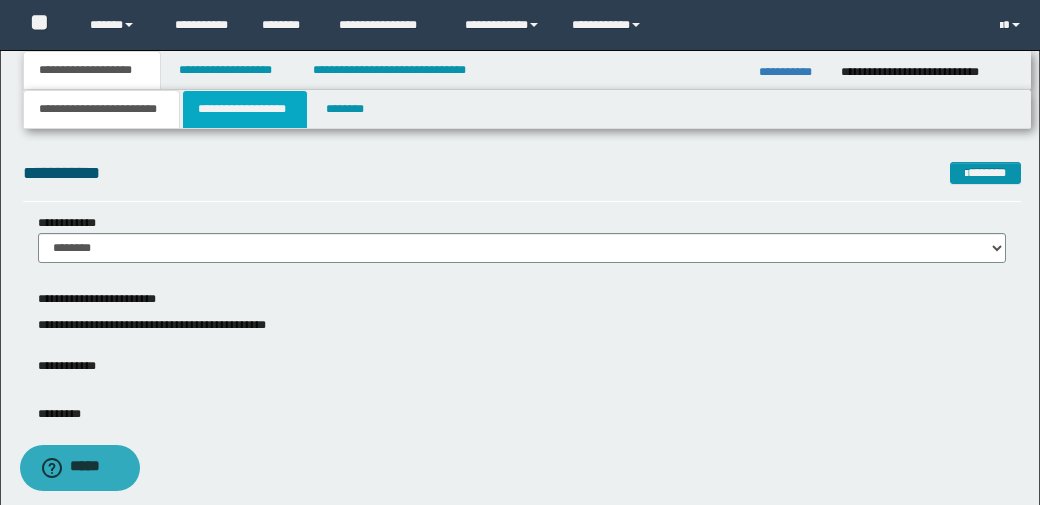 click on "**********" at bounding box center [245, 109] 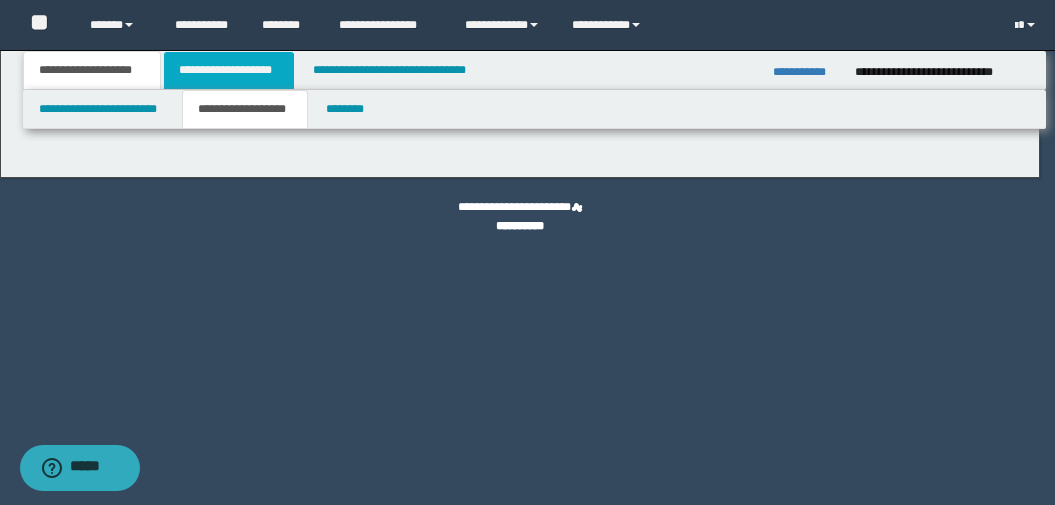 type on "**********" 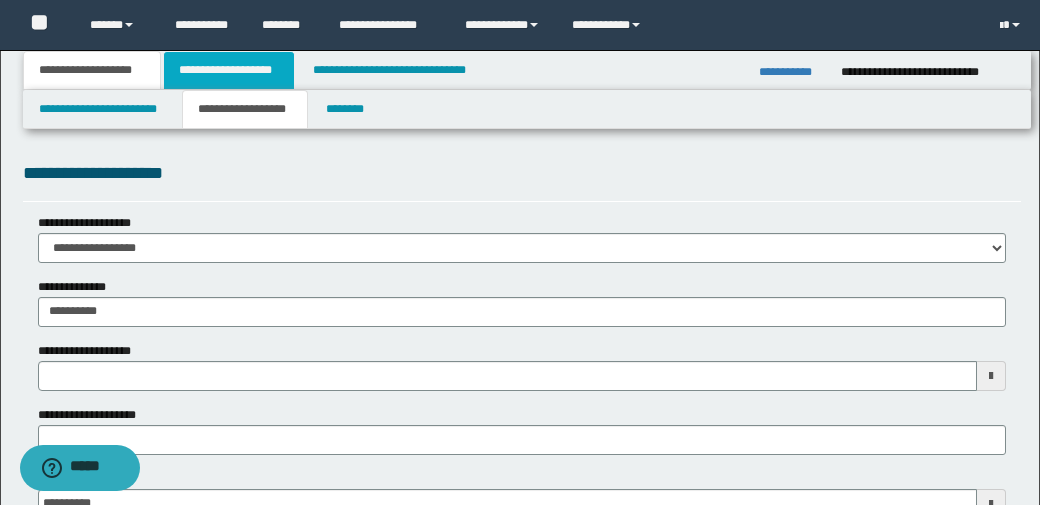 click on "**********" at bounding box center (229, 70) 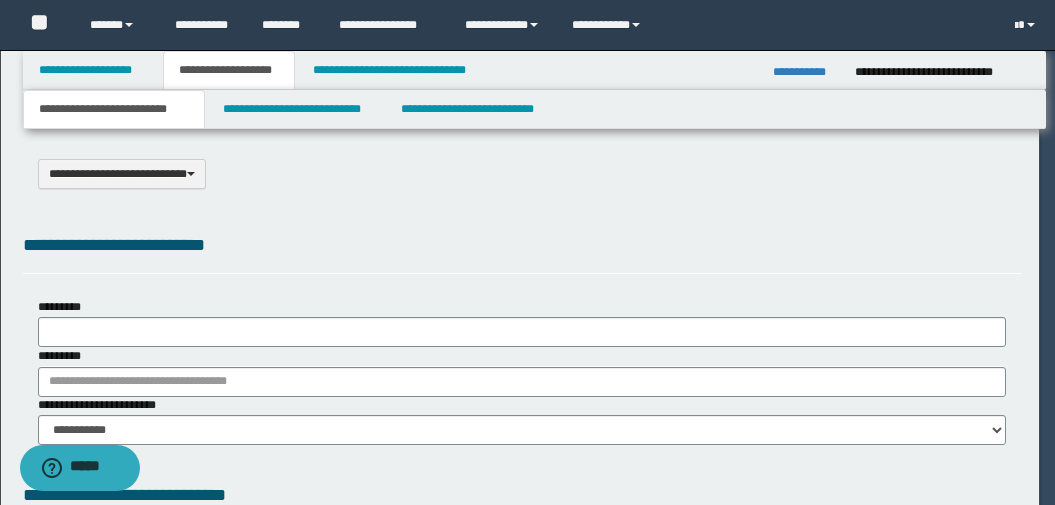 select on "*" 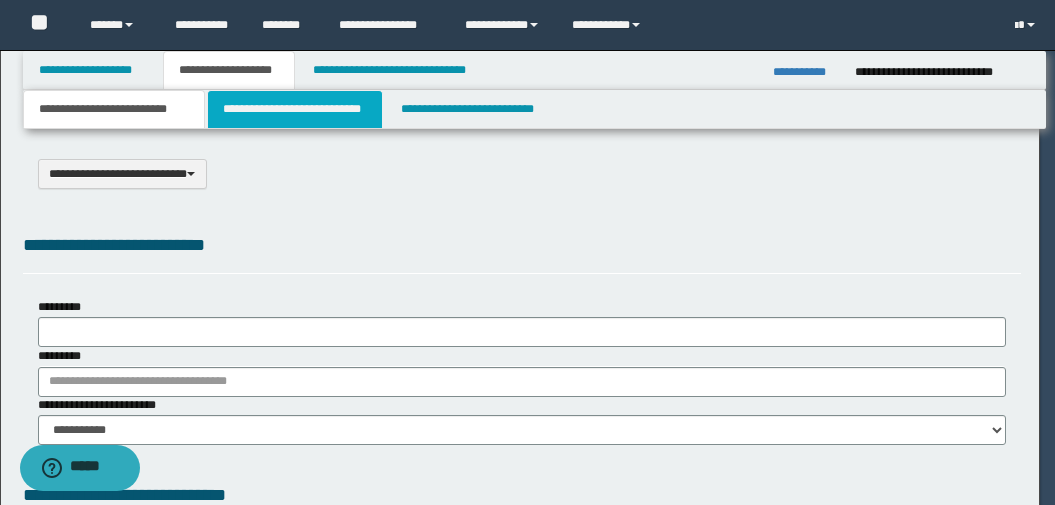 scroll, scrollTop: 0, scrollLeft: 0, axis: both 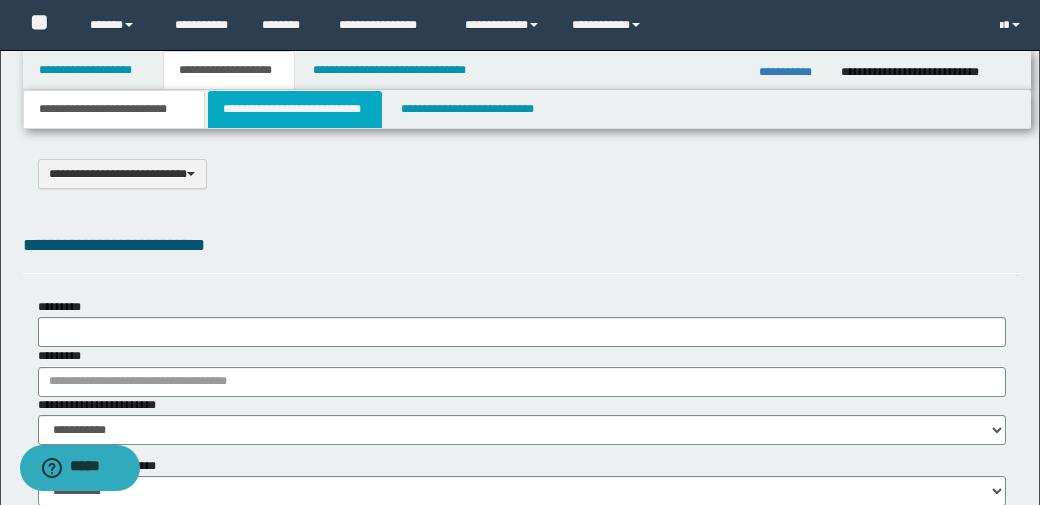 click on "**********" at bounding box center (295, 109) 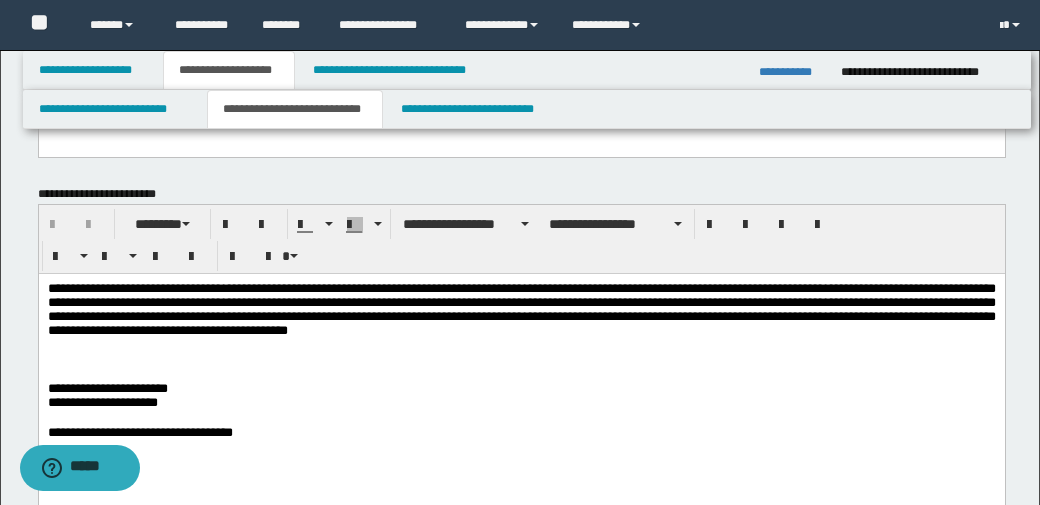 scroll, scrollTop: 300, scrollLeft: 0, axis: vertical 